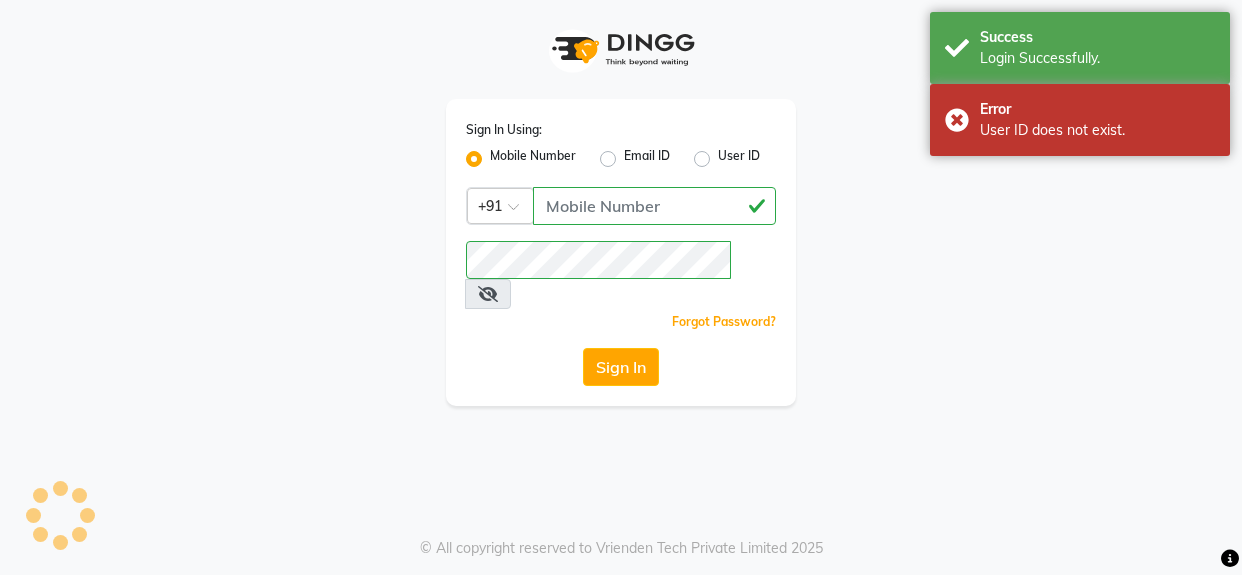 scroll, scrollTop: 0, scrollLeft: 0, axis: both 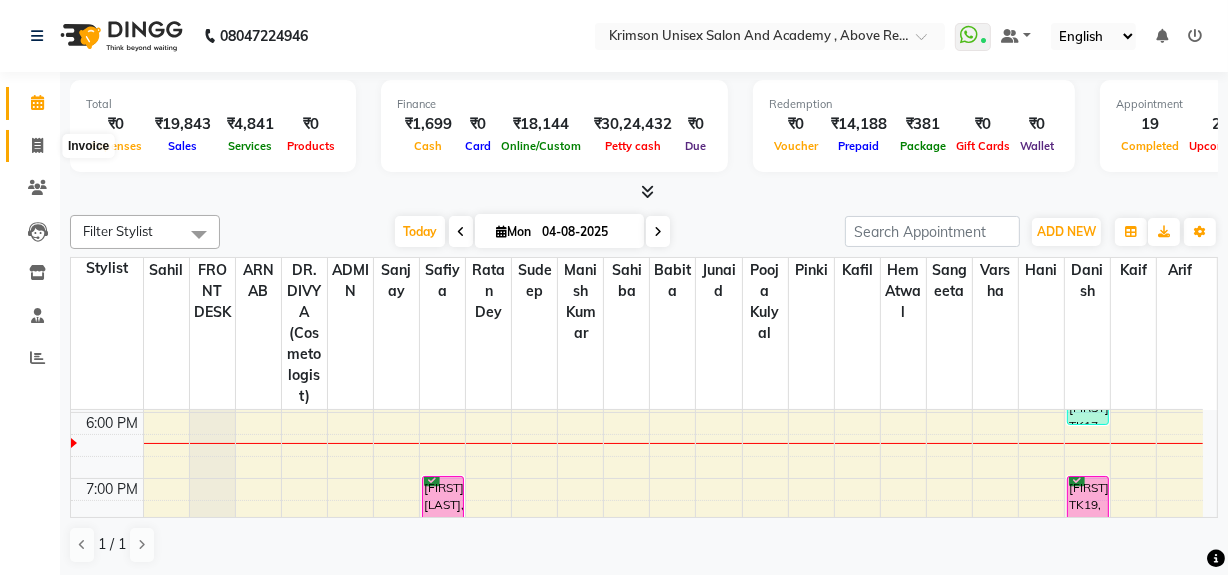 click 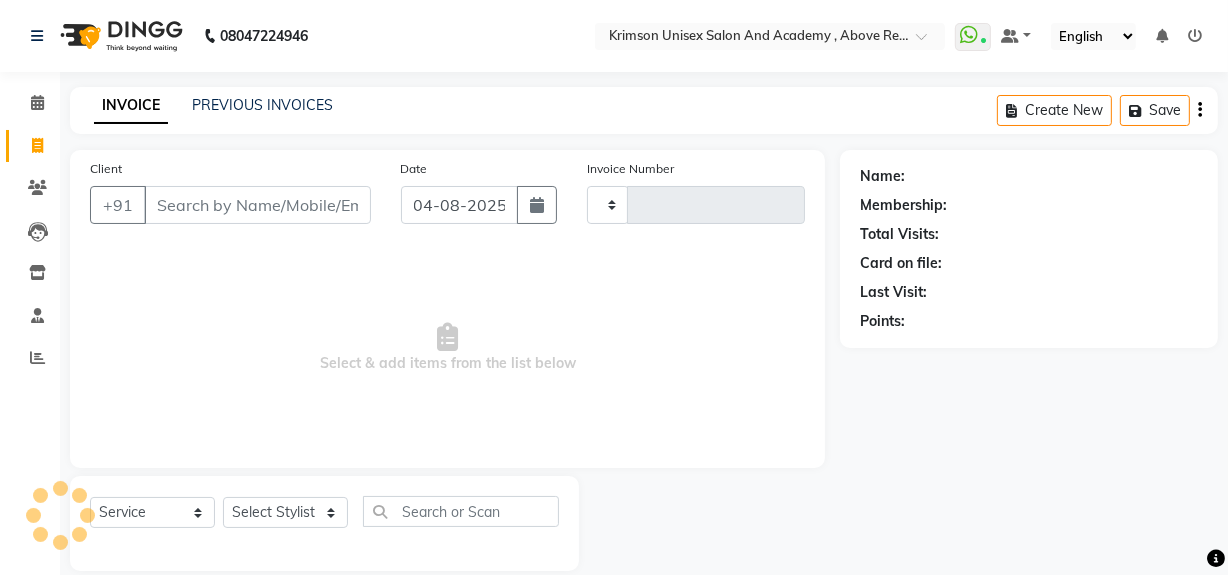 drag, startPoint x: 38, startPoint y: 140, endPoint x: 291, endPoint y: 518, distance: 454.85492 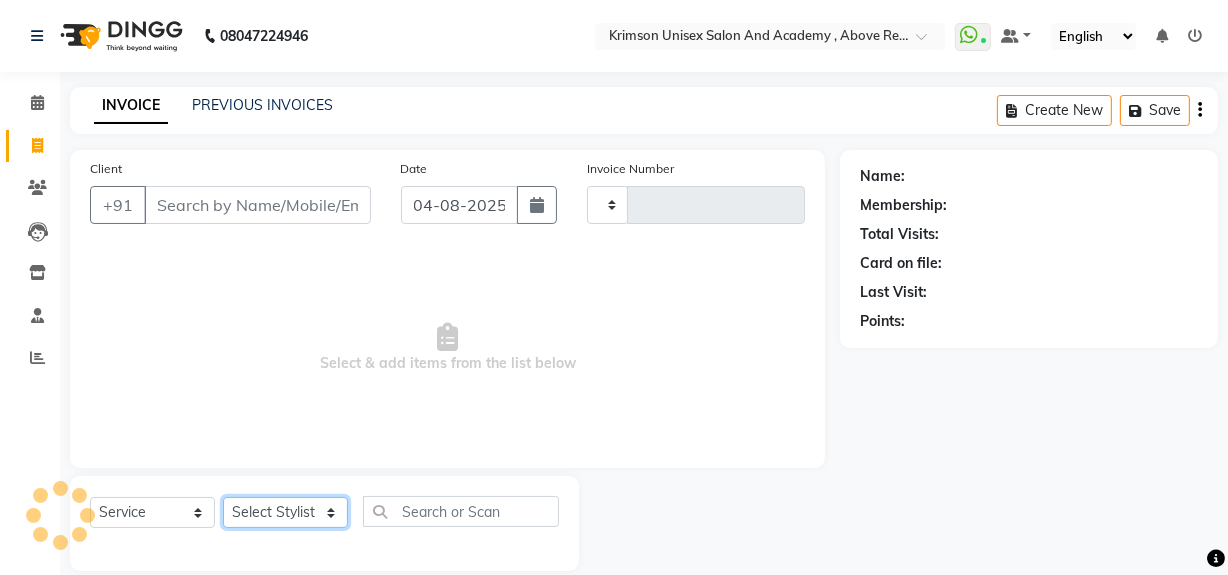 click on "Select Stylist" 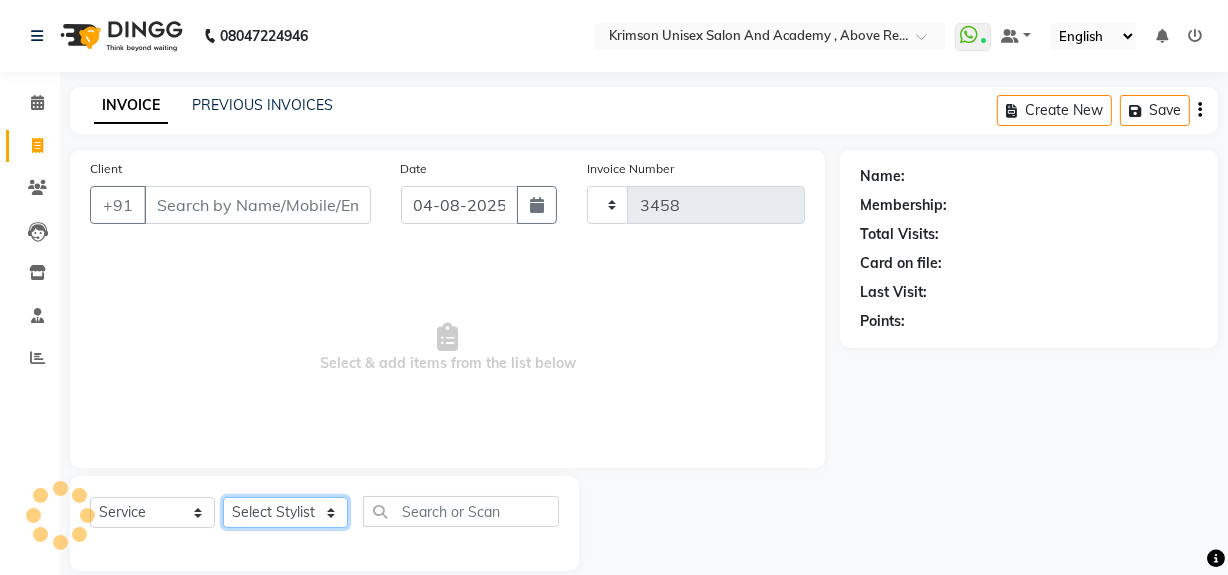 select on "5853" 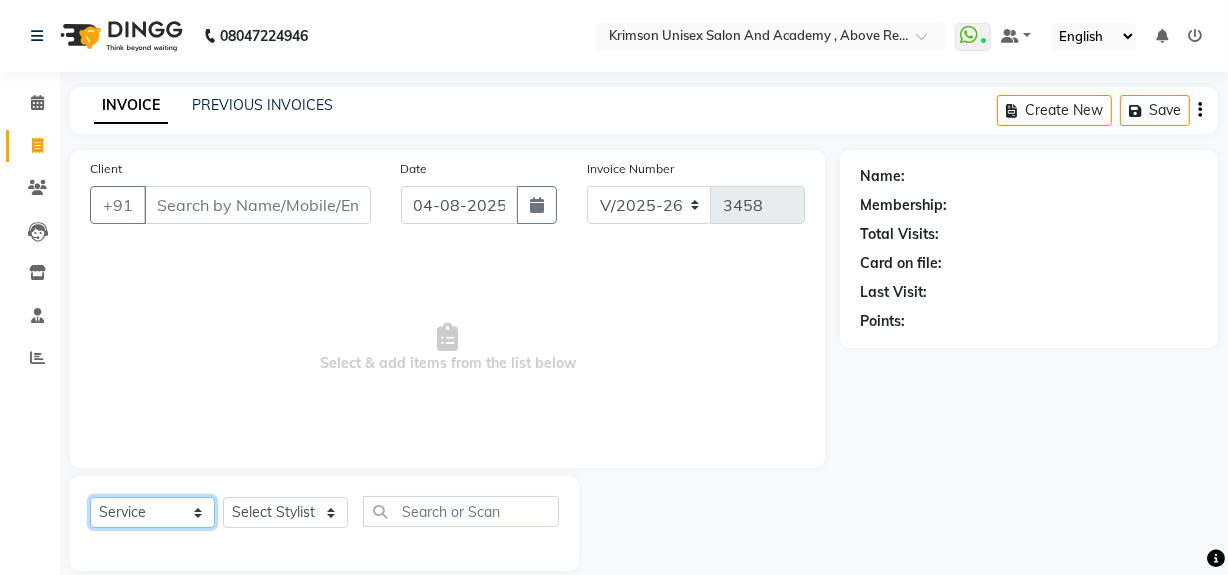 click on "Select  Service  Product  Membership  Package Voucher Prepaid Gift Card" 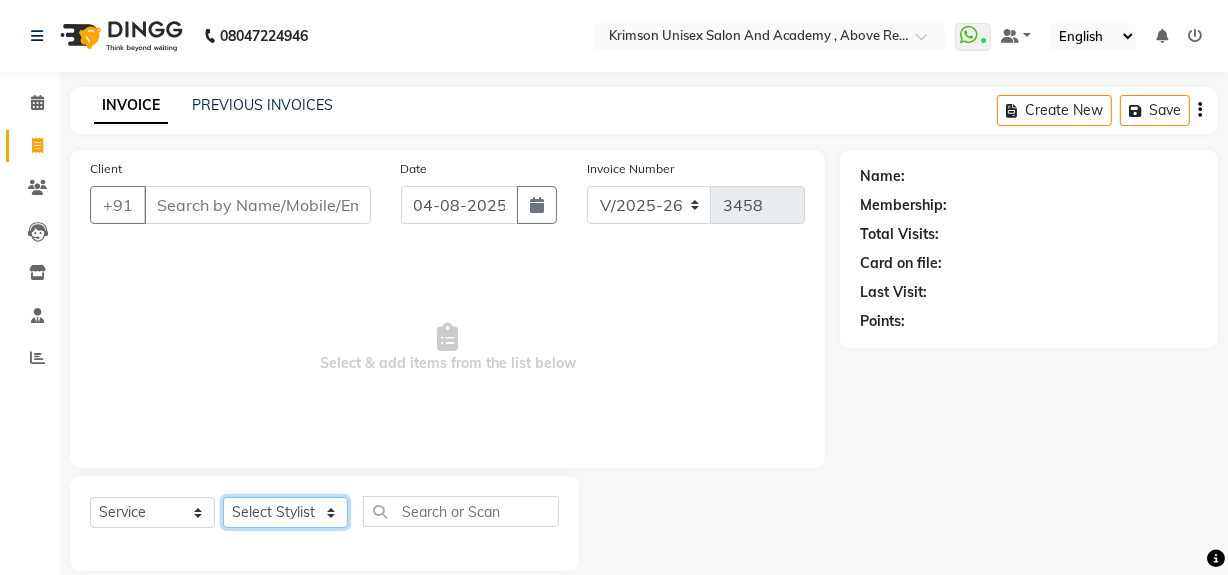 click on "Select Stylist ADMIN [FIRST] [LAST] [FIRST] [FIRST] DR. [FIRST] ([OCCUPATION]) FRONT DESK [FIRST] [FIRST] [LAST] [FIRST]  [FIRST] [FIRST] [FIRST] [FIRST] [FIRST] [FIRST] [FIRST] [FIRST] [FIRST] [FIRST] [FIRST] [FIRST]" 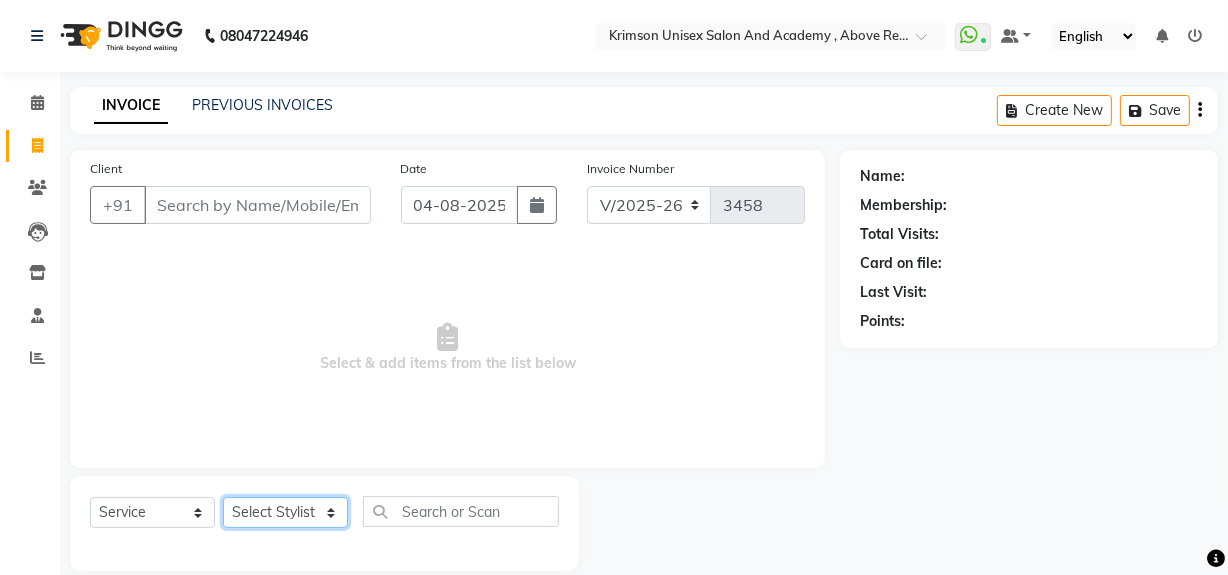 select on "44090" 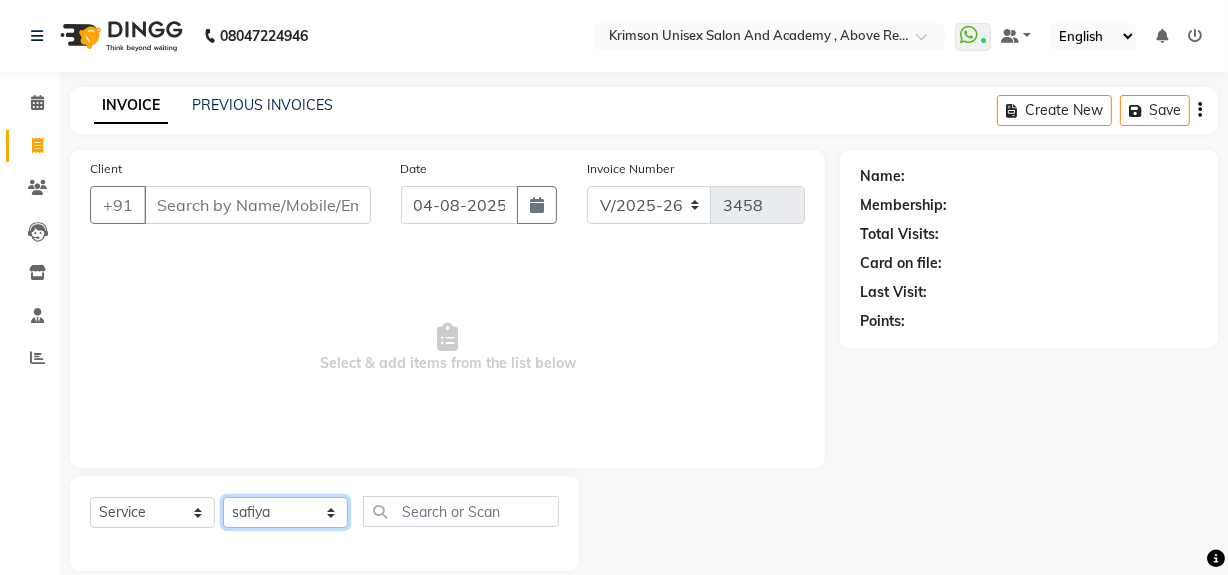 click on "Select Stylist ADMIN [FIRST] [LAST] [FIRST] [FIRST] DR. [FIRST] ([OCCUPATION]) FRONT DESK [FIRST] [FIRST] [LAST] [FIRST]  [FIRST] [FIRST] [FIRST] [FIRST] [FIRST] [FIRST] [FIRST] [FIRST] [FIRST] [FIRST] [FIRST] [FIRST]" 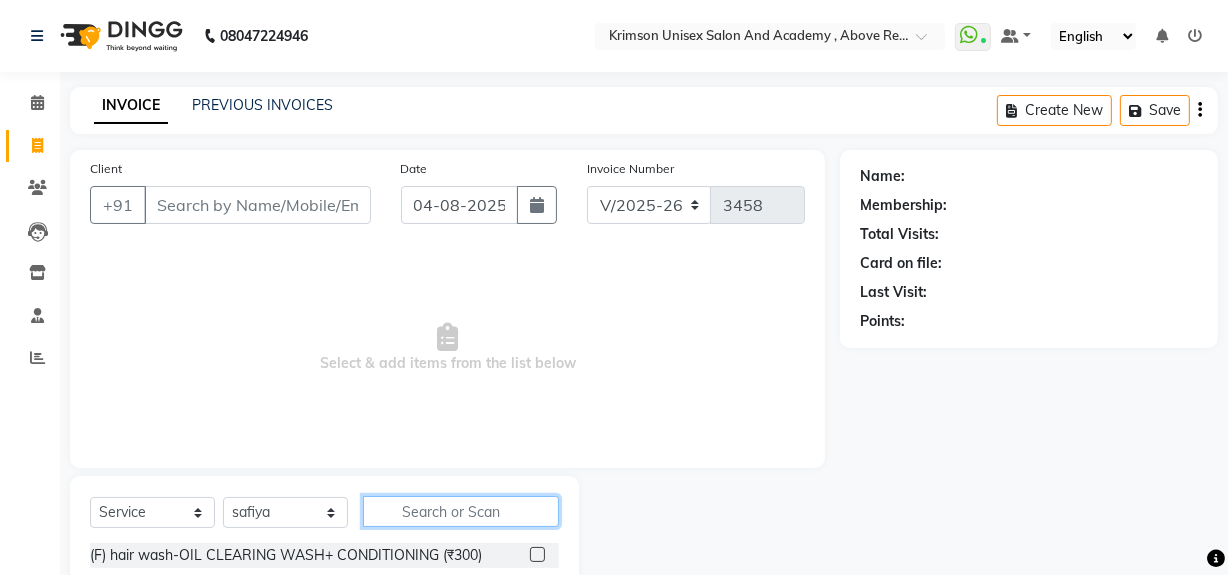 click 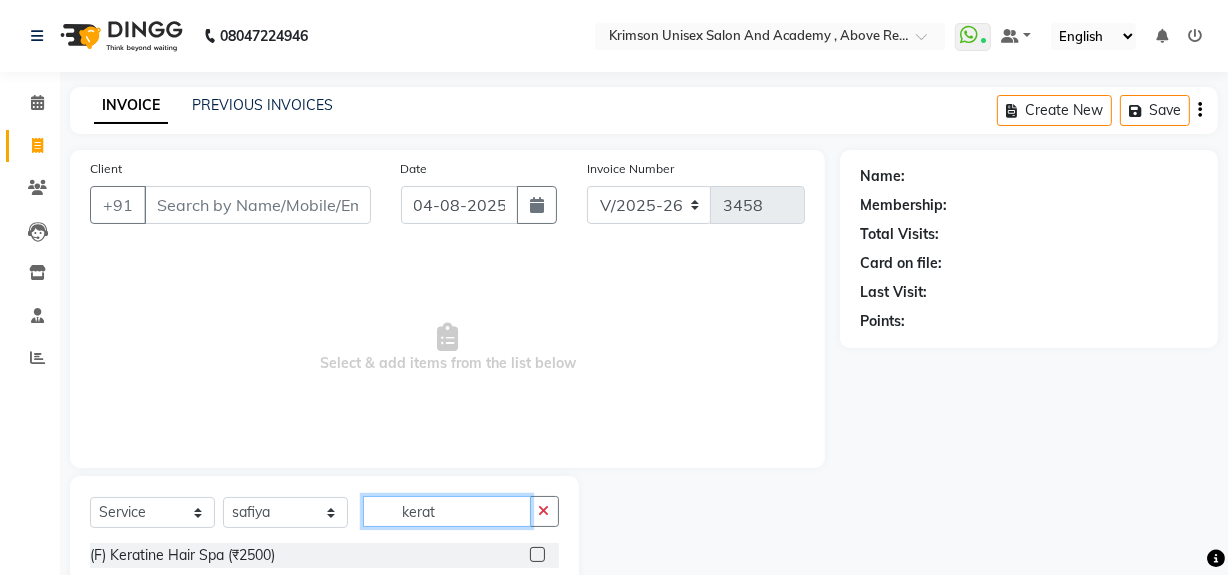 scroll, scrollTop: 226, scrollLeft: 0, axis: vertical 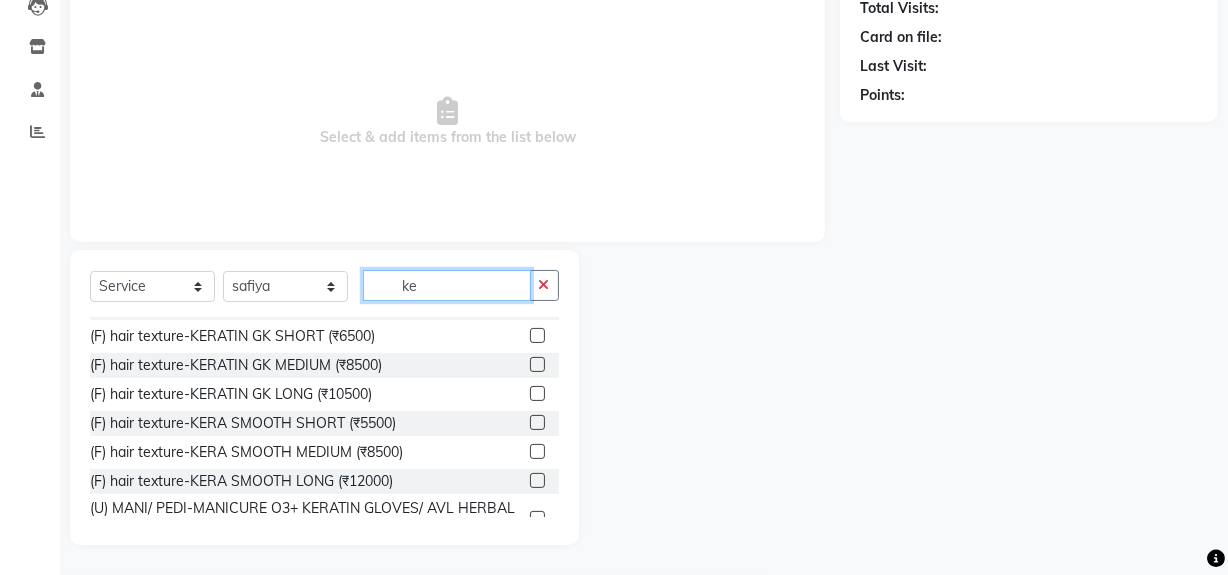 type on "k" 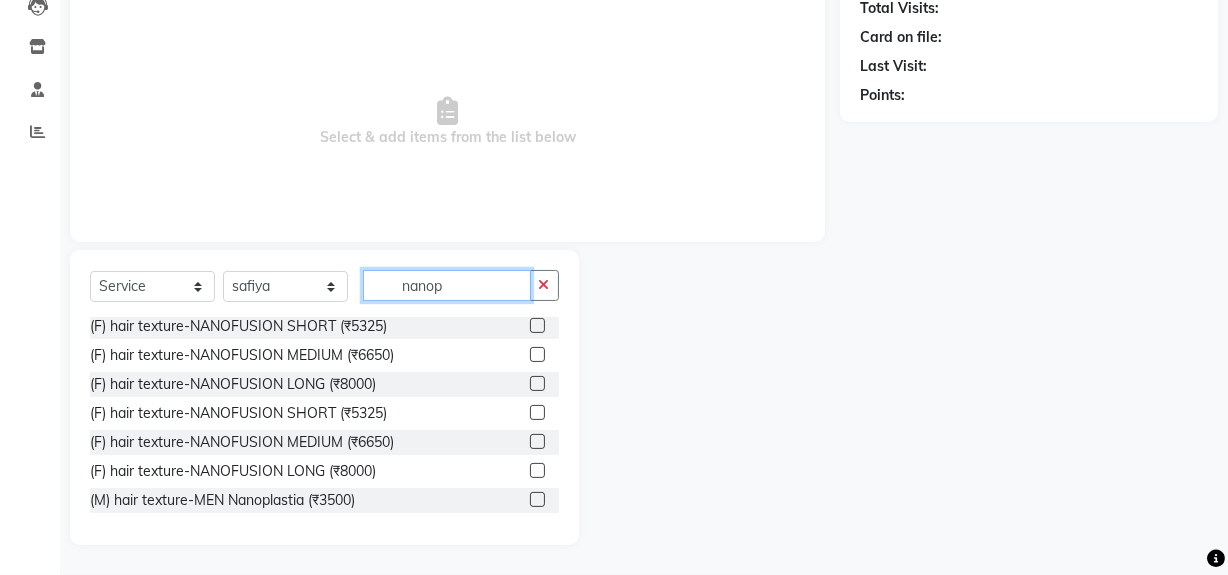 scroll, scrollTop: 0, scrollLeft: 0, axis: both 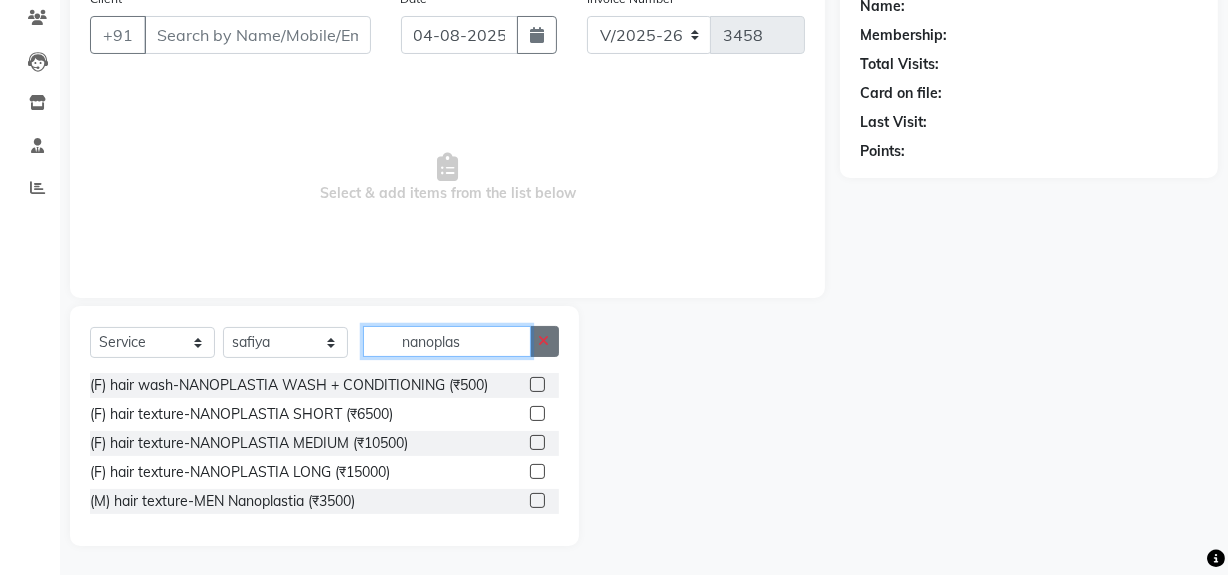 type on "nanoplas" 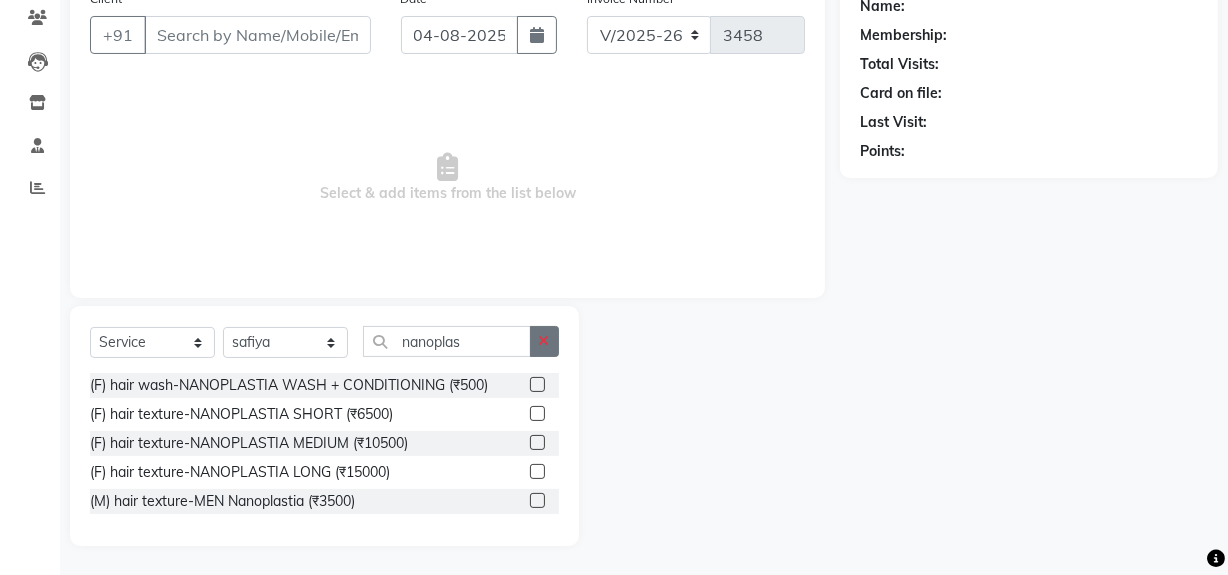 click 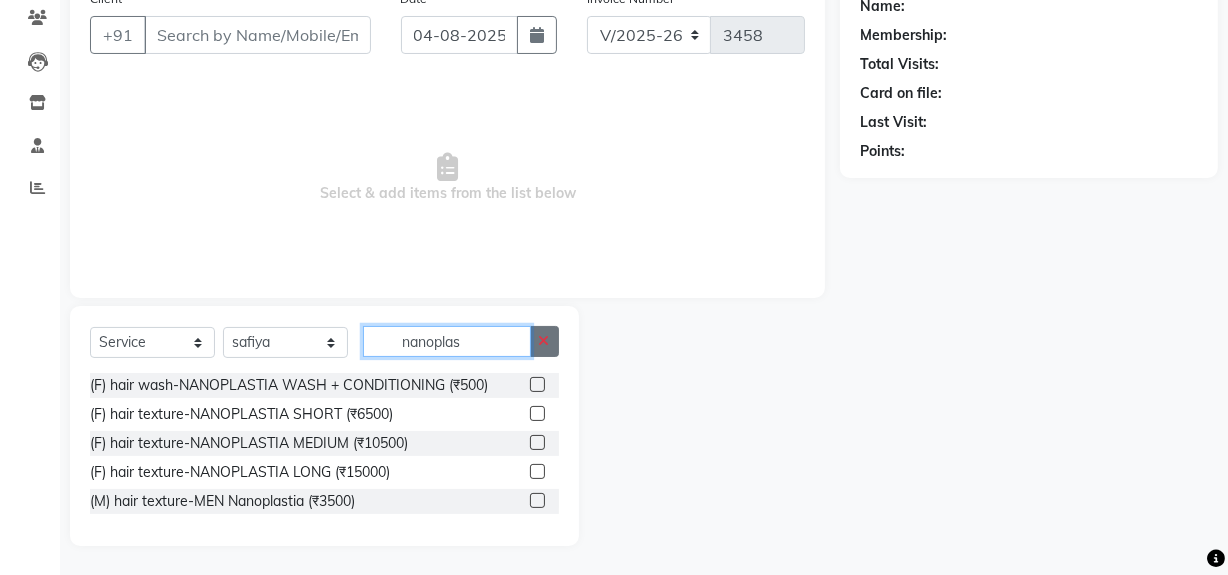 type 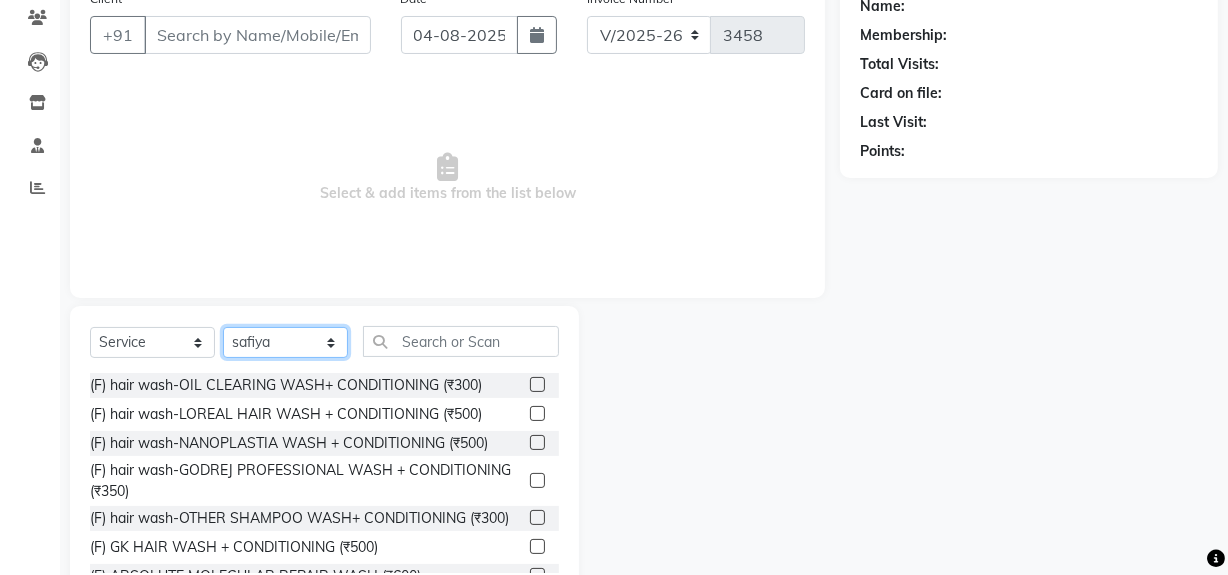 click on "Select Stylist ADMIN [FIRST] [LAST] [FIRST] [FIRST] DR. [FIRST] ([OCCUPATION]) FRONT DESK [FIRST] [FIRST] [LAST] [FIRST]  [FIRST] [FIRST] [FIRST] [FIRST] [FIRST] [FIRST] [FIRST] [FIRST] [FIRST] [FIRST] [FIRST] [FIRST]" 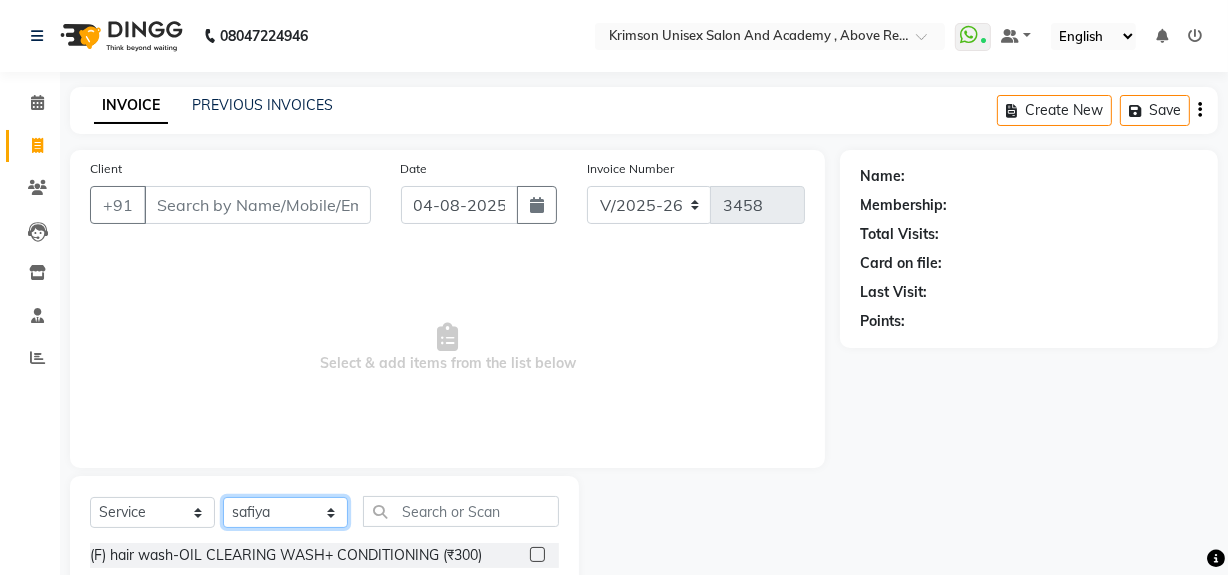 scroll, scrollTop: 0, scrollLeft: 0, axis: both 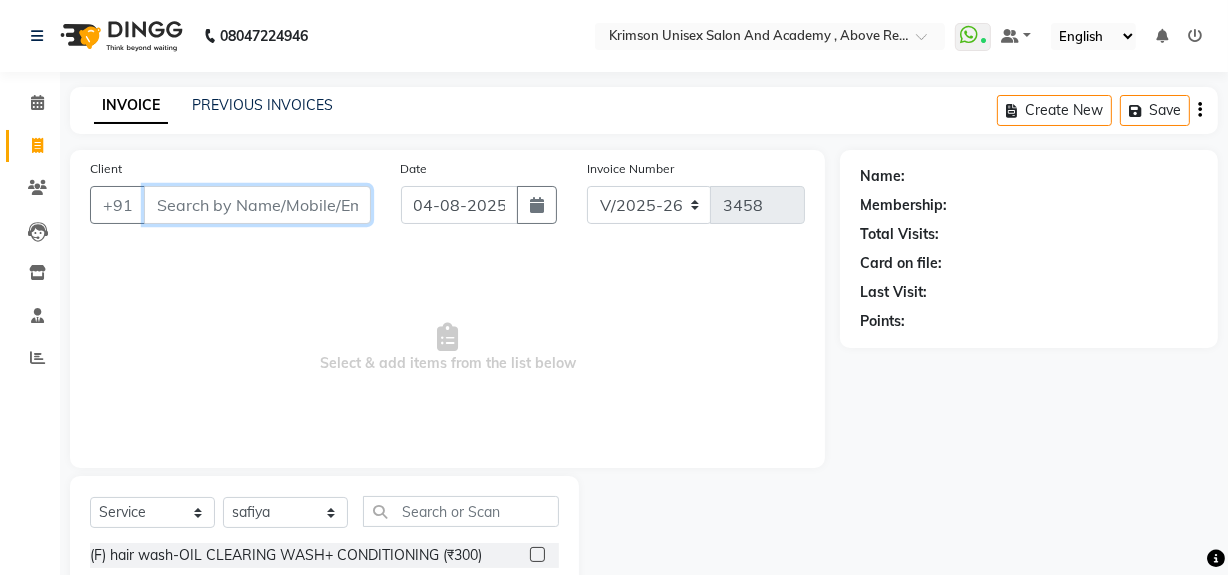 click on "Client" at bounding box center [257, 205] 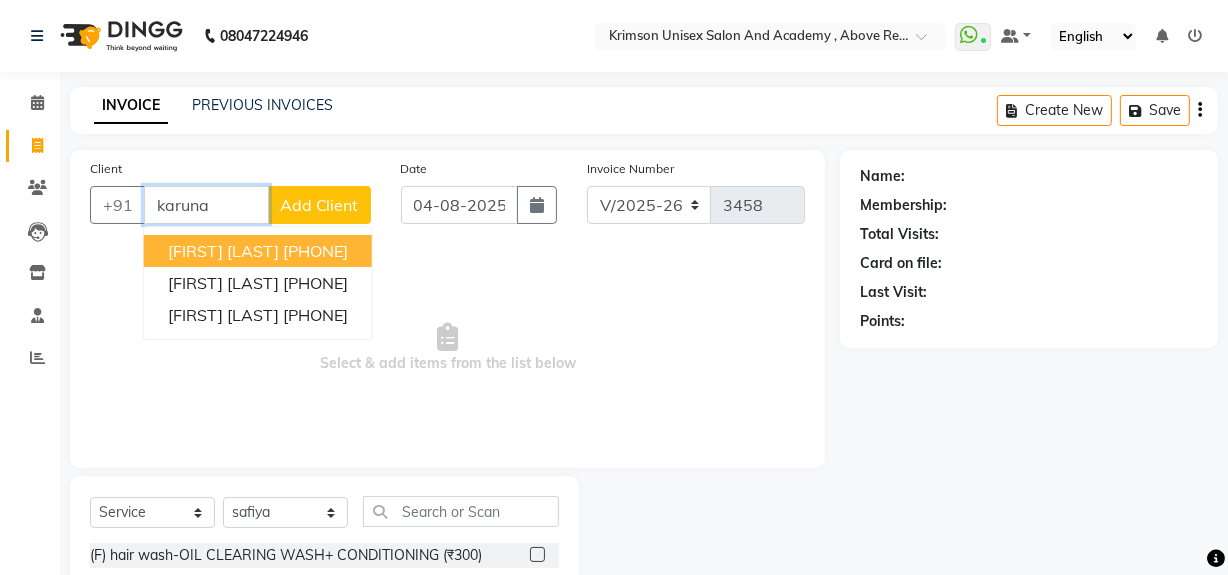 click on "[PHONE]" at bounding box center (315, 251) 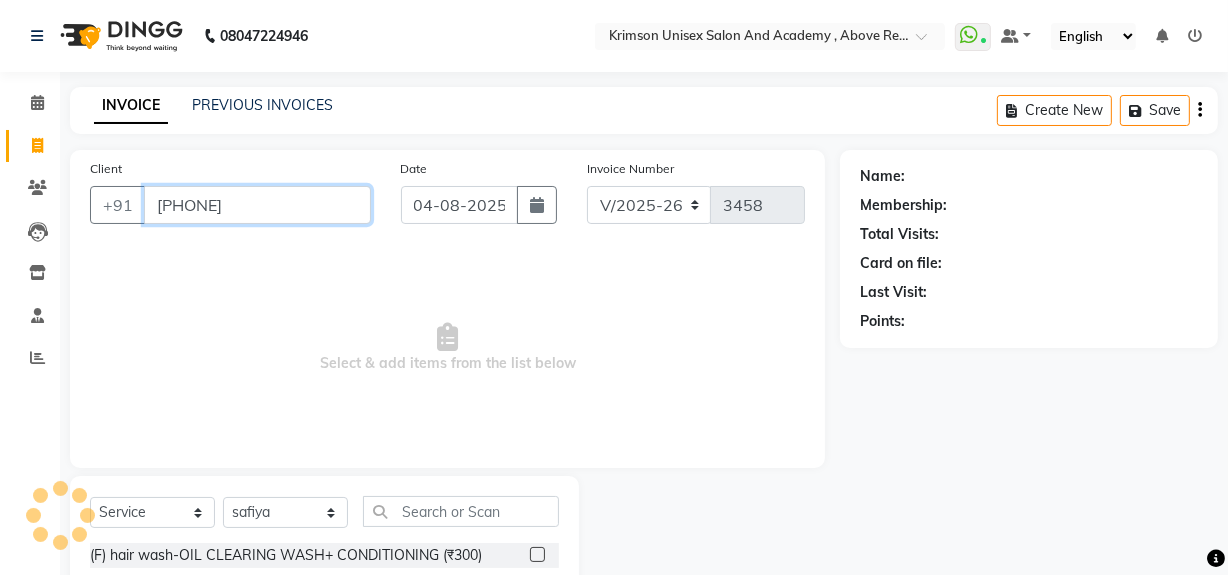 type on "[PHONE]" 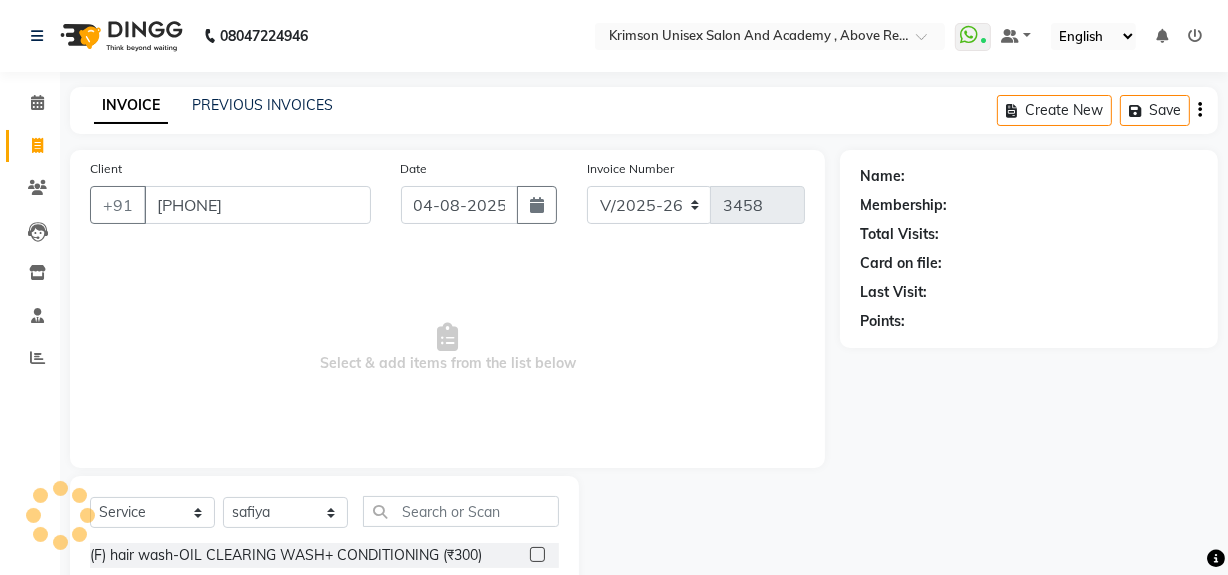 select on "1: Object" 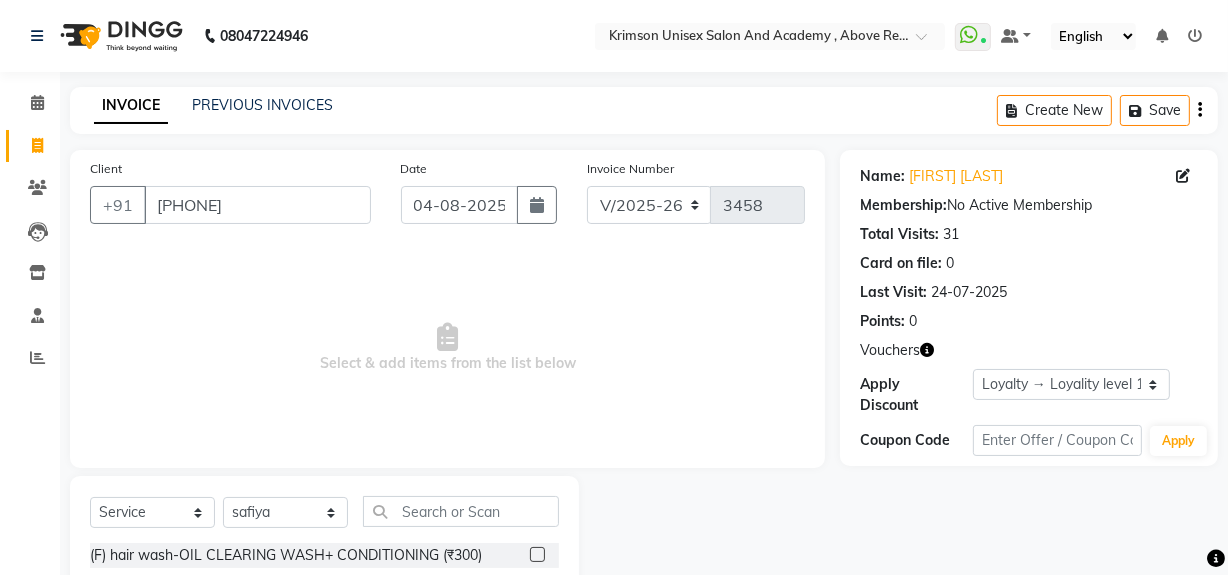 click 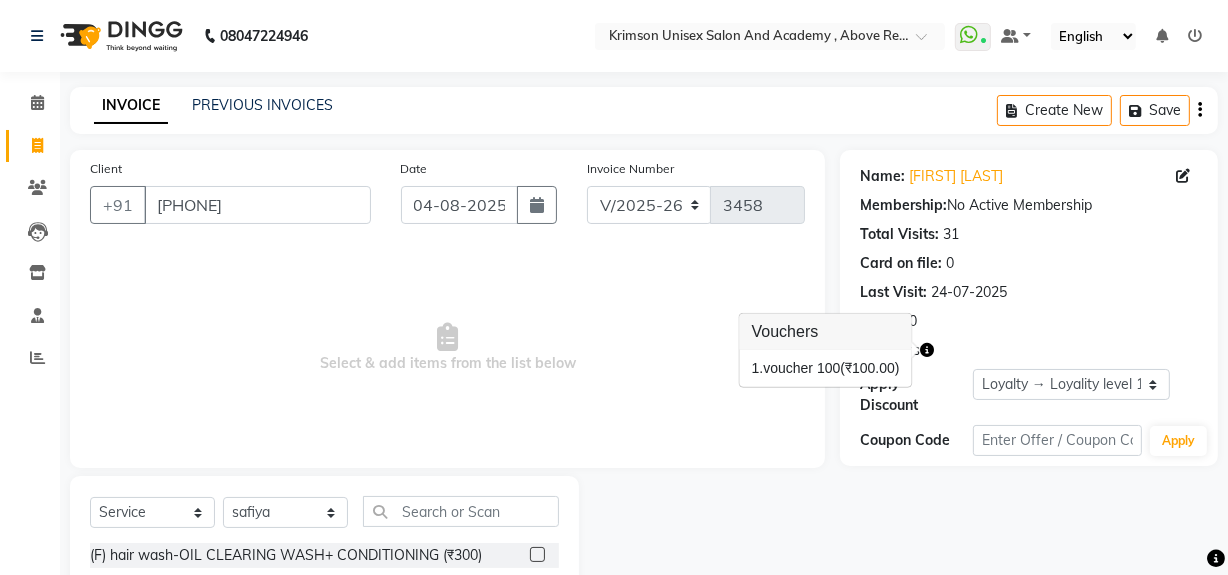 click on "Select & add items from the list below" at bounding box center [447, 348] 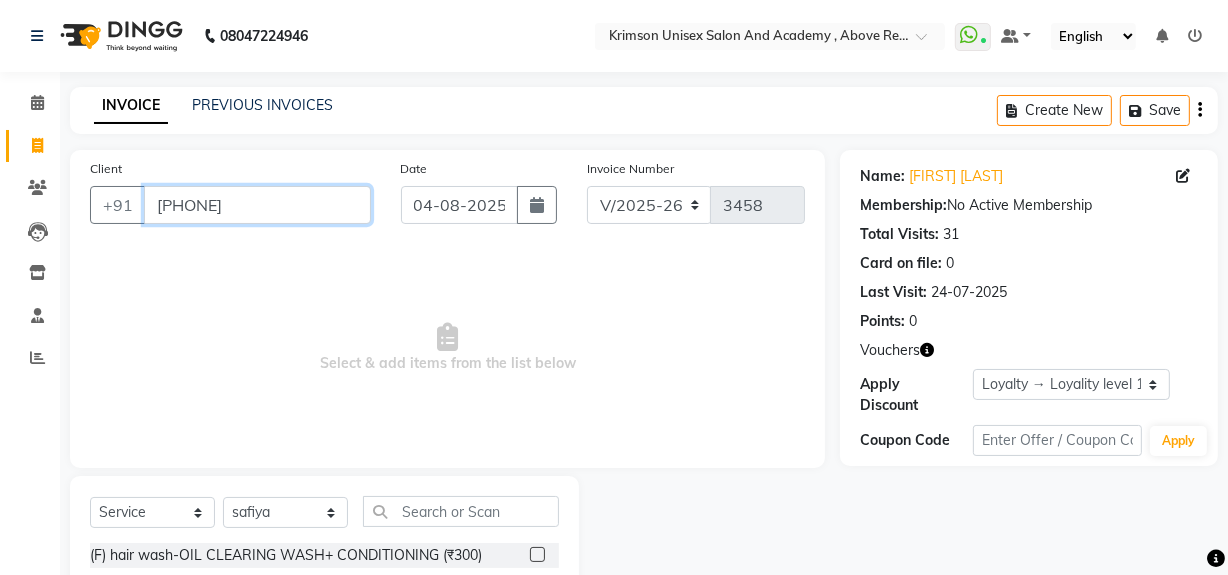 click on "[PHONE]" at bounding box center (257, 205) 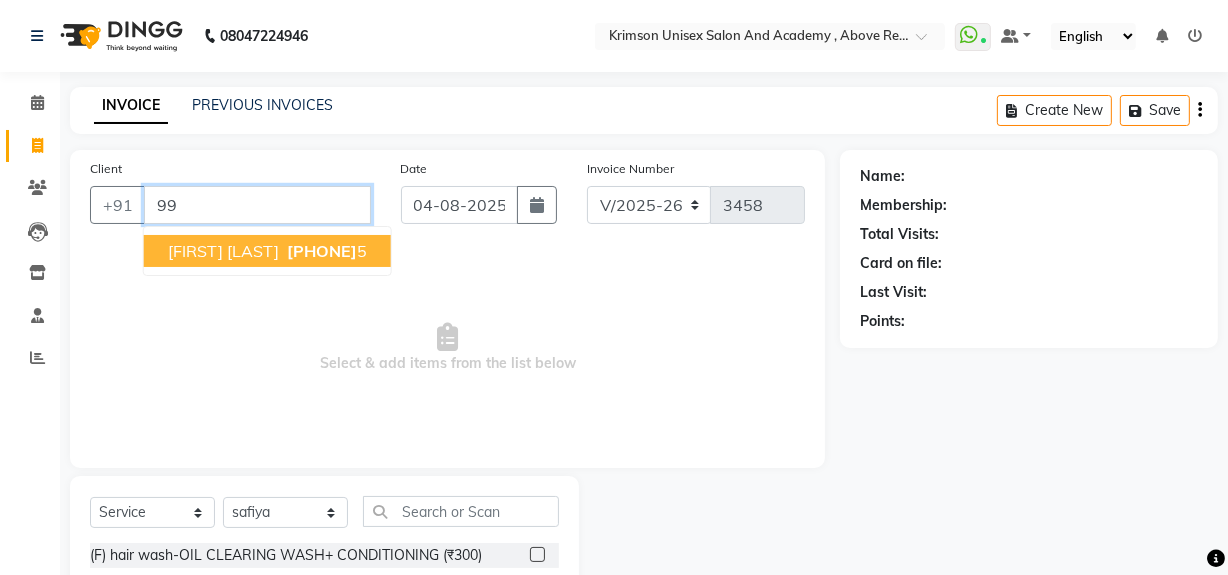 type on "9" 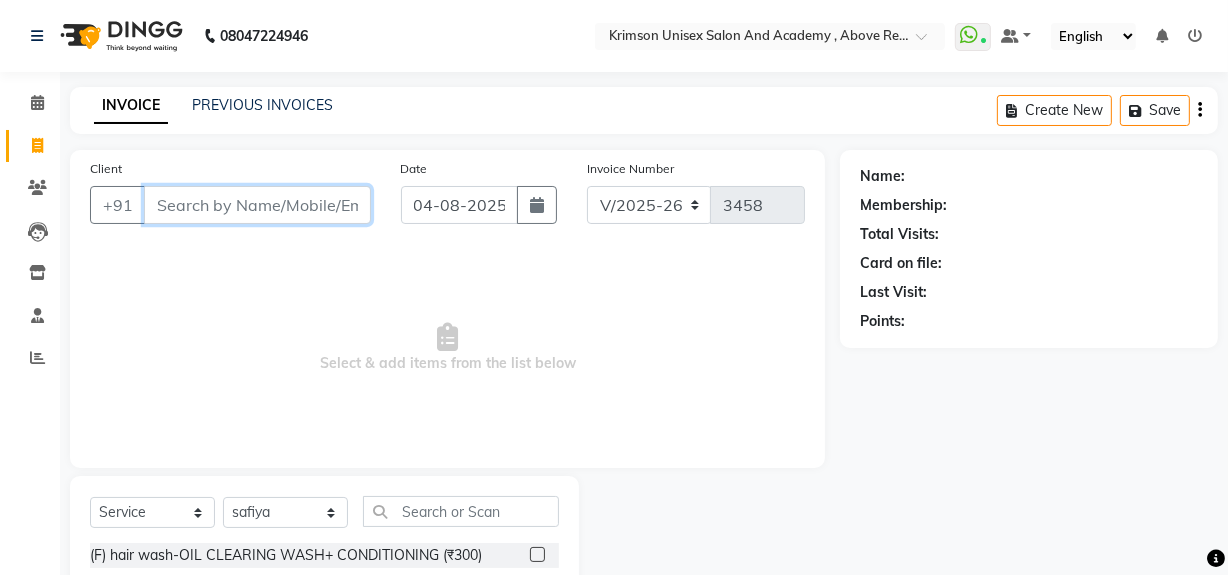 type 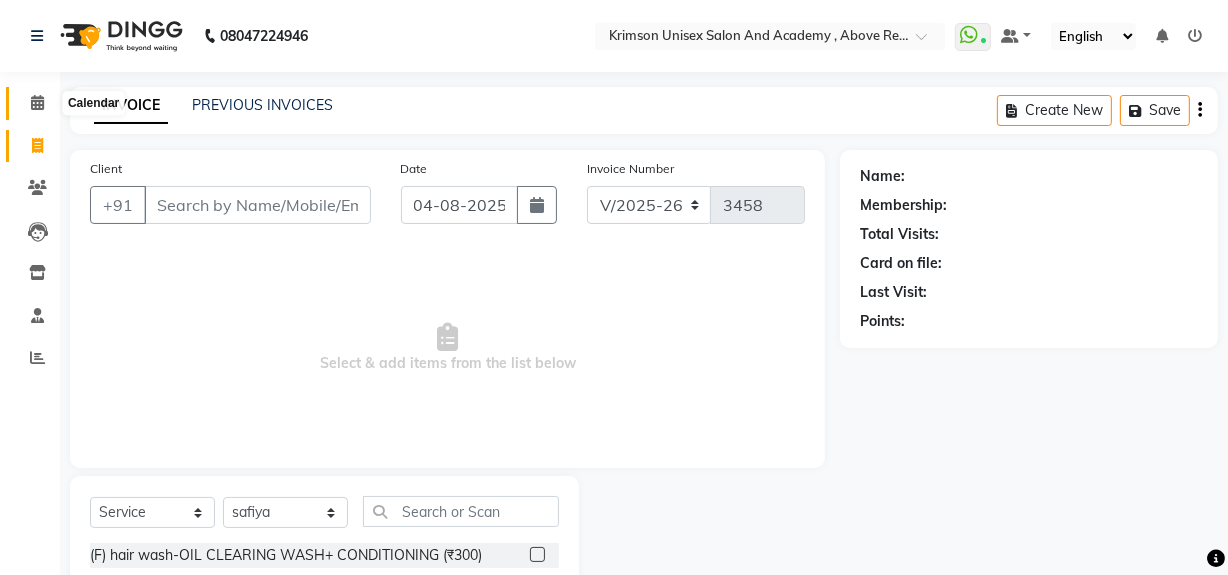 click 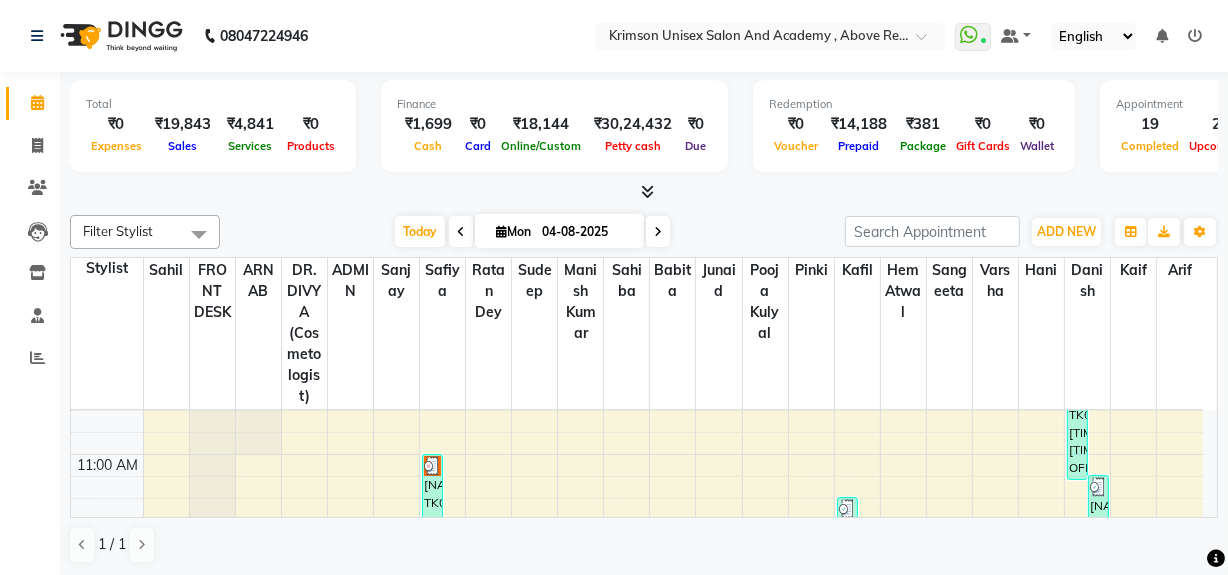 scroll, scrollTop: 0, scrollLeft: 0, axis: both 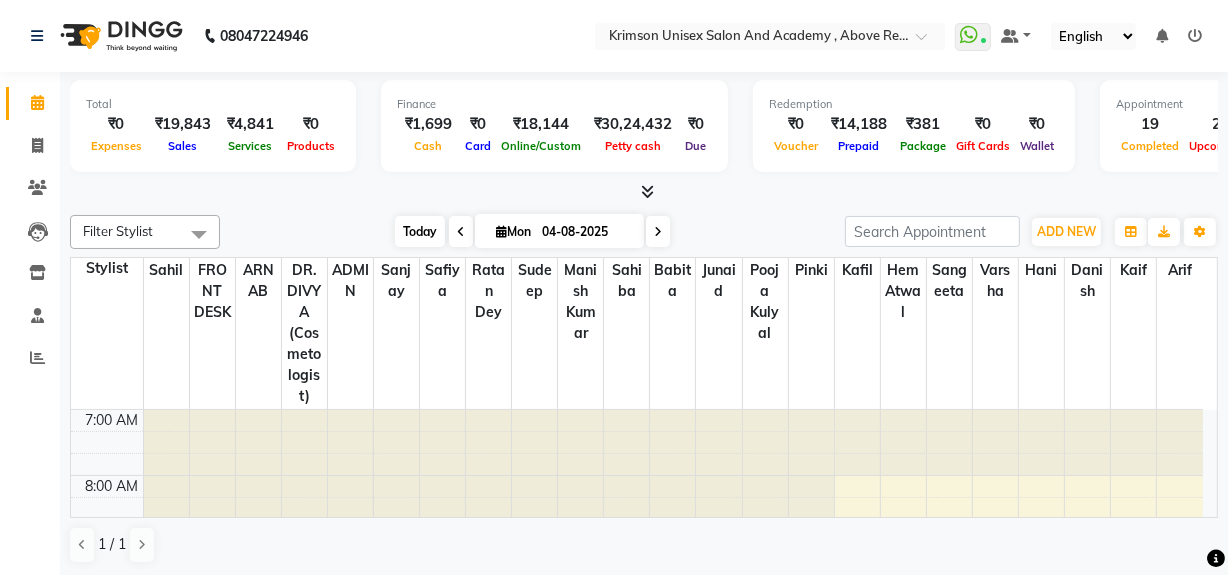 click on "Today" at bounding box center (420, 231) 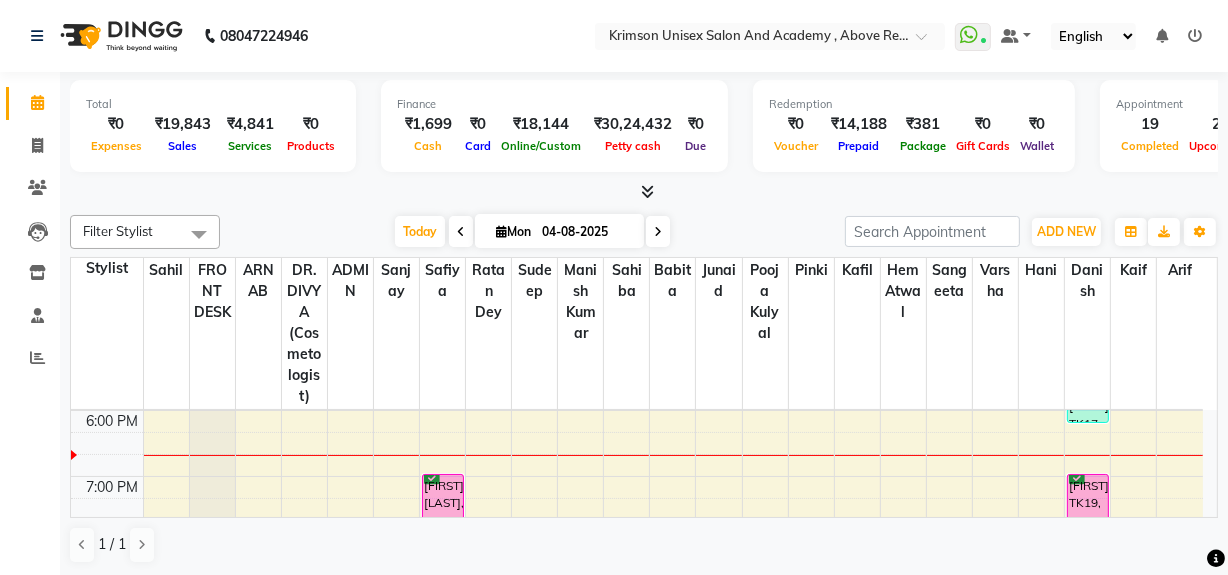 scroll, scrollTop: 726, scrollLeft: 0, axis: vertical 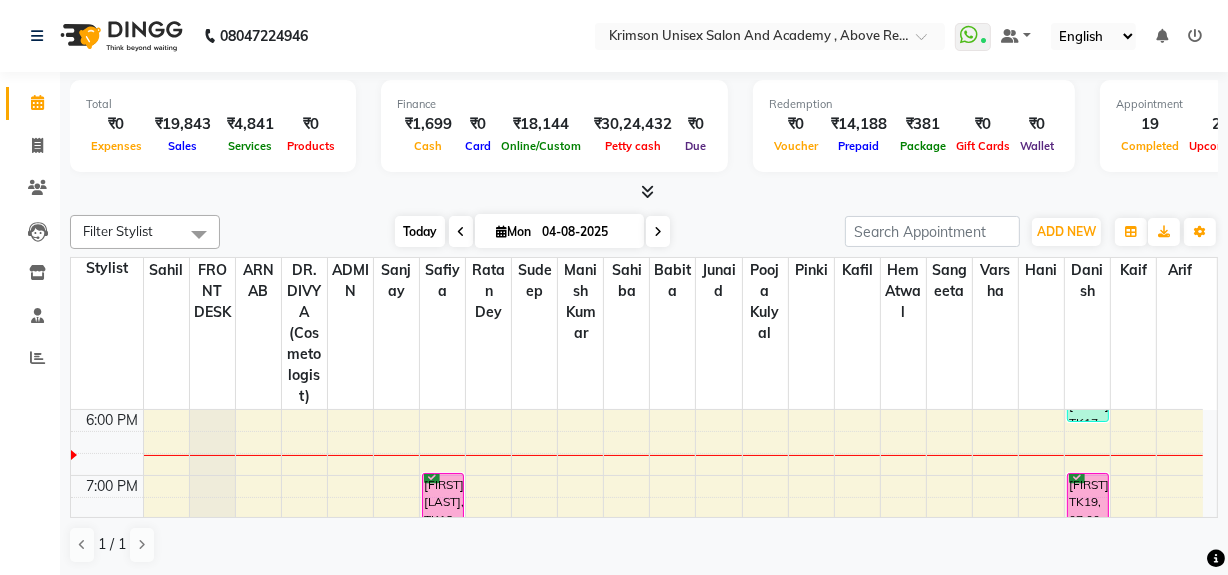 click on "Today" at bounding box center [420, 231] 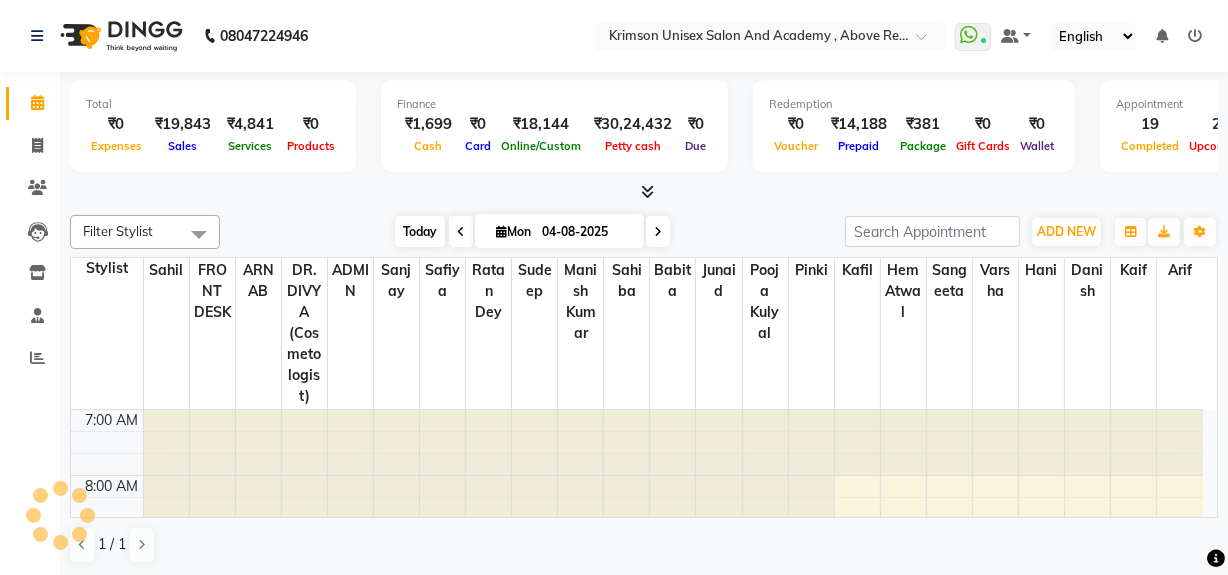 scroll, scrollTop: 723, scrollLeft: 0, axis: vertical 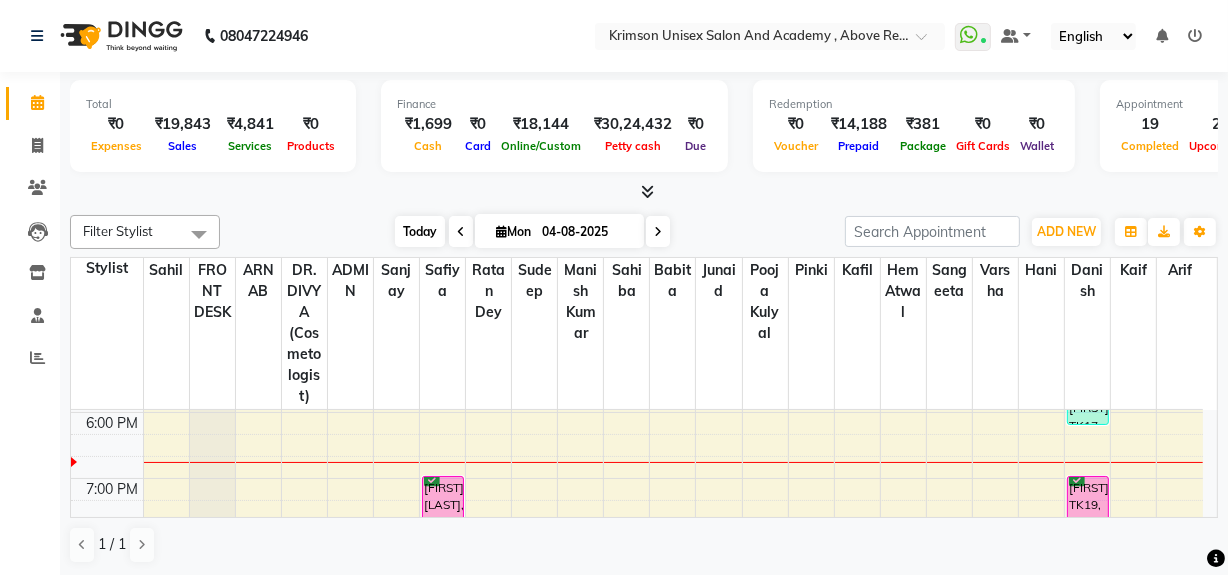 click on "Today" at bounding box center (420, 231) 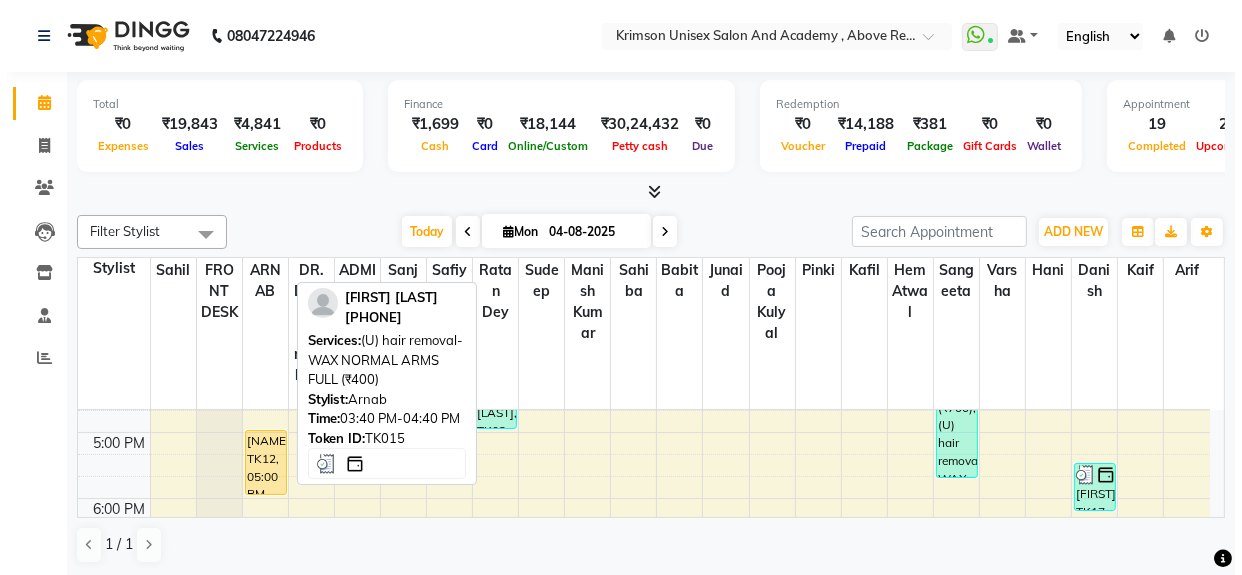 scroll, scrollTop: 638, scrollLeft: 0, axis: vertical 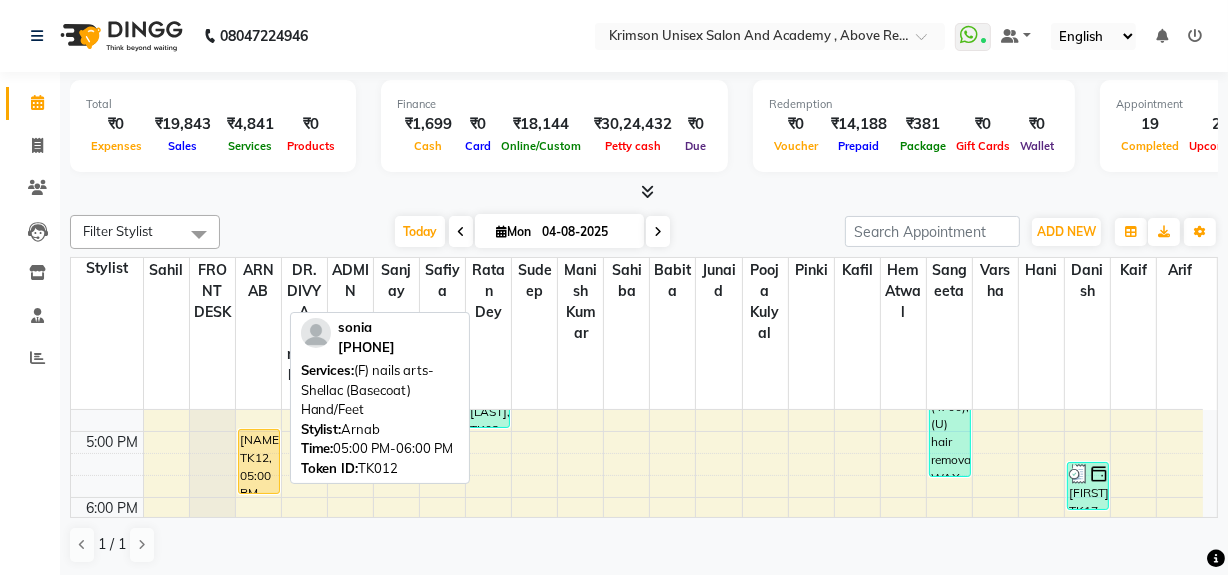 click on "[NAME], TK12, 05:00 PM-06:00 PM, (F) nails arts-Shellac (Basecoat) Hand/Feet" at bounding box center (259, 461) 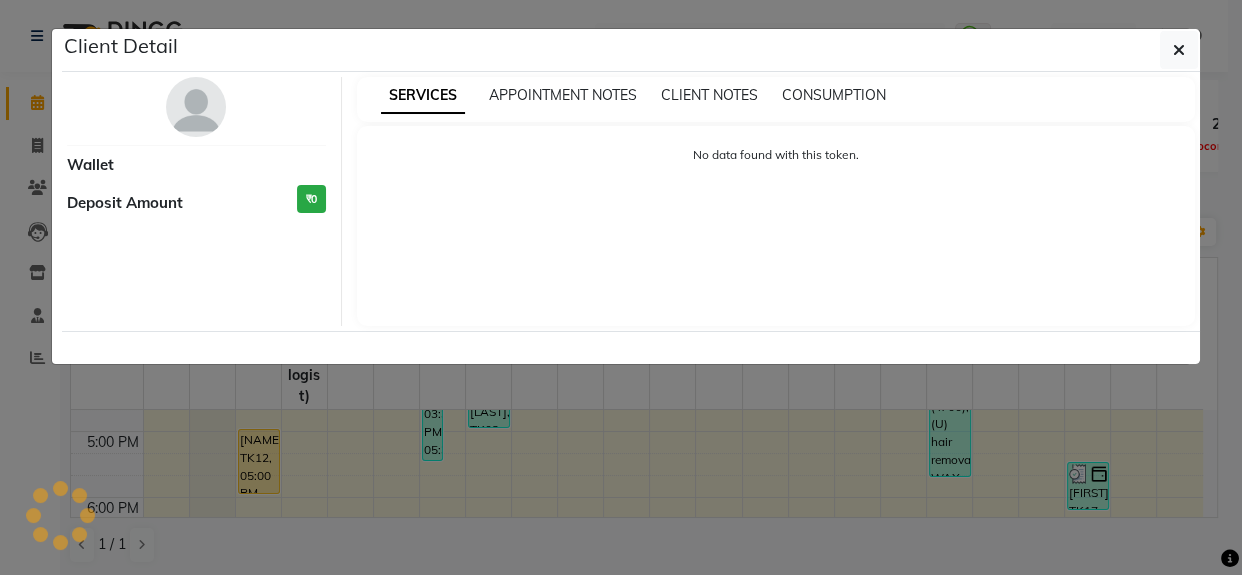 select on "1" 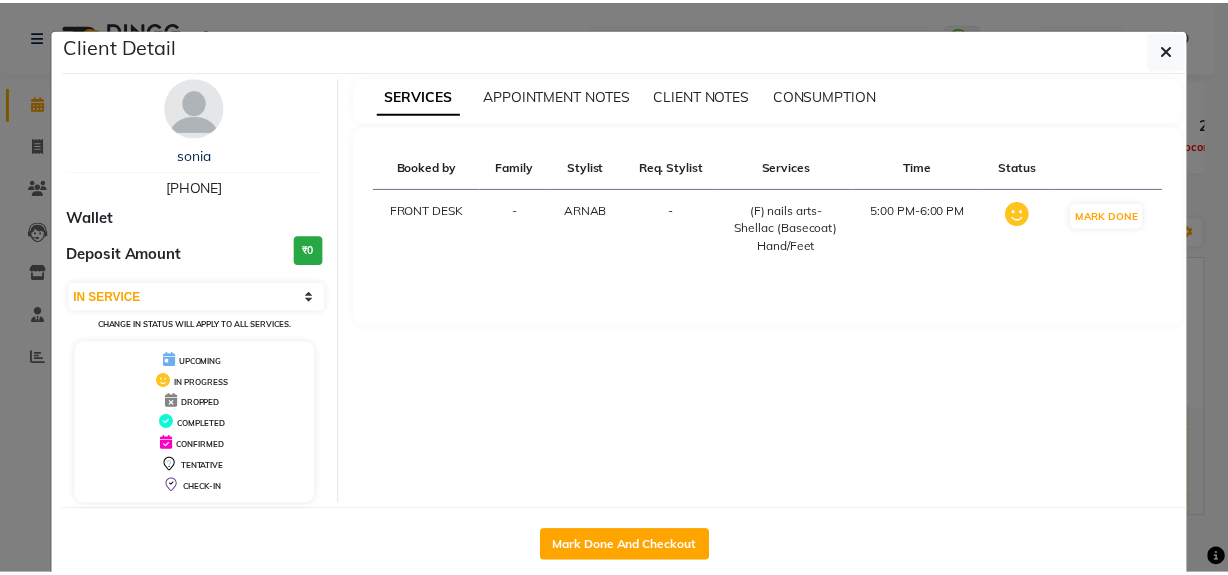 scroll, scrollTop: 35, scrollLeft: 0, axis: vertical 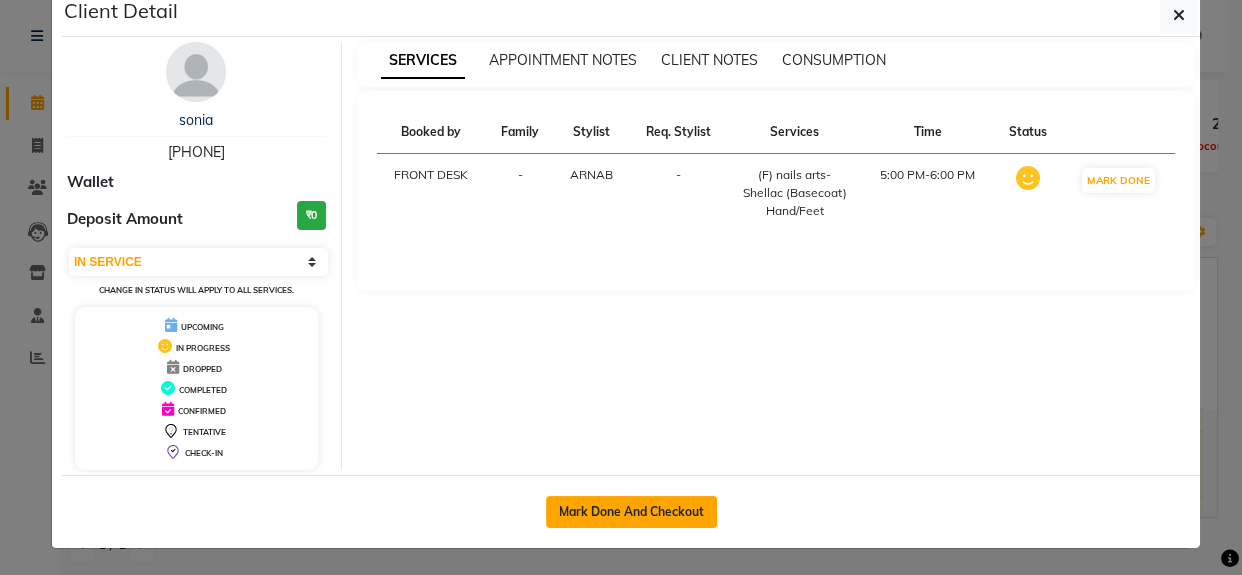 click on "Mark Done And Checkout" 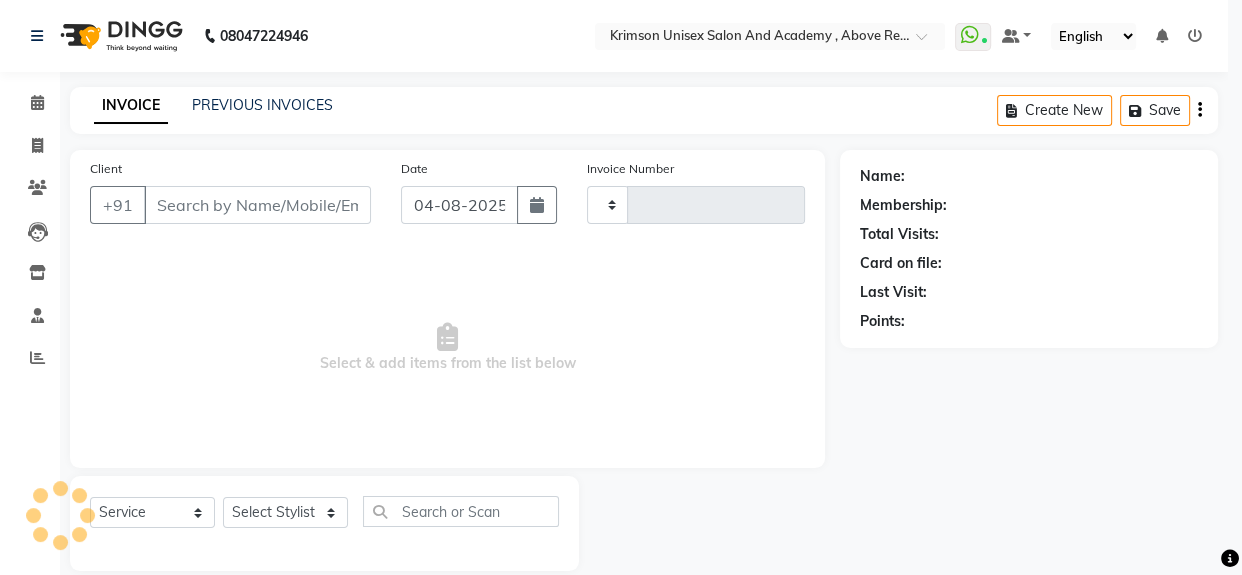 type on "3458" 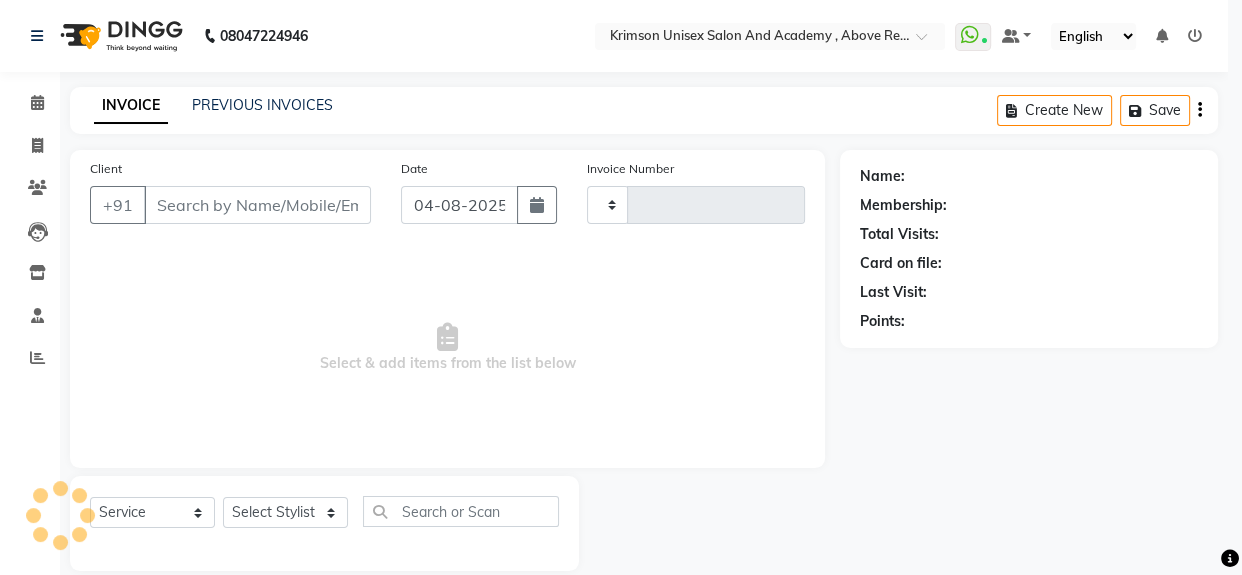 select on "5853" 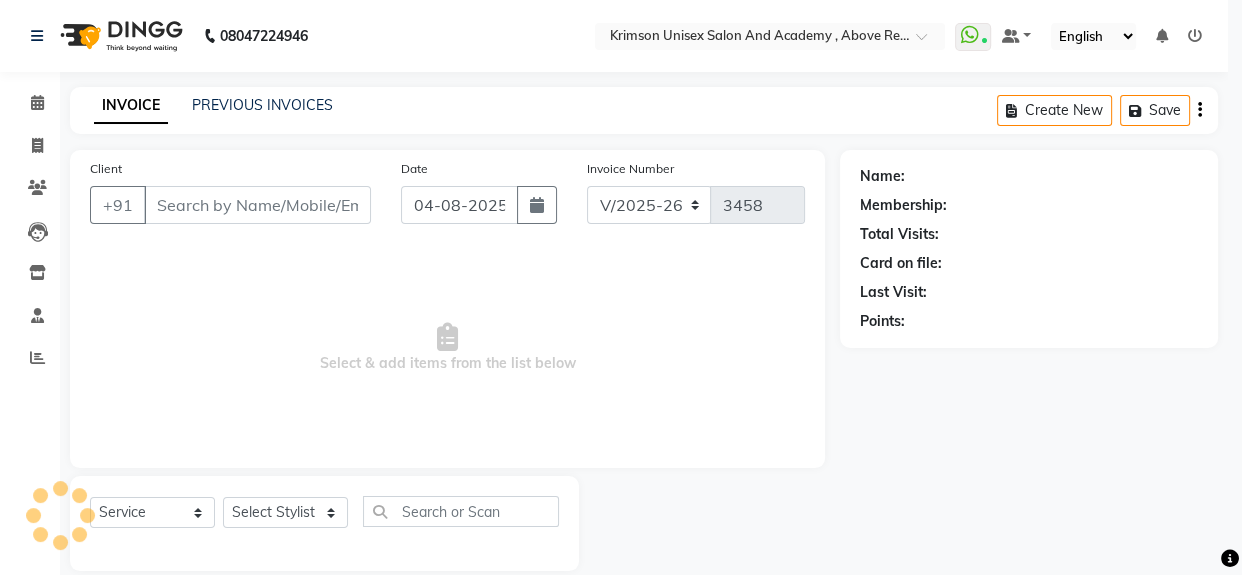 select on "3" 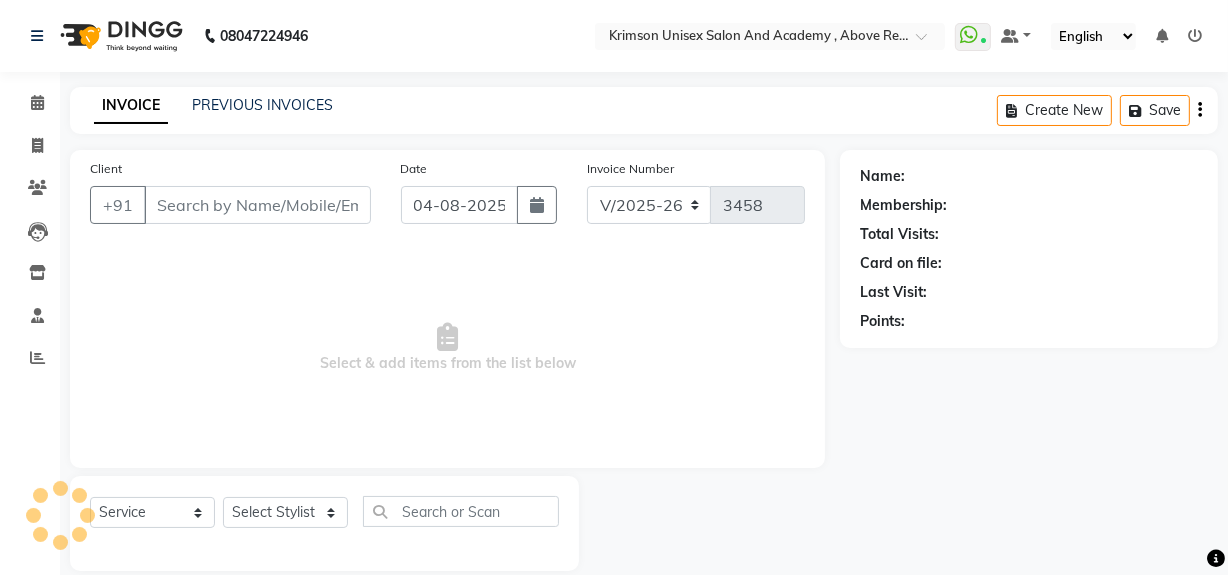 type on "[PHONE]" 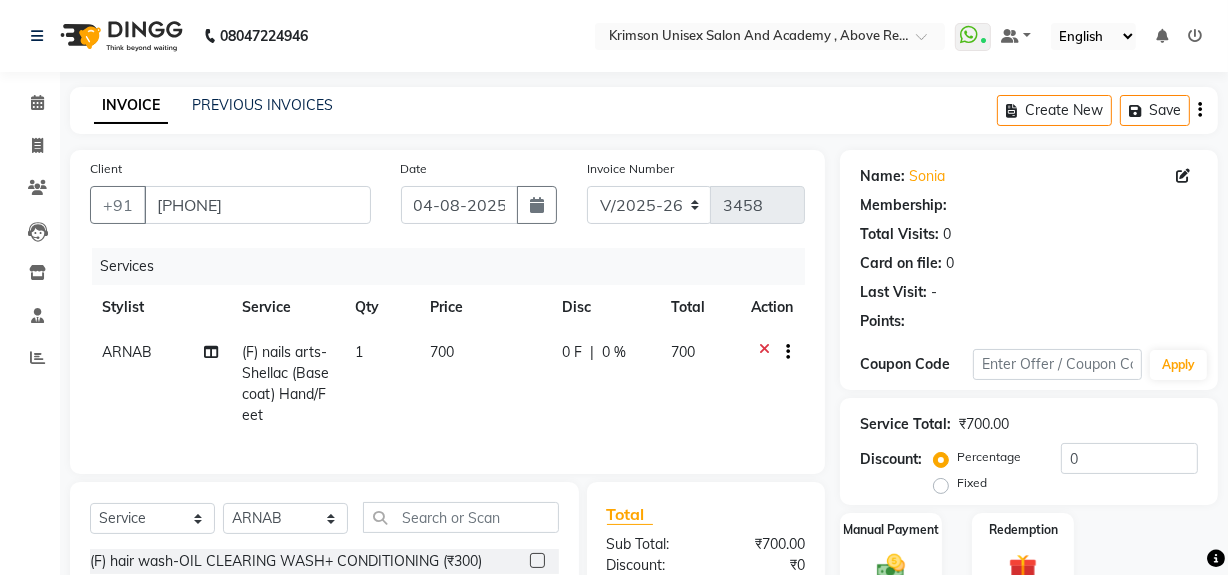 select on "1: Object" 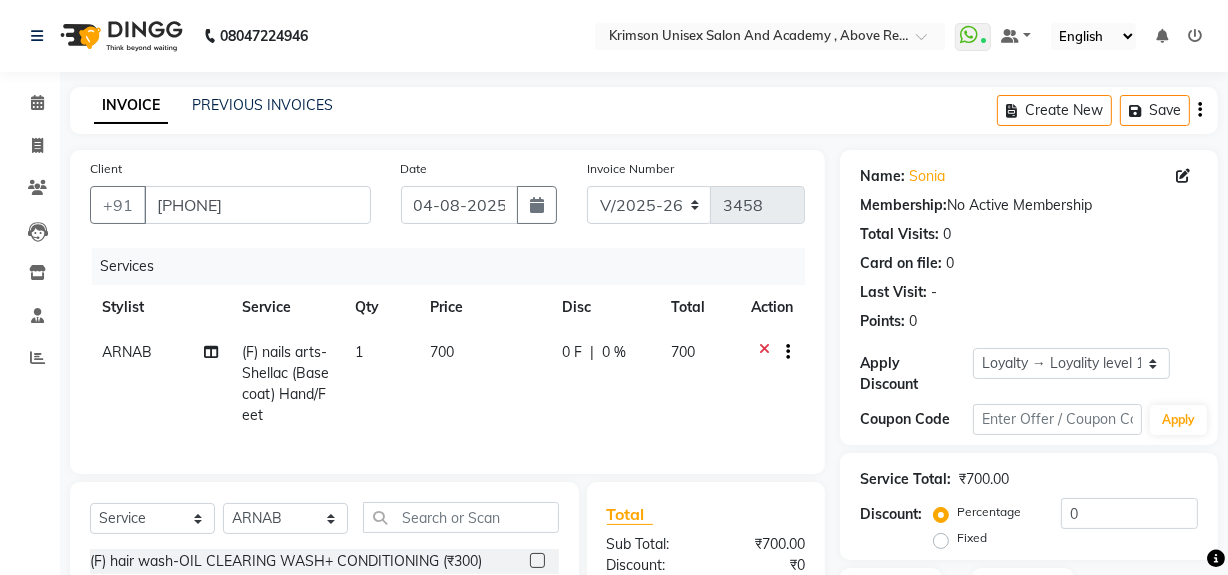 scroll, scrollTop: 245, scrollLeft: 0, axis: vertical 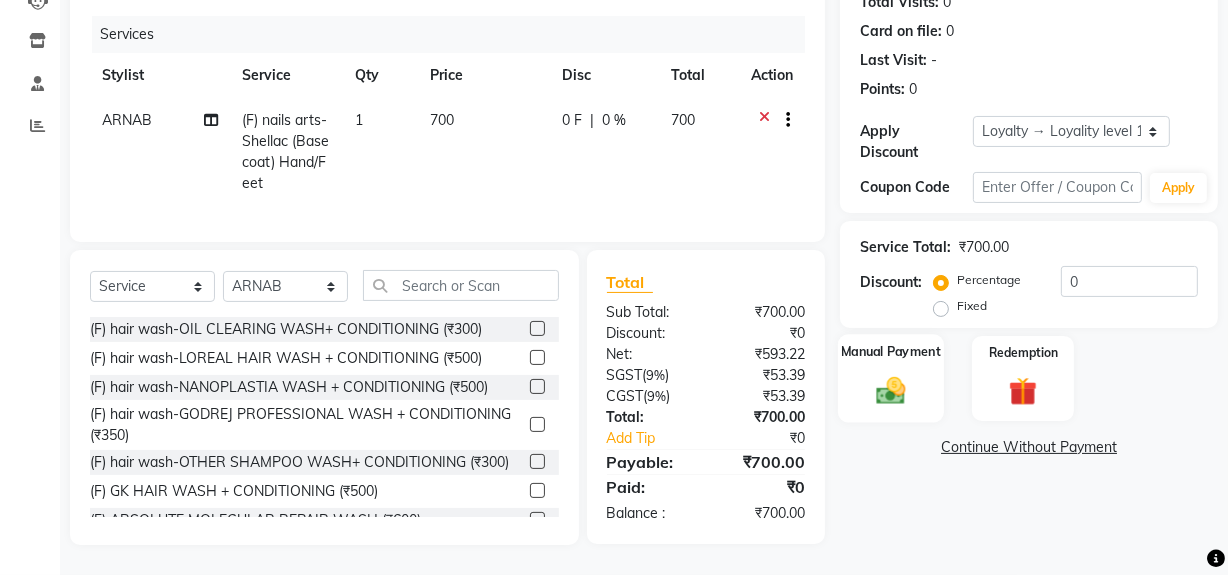 click 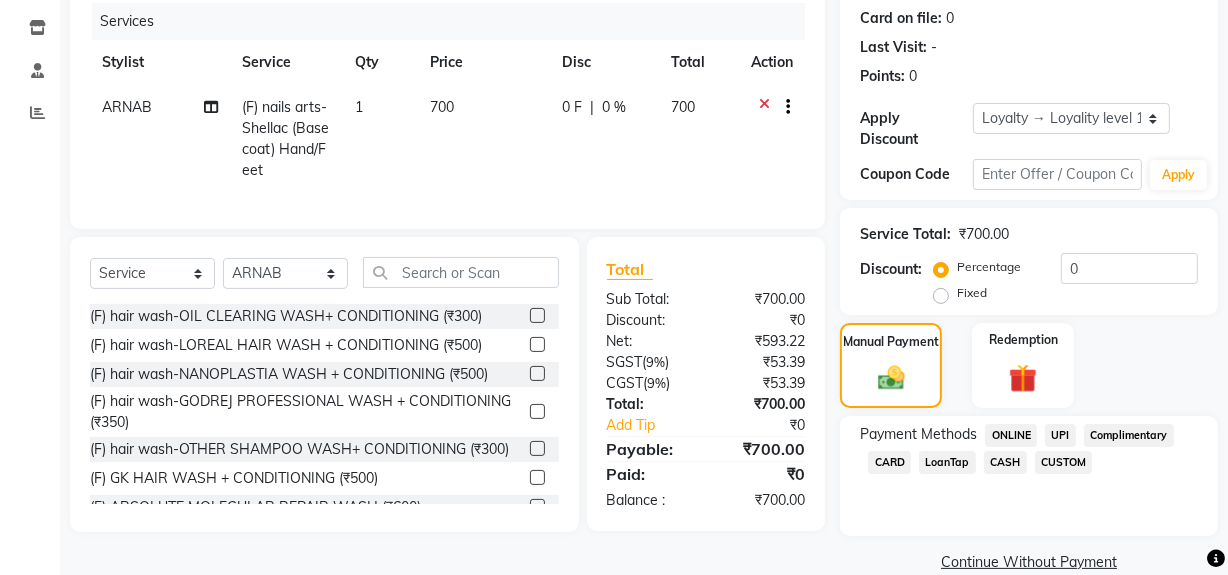 click on "CASH" 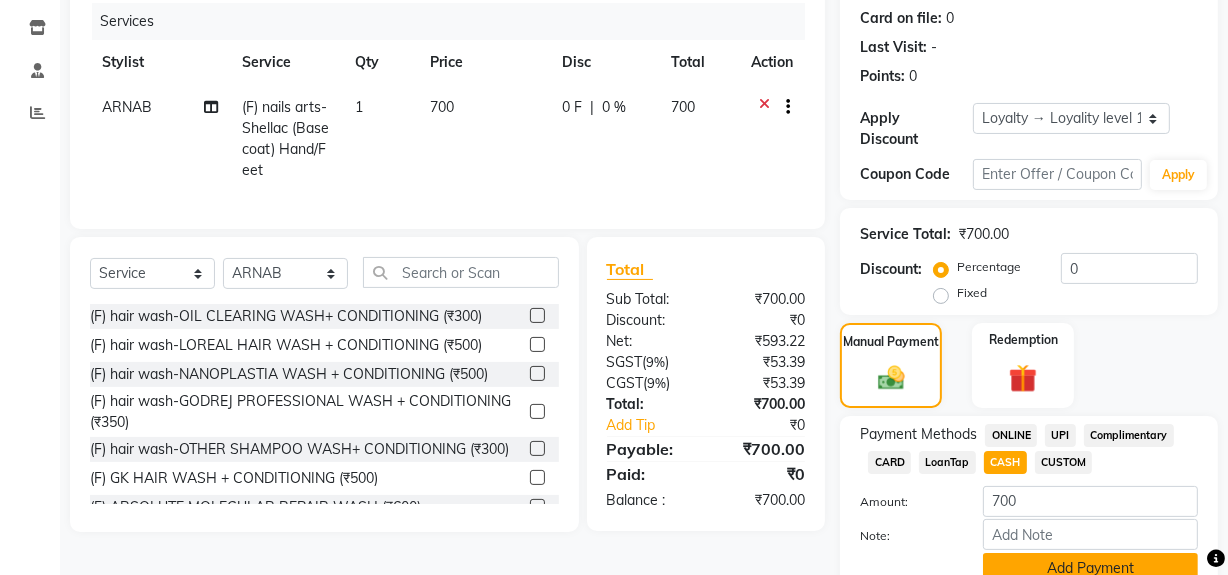scroll, scrollTop: 332, scrollLeft: 0, axis: vertical 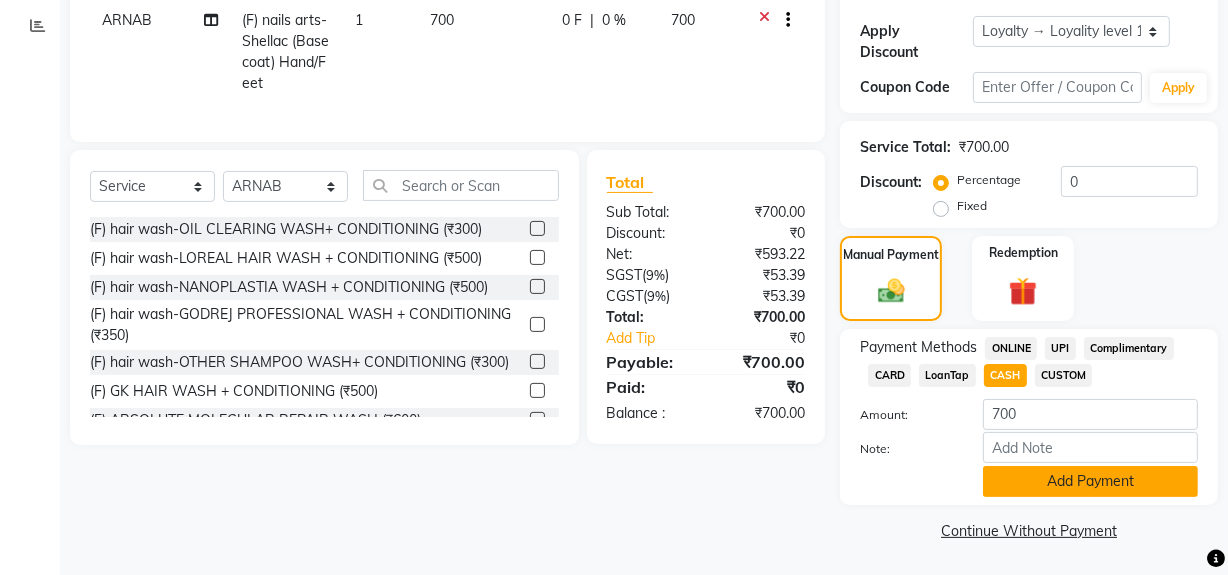 click on "Add Payment" 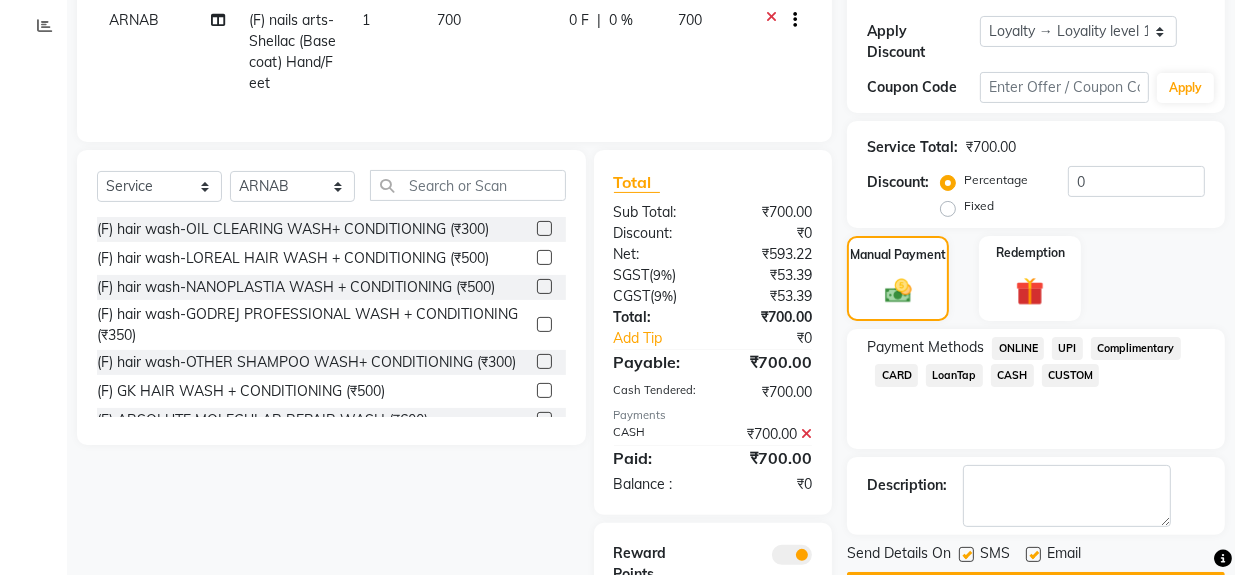 scroll, scrollTop: 477, scrollLeft: 0, axis: vertical 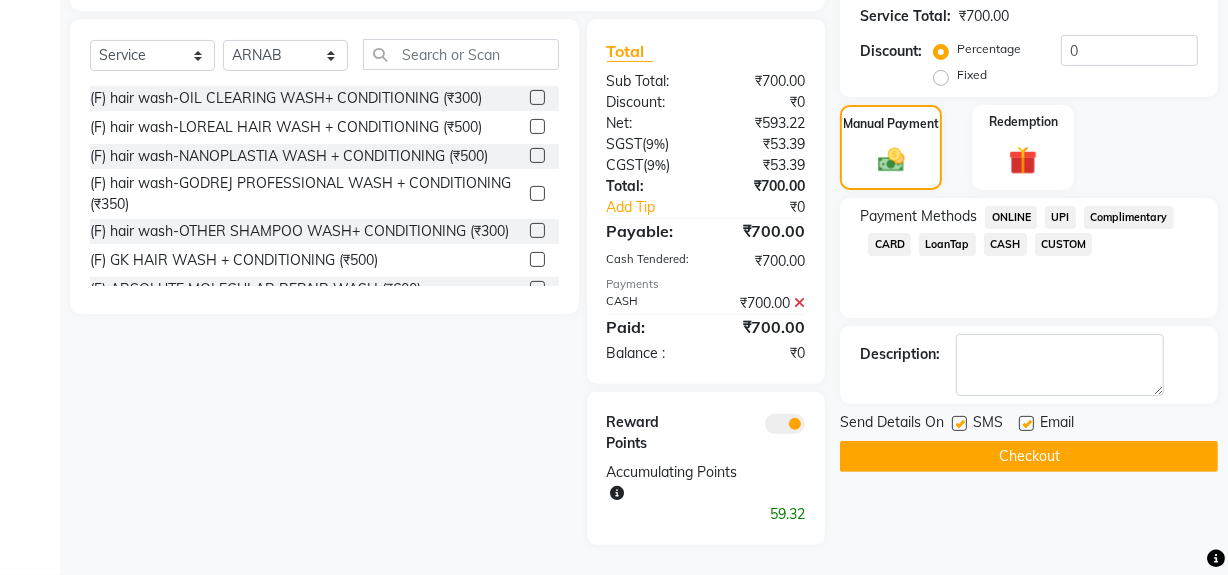 click 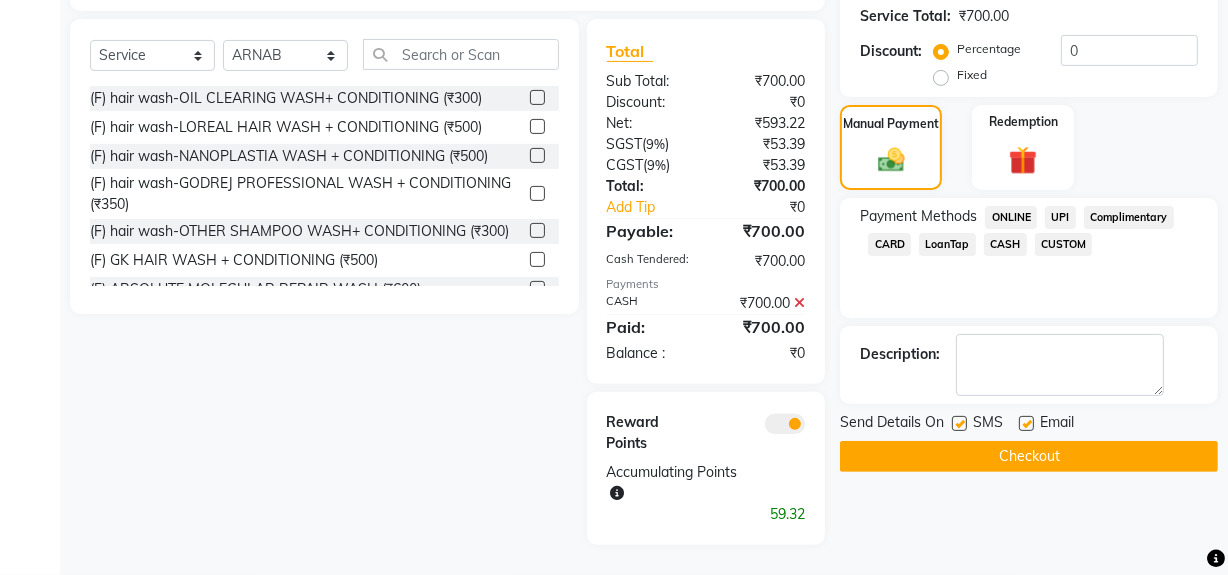 click 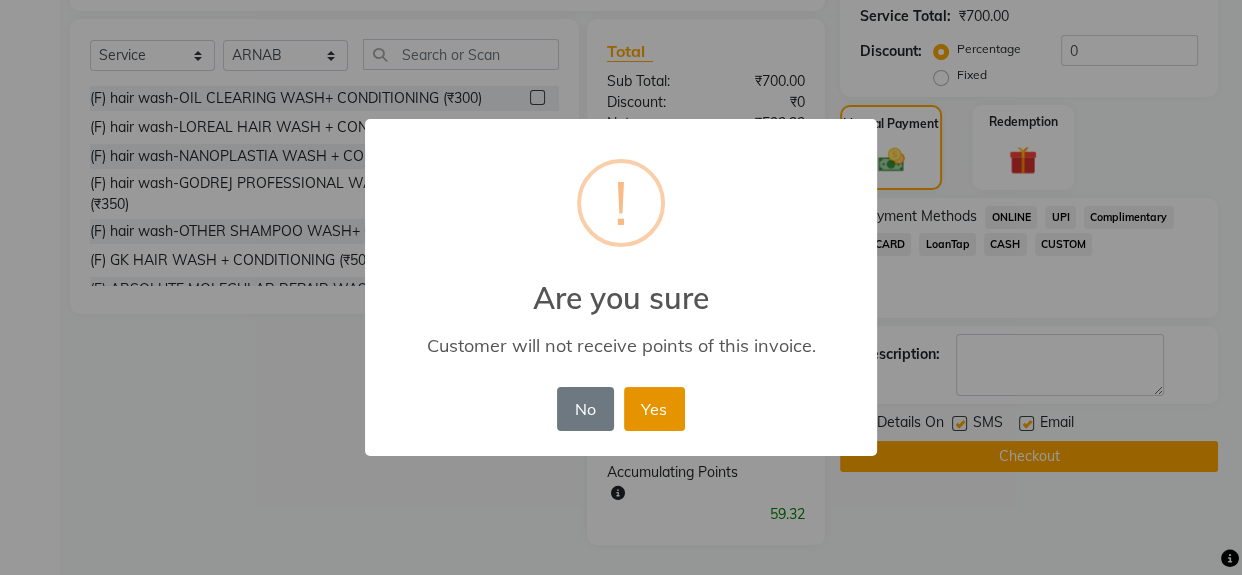 click on "Yes" at bounding box center (654, 409) 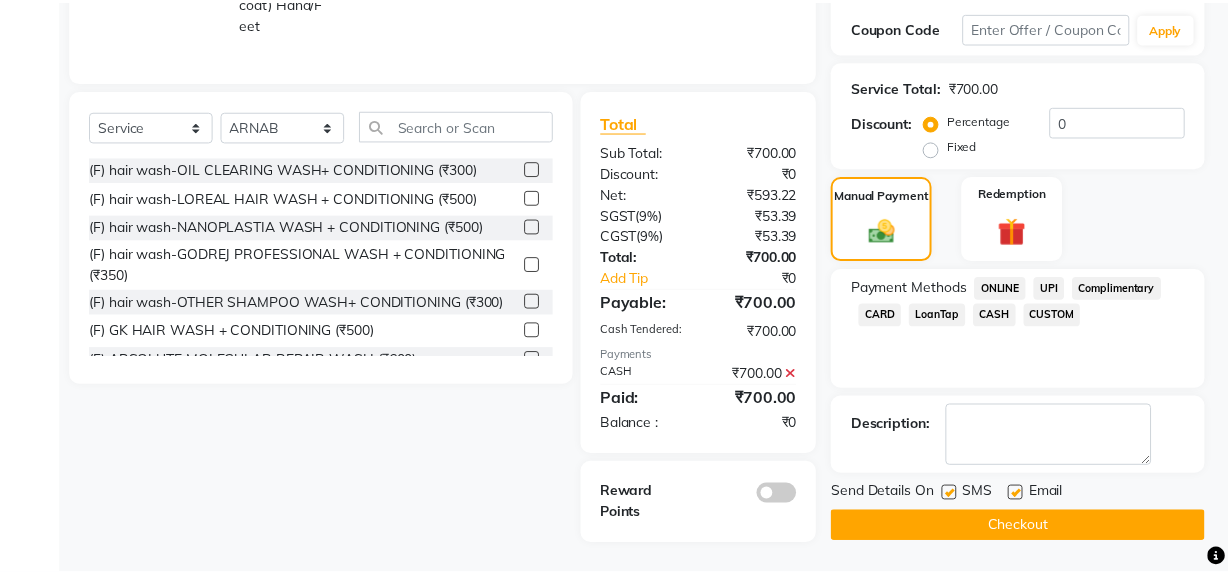 scroll, scrollTop: 406, scrollLeft: 0, axis: vertical 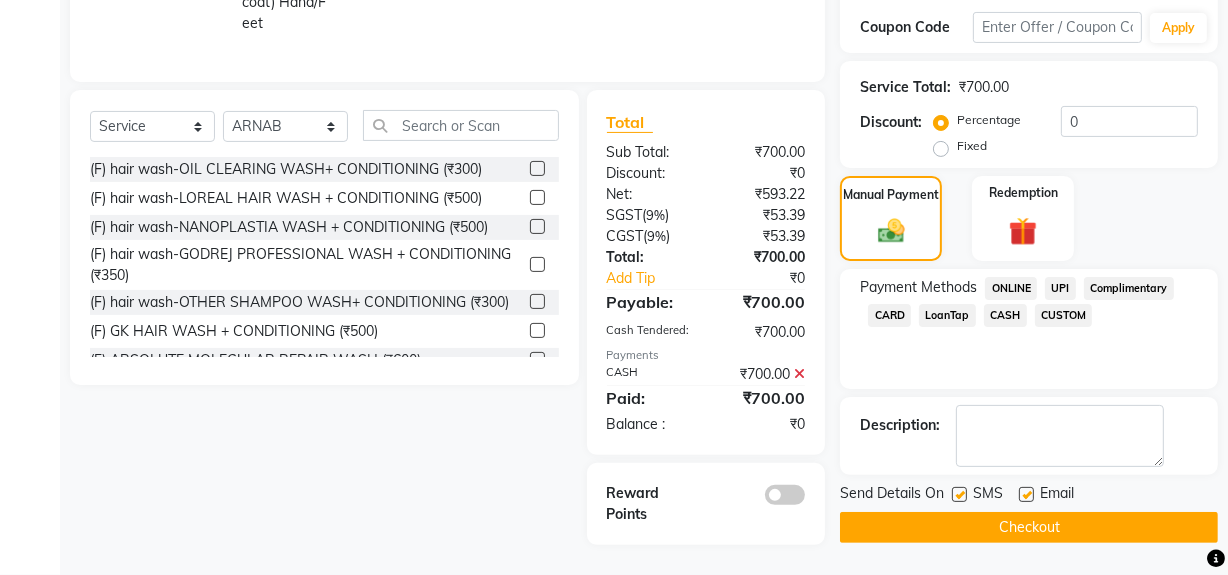 click on "Checkout" 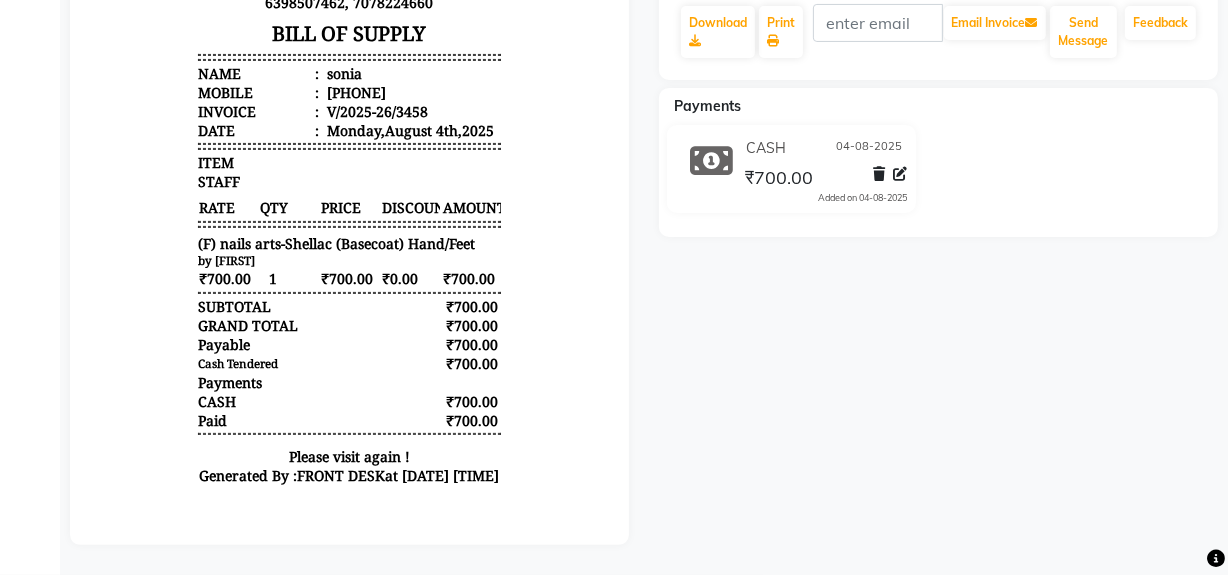 scroll, scrollTop: 0, scrollLeft: 0, axis: both 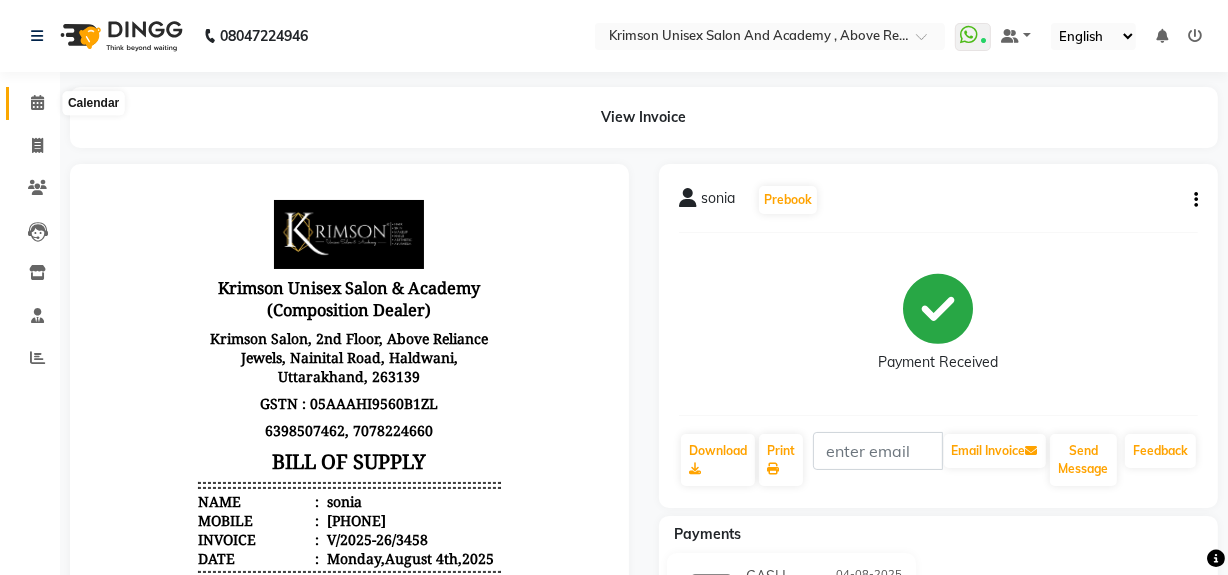 click 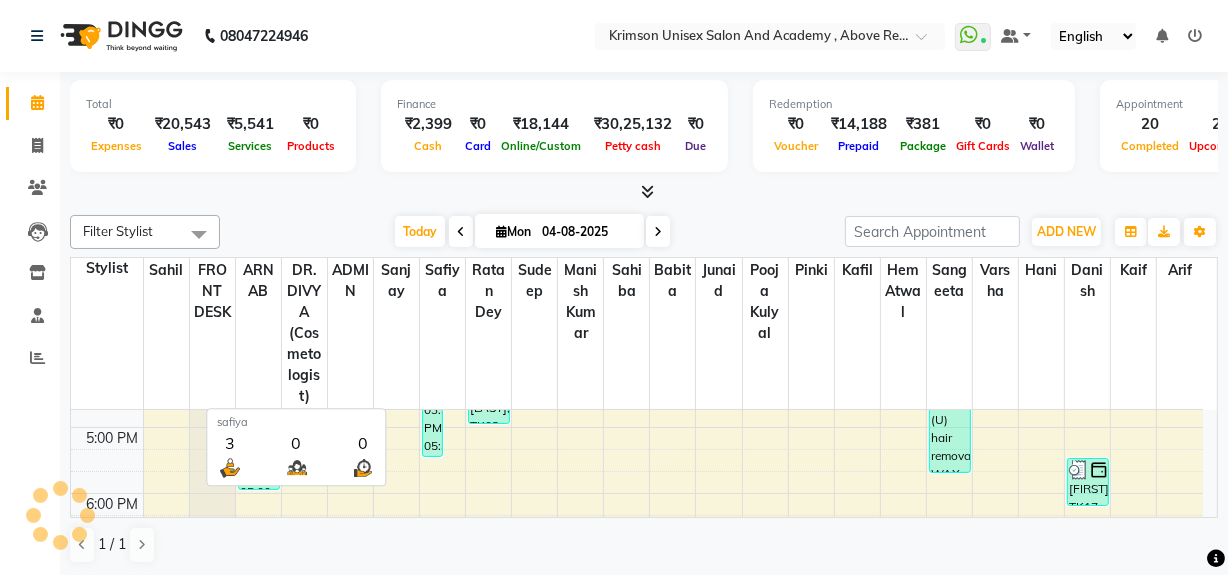 scroll, scrollTop: 0, scrollLeft: 0, axis: both 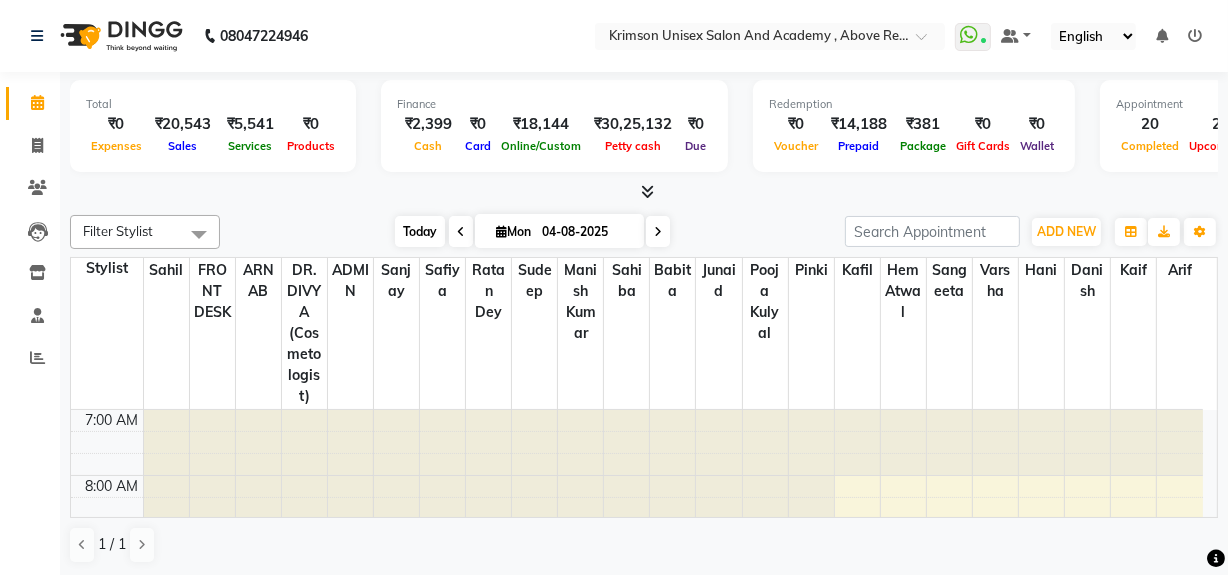 click on "Today" at bounding box center [420, 231] 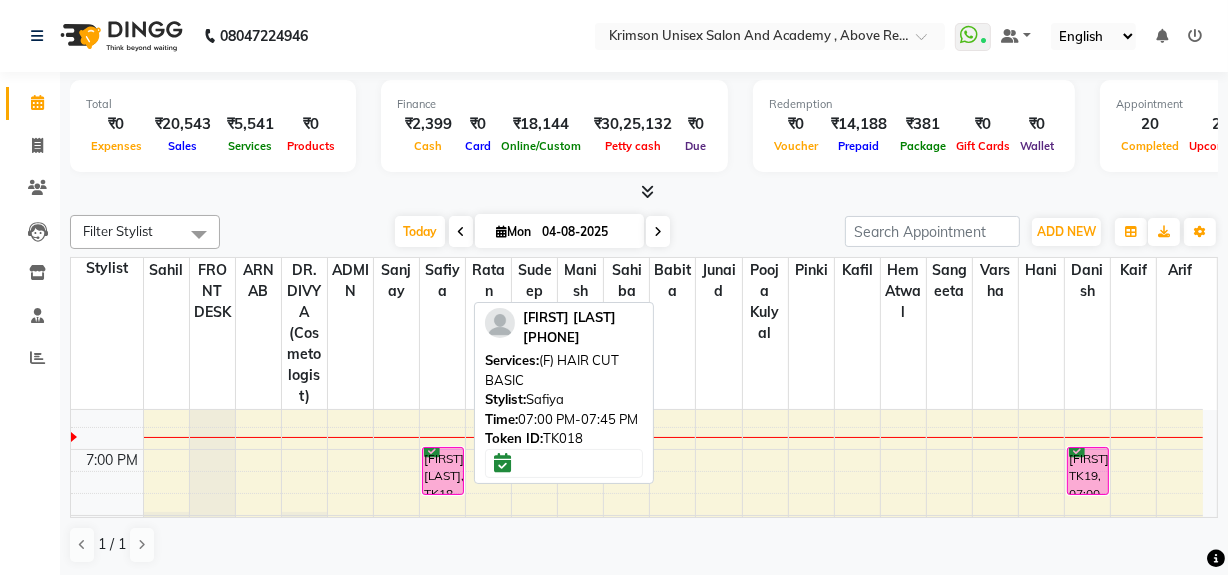 scroll, scrollTop: 754, scrollLeft: 0, axis: vertical 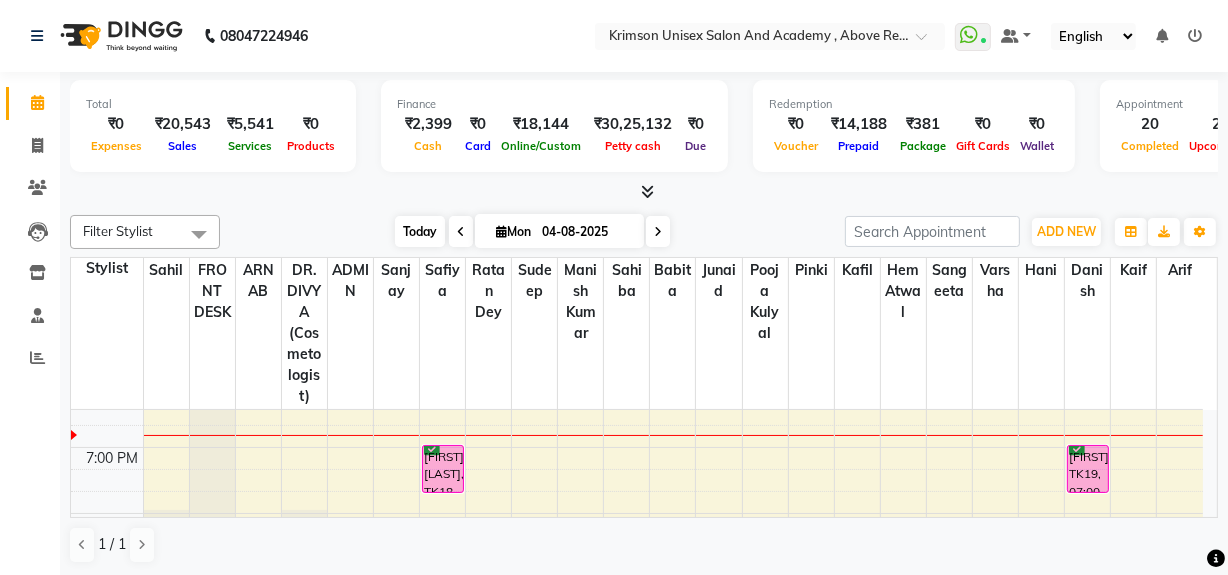 click on "Today" at bounding box center (420, 231) 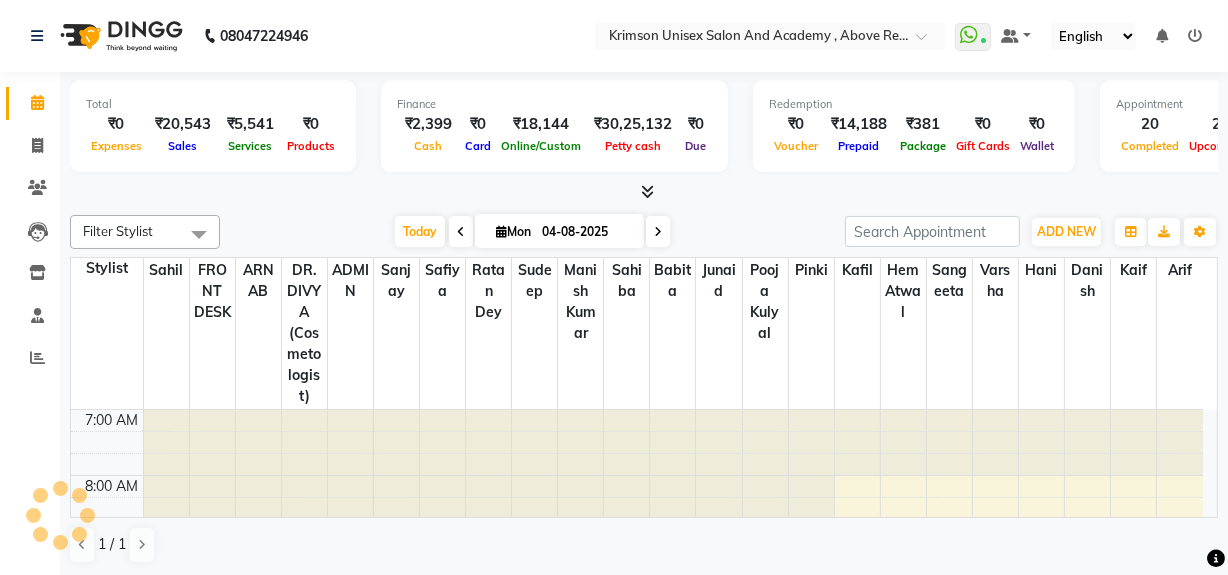scroll, scrollTop: 723, scrollLeft: 0, axis: vertical 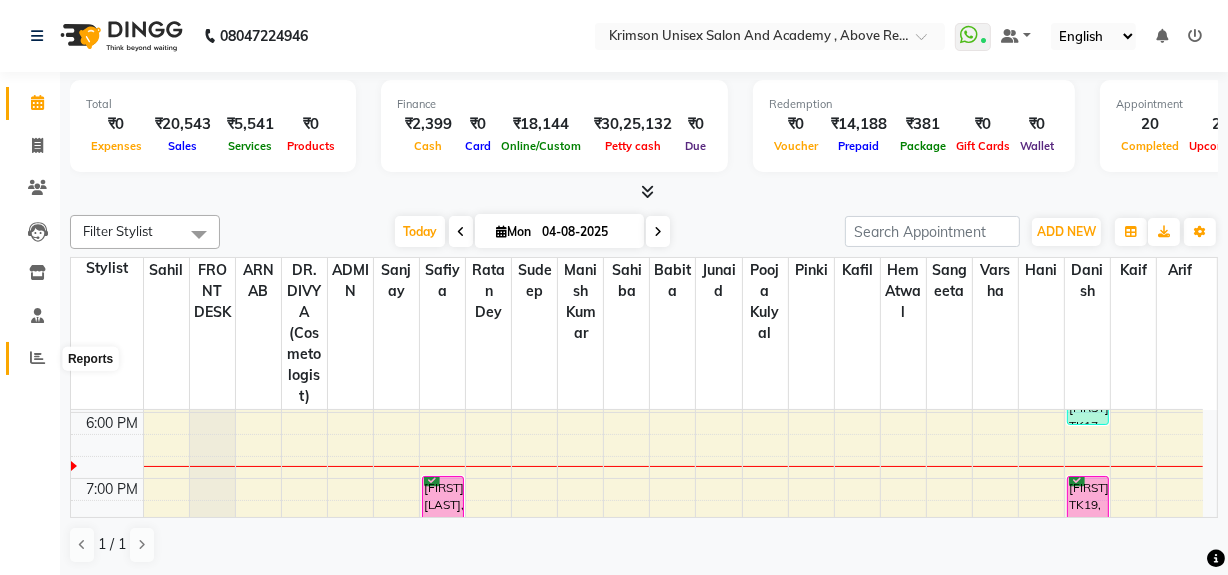 click 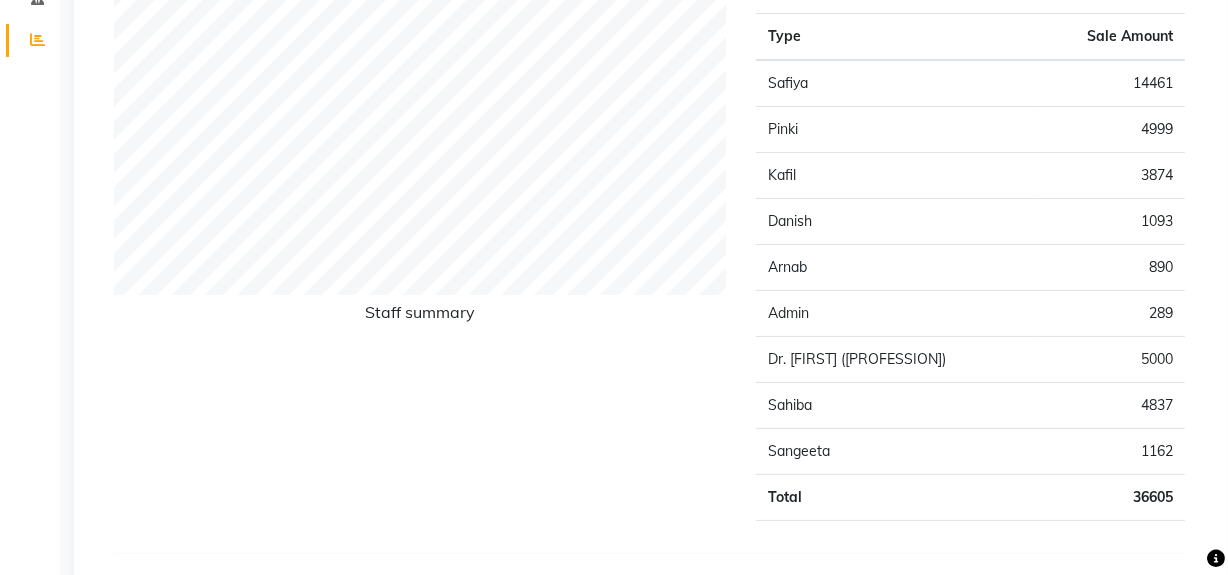 scroll, scrollTop: 0, scrollLeft: 0, axis: both 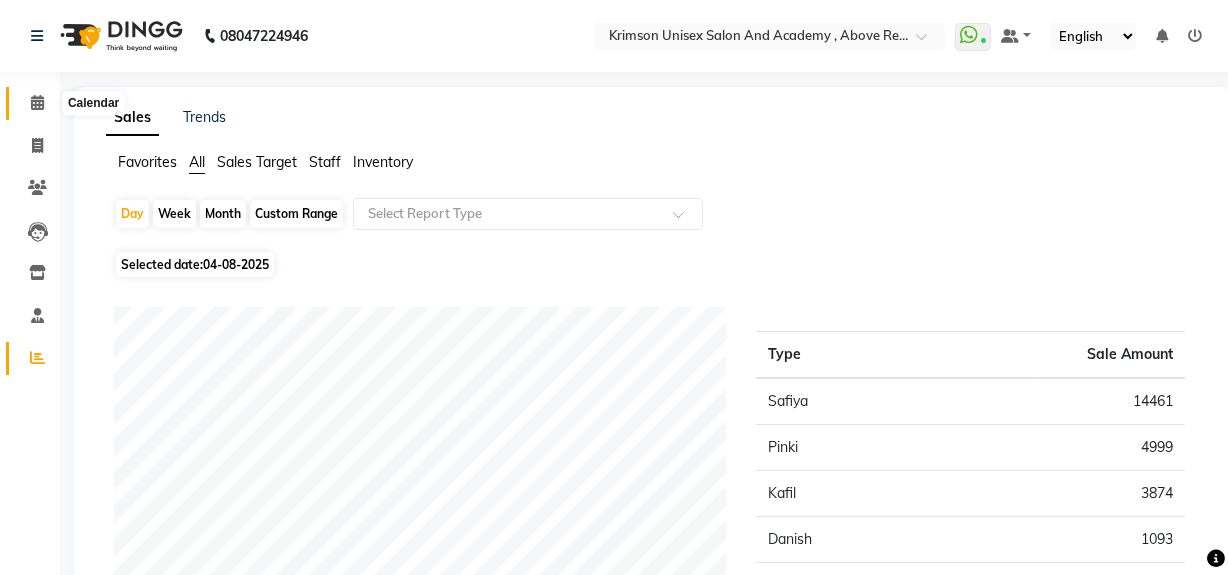 click 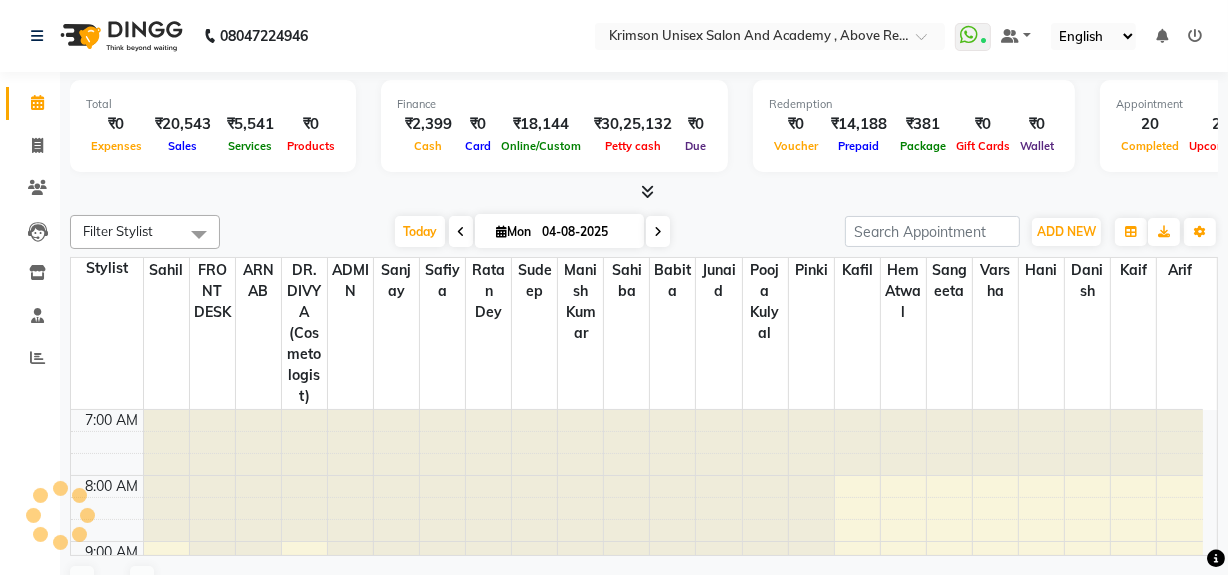 scroll, scrollTop: 0, scrollLeft: 0, axis: both 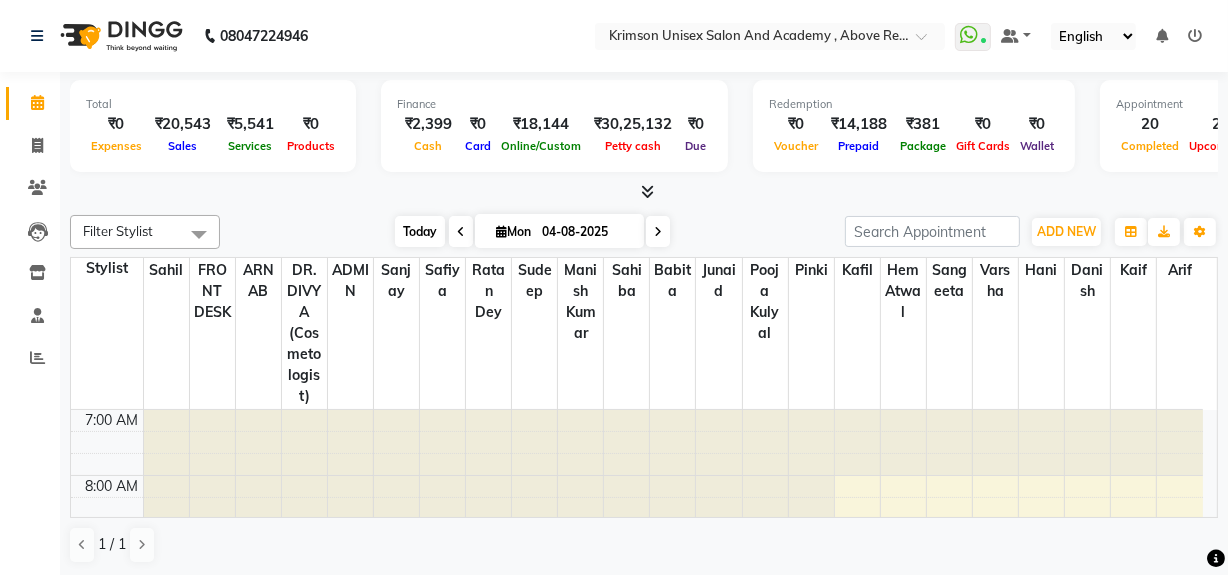 click on "Today" at bounding box center [420, 231] 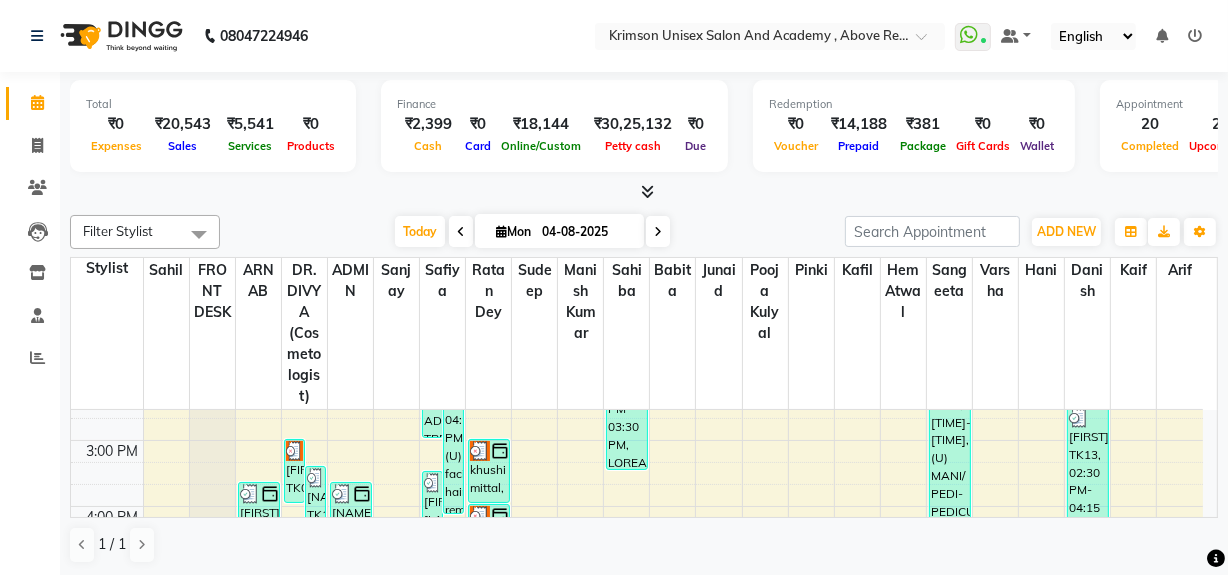scroll, scrollTop: 496, scrollLeft: 0, axis: vertical 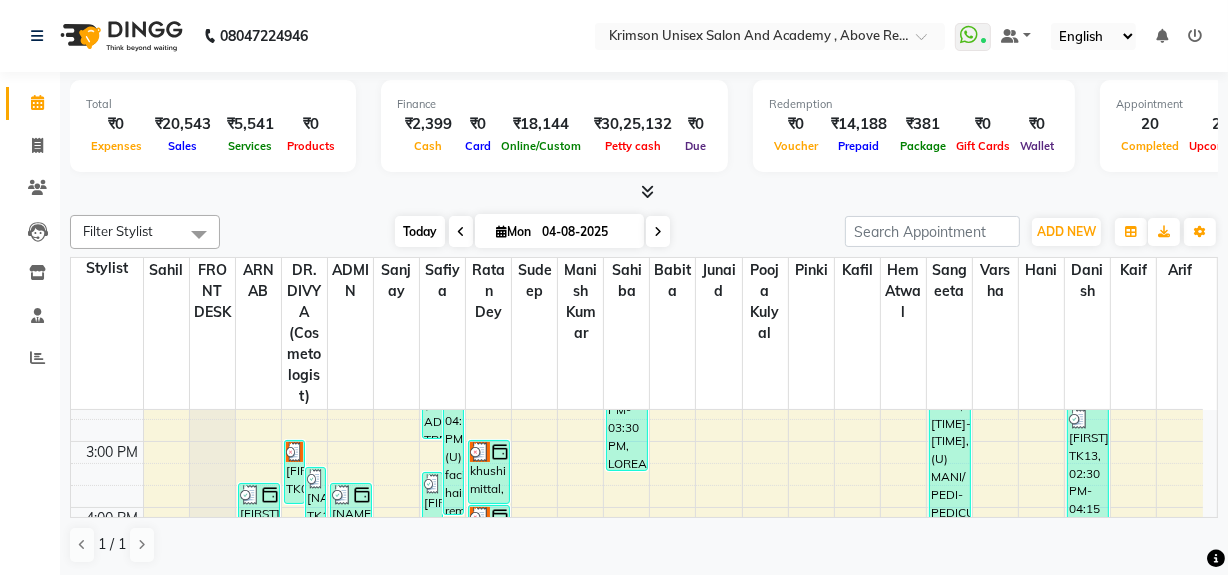 click on "Today" at bounding box center (420, 231) 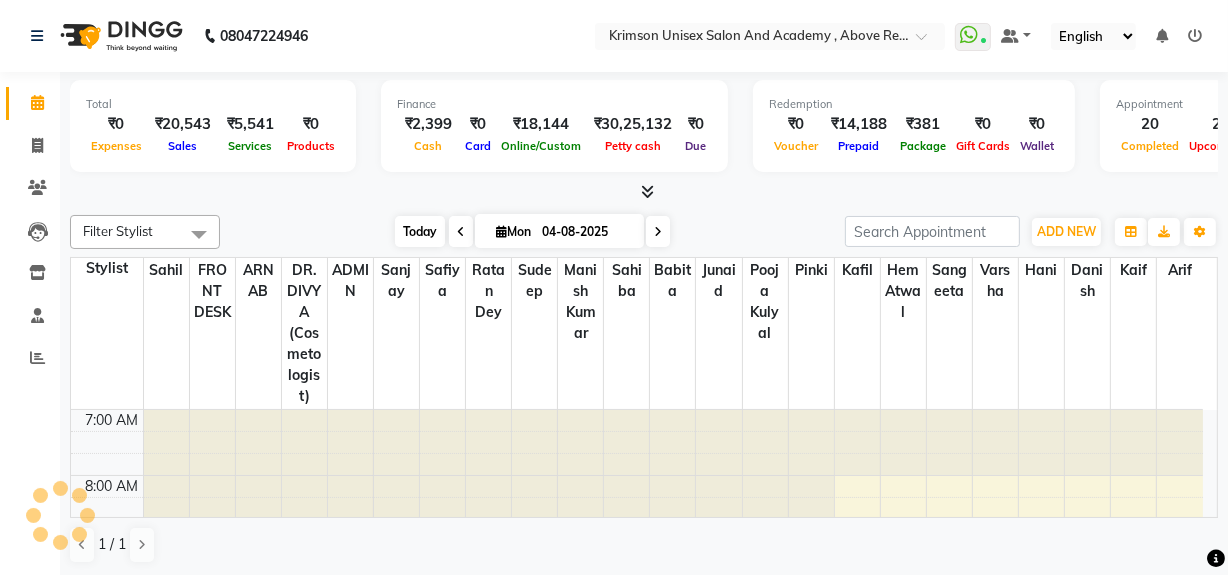 scroll, scrollTop: 723, scrollLeft: 0, axis: vertical 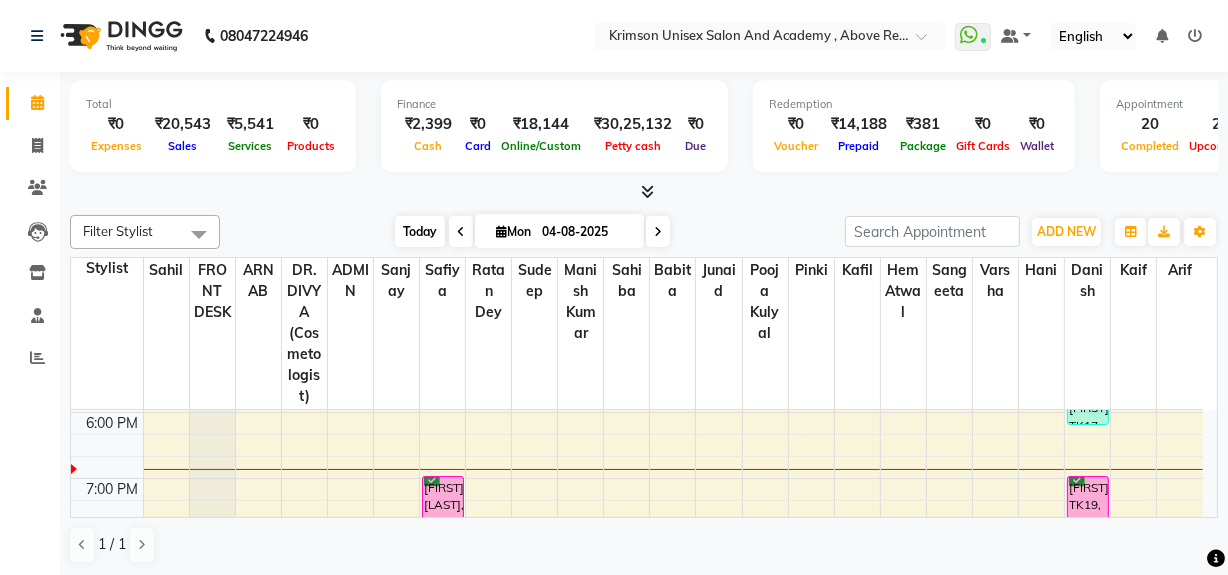 click on "Today" at bounding box center [420, 231] 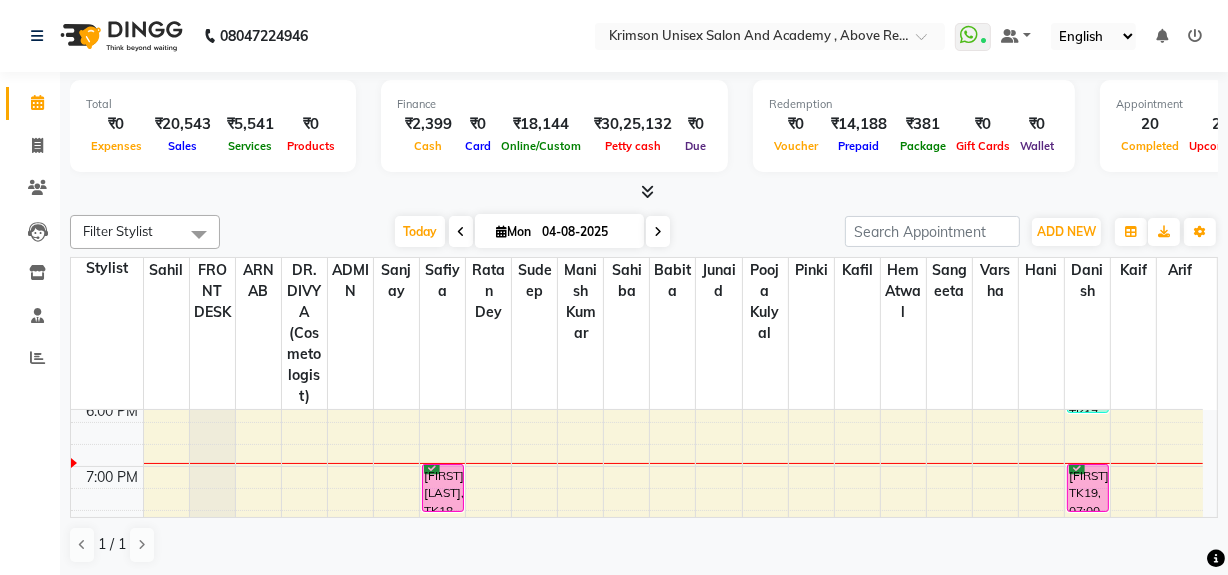 scroll, scrollTop: 736, scrollLeft: 0, axis: vertical 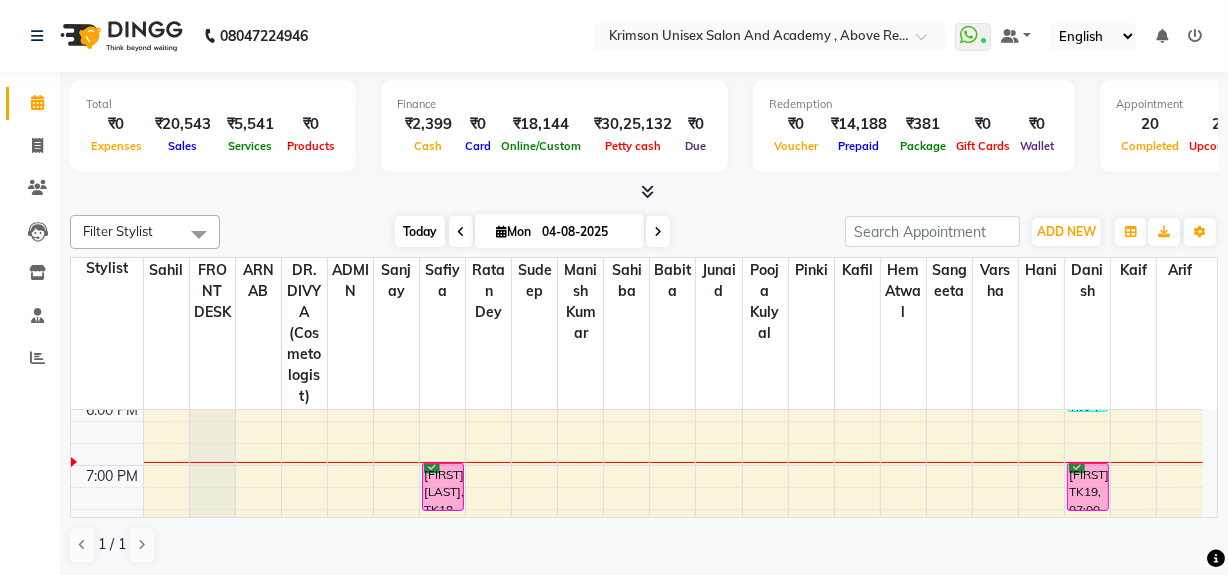 click on "Today" at bounding box center [420, 231] 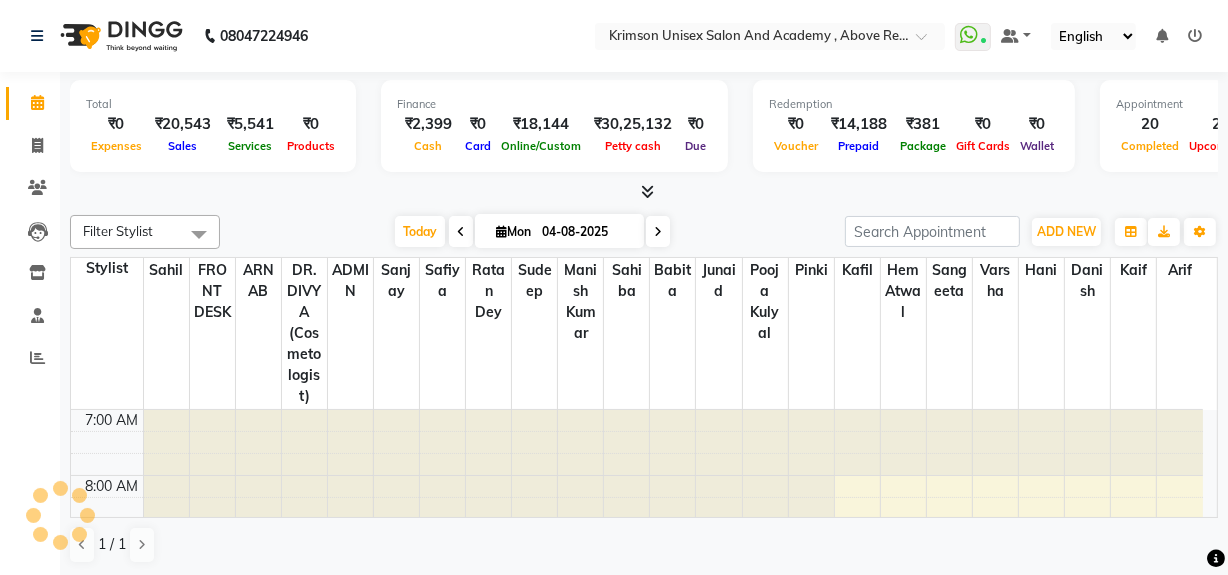scroll, scrollTop: 790, scrollLeft: 0, axis: vertical 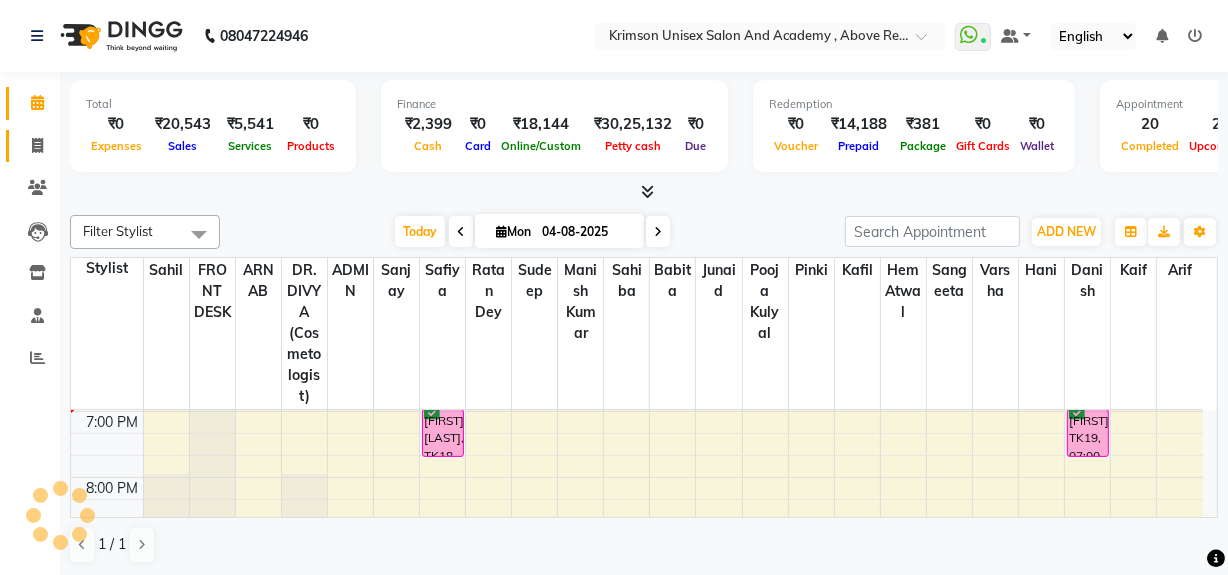 click 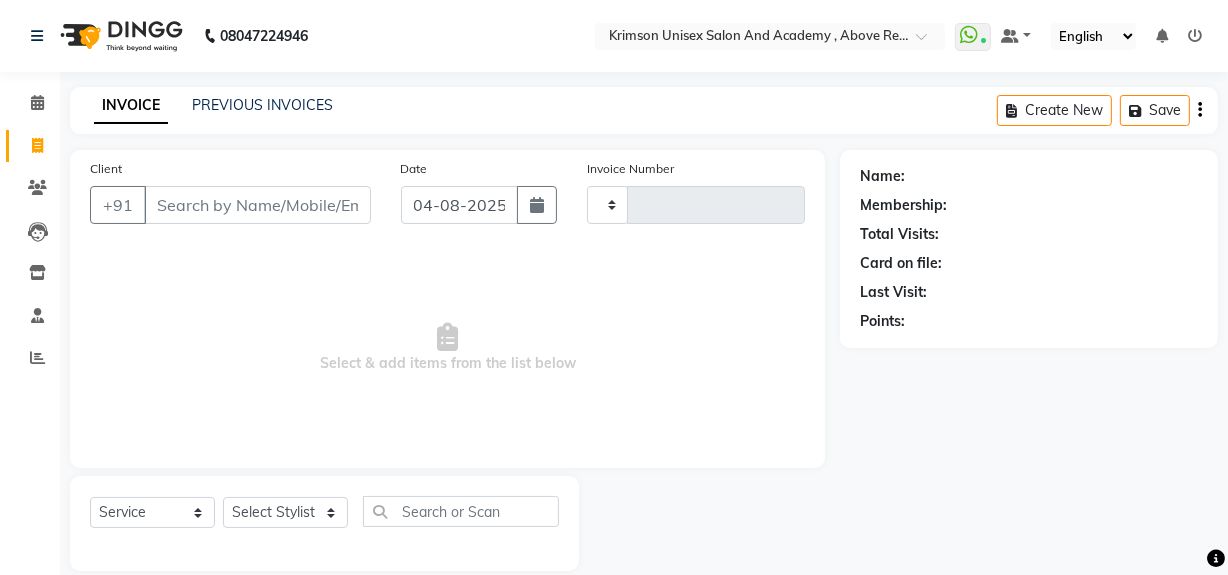 type on "3459" 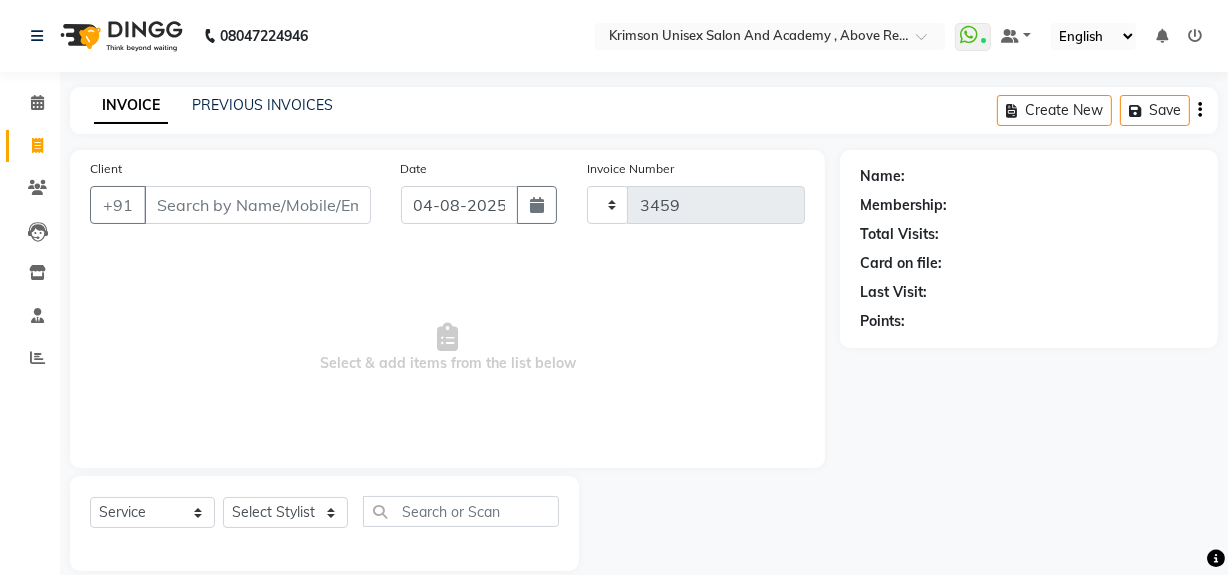 select on "5853" 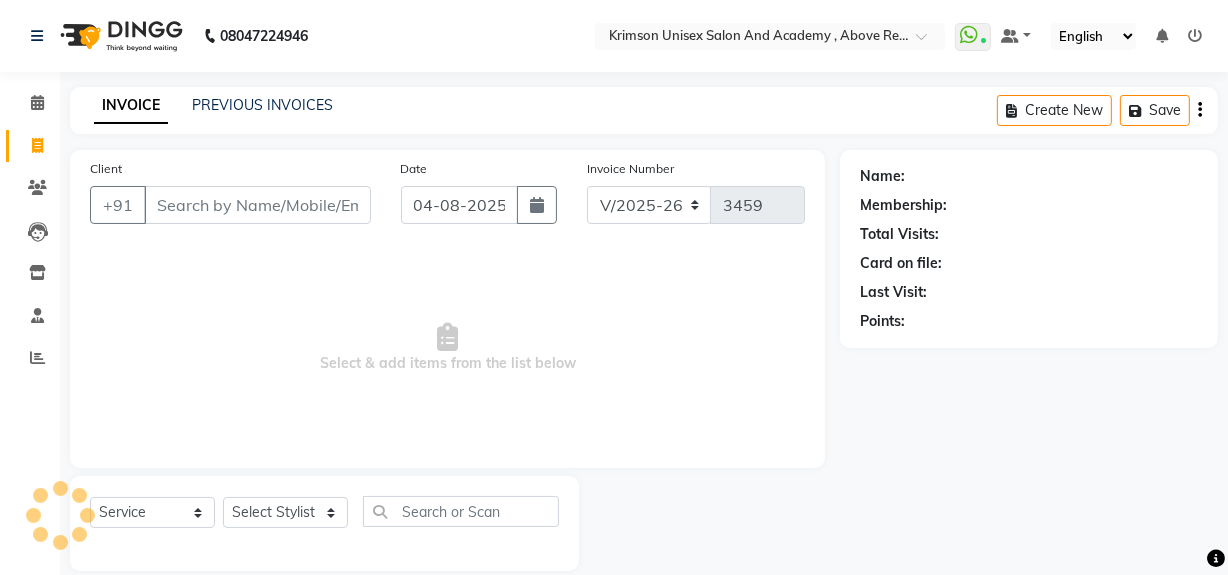 click on "Client" at bounding box center (257, 205) 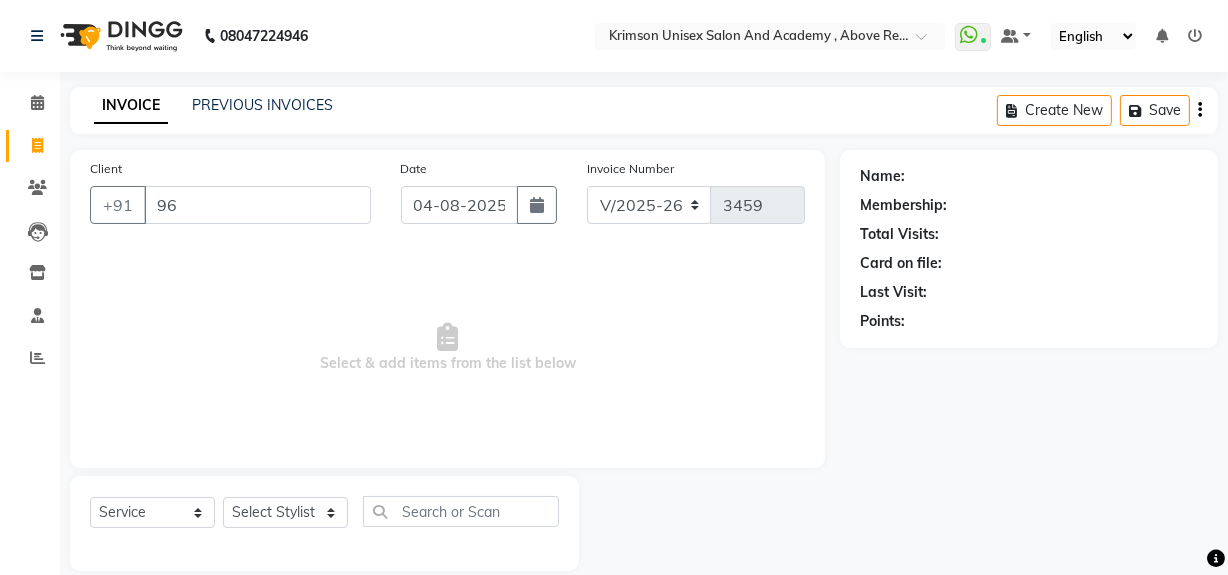 type on "9" 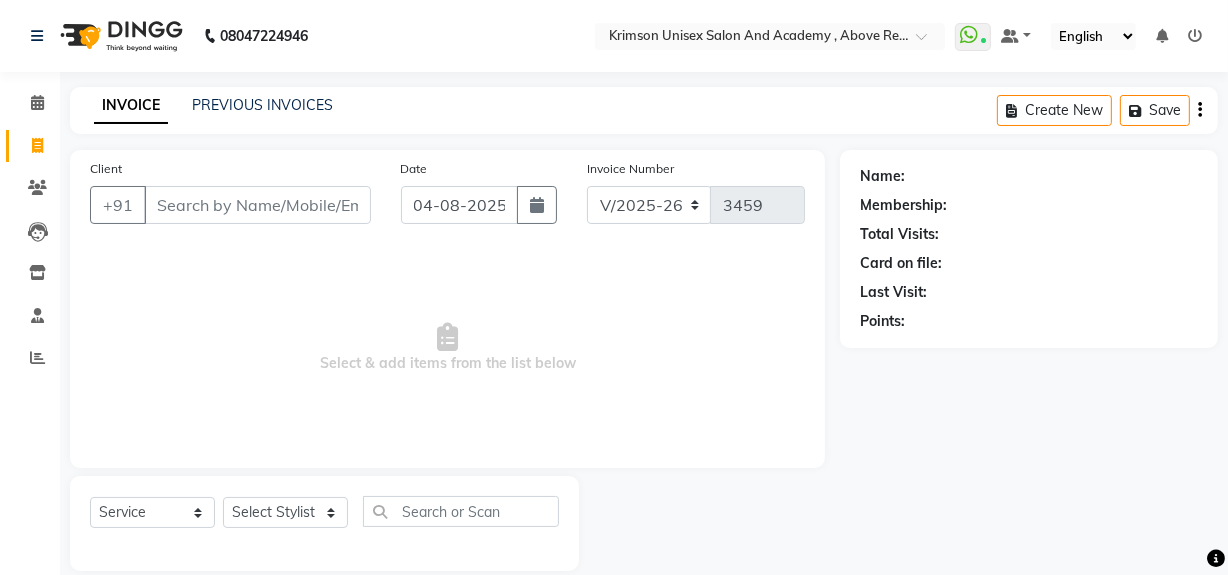 click on "Client" at bounding box center (257, 205) 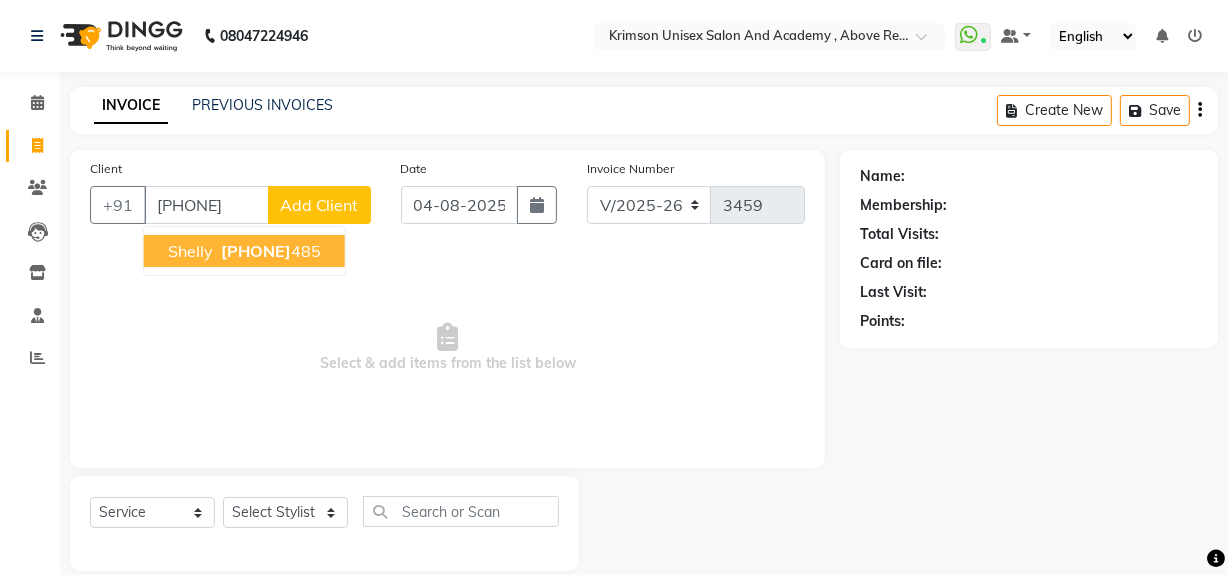 click on "[PHONE]" at bounding box center [269, 251] 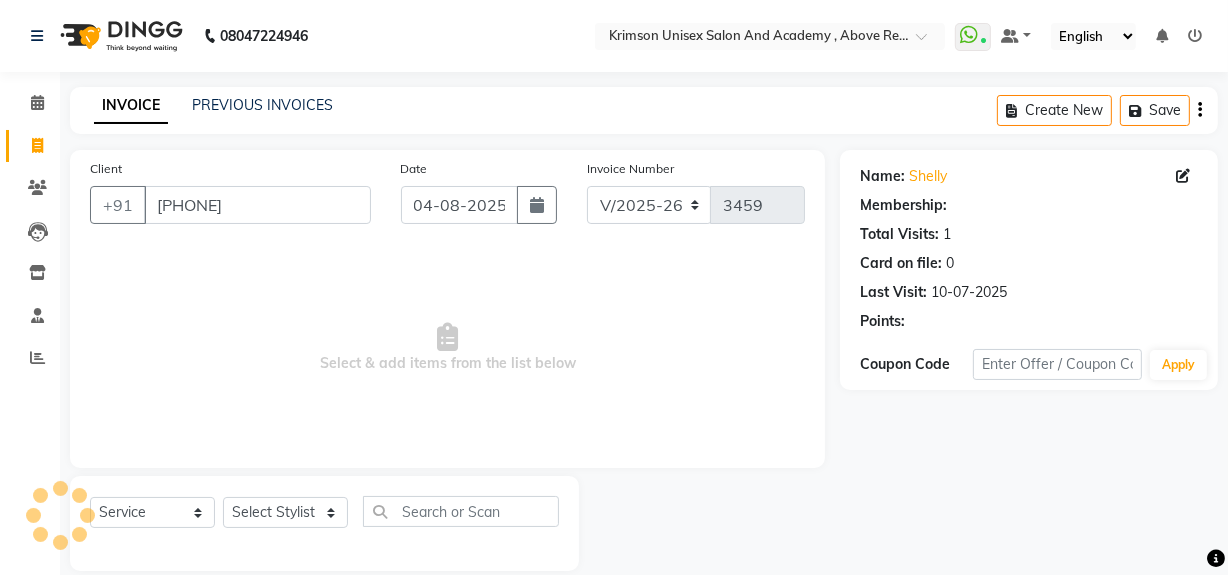 select on "1: Object" 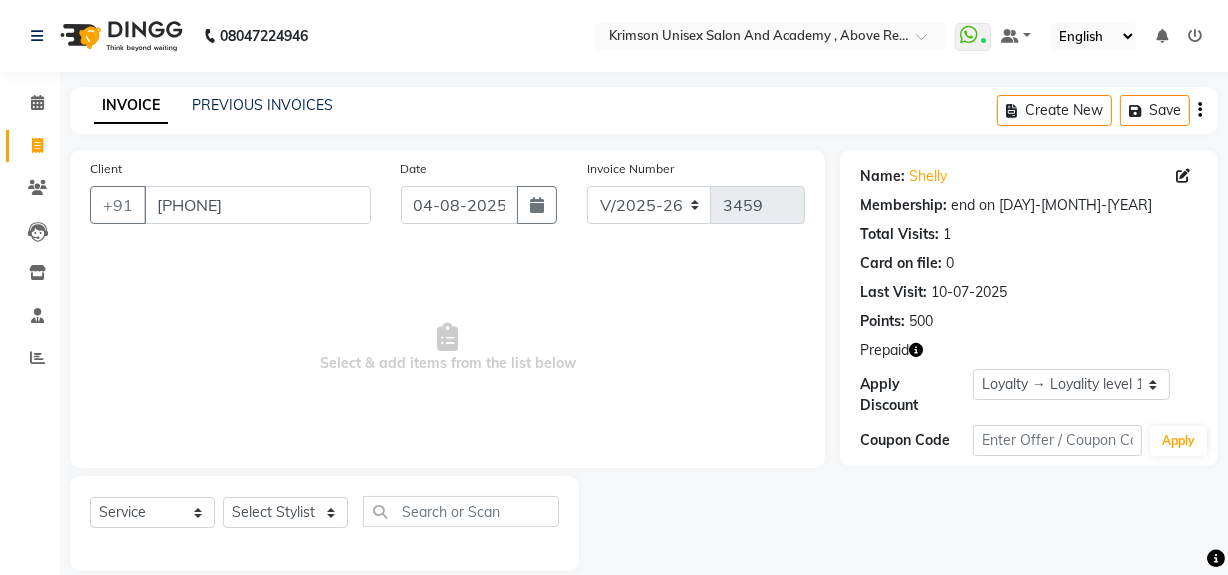 scroll, scrollTop: 26, scrollLeft: 0, axis: vertical 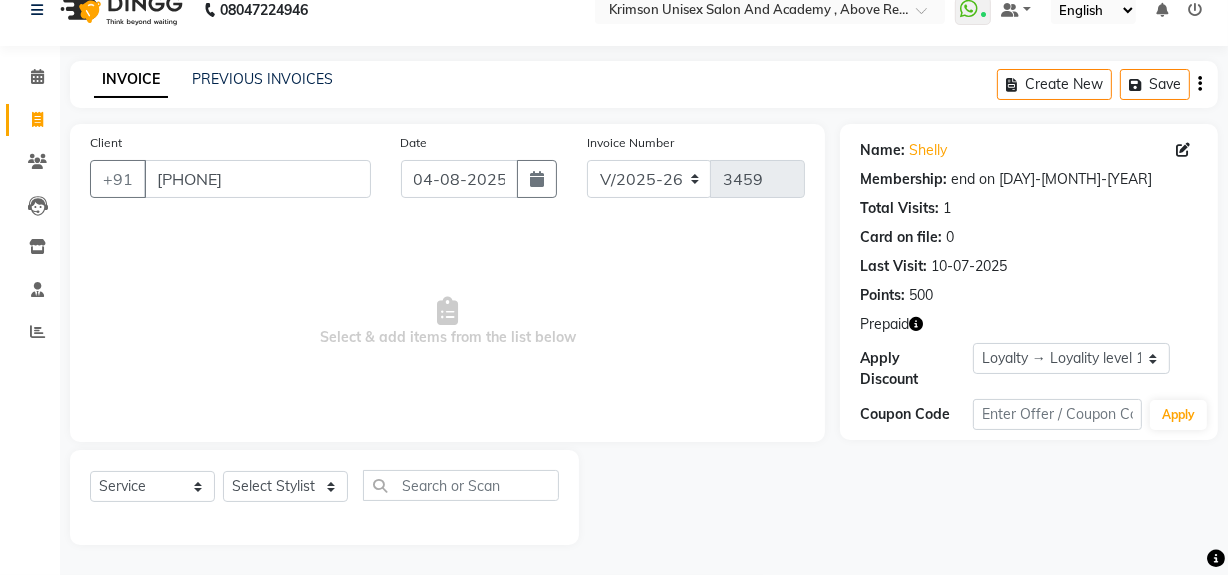 click 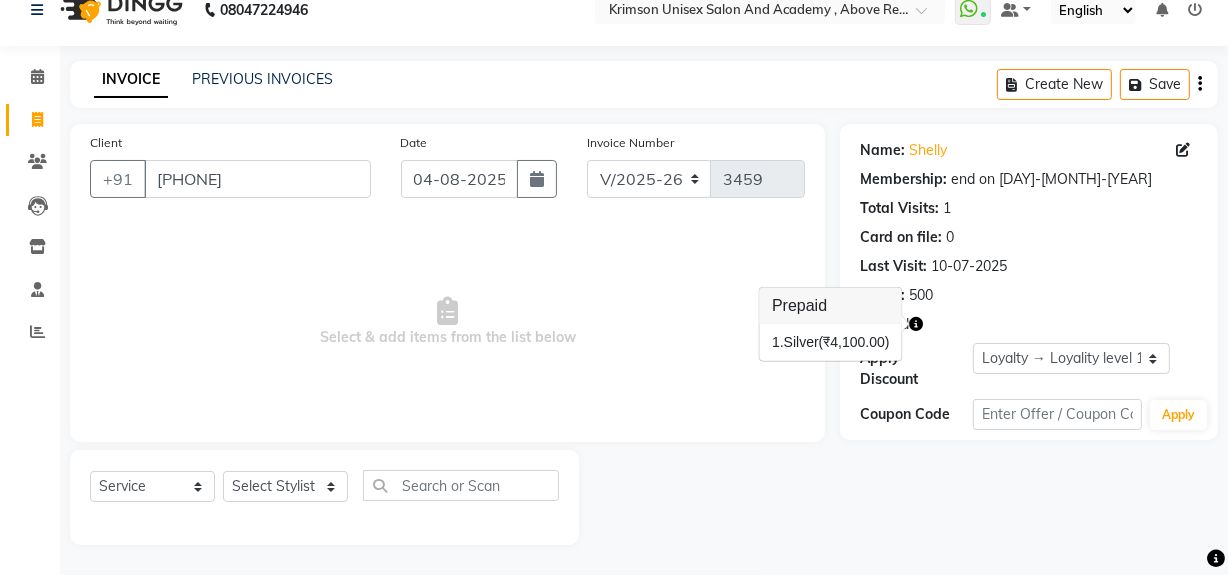 click on "Prepaid" 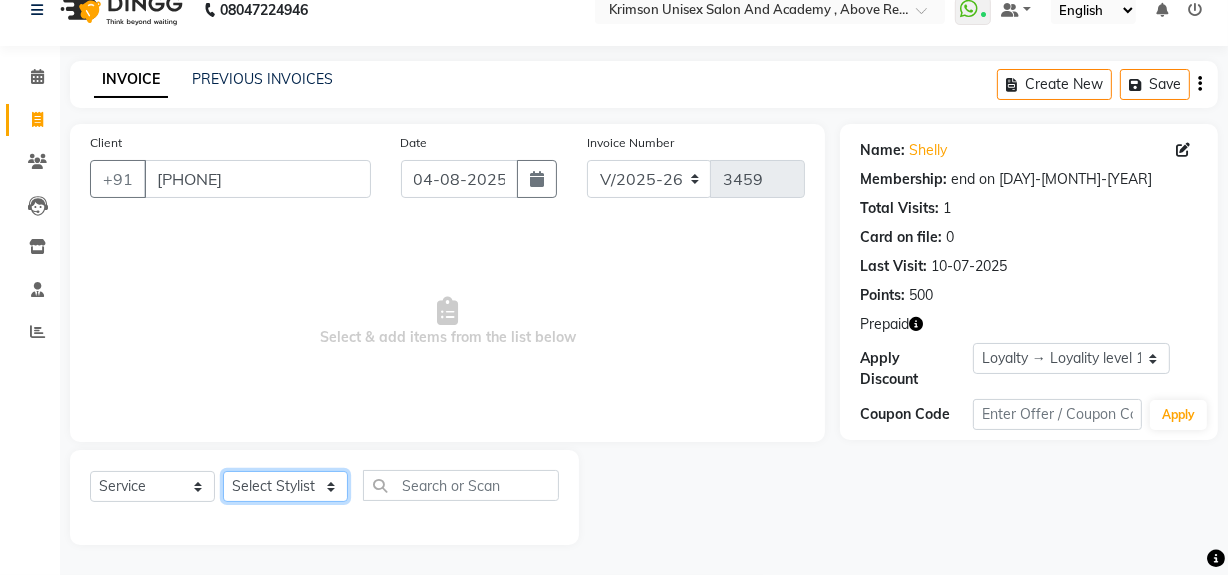 click on "Select Stylist ADMIN [FIRST] [LAST] [FIRST] [FIRST] DR. [FIRST] ([OCCUPATION]) FRONT DESK [FIRST] [FIRST] [LAST] [FIRST]  [FIRST] [FIRST] [FIRST] [FIRST] [FIRST] [FIRST] [FIRST] [FIRST] [FIRST] [FIRST] [FIRST] [FIRST]" 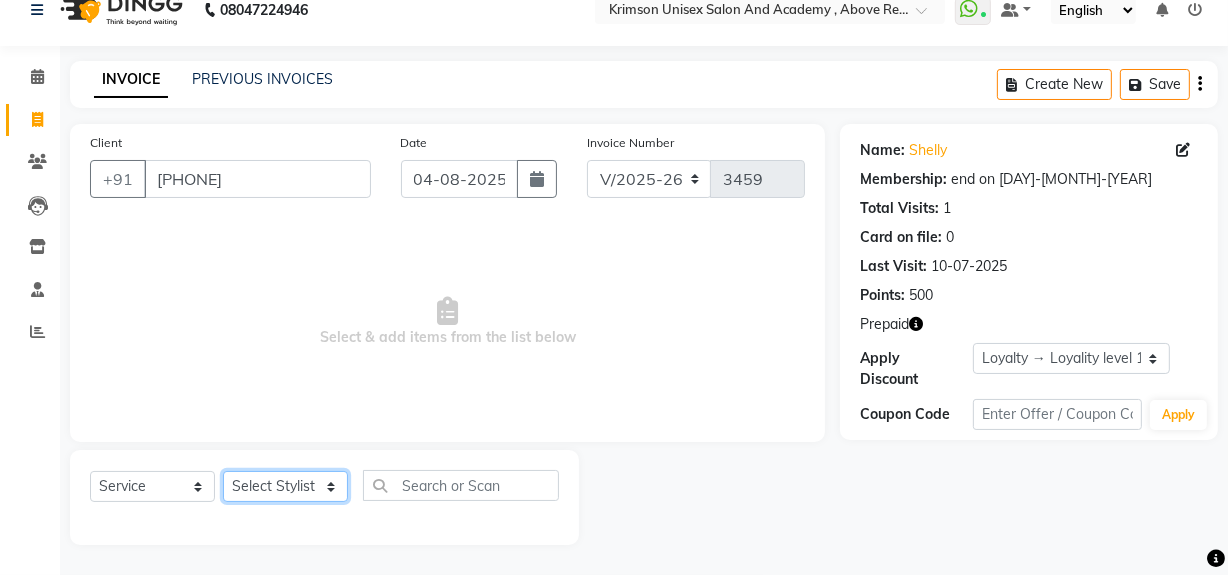 select on "88140" 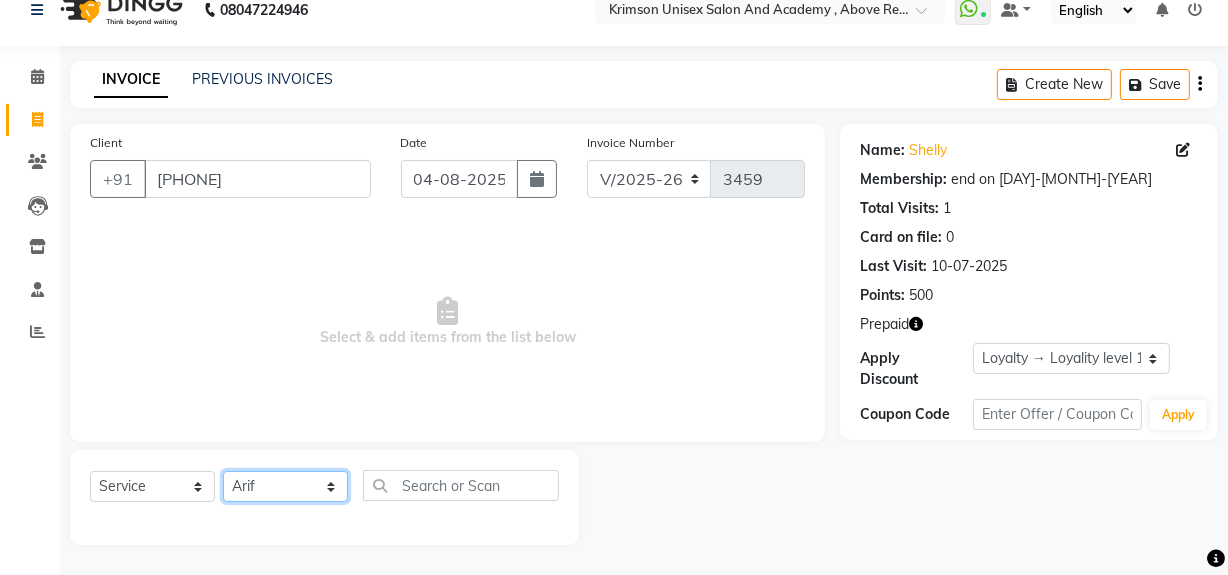 click on "Select Stylist ADMIN [FIRST] [LAST] [FIRST] [FIRST] DR. [FIRST] ([OCCUPATION]) FRONT DESK [FIRST] [FIRST] [LAST] [FIRST]  [FIRST] [FIRST] [FIRST] [FIRST] [FIRST] [FIRST] [FIRST] [FIRST] [FIRST] [FIRST] [FIRST] [FIRST]" 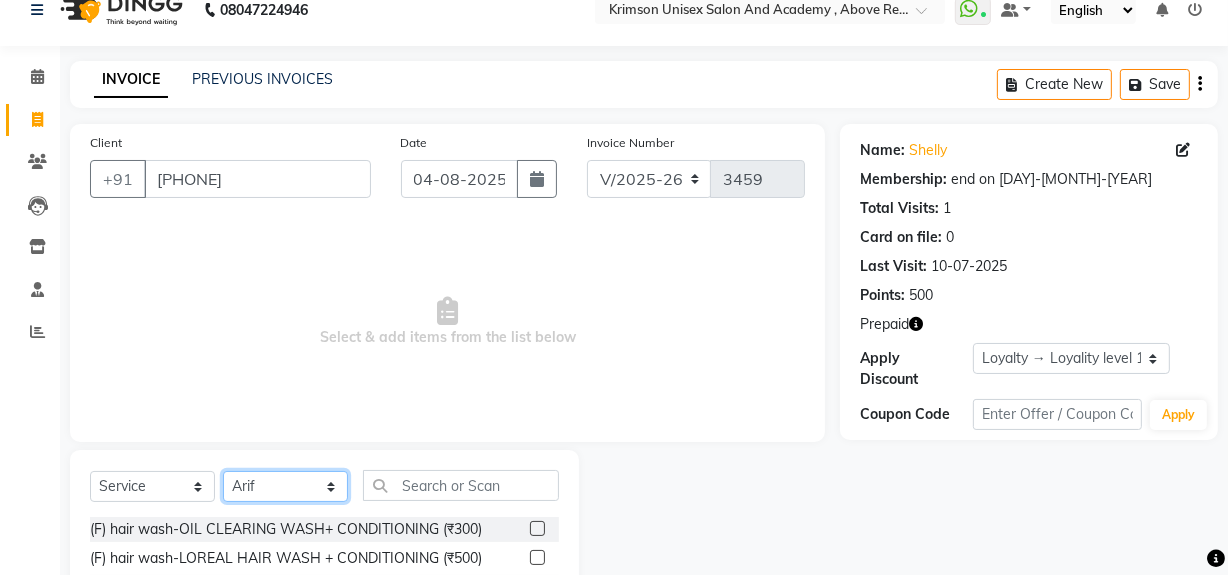 scroll, scrollTop: 226, scrollLeft: 0, axis: vertical 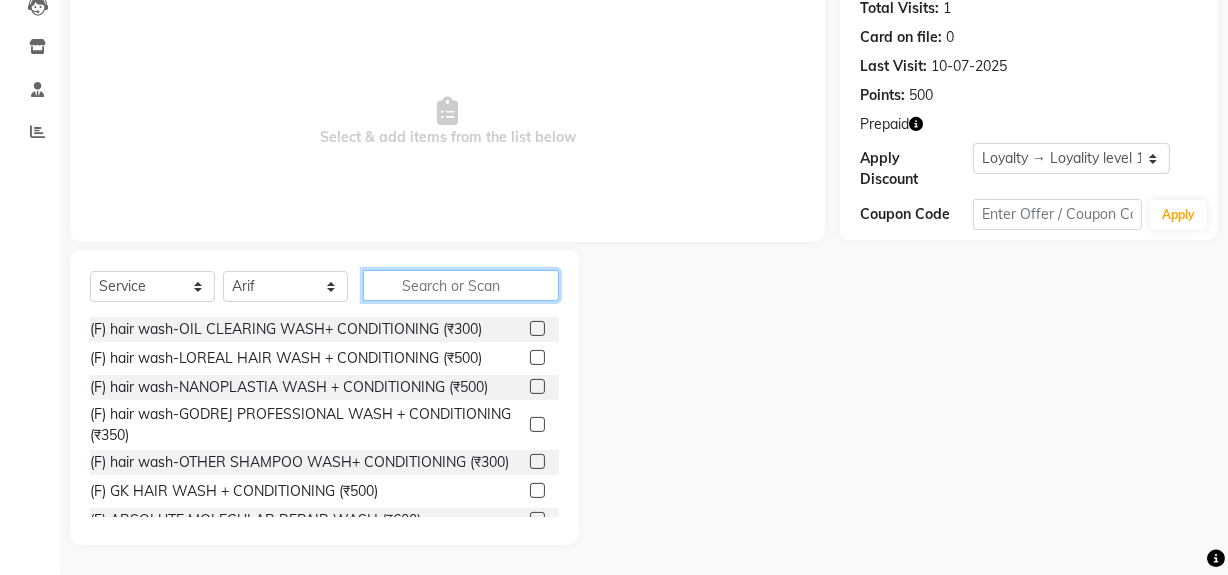click 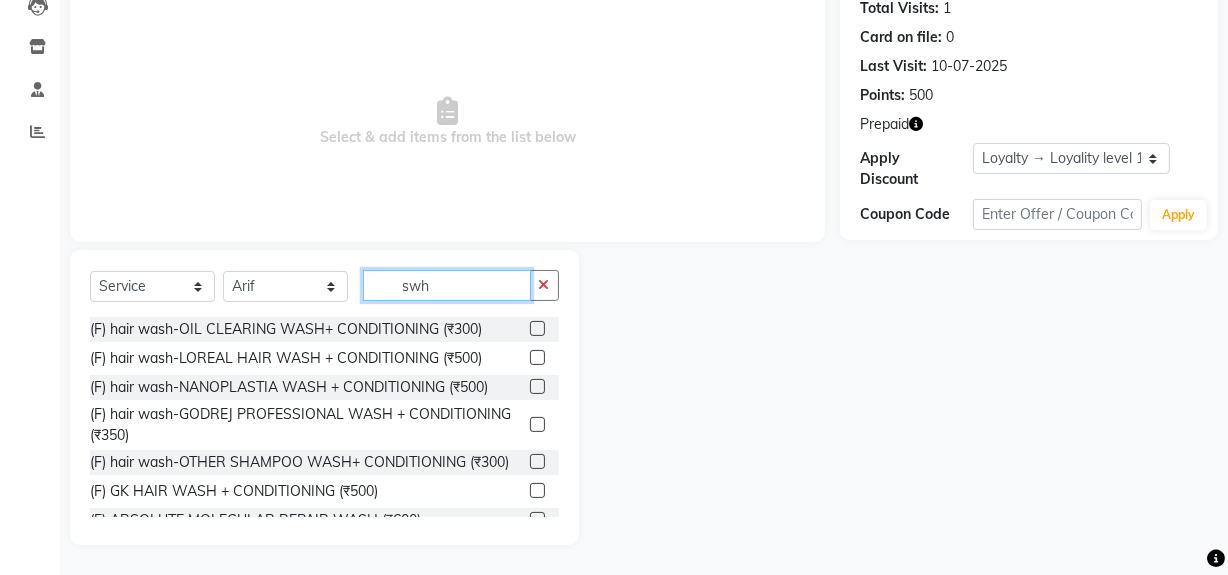 scroll, scrollTop: 26, scrollLeft: 0, axis: vertical 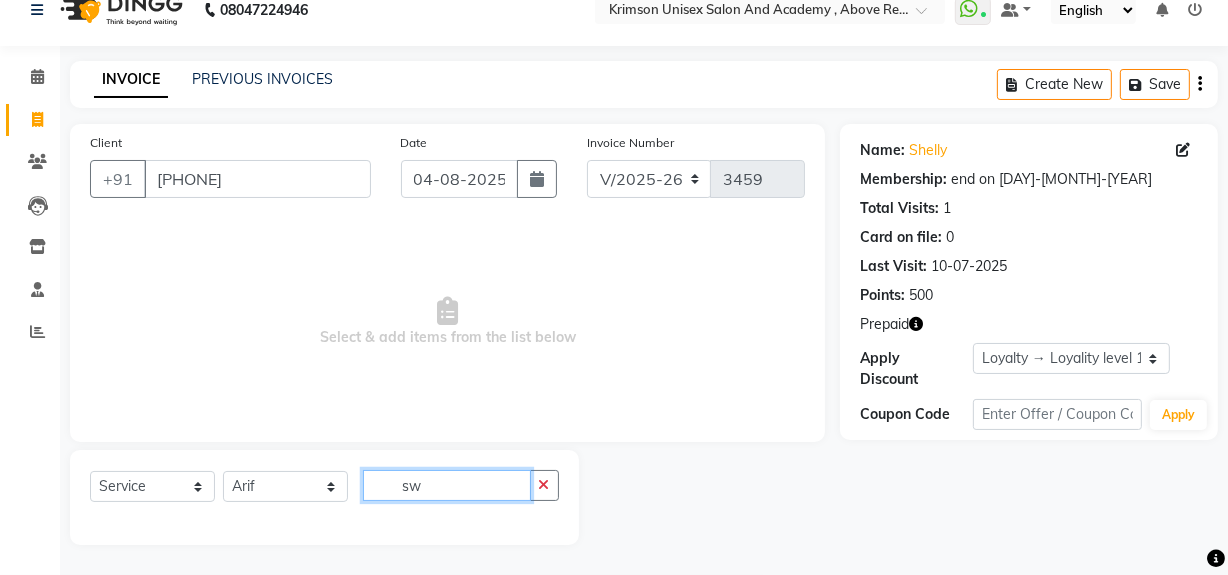 type on "s" 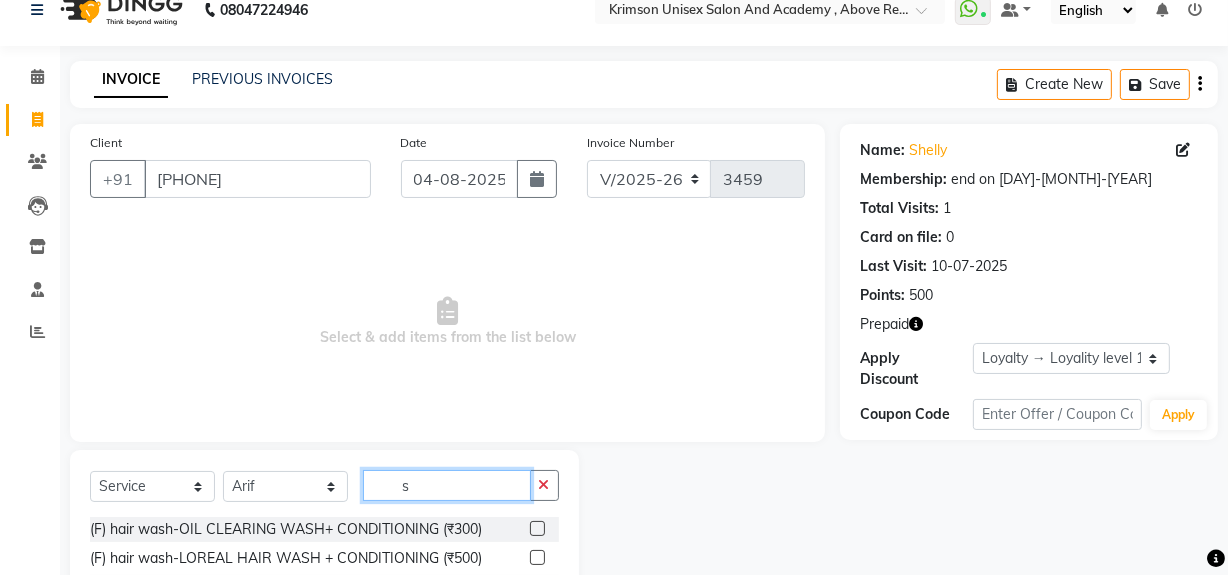 scroll, scrollTop: 226, scrollLeft: 0, axis: vertical 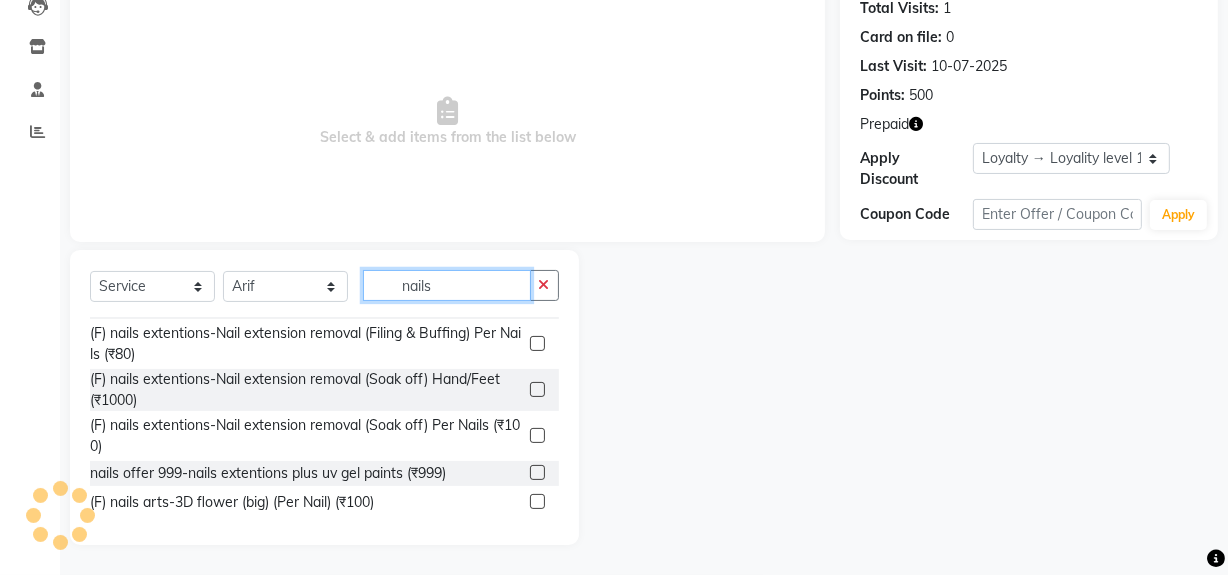 type on "nails" 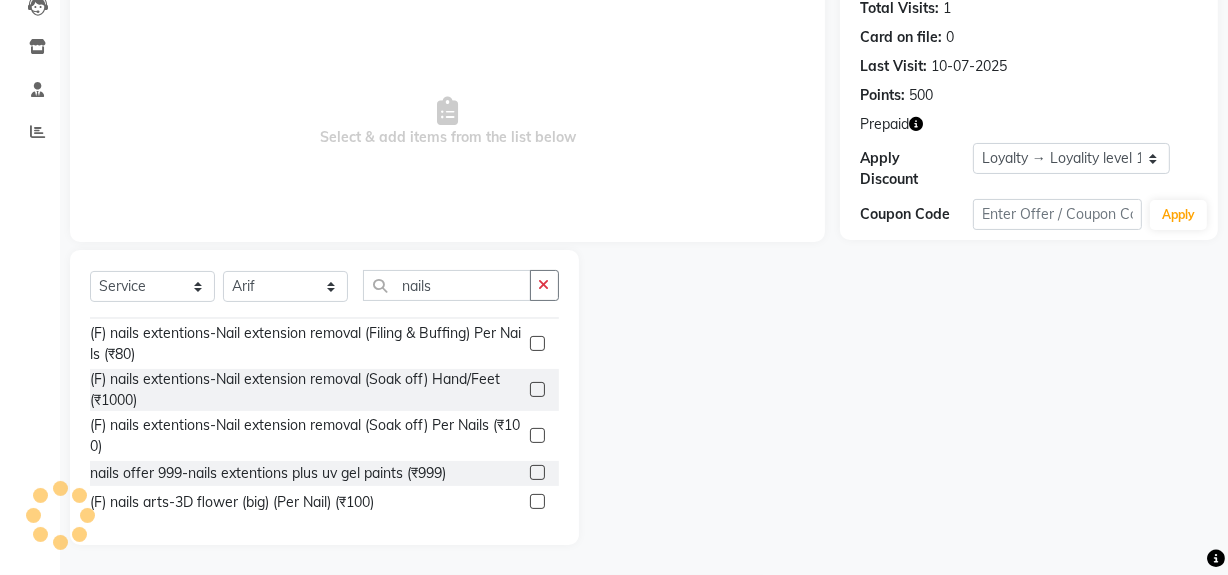 click 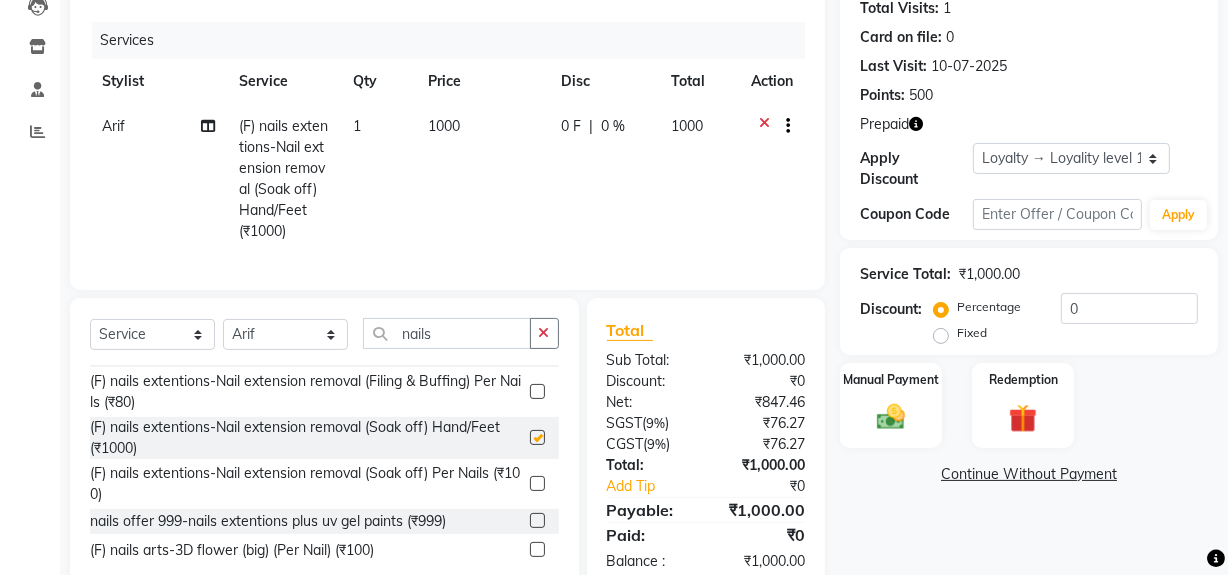 checkbox on "false" 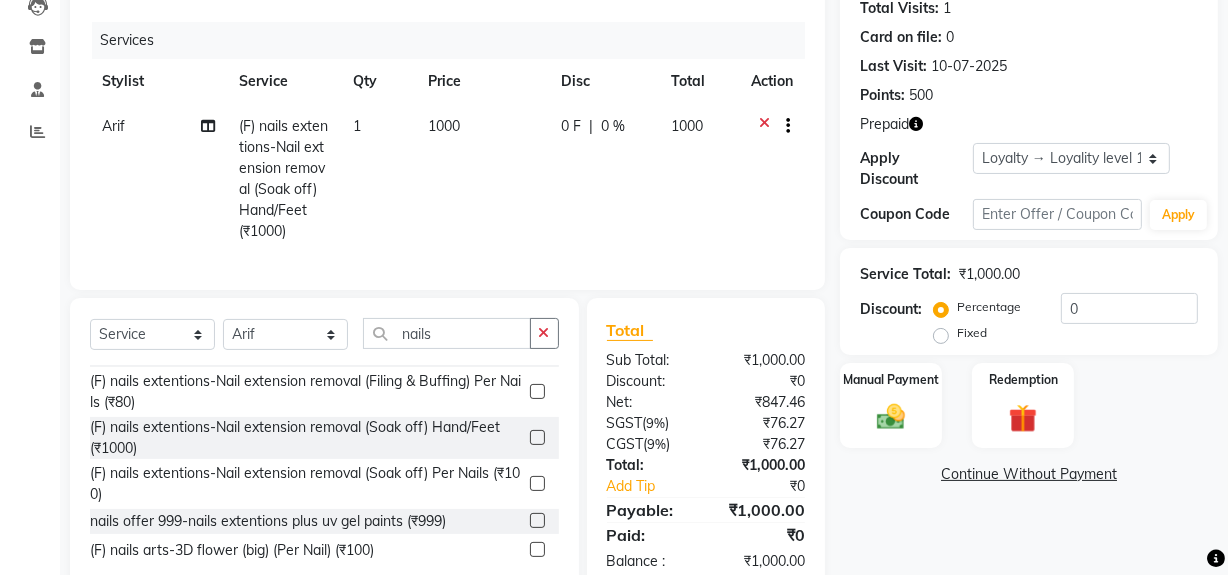 scroll, scrollTop: 287, scrollLeft: 0, axis: vertical 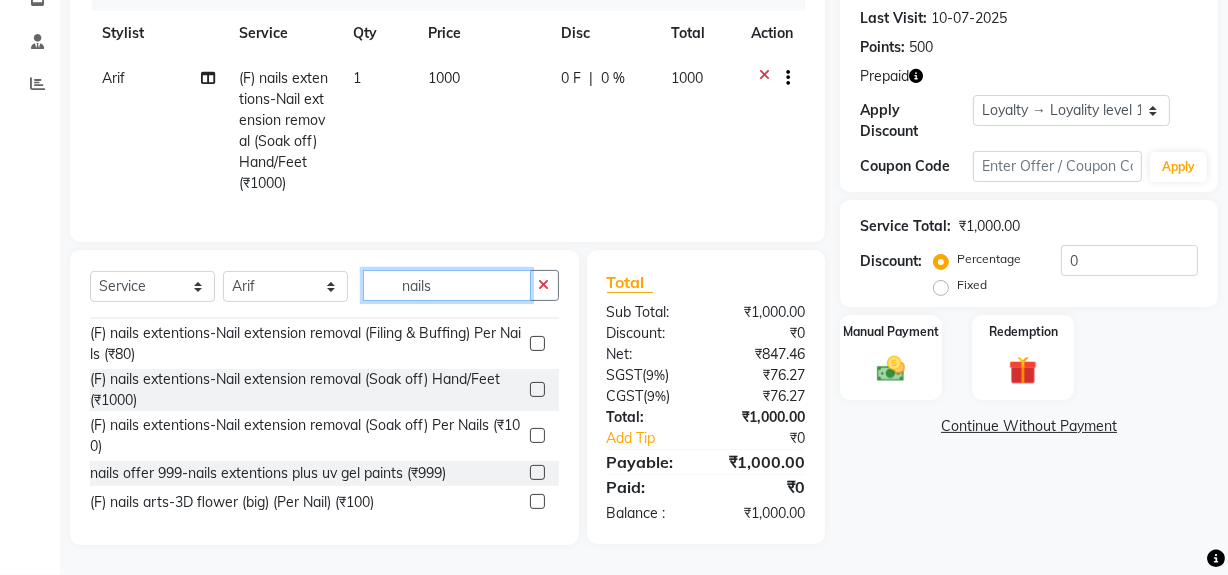 click on "nails" 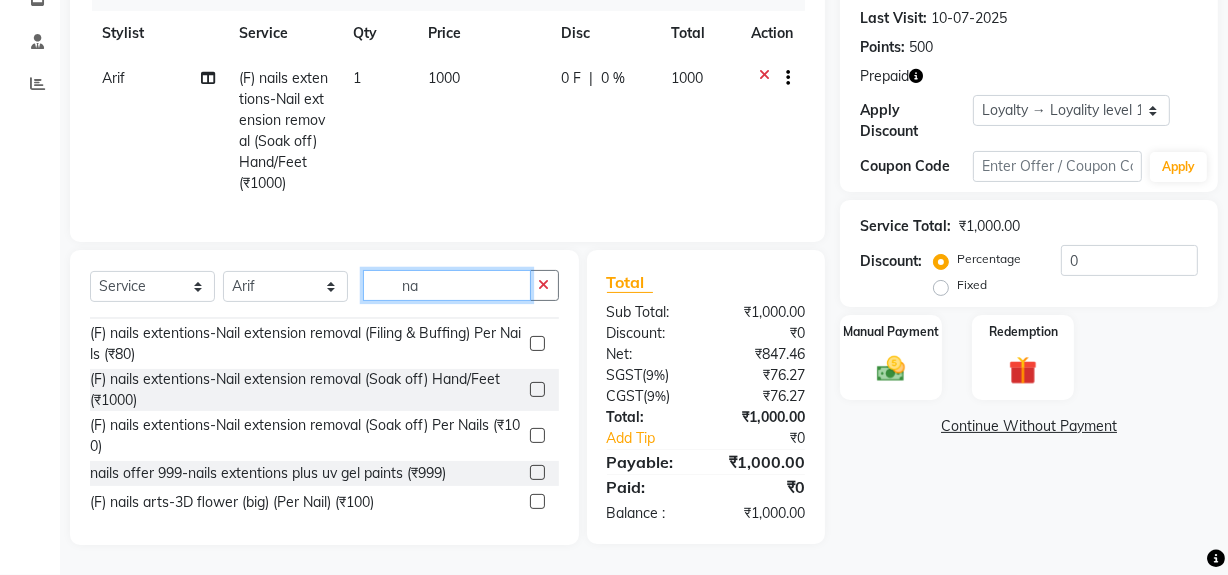 type on "n" 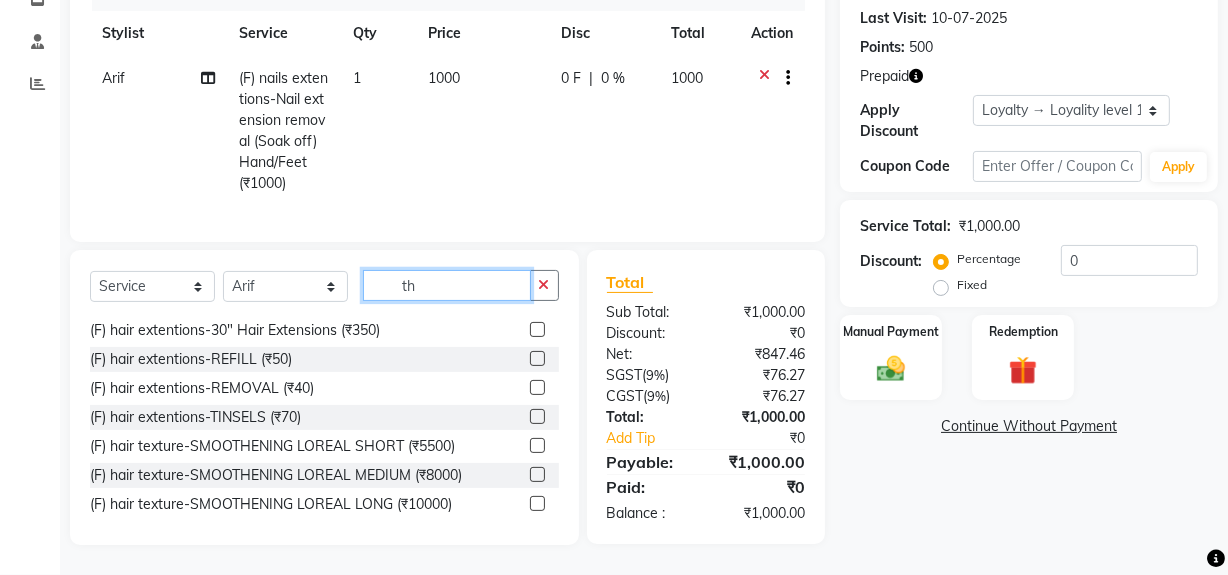 scroll, scrollTop: 0, scrollLeft: 0, axis: both 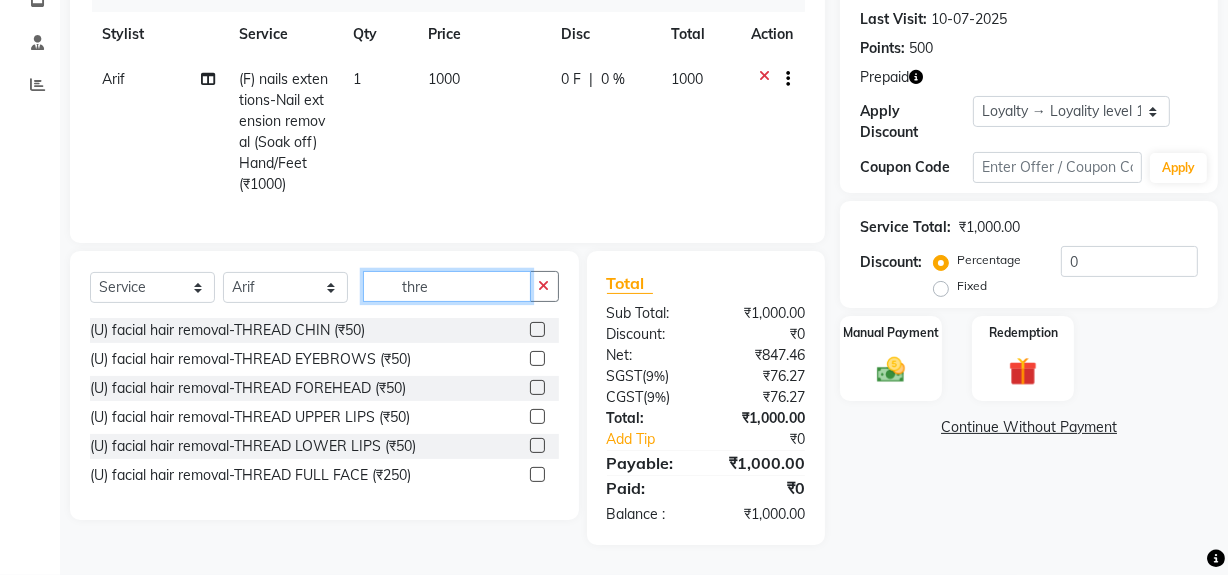 type on "thre" 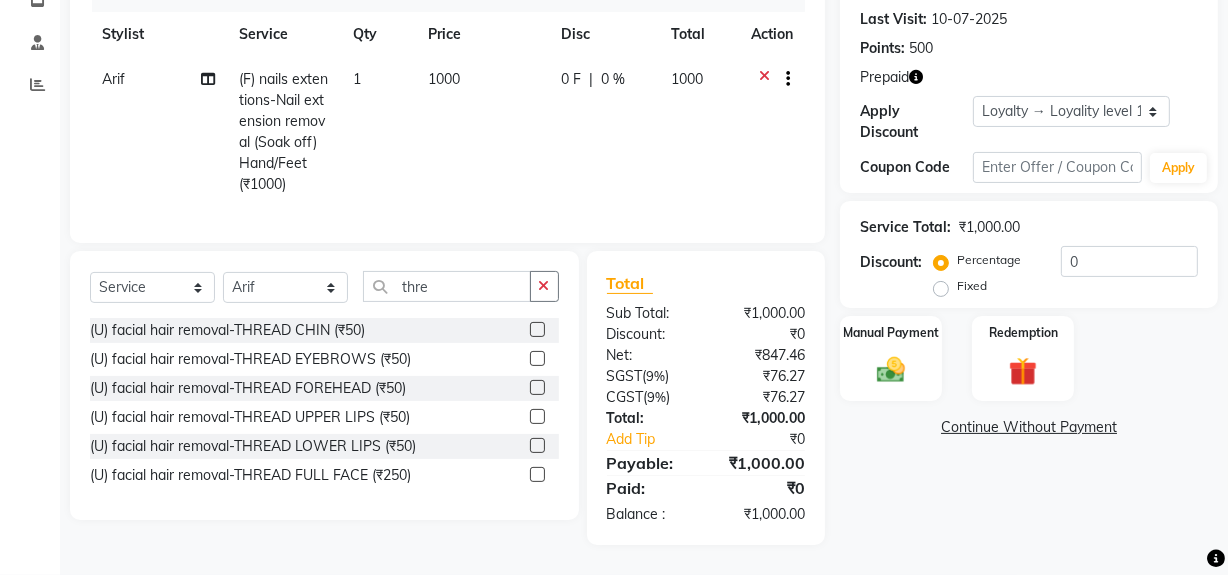 click 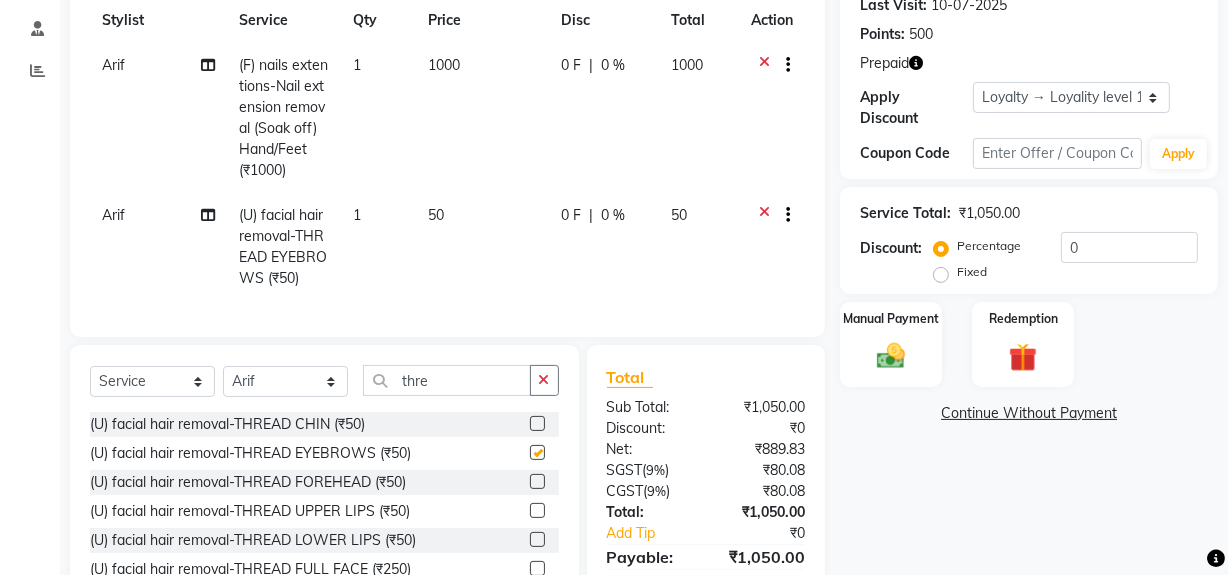 checkbox on "false" 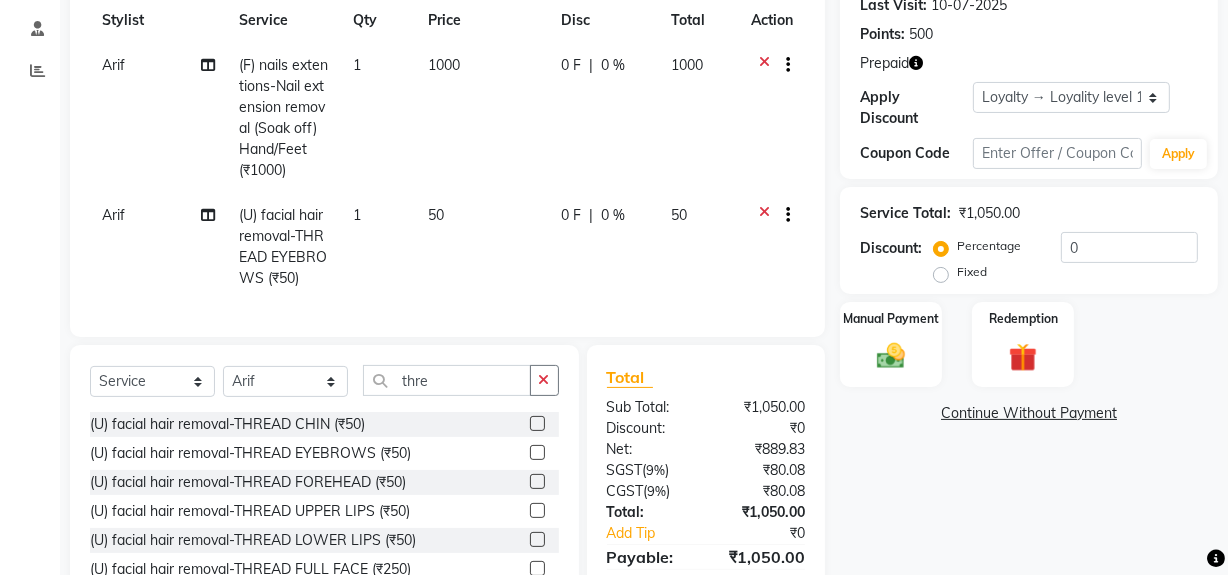 scroll, scrollTop: 354, scrollLeft: 0, axis: vertical 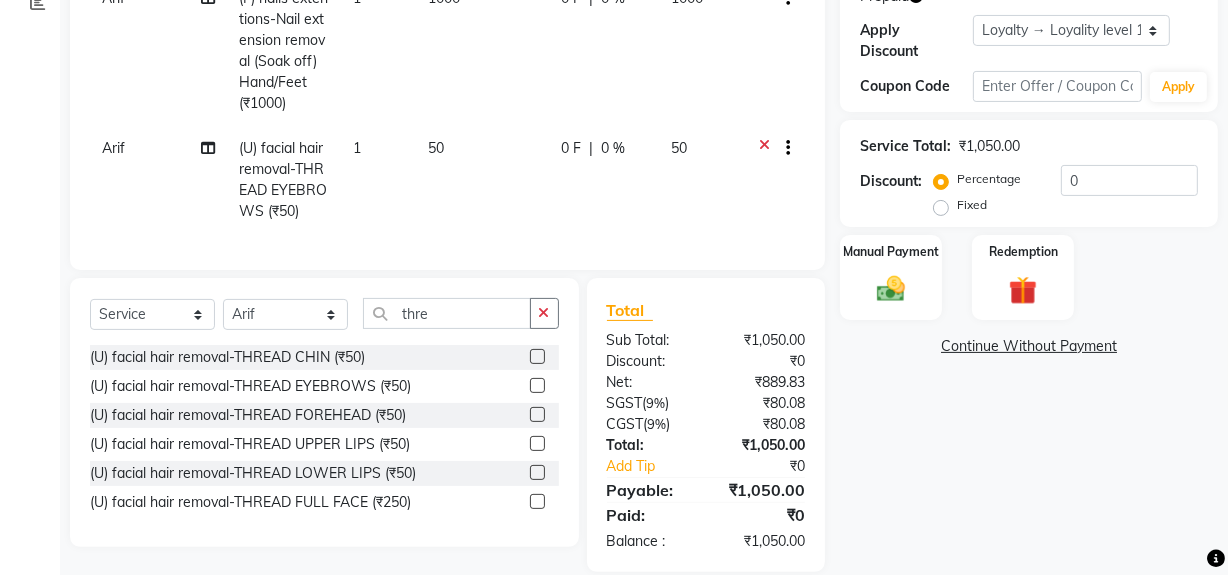 click 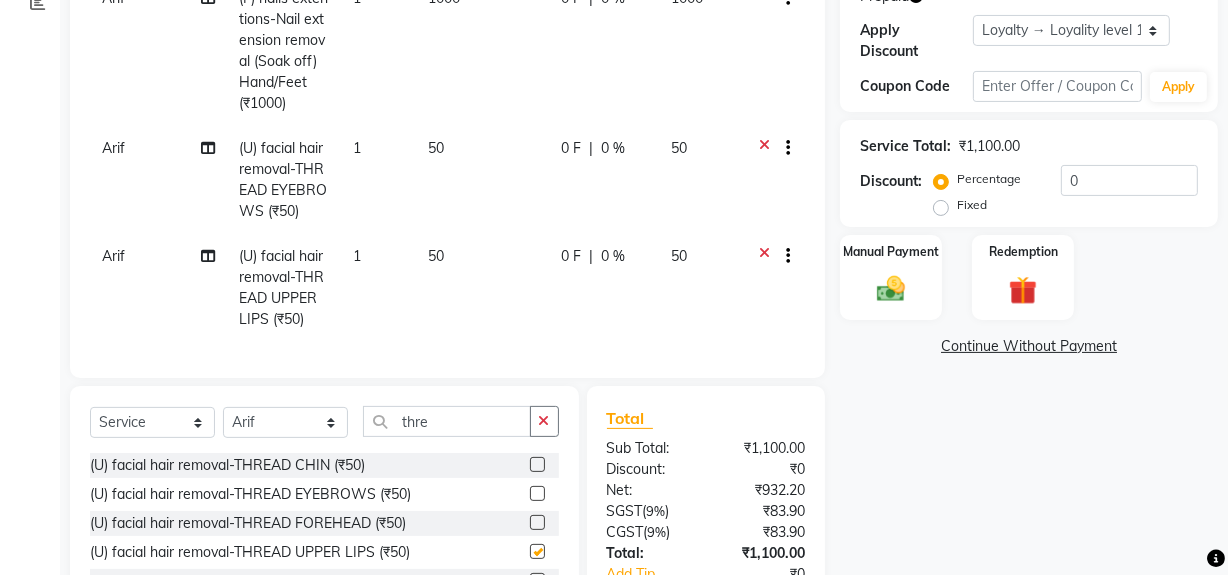 checkbox on "false" 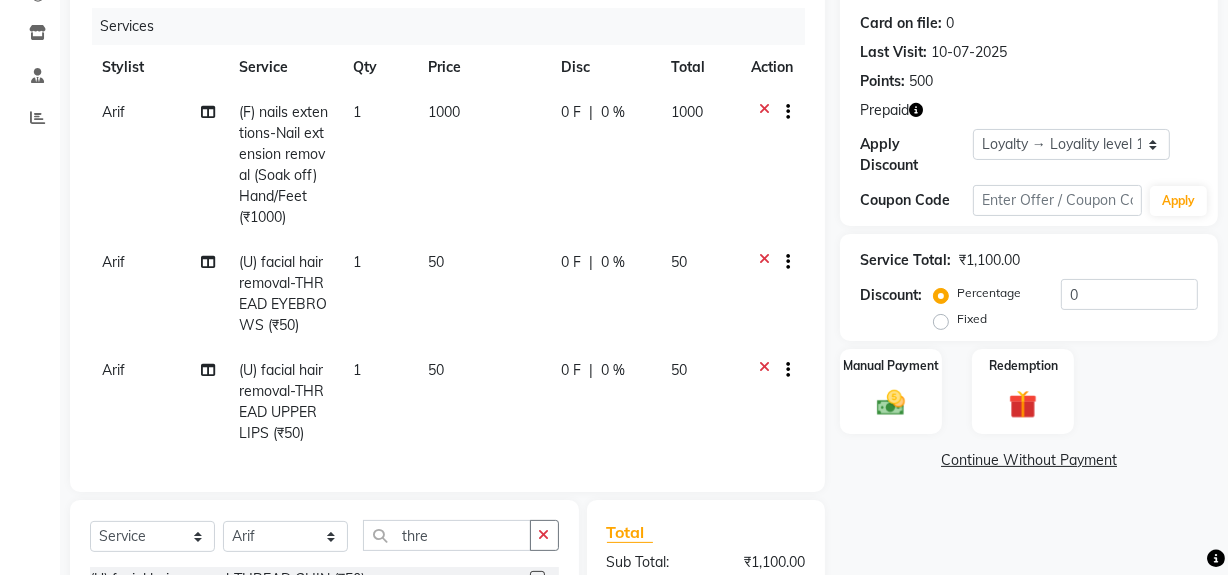 scroll, scrollTop: 170, scrollLeft: 0, axis: vertical 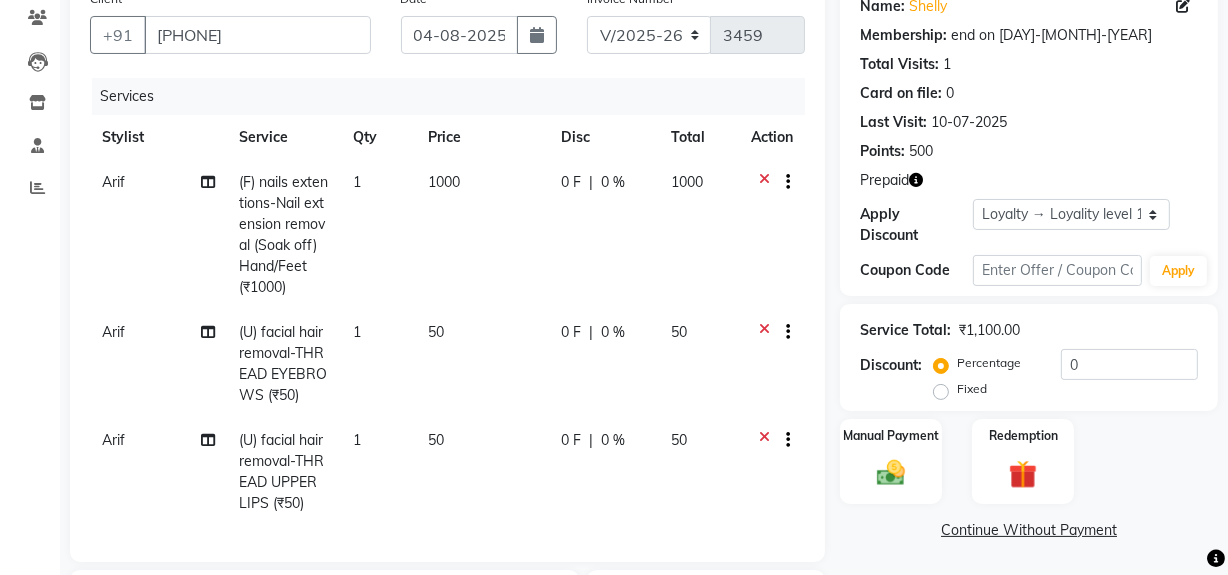 click on "0 F | 0 %" 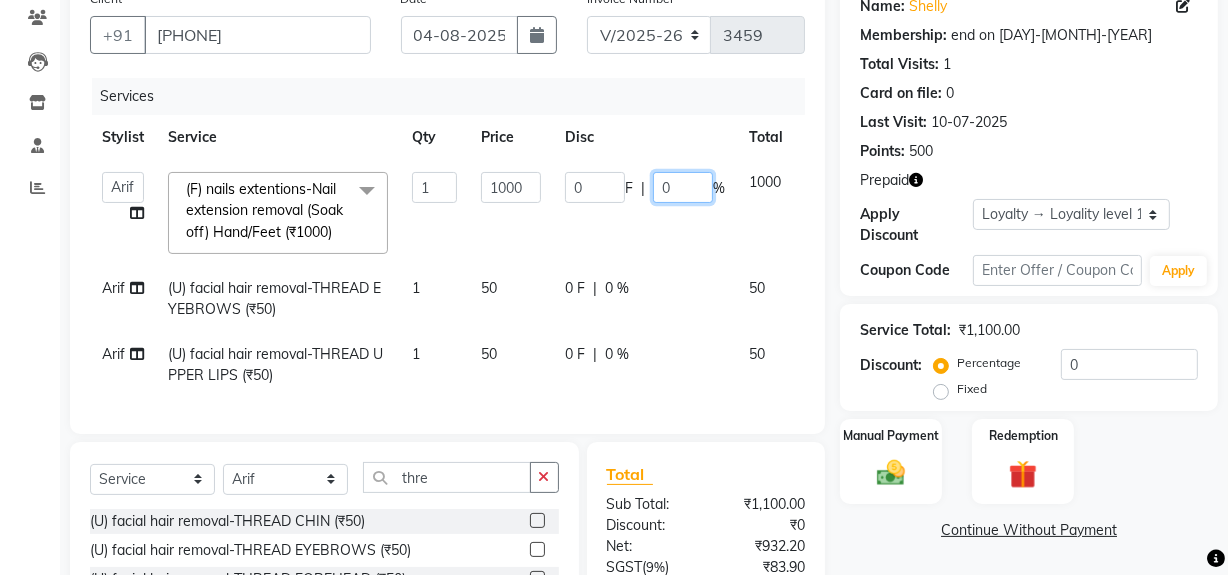 click on "0" 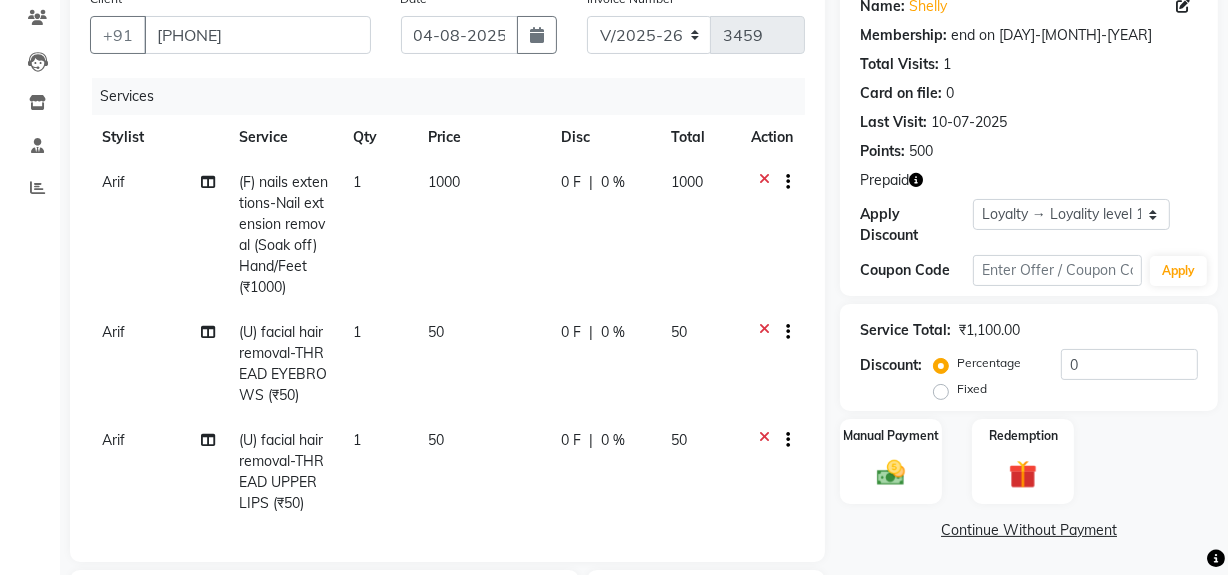 click on "[FIRST] (F) nails extentions-Nail extension removal (Soak off) Hand/Feet (₹1000) 1 1000 0 F | 0 % 1000" 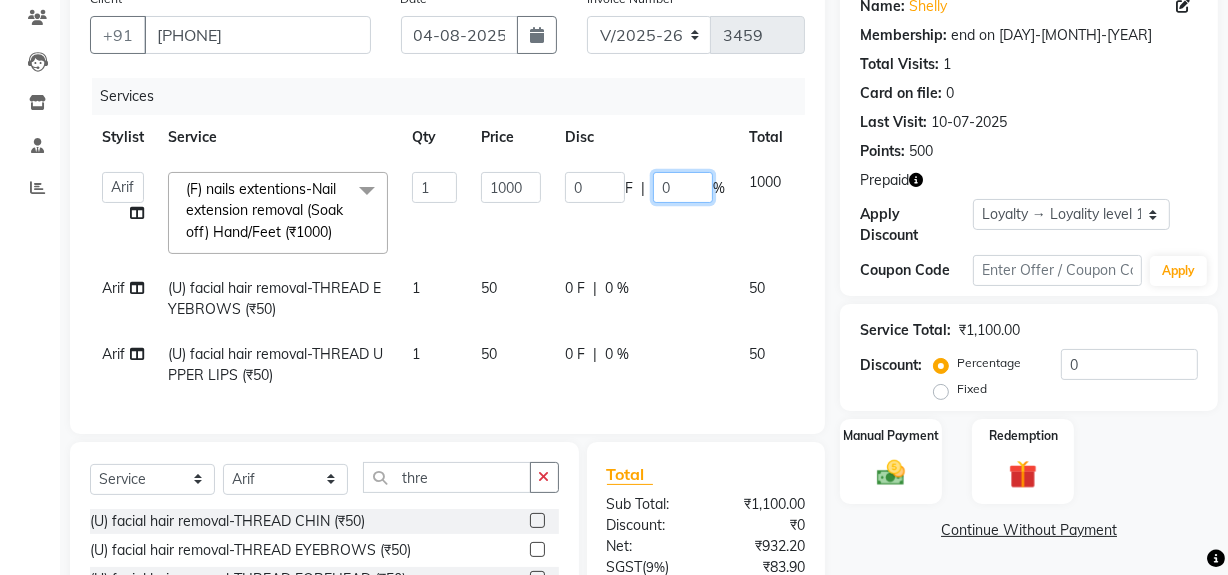 click on "0" 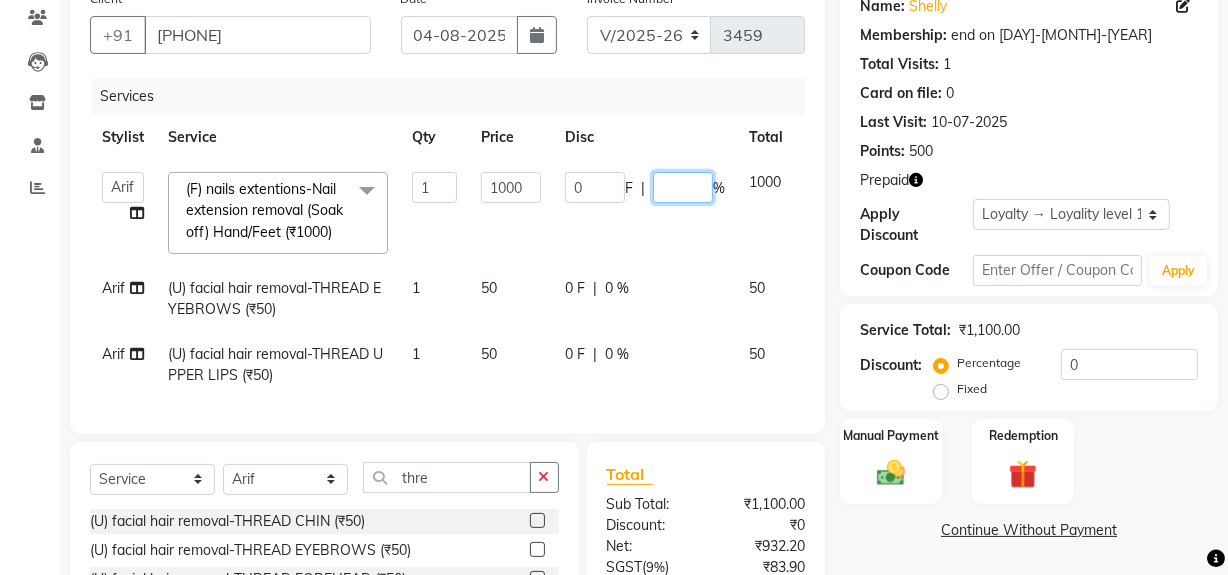scroll, scrollTop: 148, scrollLeft: 0, axis: vertical 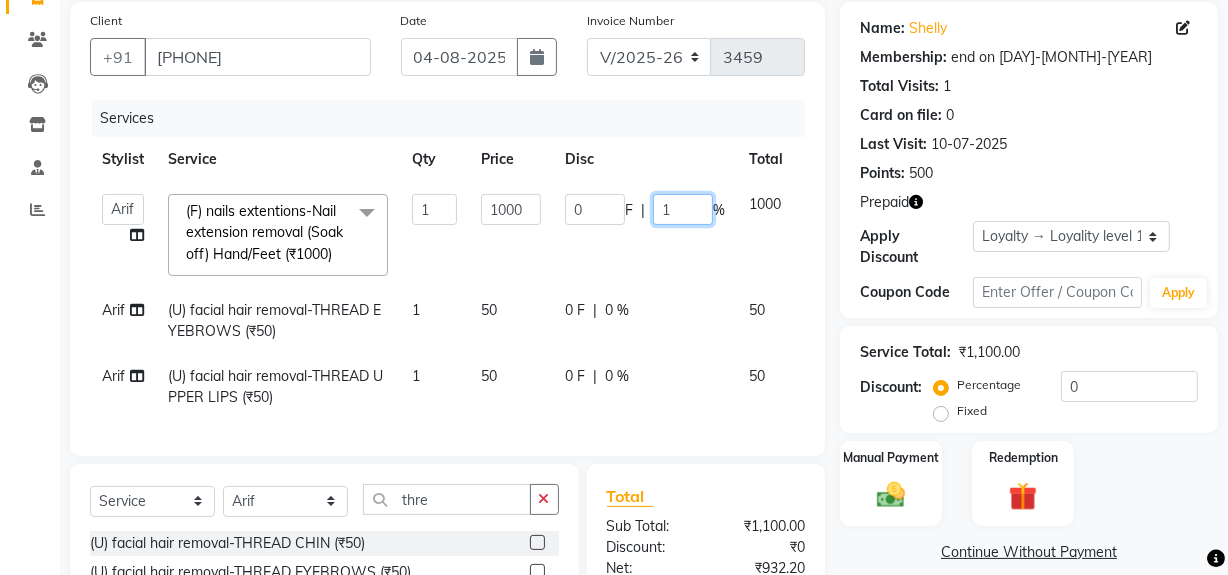 type on "10" 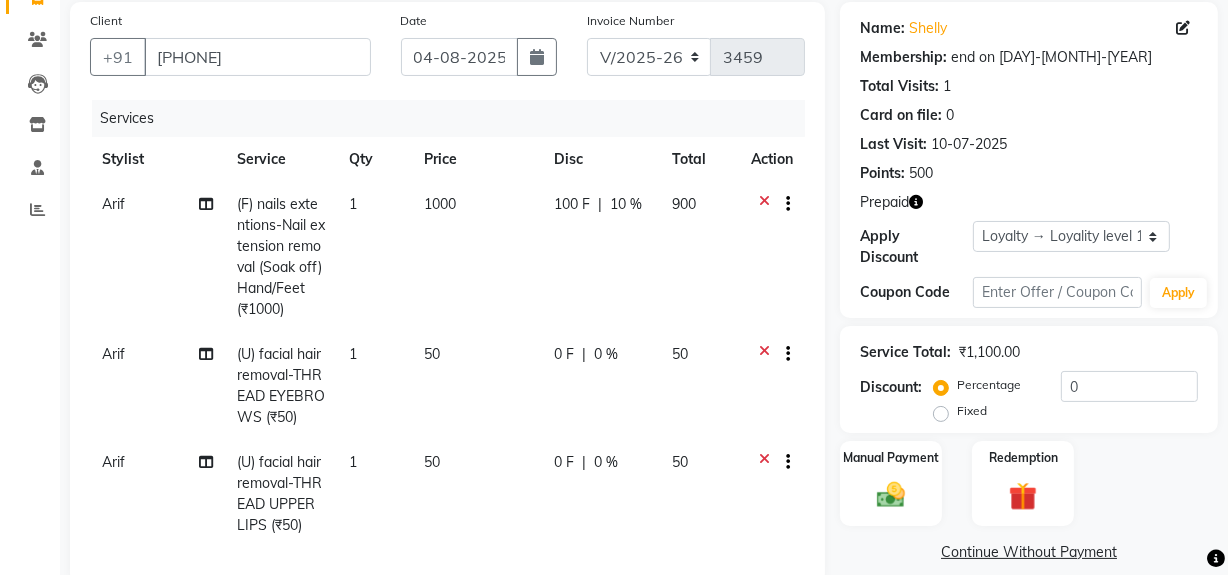 click on "[FIRST] (F) nails extentions-Nail extension removal (Soak off) Hand/Feet (₹1000) 1 1000 100 F | 10 % 900" 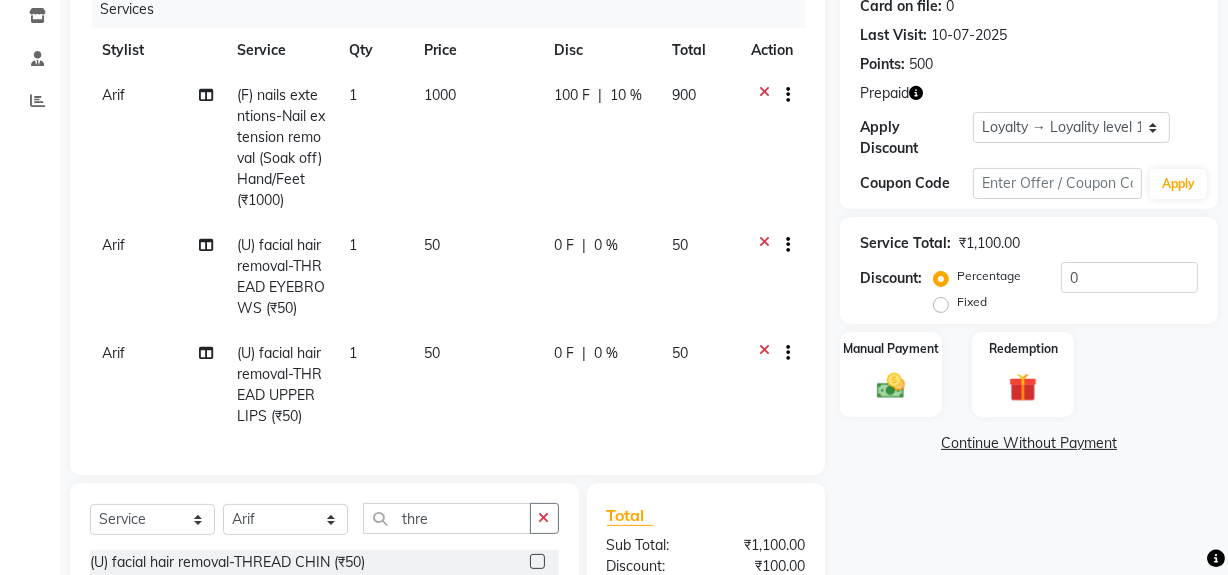 scroll, scrollTop: 145, scrollLeft: 0, axis: vertical 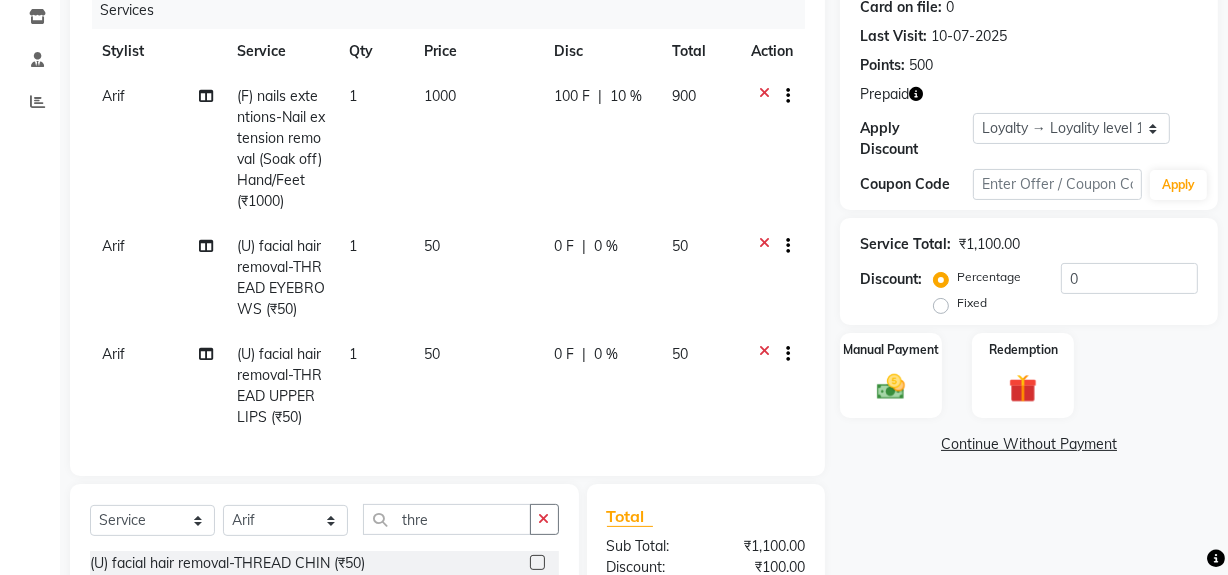 click on "Arif" 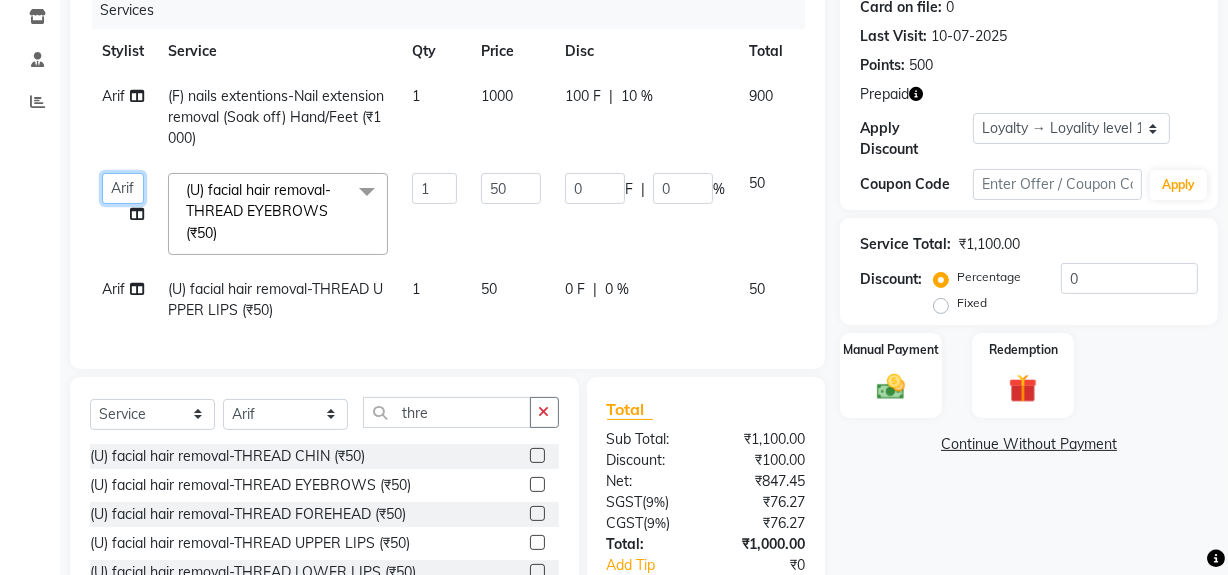 click on "ADMIN   [FIRST]   [LAST]   [FIRST]   [FIRST]   DR. [FIRST] ([OCCUPATION])   FRONT DESK   [FIRST]   [FIRST] [LAST]   [FIRST]    [FIRST]   [FIRST]   [FIRST] [LAST]   [FIRST]    [FIRST] [LAST]   [FIRST] [LAST]   [FIRST]   [FIRST]   [FIRST]   [FIRST]   [FIRST]   [FIRST]   [FIRST]" 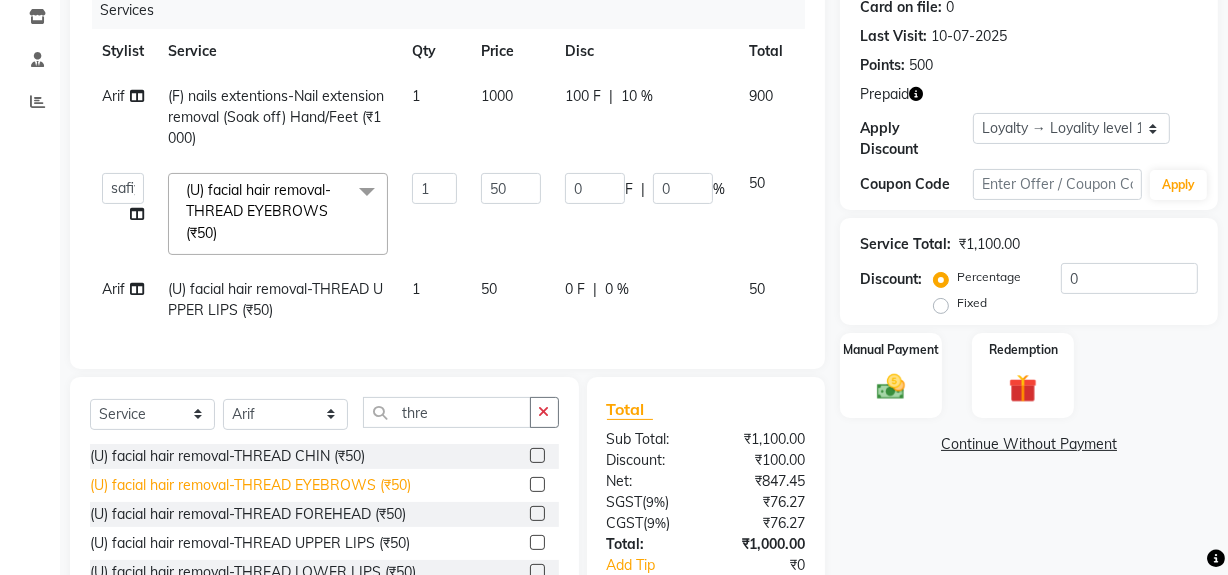 select on "44090" 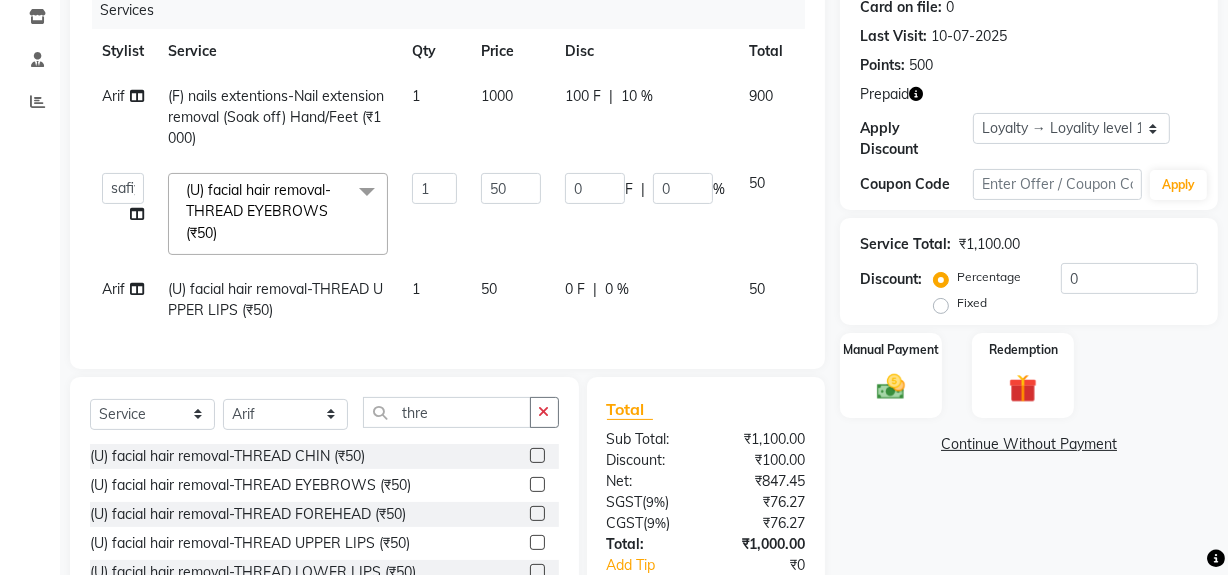 click on "Arif" 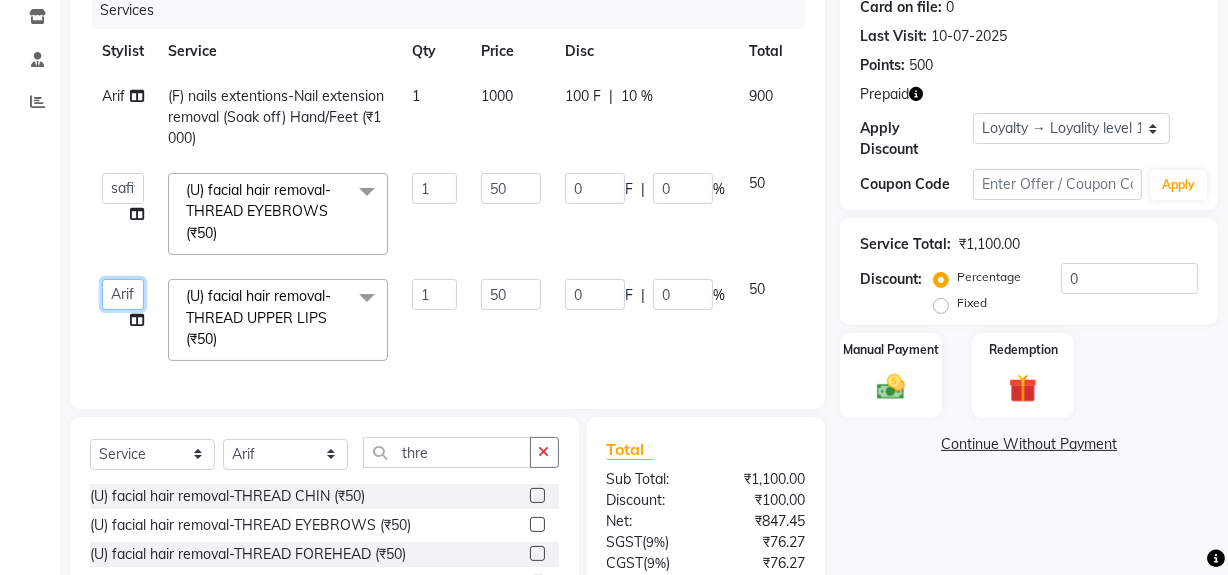 click on "ADMIN   [FIRST]   [LAST]   [FIRST]   [FIRST]   DR. [FIRST] ([OCCUPATION])   FRONT DESK   [FIRST]   [FIRST] [LAST]   [FIRST]    [FIRST]   [FIRST]   [FIRST] [LAST]   [FIRST]    [FIRST] [LAST]   [FIRST] [LAST]   [FIRST]   [FIRST]   [FIRST]   [FIRST]   [FIRST]   [FIRST]   [FIRST]" 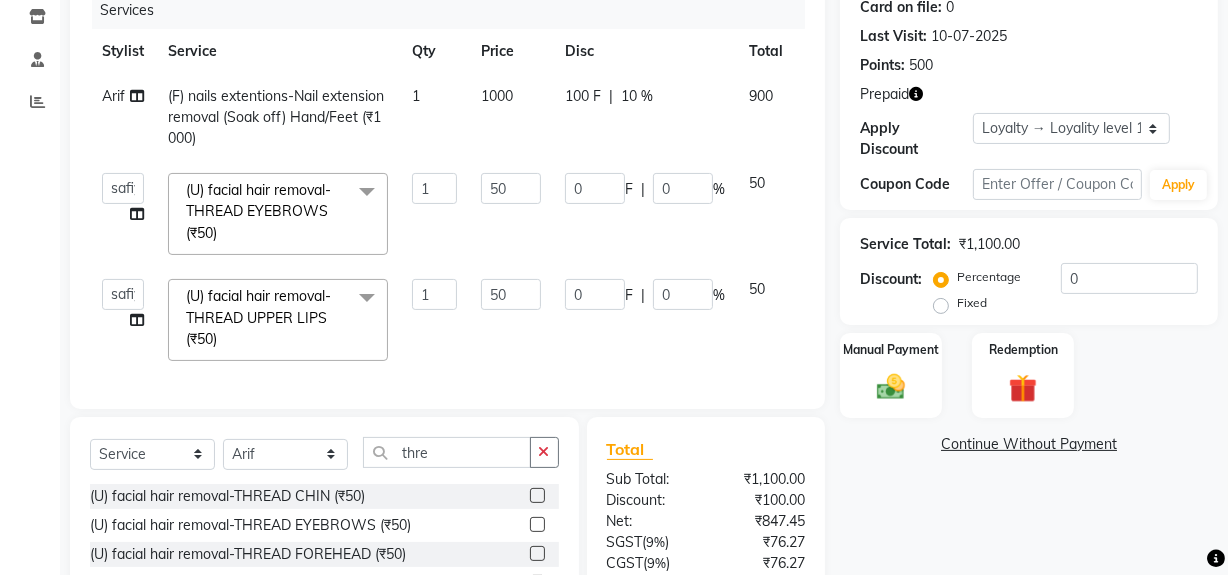 select on "44090" 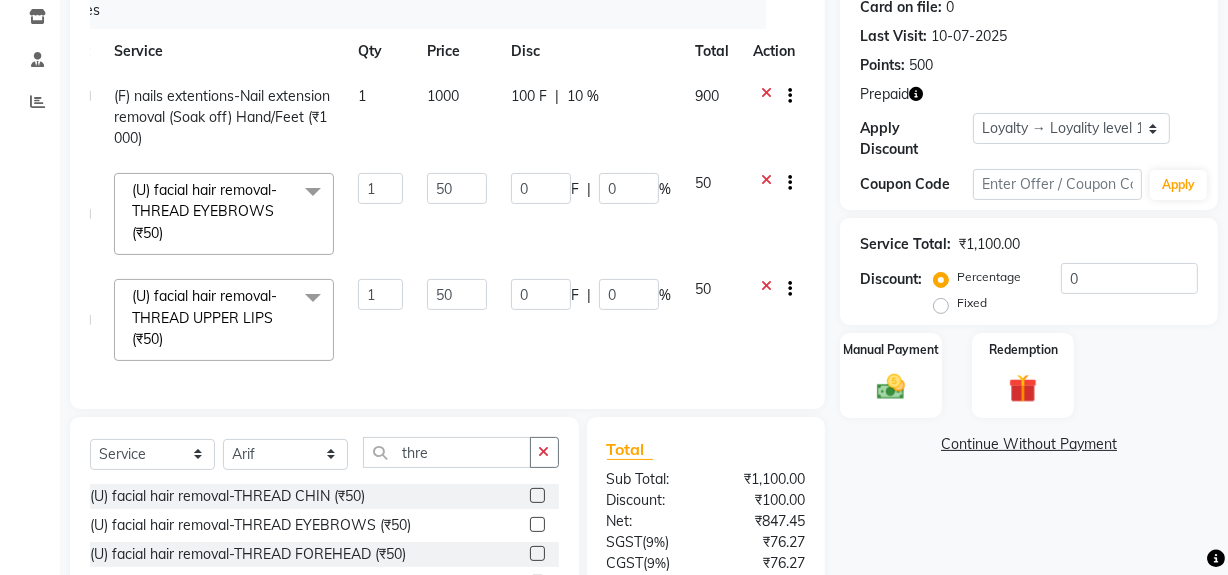 click 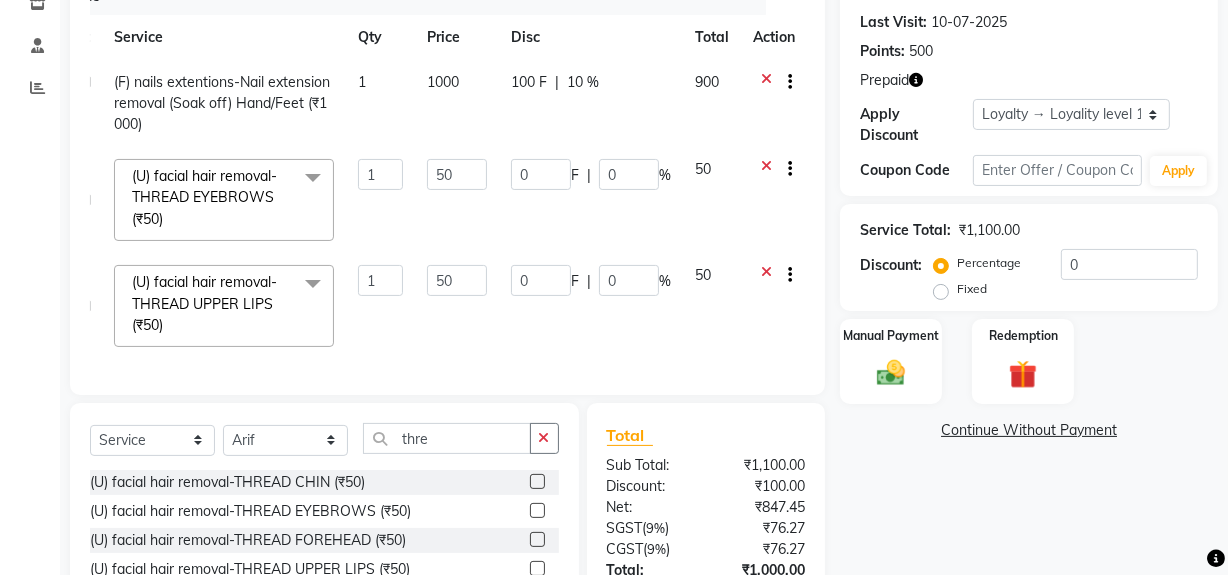 scroll, scrollTop: 215, scrollLeft: 0, axis: vertical 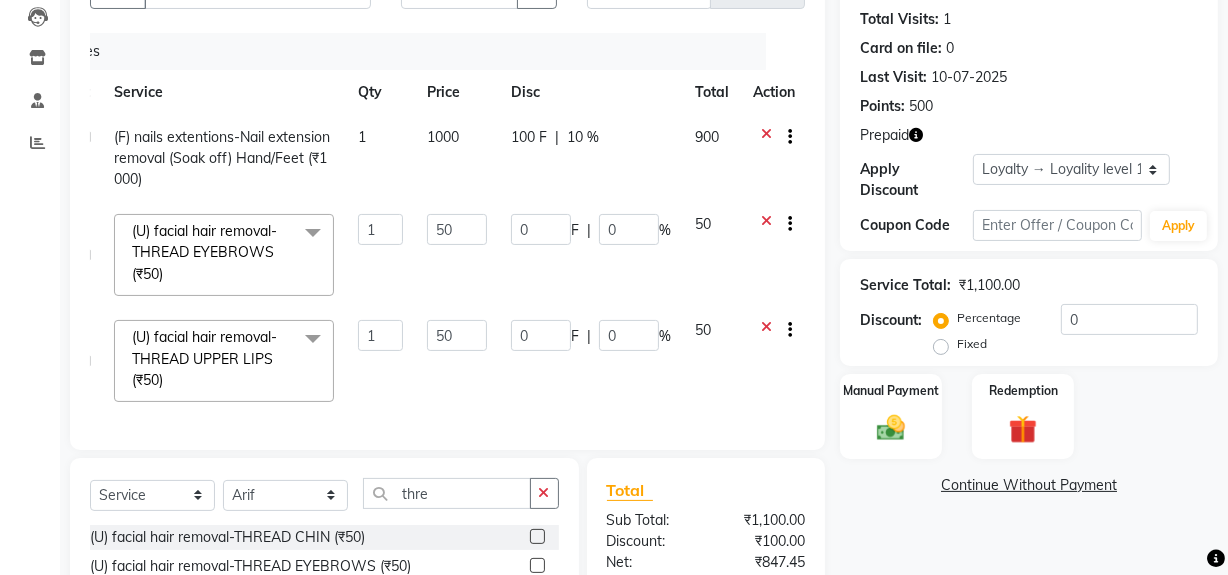 click on "100 F | 10 %" 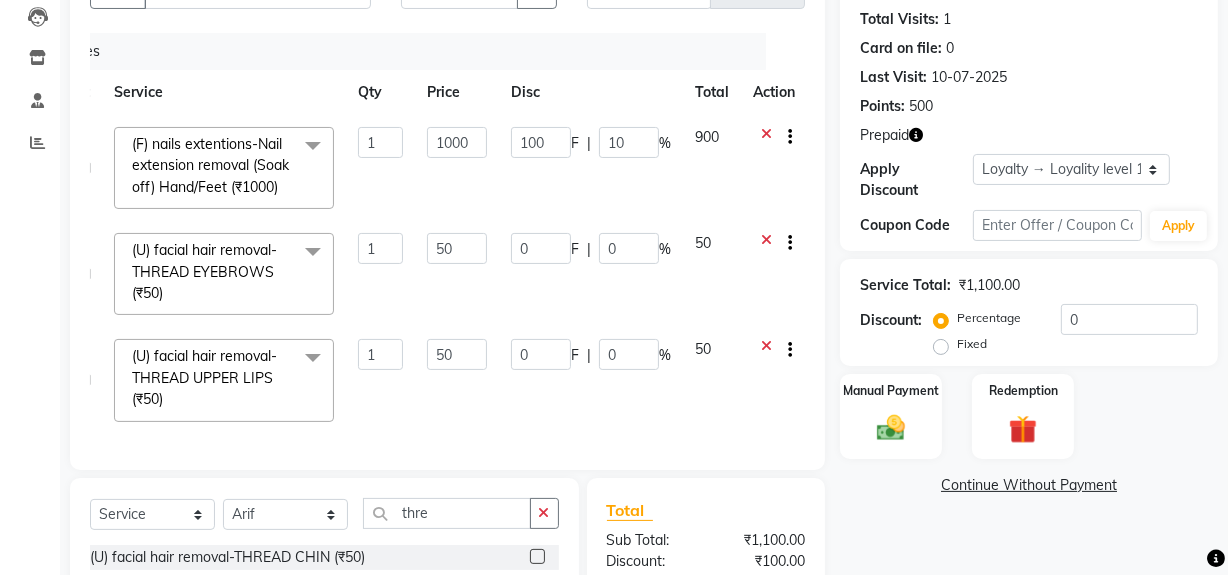 click on "50" 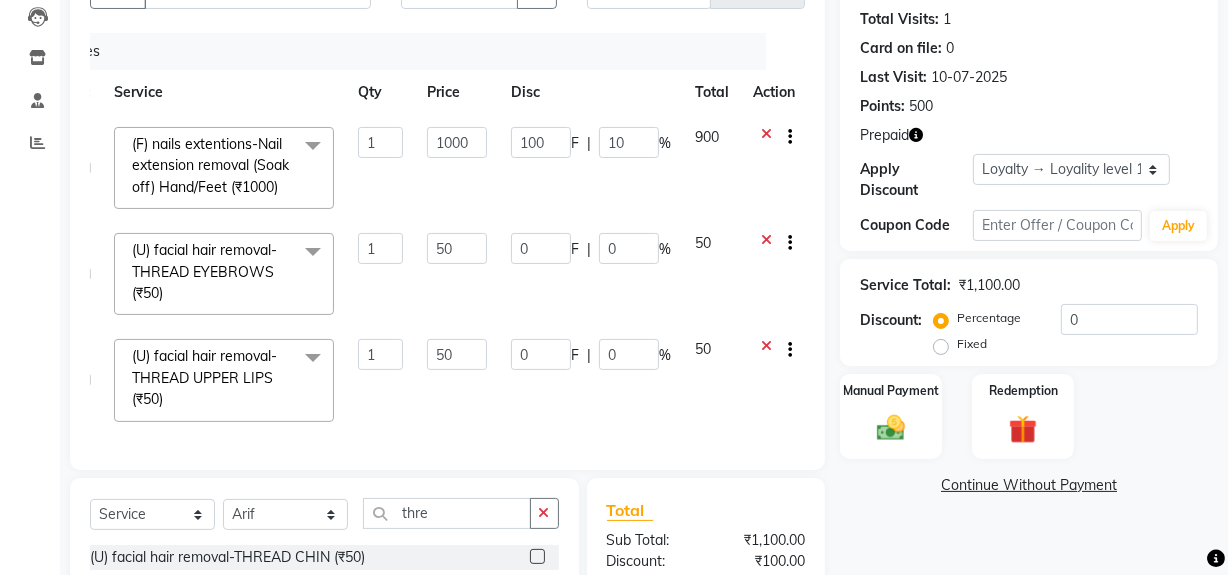 scroll, scrollTop: 0, scrollLeft: 0, axis: both 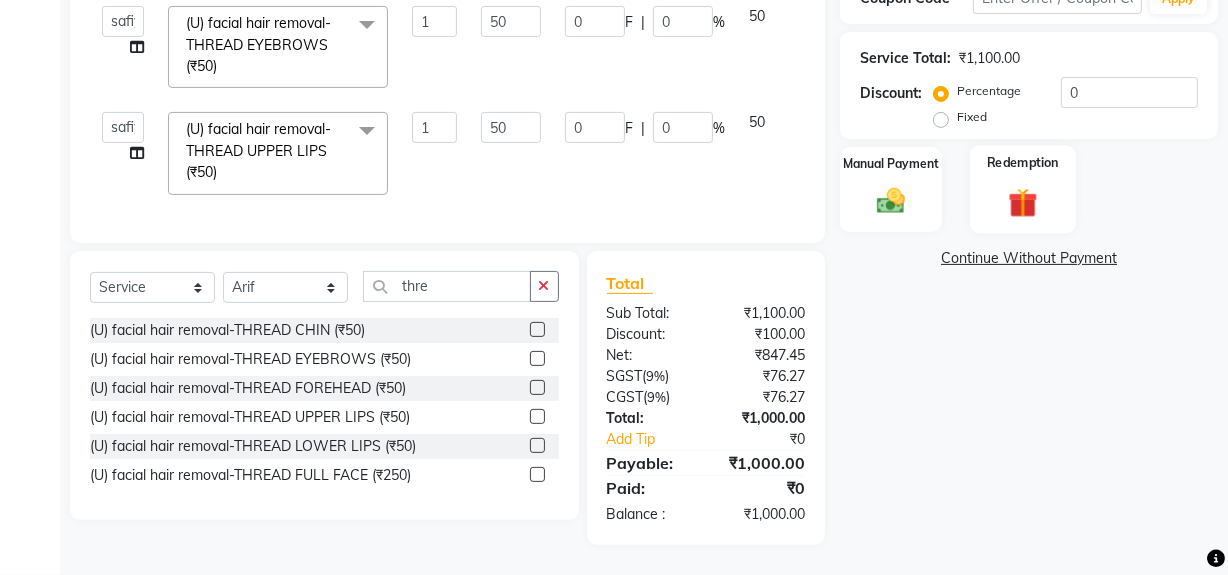 click on "Redemption" 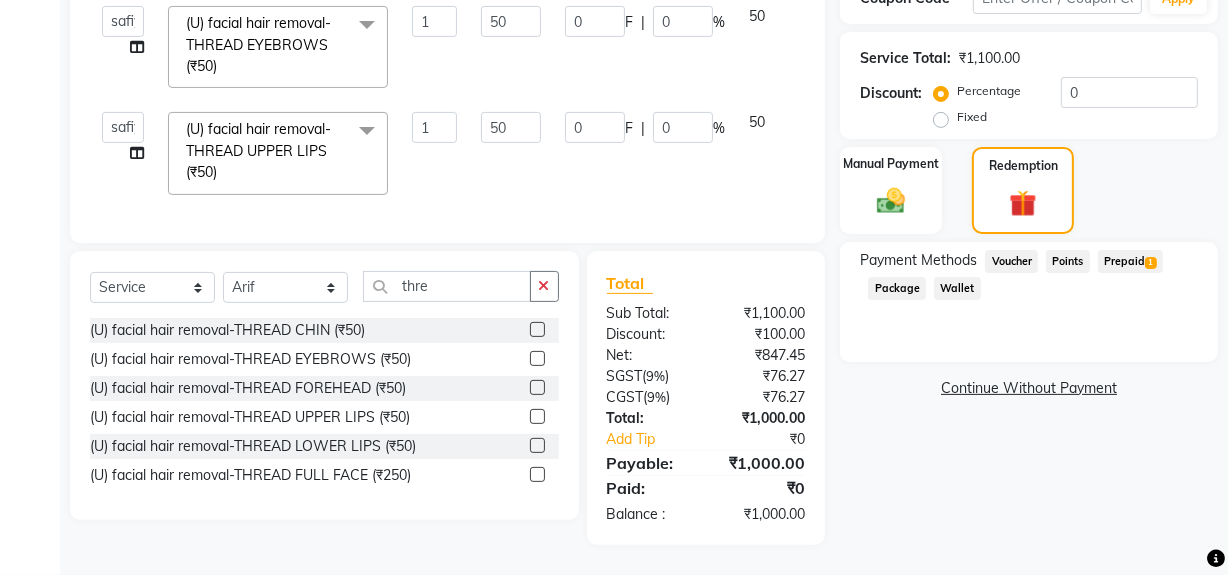click on "Prepaid  1" 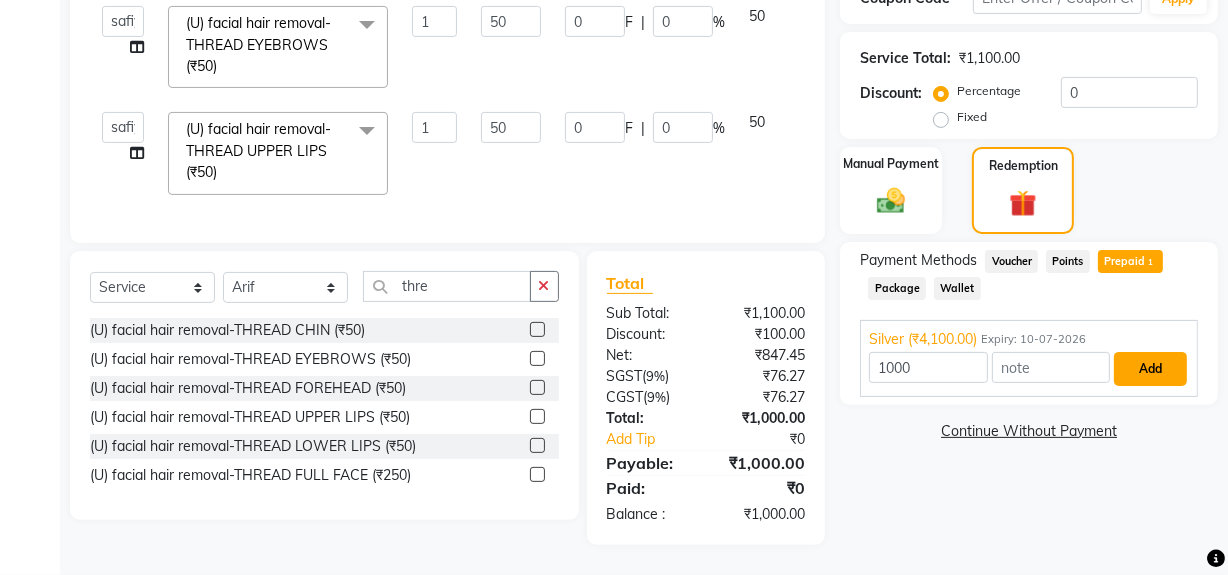 click on "Add" at bounding box center (1150, 369) 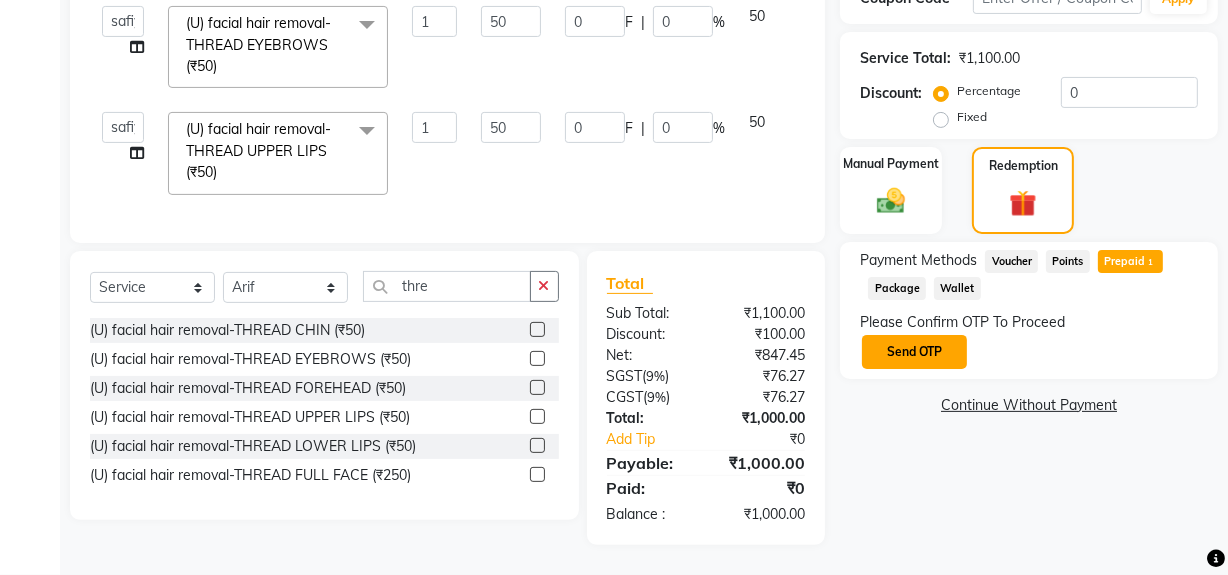 click on "Send OTP" 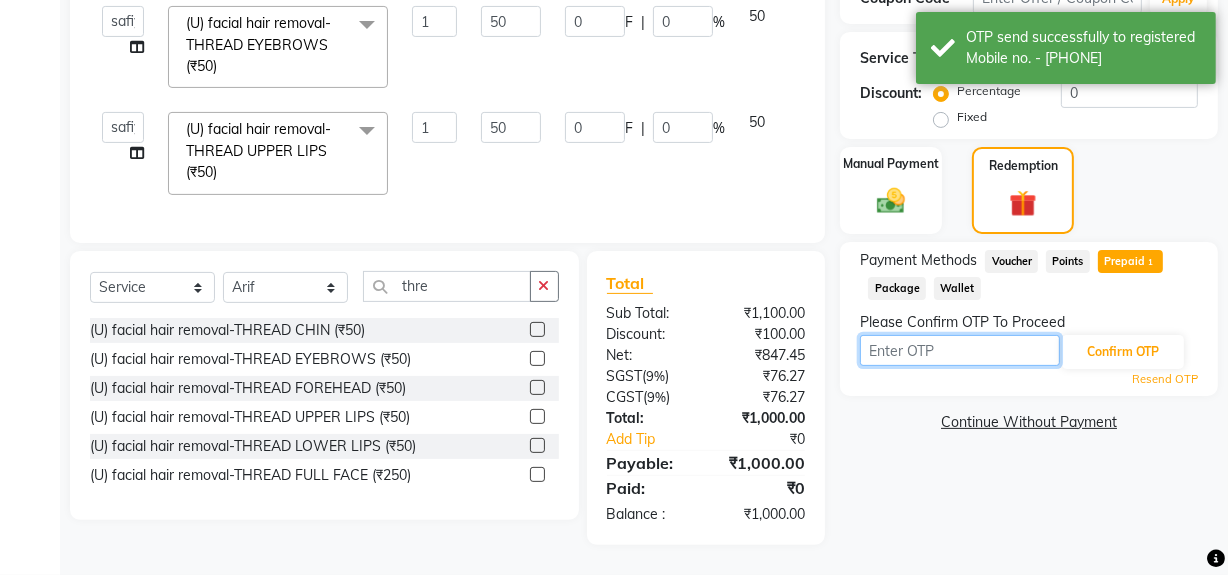 click at bounding box center (960, 350) 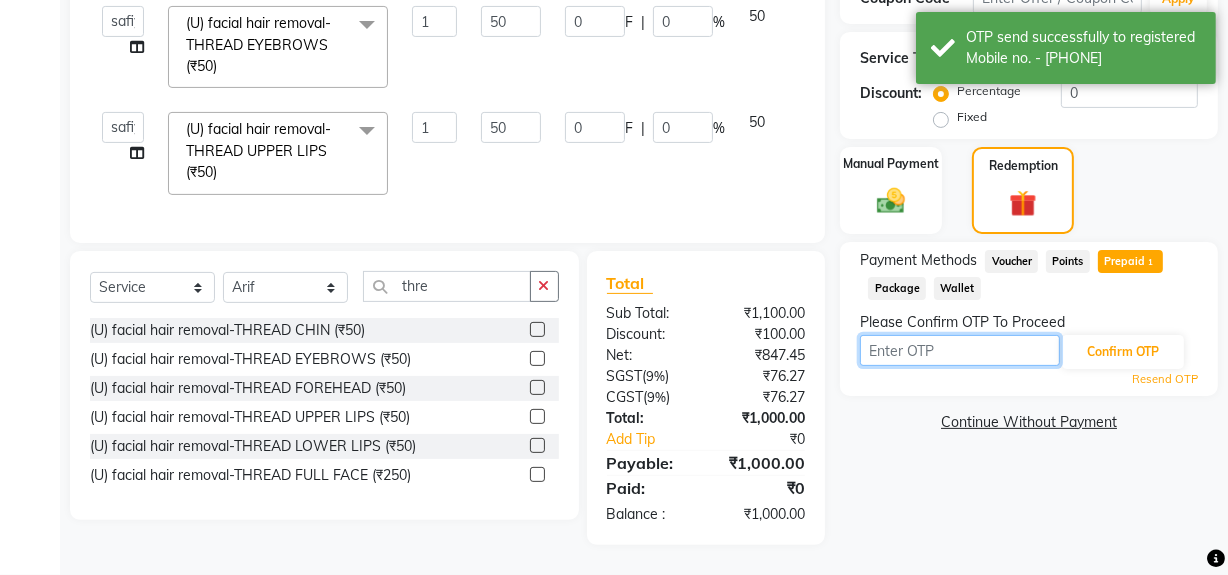 type on "3198" 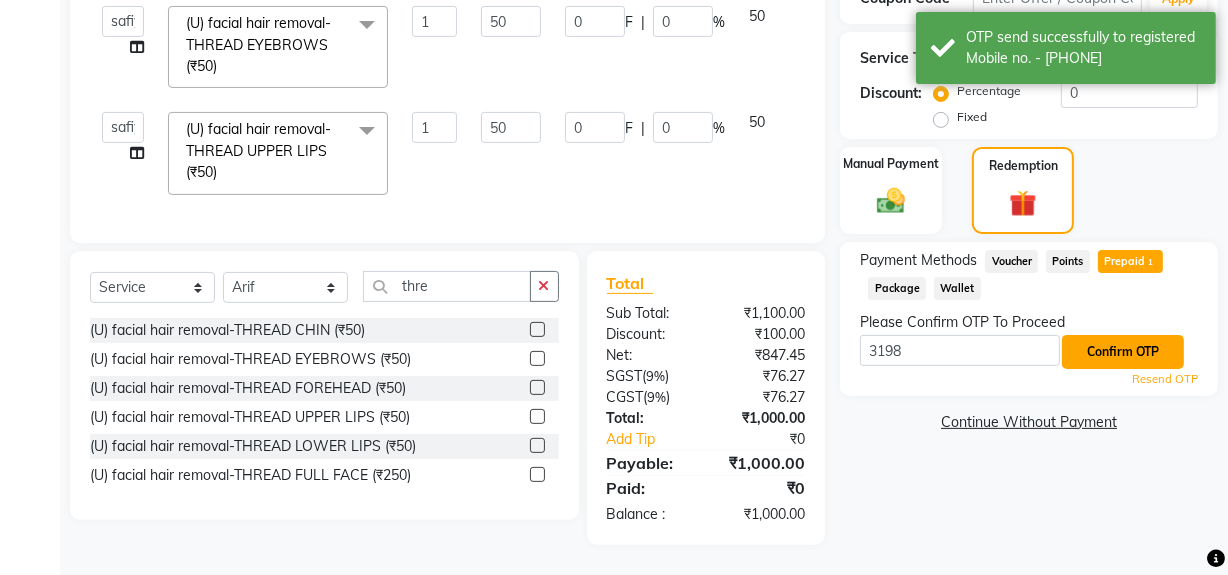 click on "Confirm OTP" 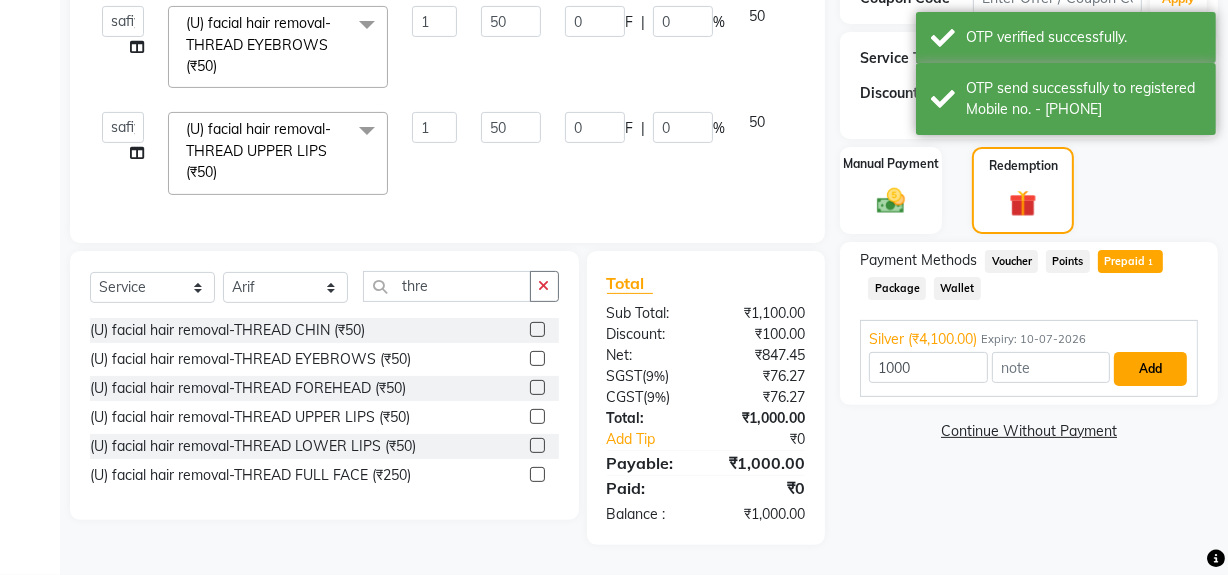 click on "Add" at bounding box center [1150, 369] 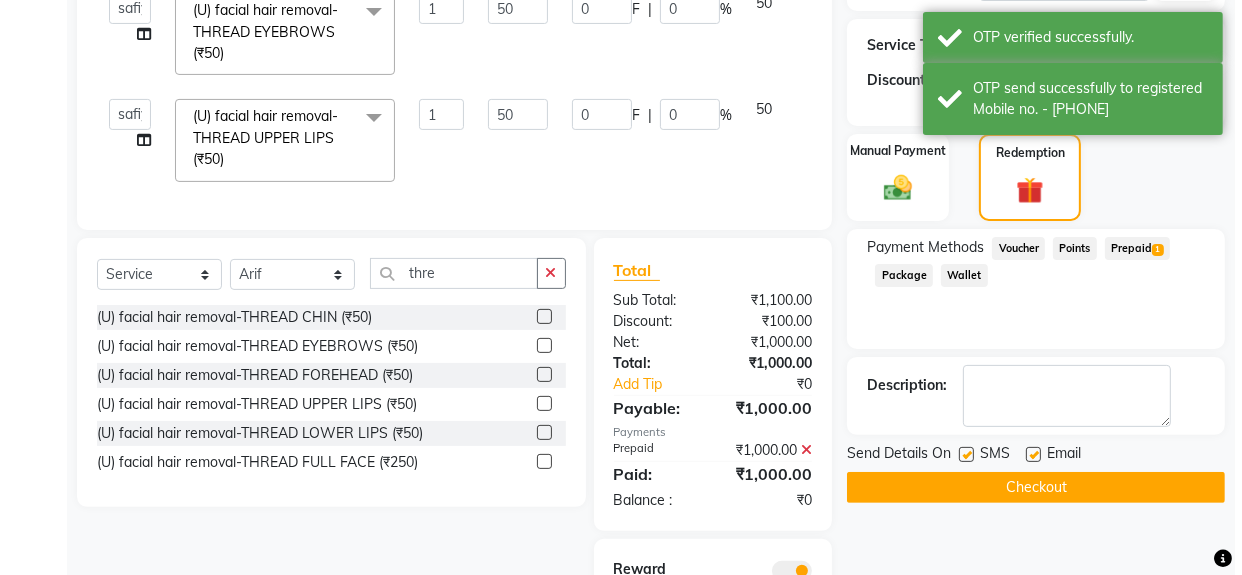 scroll, scrollTop: 594, scrollLeft: 0, axis: vertical 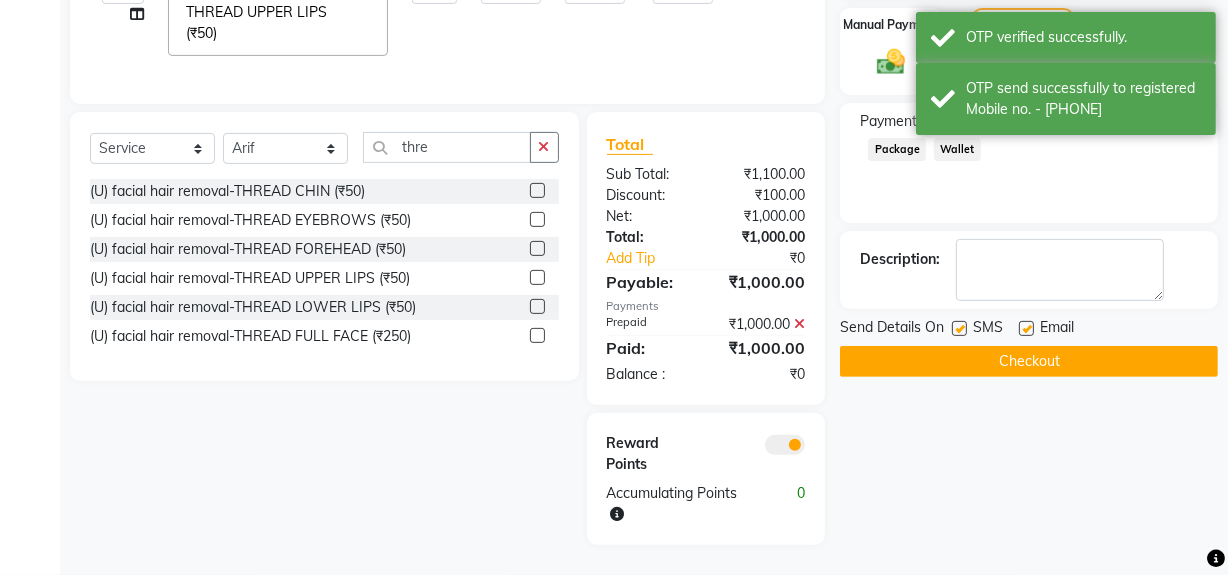 click 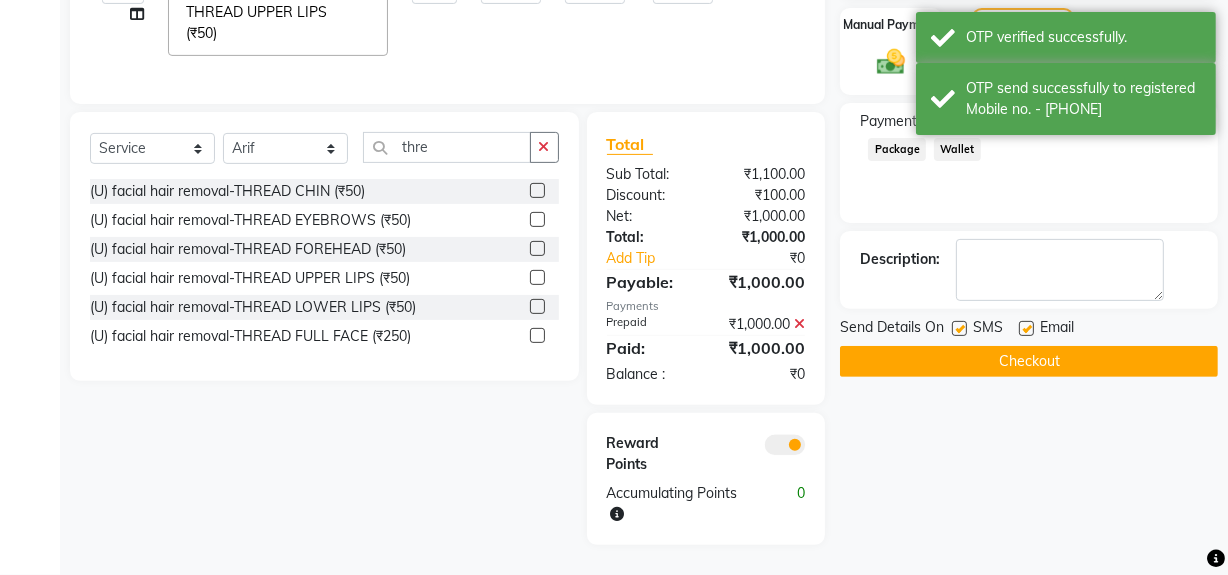 click 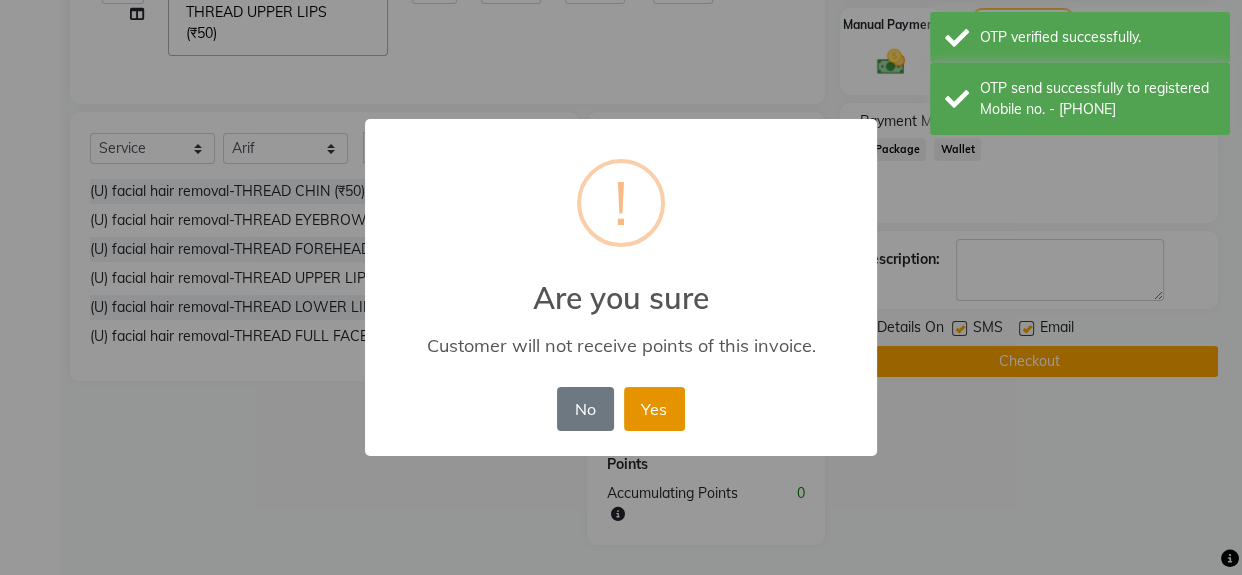 click on "Yes" at bounding box center (654, 409) 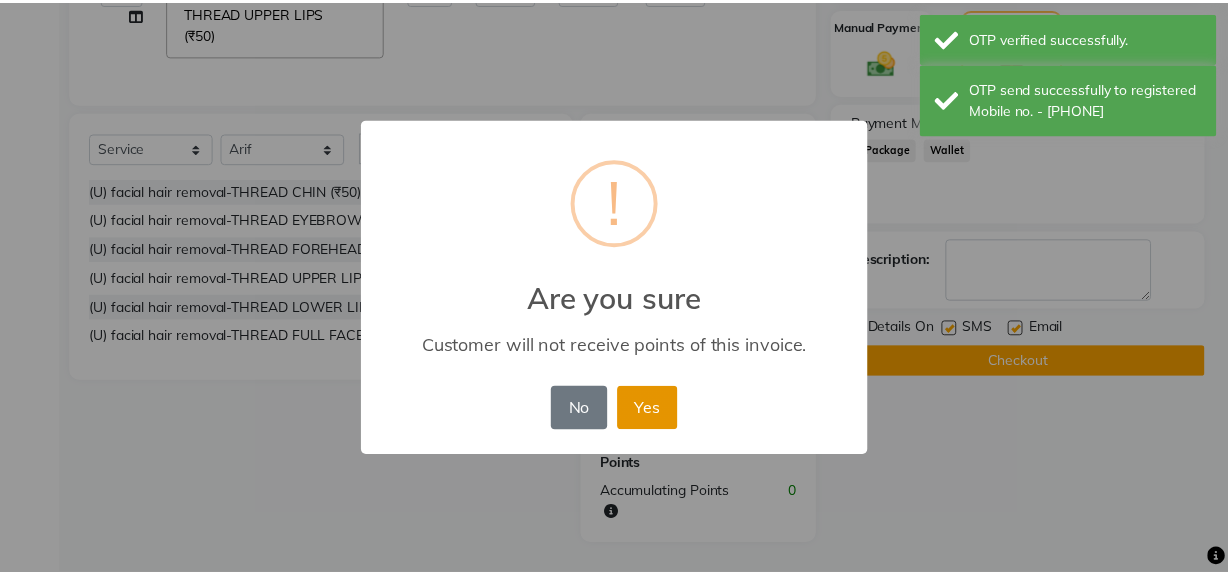 scroll, scrollTop: 544, scrollLeft: 0, axis: vertical 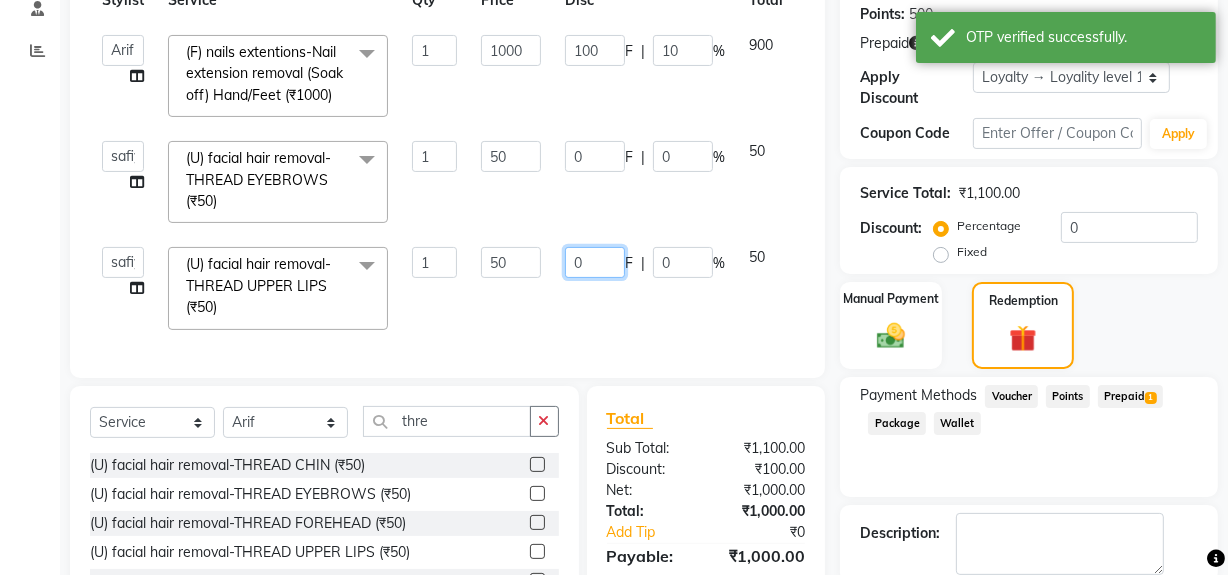 drag, startPoint x: 633, startPoint y: 237, endPoint x: 611, endPoint y: 215, distance: 31.112698 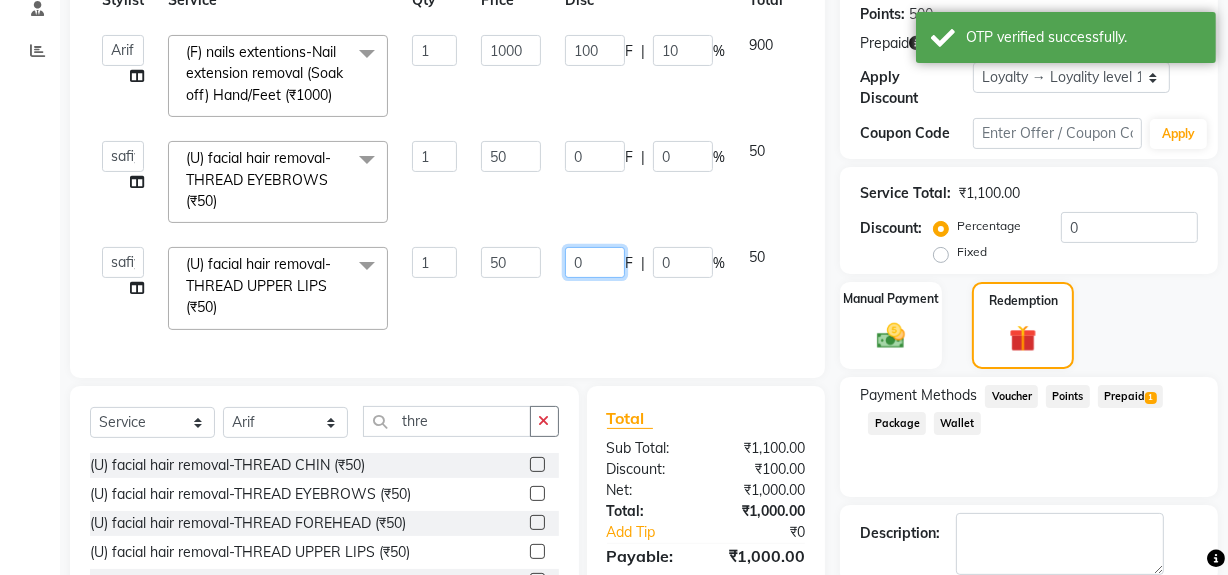 scroll, scrollTop: 544, scrollLeft: 0, axis: vertical 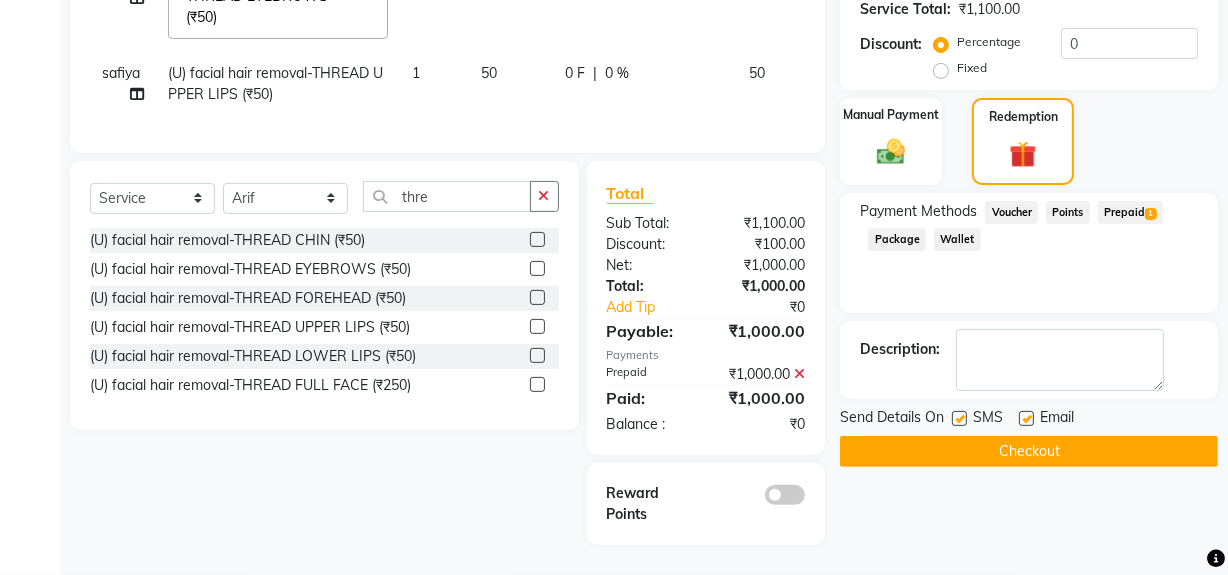 click on "Send Details On SMS Email  Checkout" 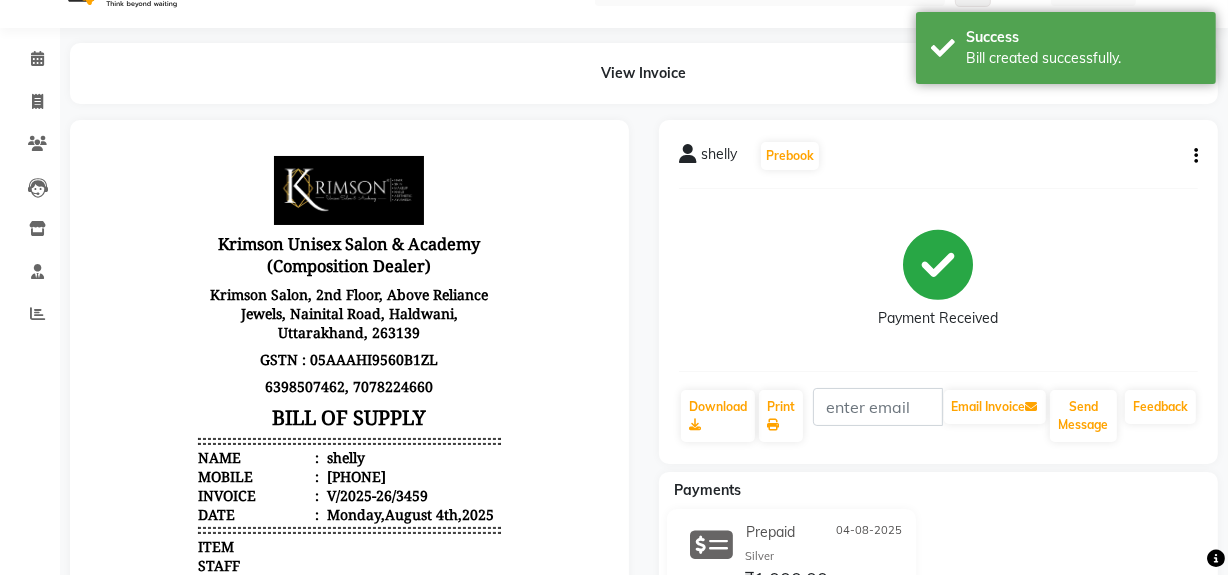 scroll, scrollTop: 0, scrollLeft: 0, axis: both 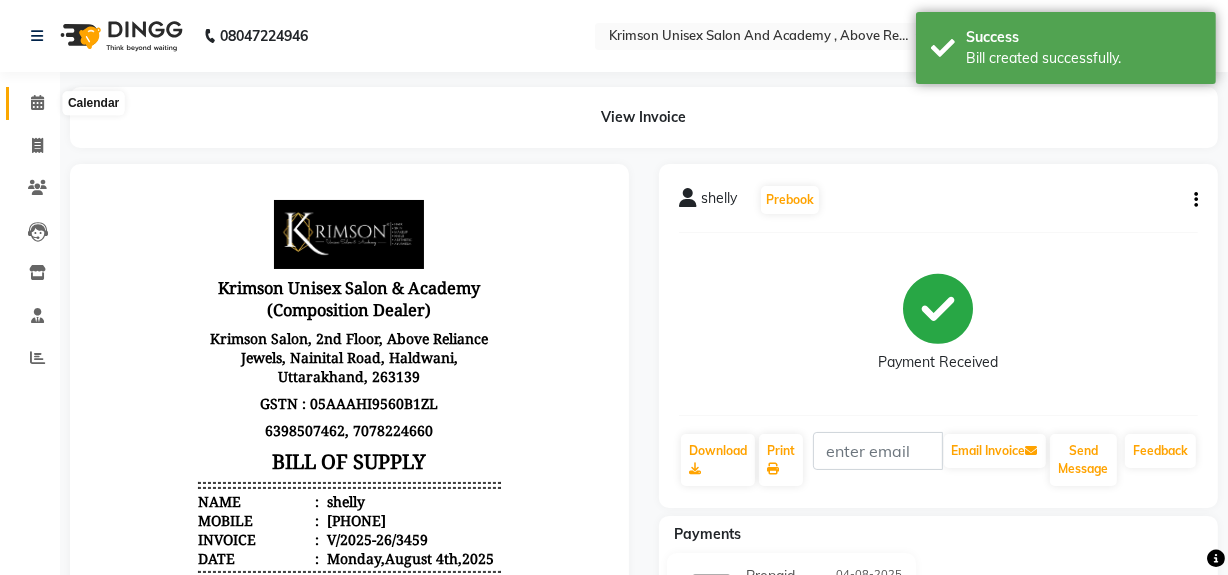click 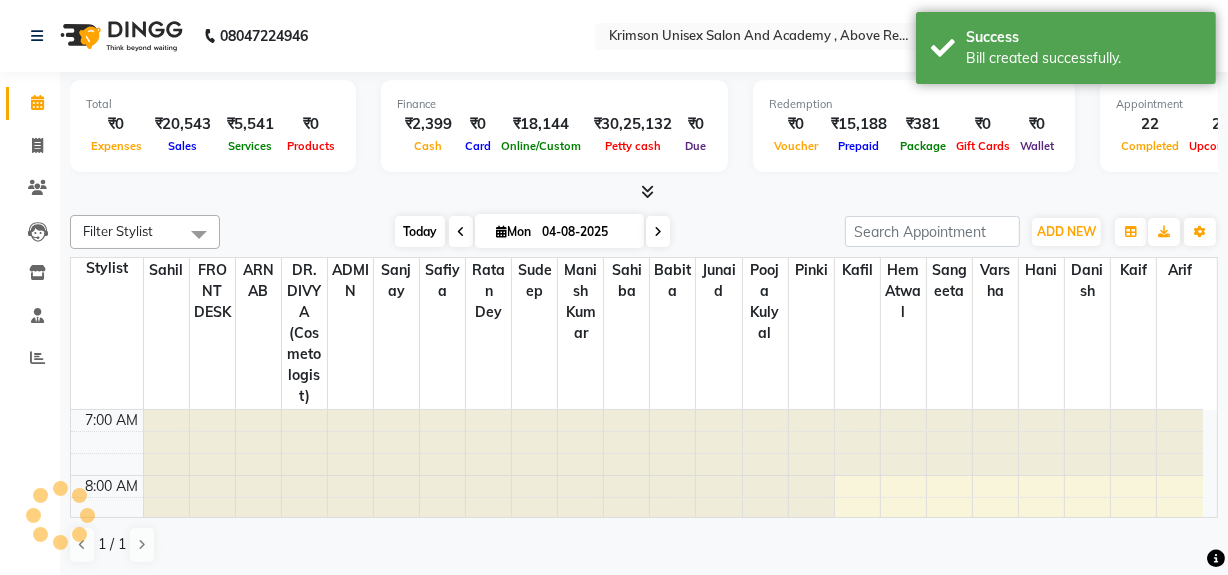 click on "Today" at bounding box center [420, 231] 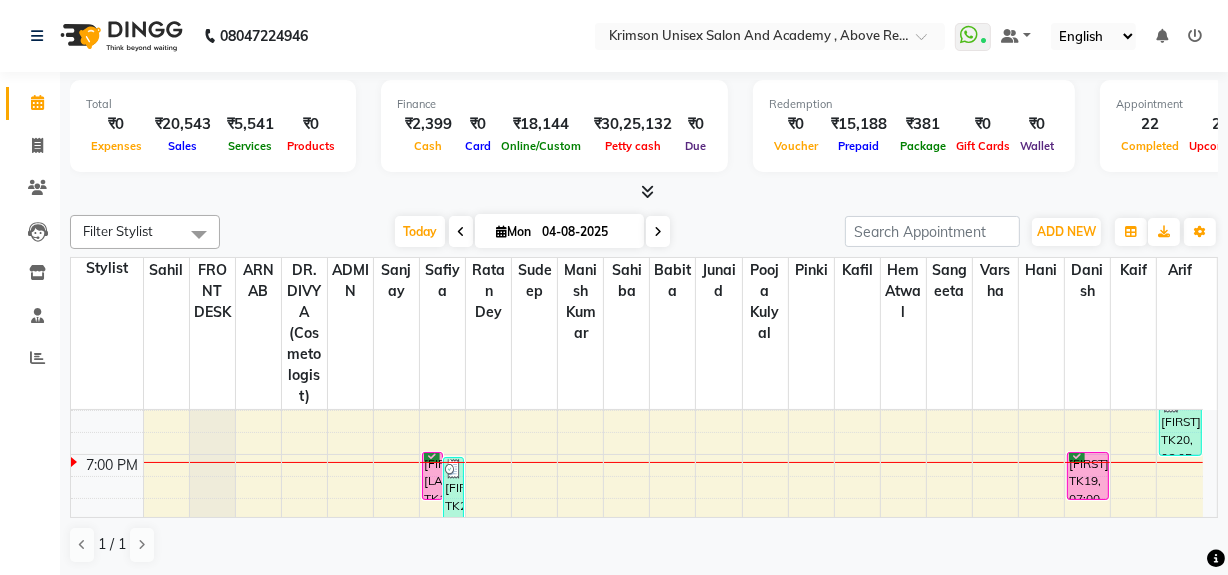 scroll, scrollTop: 743, scrollLeft: 0, axis: vertical 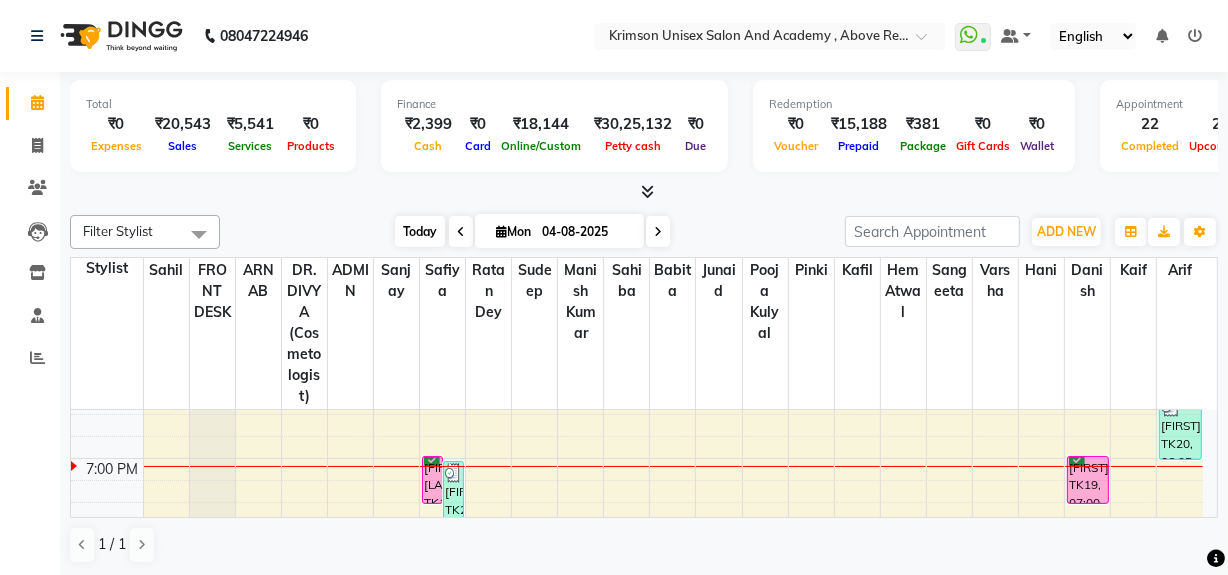 click on "Today" at bounding box center (420, 231) 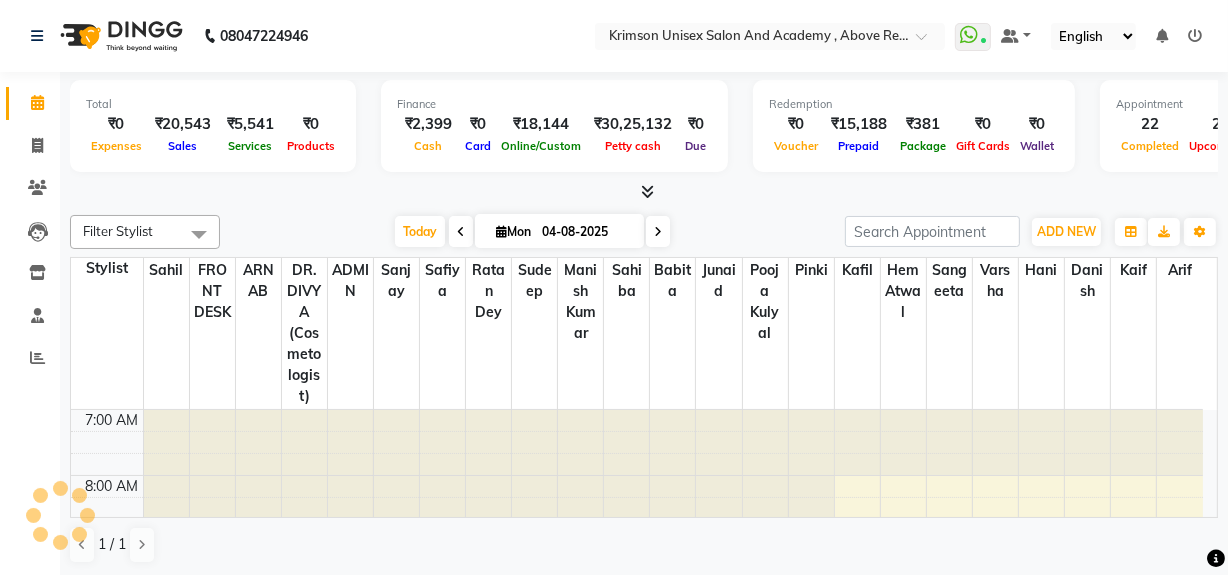 scroll, scrollTop: 790, scrollLeft: 0, axis: vertical 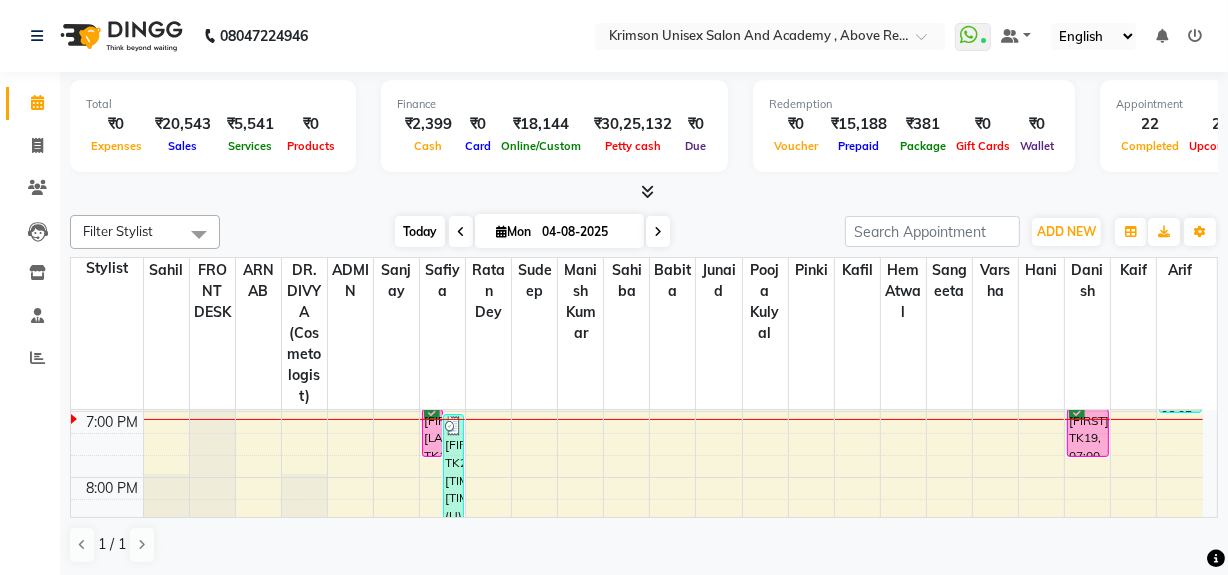 click on "Today" at bounding box center [420, 231] 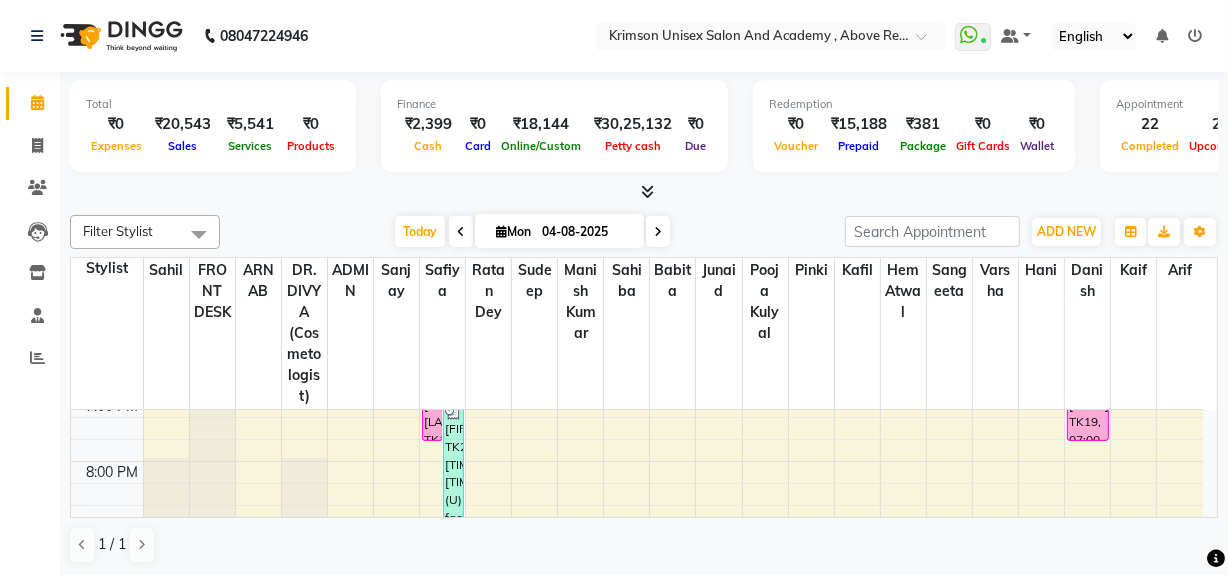 scroll, scrollTop: 807, scrollLeft: 0, axis: vertical 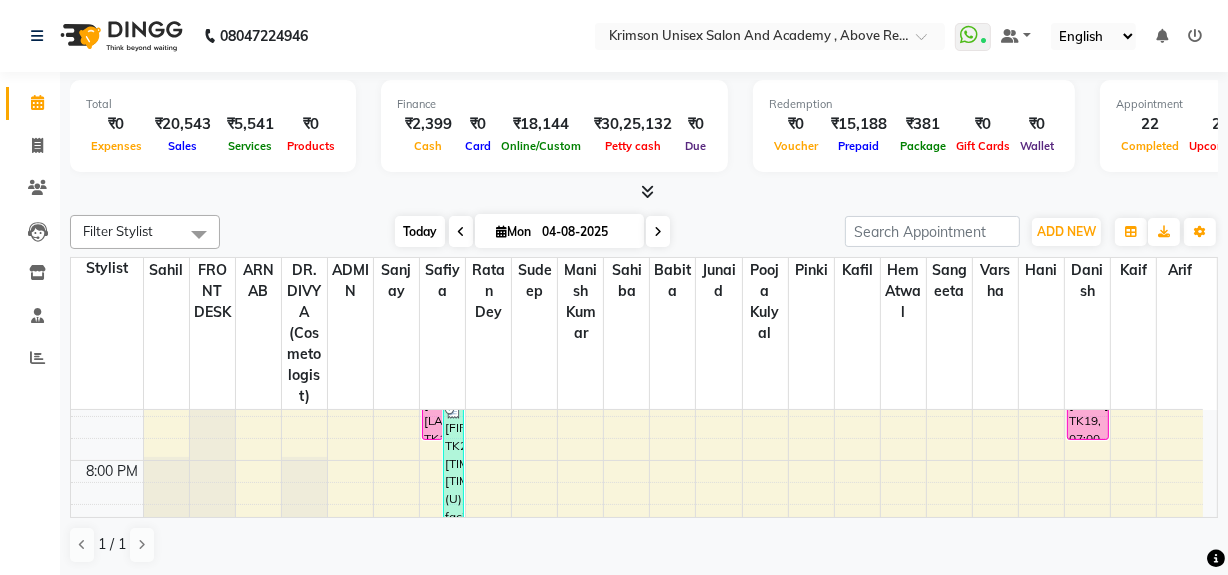 click on "Today" at bounding box center [420, 231] 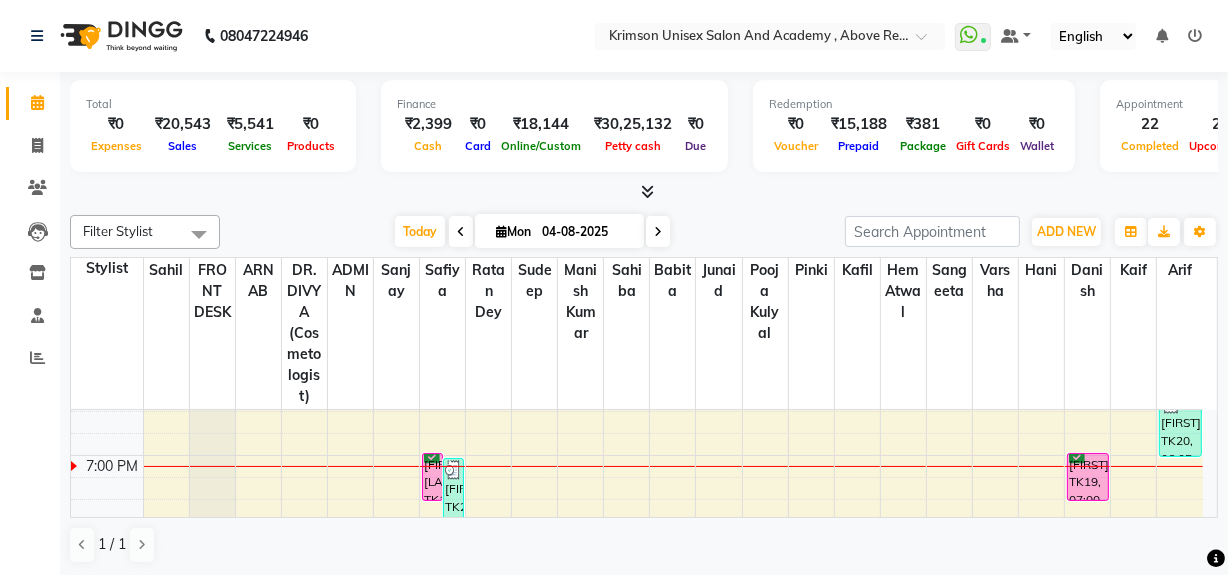 scroll, scrollTop: 748, scrollLeft: 0, axis: vertical 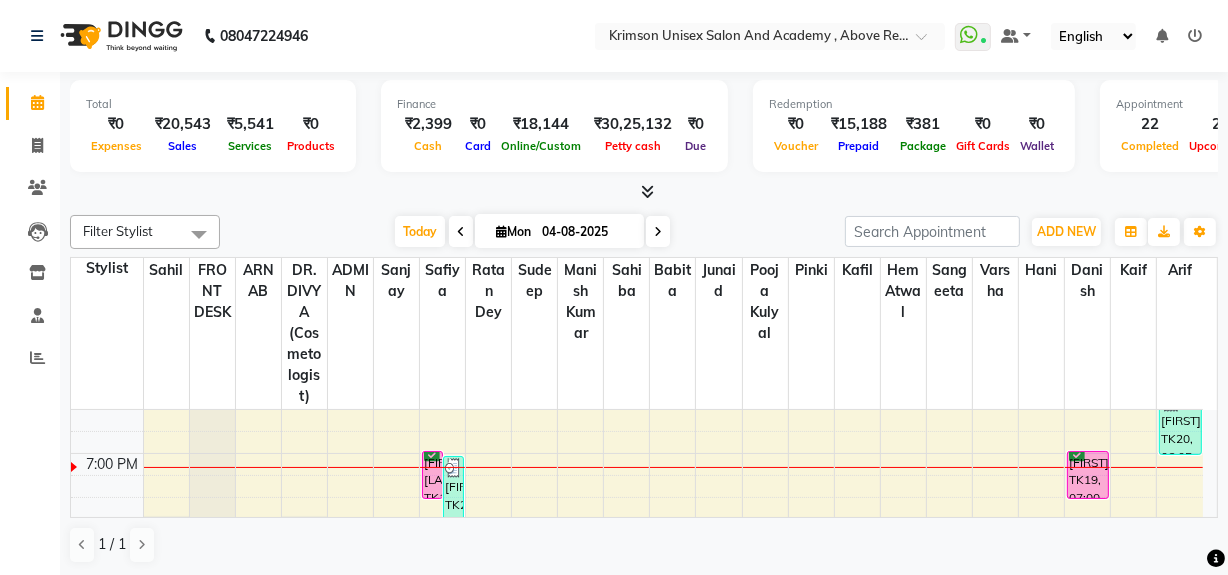 click on "Filter Stylist Select All ADMIN Arif ARNAB Babita Danish DR. DIVYA (cosmetologist) FRONT DESK Hani Hem Atwal junaid  Kafil Kaif Manish Kumar Pinki  Pooja kulyal Ratan Dey safiya sahiba Sahil Sangeeta sanjay Sudeep Varsha Today  Mon 04-08-2025 Toggle Dropdown Add Appointment Add Invoice Add Client Toggle Dropdown Add Appointment Add Invoice Add Client ADD NEW Toggle Dropdown Add Appointment Add Invoice Add Client Filter Stylist Select All ADMIN Arif ARNAB Babita Danish DR. DIVYA (cosmetologist) FRONT DESK Hani Hem Atwal junaid  Kafil Kaif Manish Kumar Pinki  Pooja kulyal Ratan Dey safiya sahiba Sahil Sangeeta sanjay Sudeep Varsha Group By  Staff View   Room View  View as Vertical  Vertical - Week View  Horizontal  Horizontal - Week View  List  Toggle Dropdown Calendar Settings Manage Tags   Arrange Stylists   Reset Stylists  Full Screen  Show Available Stylist  Appointment Form Zoom 75% Staff/Room Display Count 23 Stylist Sahil FRONT DESK ARNAB DR. DIVYA (cosmetologist) ADMIN sanjay safiya Ratan Dey Sudeep" 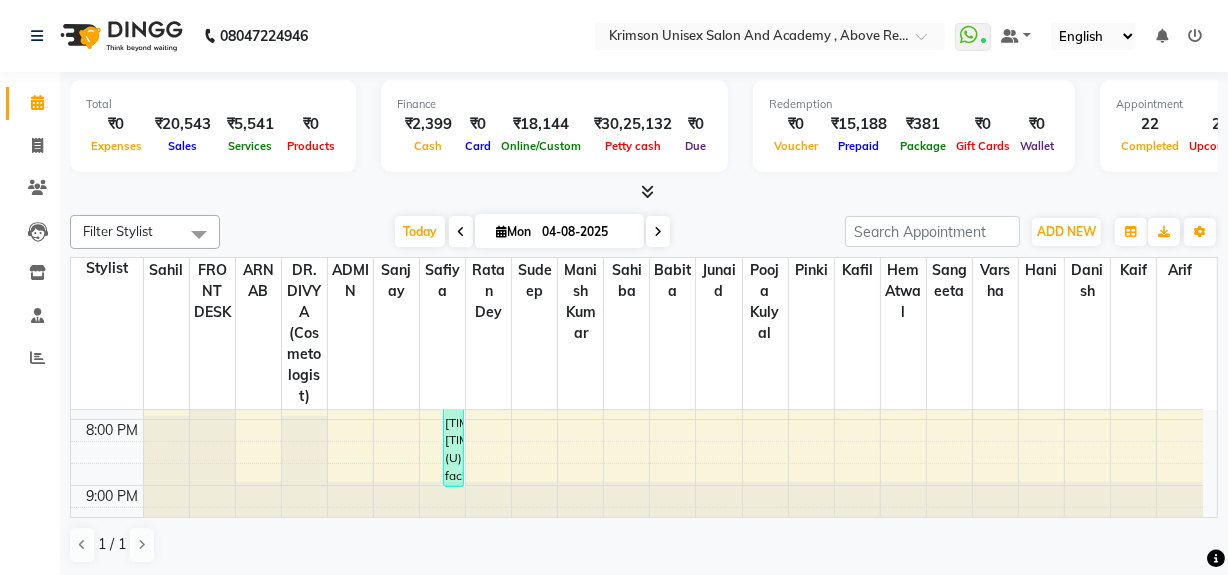 scroll, scrollTop: 858, scrollLeft: 0, axis: vertical 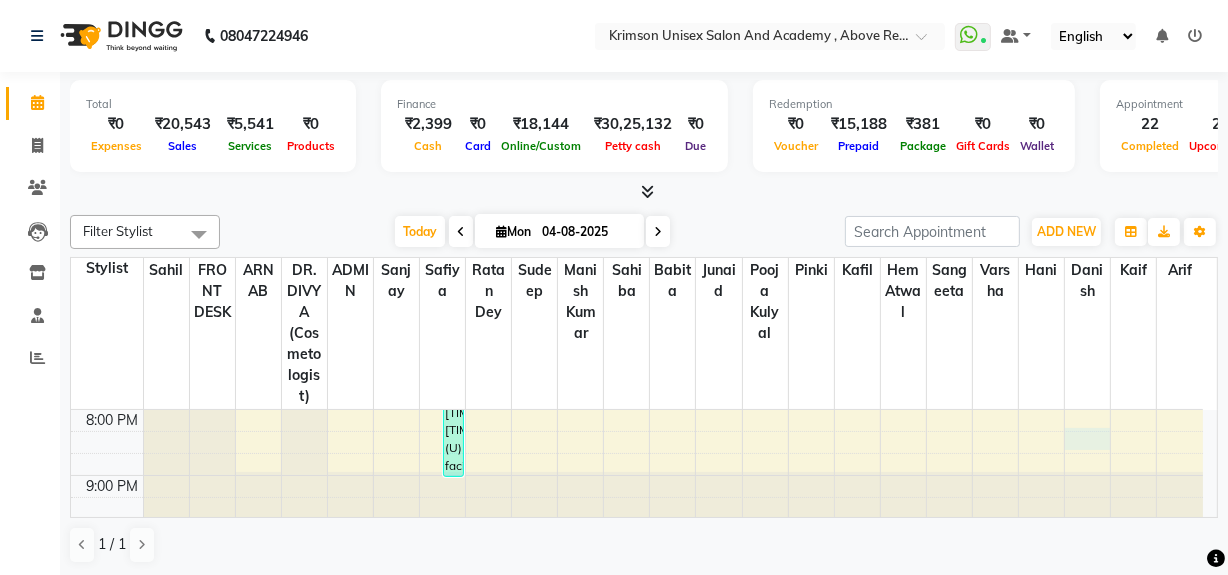 click on "[TIME] [TIME] [TIME] [TIME] [TIME] [TIME] [TIME] [TIME] [TIME] [TIME] [TIME] [TIME] [TIME] [TIME] [TIME]     [FIRST] [LAST], TK15, 03:40 PM-04:40 PM, (U) hair removal-WAX NORMAL ARMS FULL (₹400)     [FIRST] [LAST], TK12, 05:00 PM-06:00 PM, (F) nails arts-Shellac (Basecoat) Hand/Feet     [FIRST] [LAST], TK01, 03:00 PM-04:00 PM, (U) aesthetic face-Hollywood Facial | Carbon Peel     [FIRST] [LAST], TK14, 03:25 PM-04:25 PM, (U) aesthetic face-Hollywood Facial | Carbon Peel (₹5000)     [FIRST] [LAST], TK07, 01:20 PM-02:05 PM, OFFER MEN-MEN grooming package combo 1- HAIR CUT + BEARD (₹99)     [FIRST] [LAST], TK16, 03:40 PM-04:40 PM, (U) hair removal-WAX NORMAL ARMS FULL (₹400)     [FIRST]  [LAST], TK09, 11:00 AM-03:00 PM, (U) bodyc care- detan hands (₹600),LOREAL ADVANCE TREATMENT HAIR SPA (₹3500),LOREAL ADVANCE TREATMENT HAIR SPA (₹3500),(U) facials de tan o3 (₹1000),(U) facials de tan o3 (₹1000),(U) body care- bleach back (₹800)             [FIRST] [LAST], TK18, 07:00 PM-07:45 PM, (F) HAIR CUT BASIC" at bounding box center (637, 46) 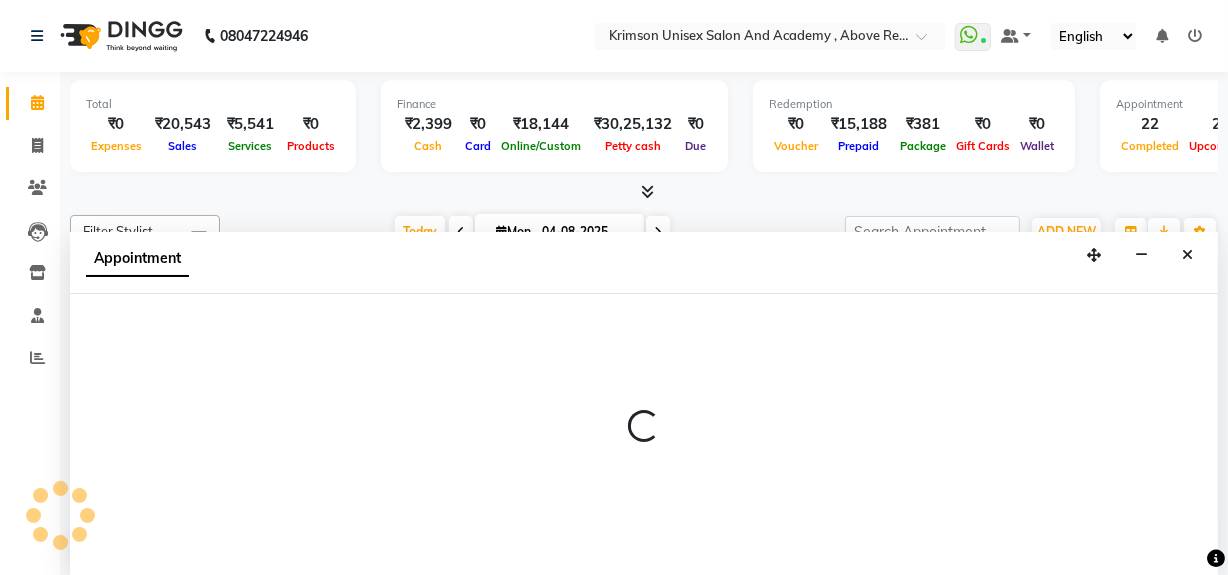 scroll, scrollTop: 0, scrollLeft: 0, axis: both 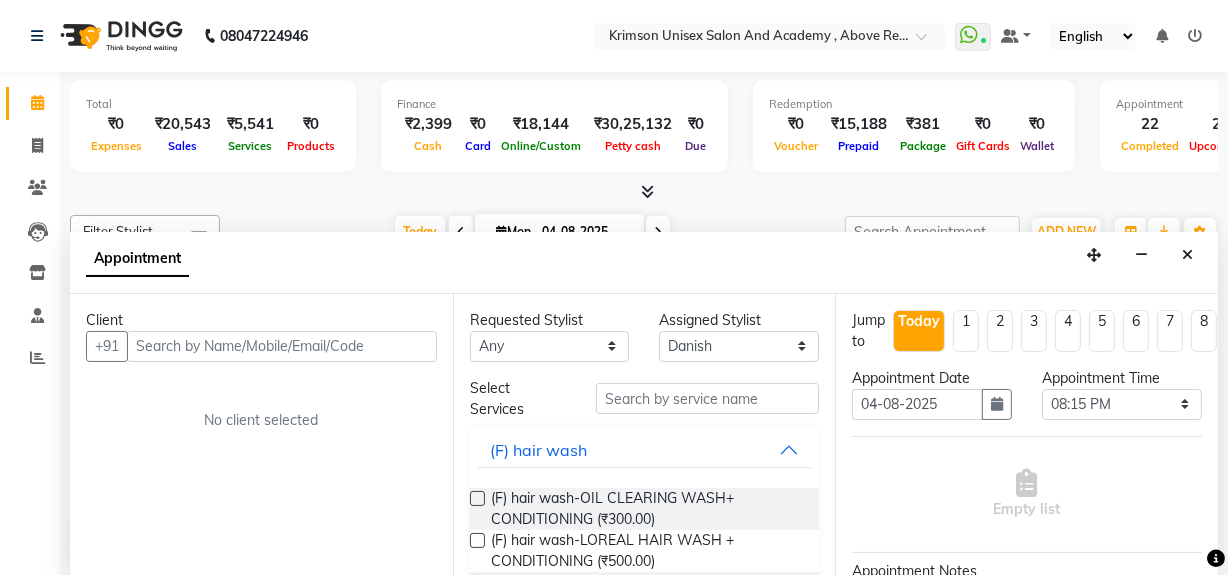 click at bounding box center (282, 346) 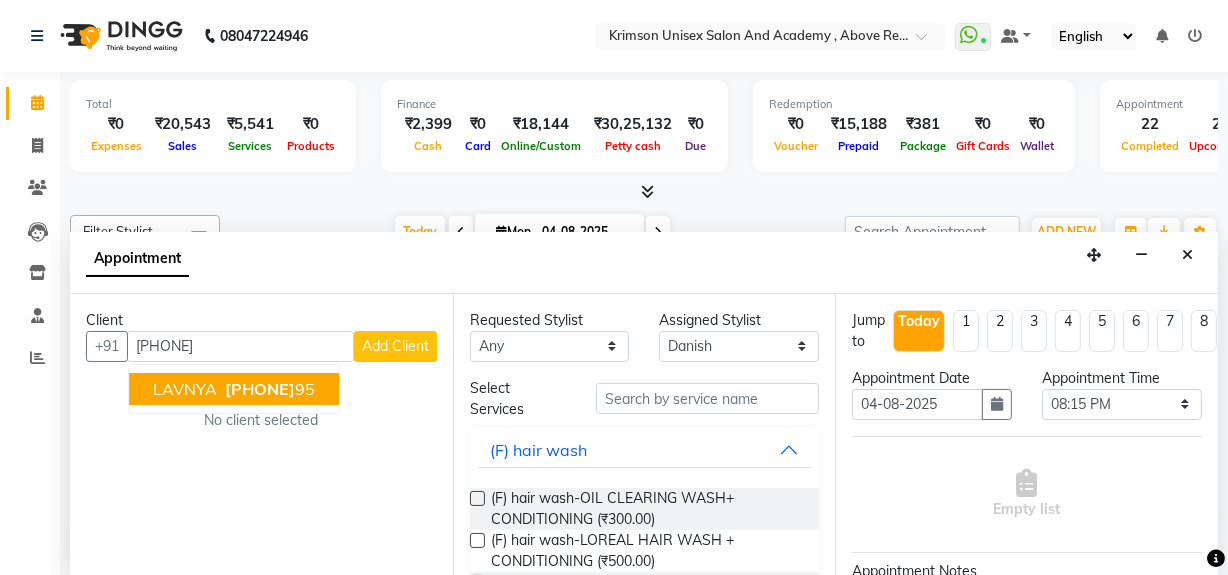 click on "LAVNYA" at bounding box center (185, 389) 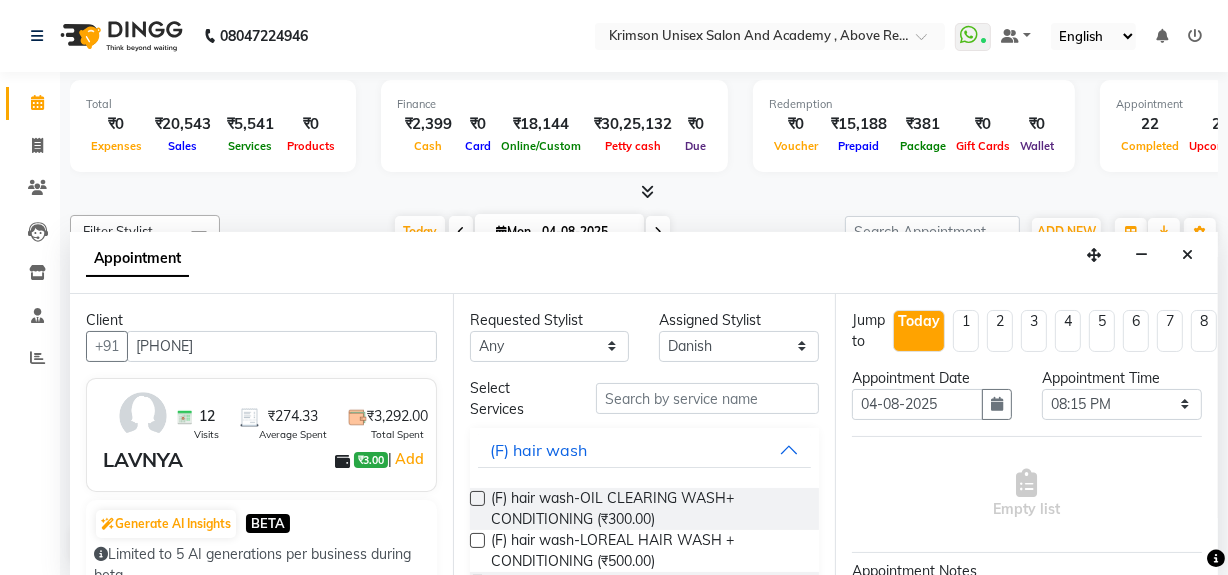 type on "[PHONE]" 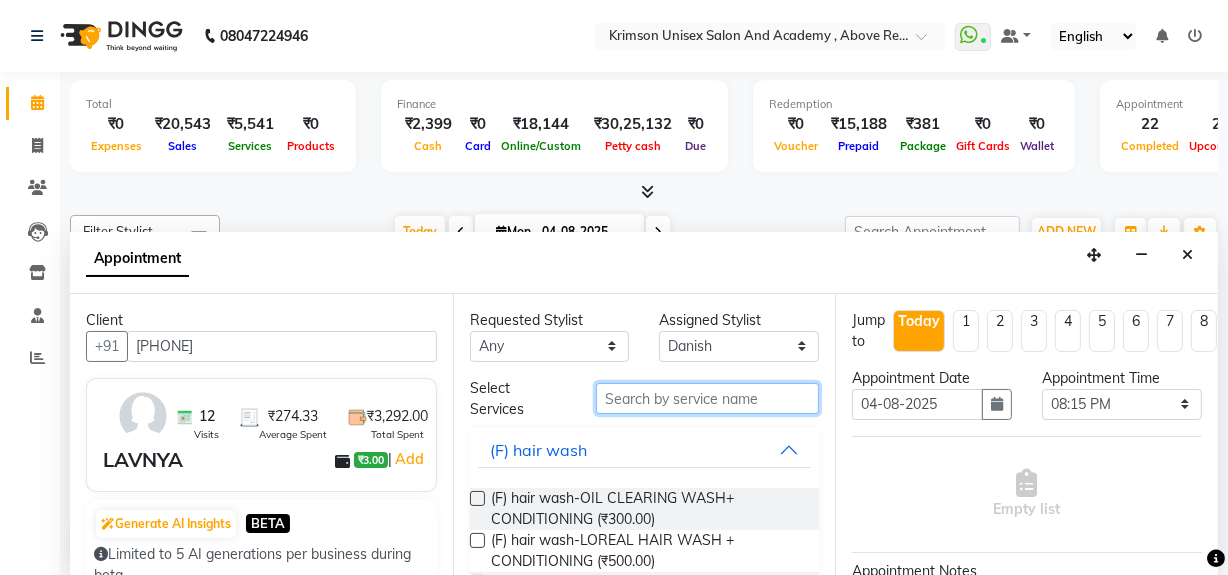 click at bounding box center (707, 398) 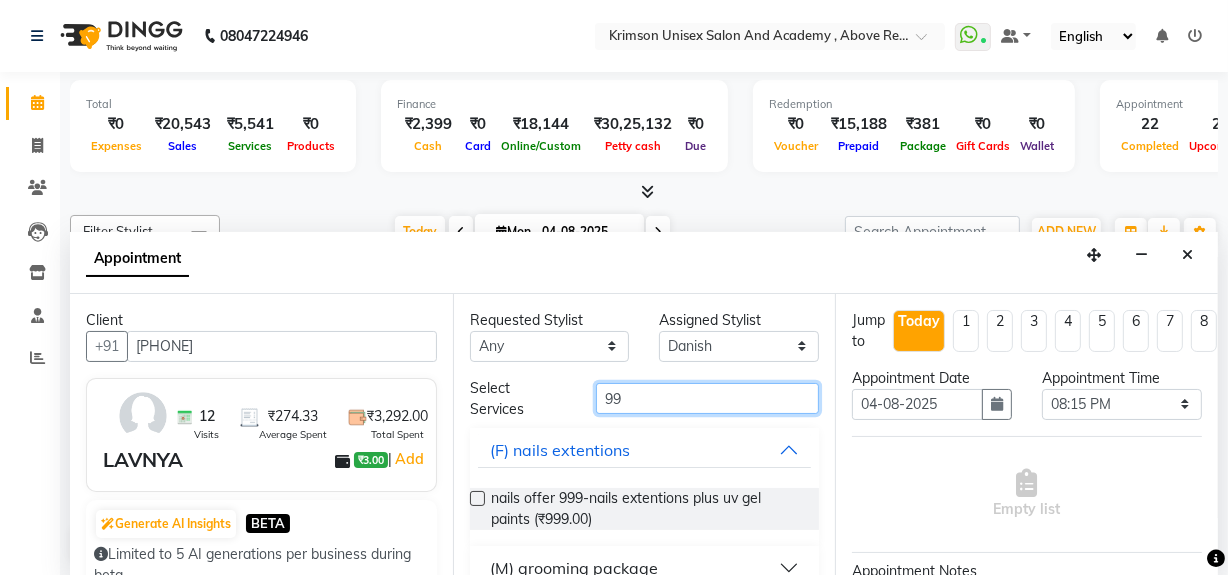 scroll, scrollTop: 116, scrollLeft: 0, axis: vertical 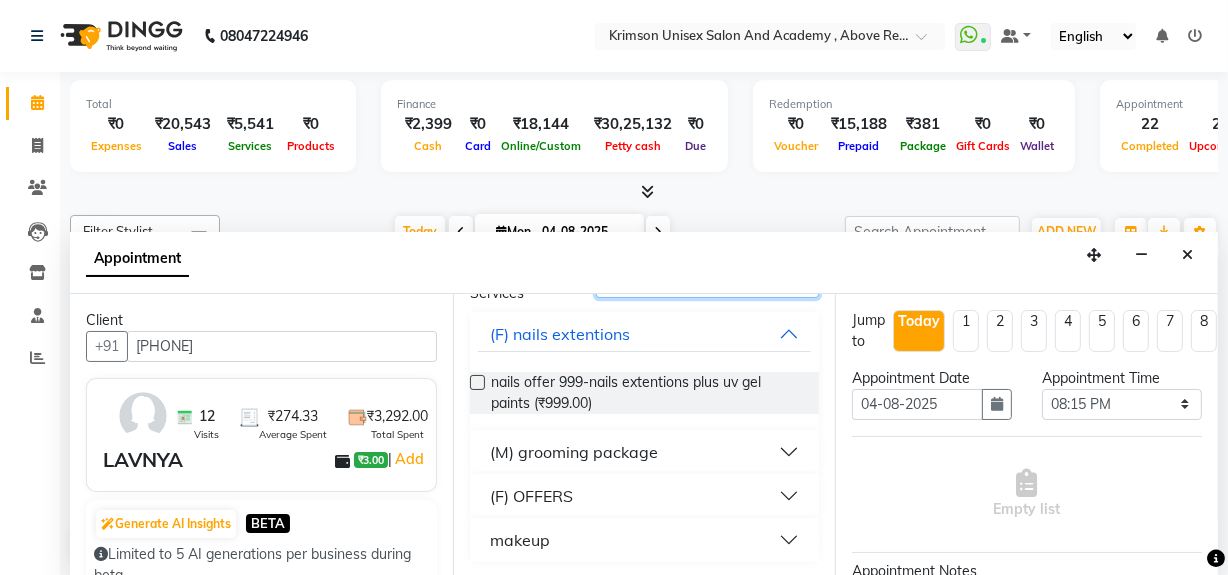 type on "99" 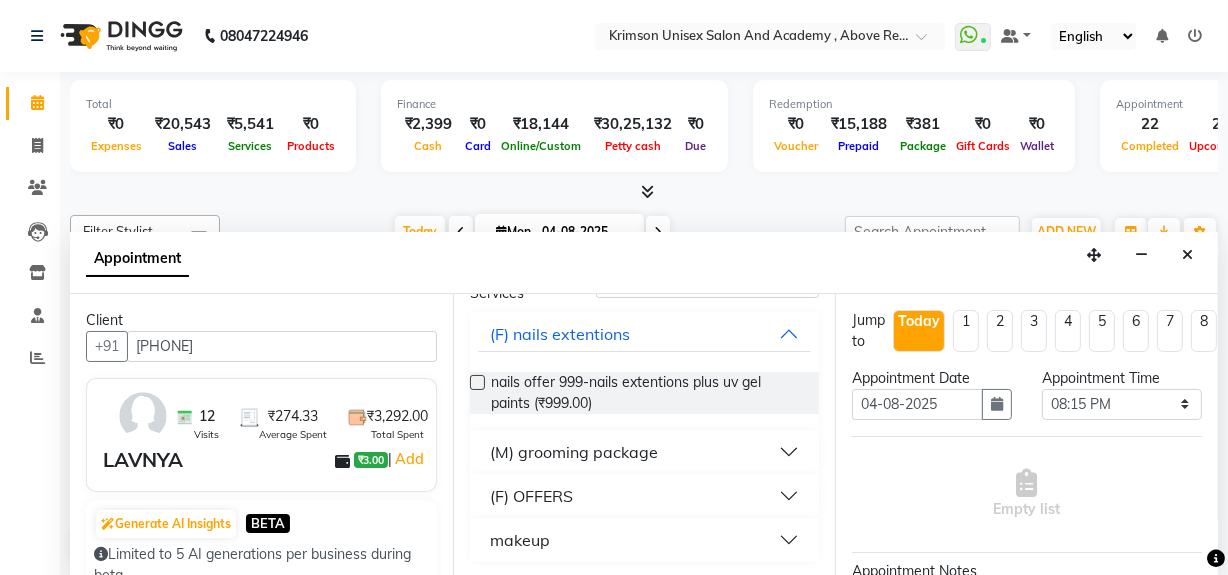 click on "(M) grooming package" at bounding box center [574, 452] 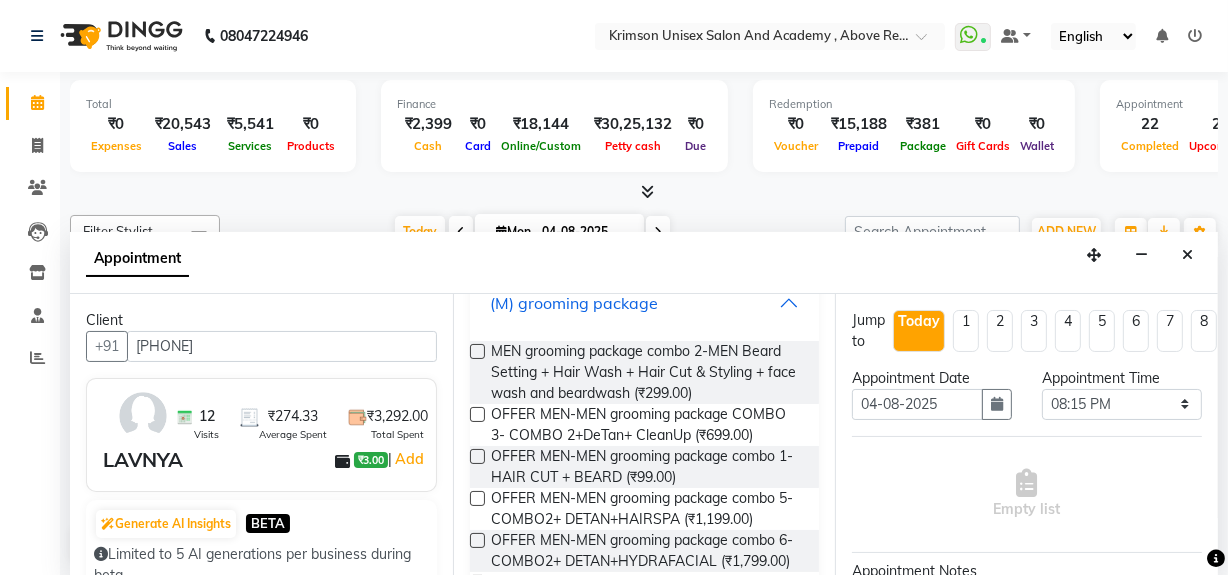 scroll, scrollTop: 305, scrollLeft: 0, axis: vertical 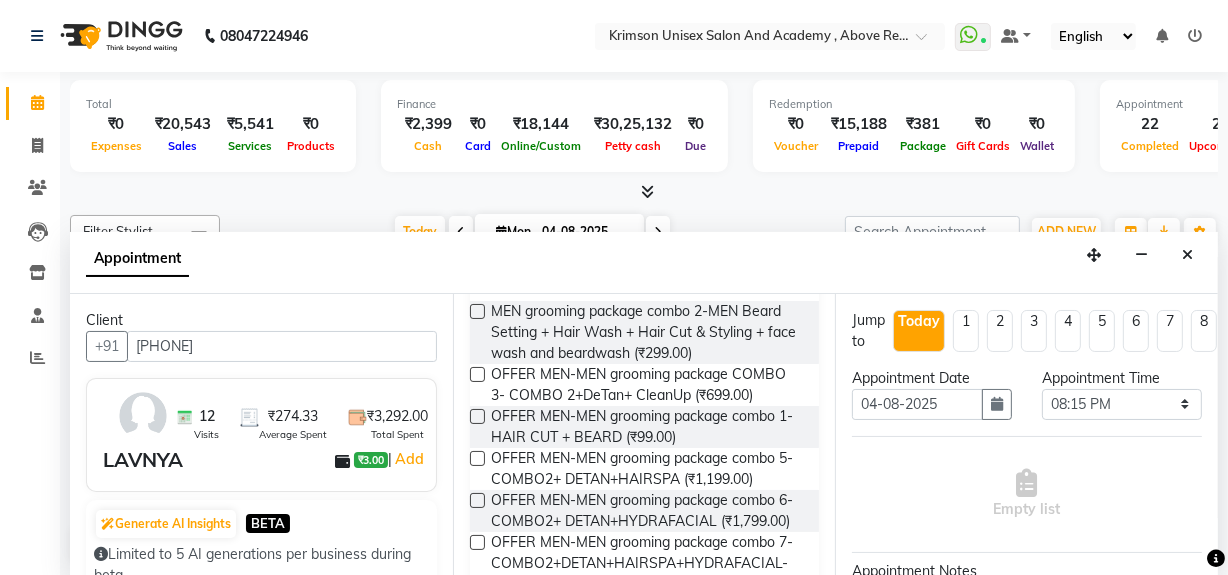 click at bounding box center [477, 416] 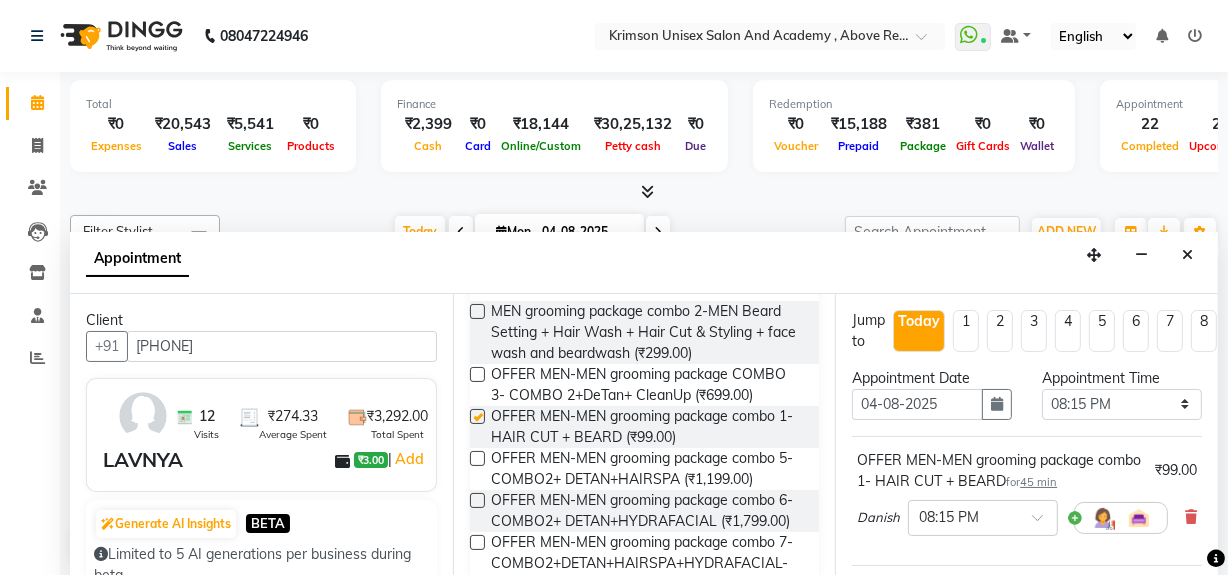 checkbox on "false" 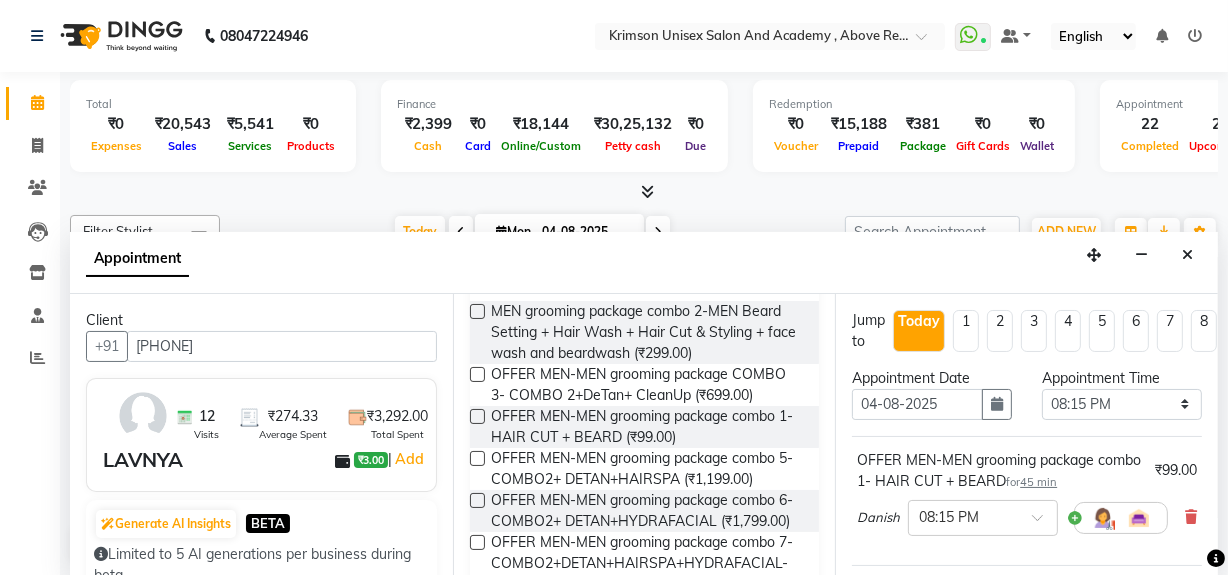 scroll, scrollTop: 314, scrollLeft: 0, axis: vertical 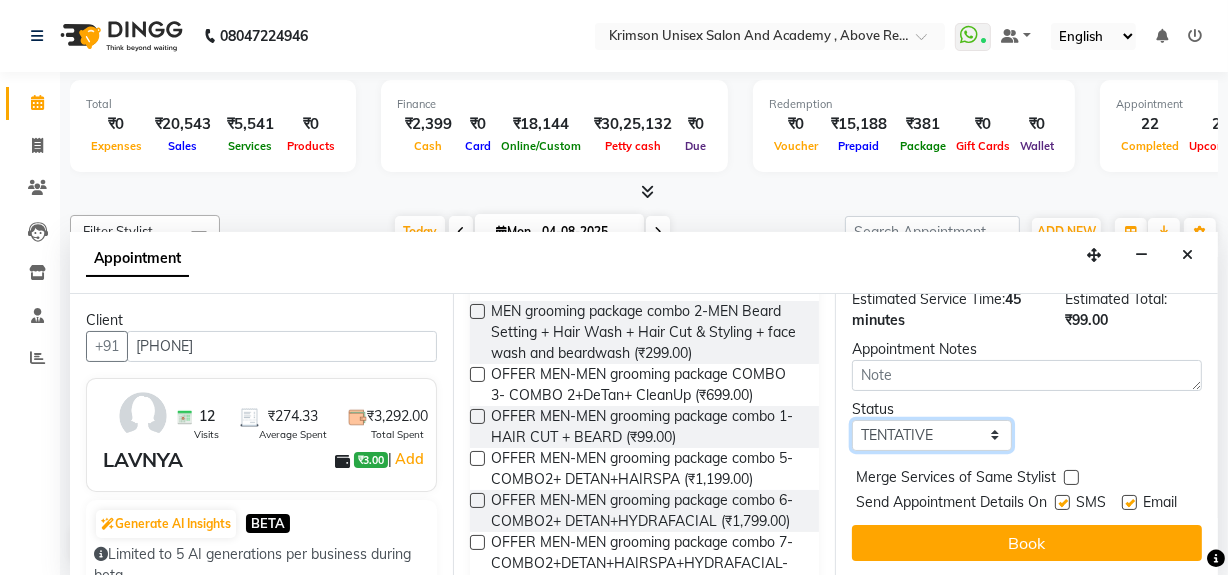 click on "Select TENTATIVE CONFIRM CHECK-IN UPCOMING" at bounding box center [932, 435] 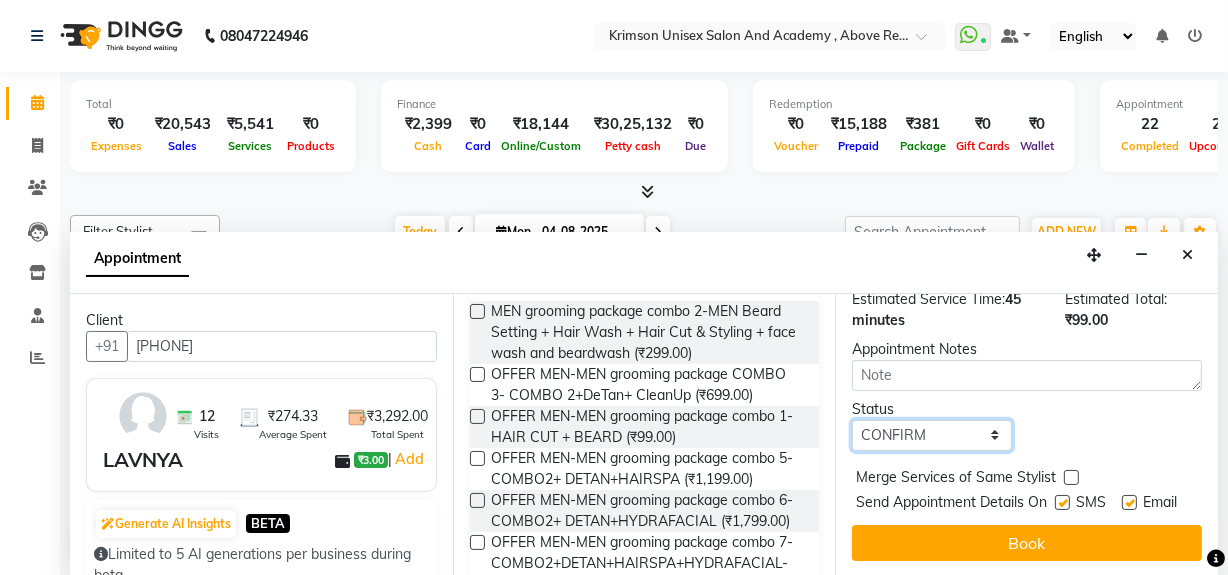 click on "Select TENTATIVE CONFIRM CHECK-IN UPCOMING" at bounding box center [932, 435] 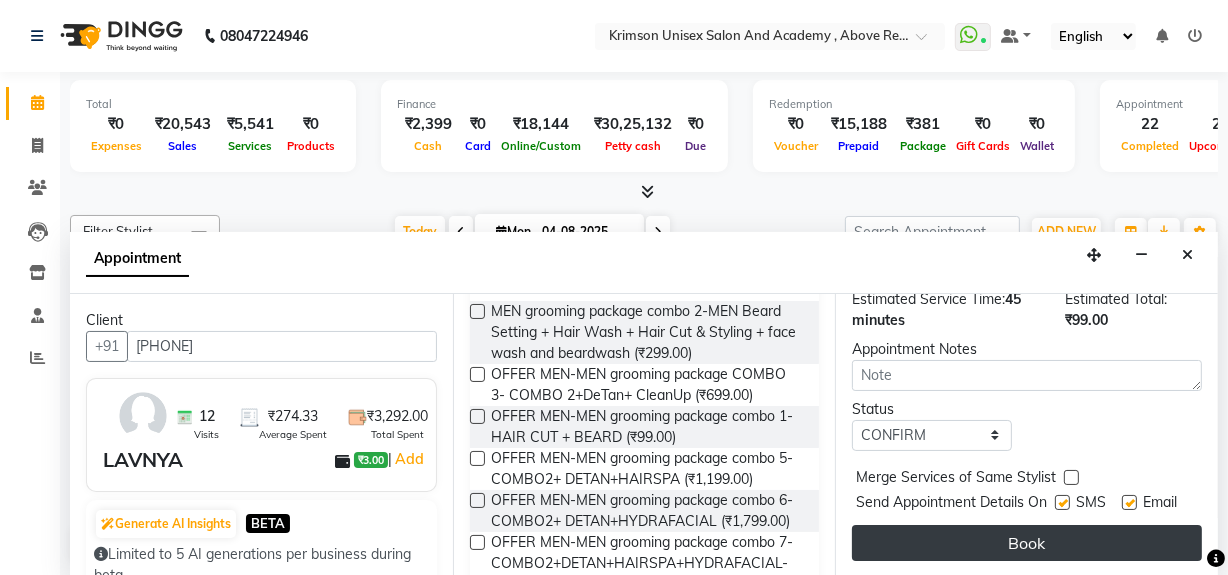 click on "Book" at bounding box center [1027, 543] 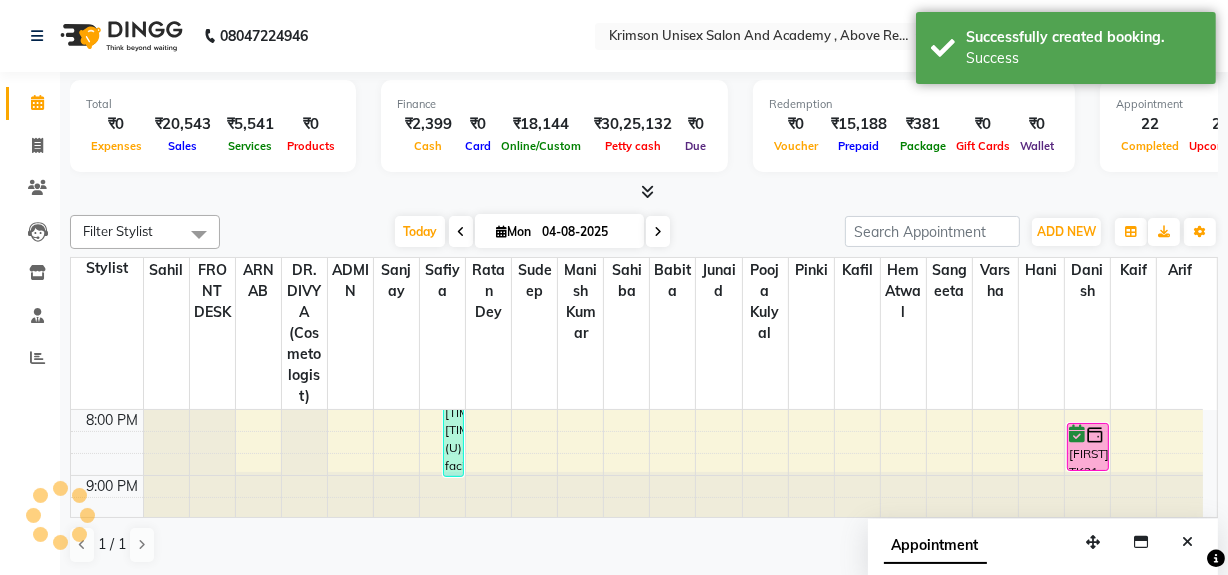 scroll, scrollTop: 0, scrollLeft: 0, axis: both 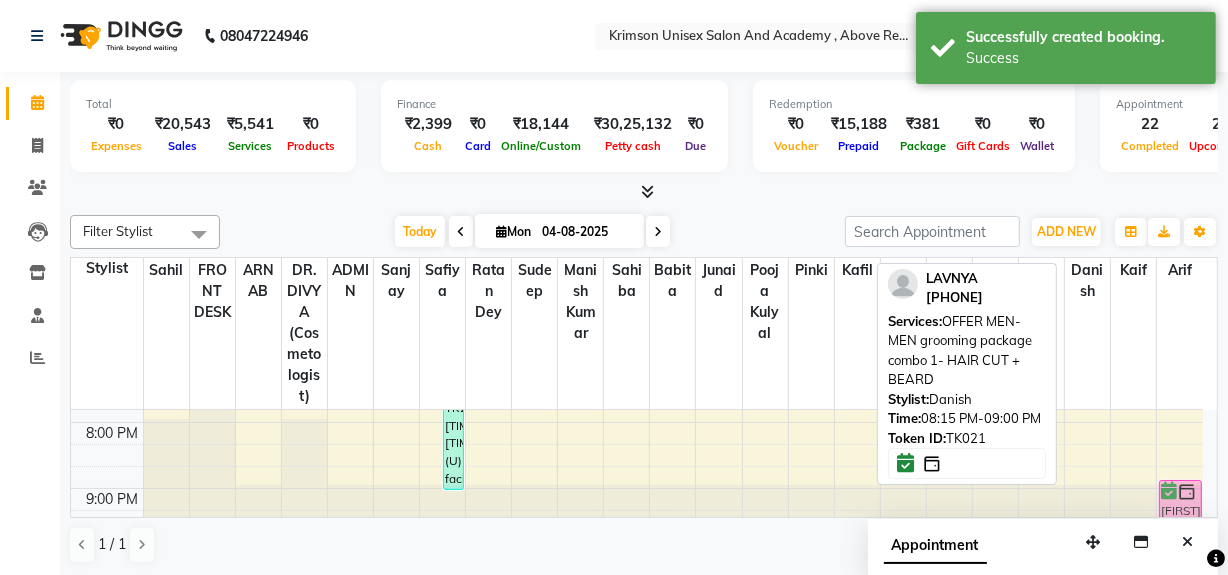 drag, startPoint x: 1092, startPoint y: 499, endPoint x: 1189, endPoint y: 498, distance: 97.00516 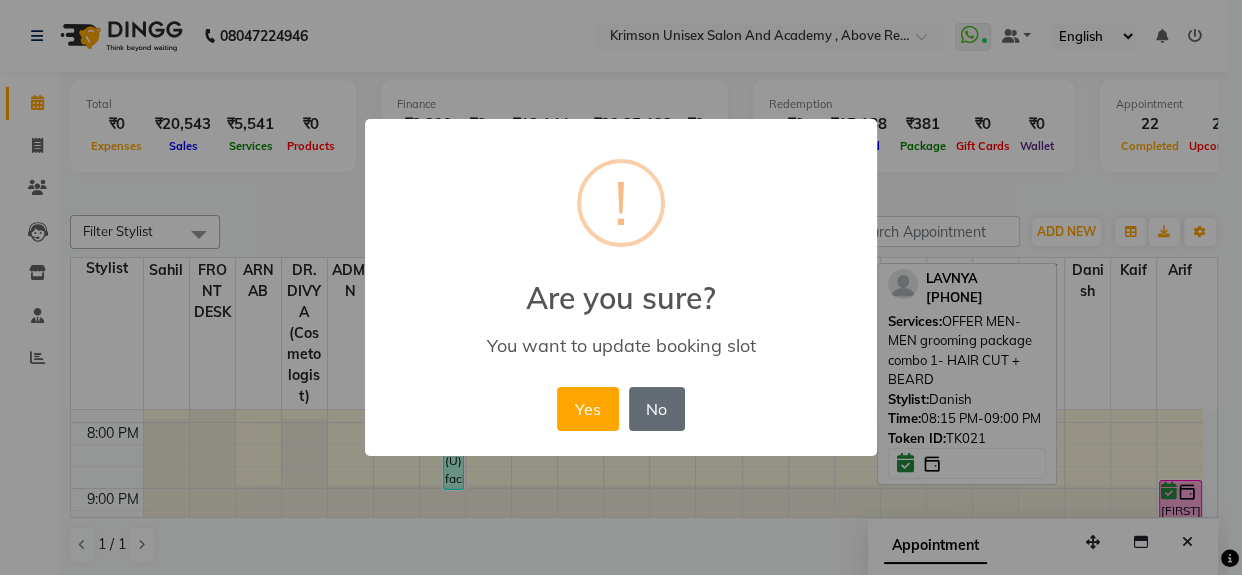click on "No" at bounding box center [657, 409] 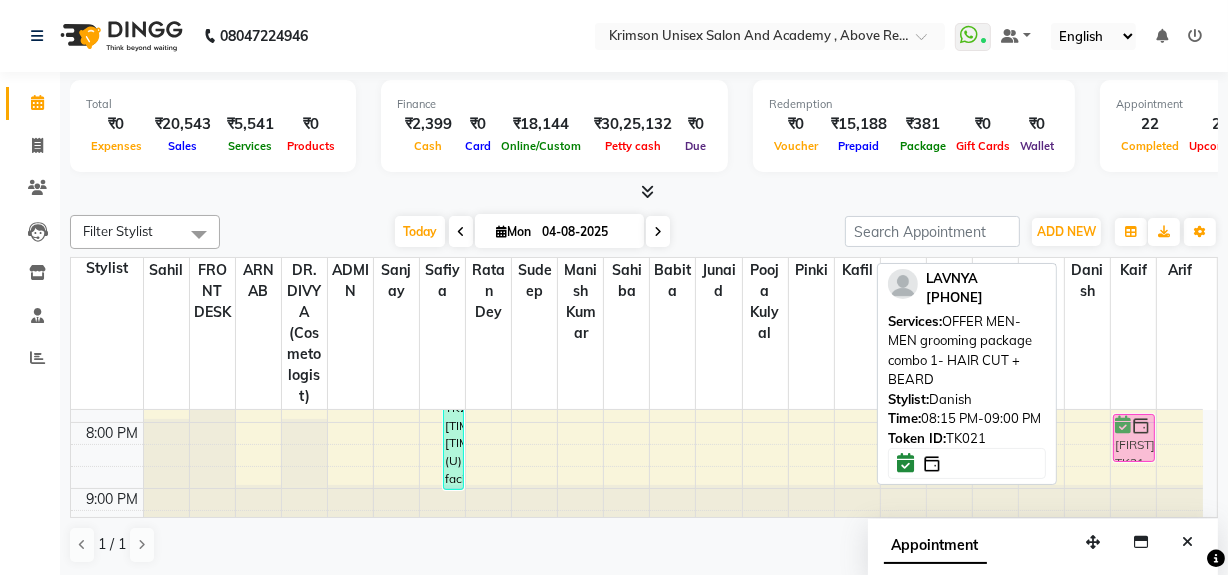 scroll, scrollTop: 844, scrollLeft: 0, axis: vertical 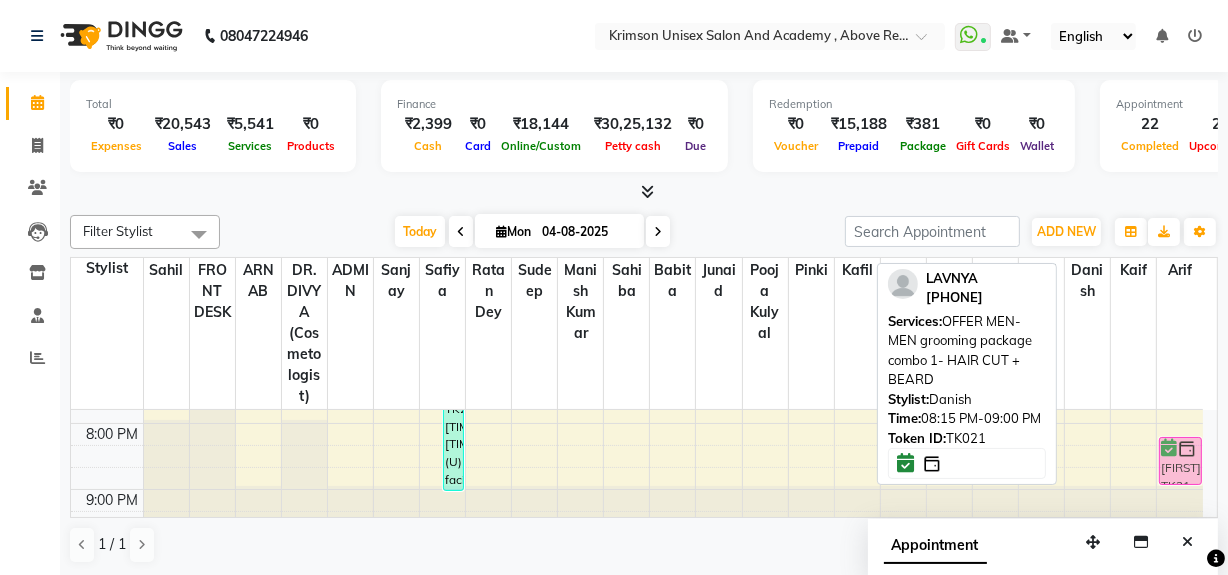 drag, startPoint x: 1082, startPoint y: 467, endPoint x: 1181, endPoint y: 468, distance: 99.00505 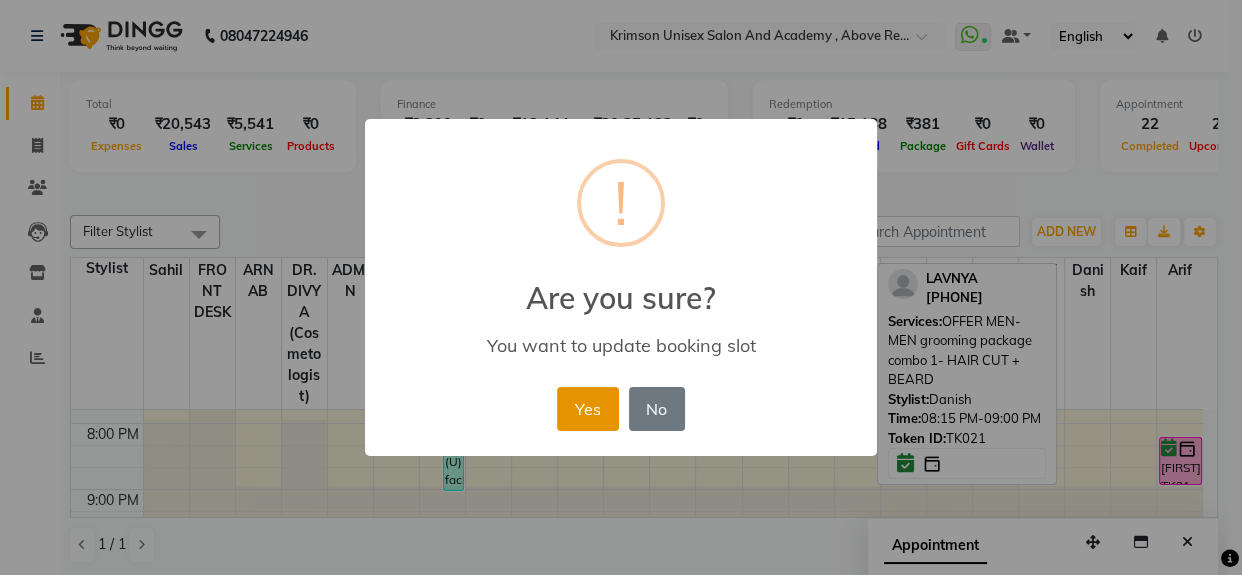 click on "Yes" at bounding box center (587, 409) 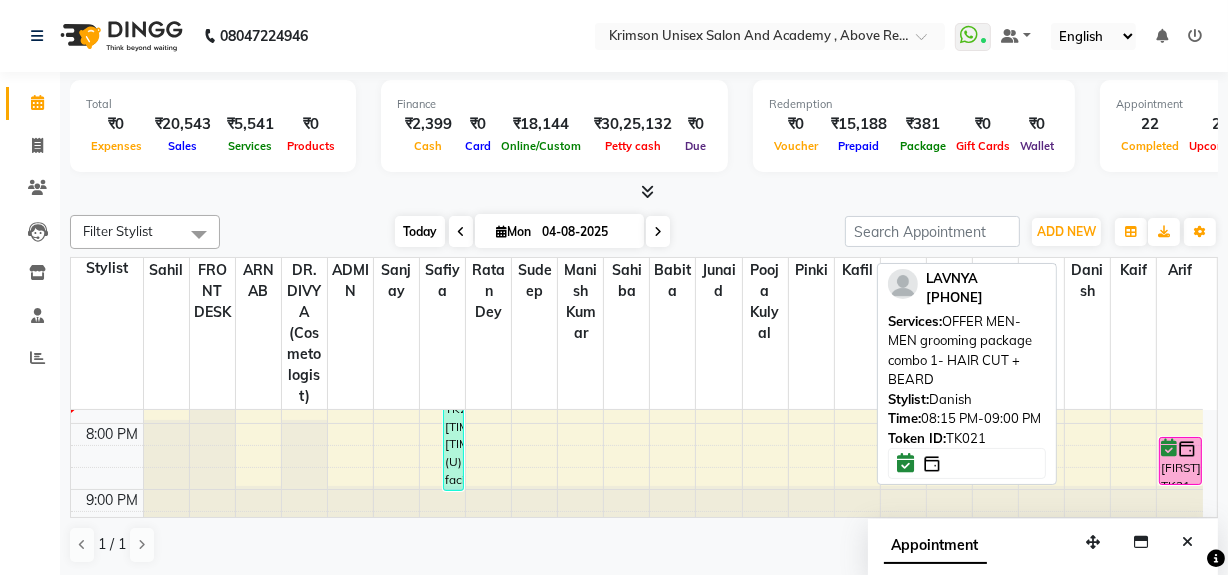 click on "Today" at bounding box center [420, 231] 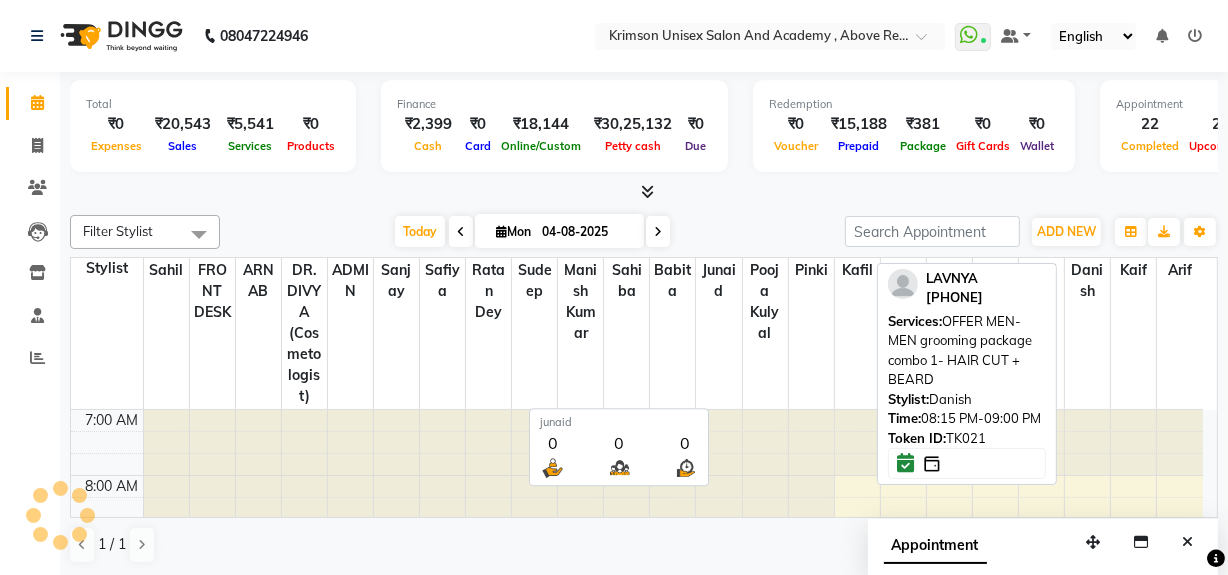 scroll, scrollTop: 790, scrollLeft: 0, axis: vertical 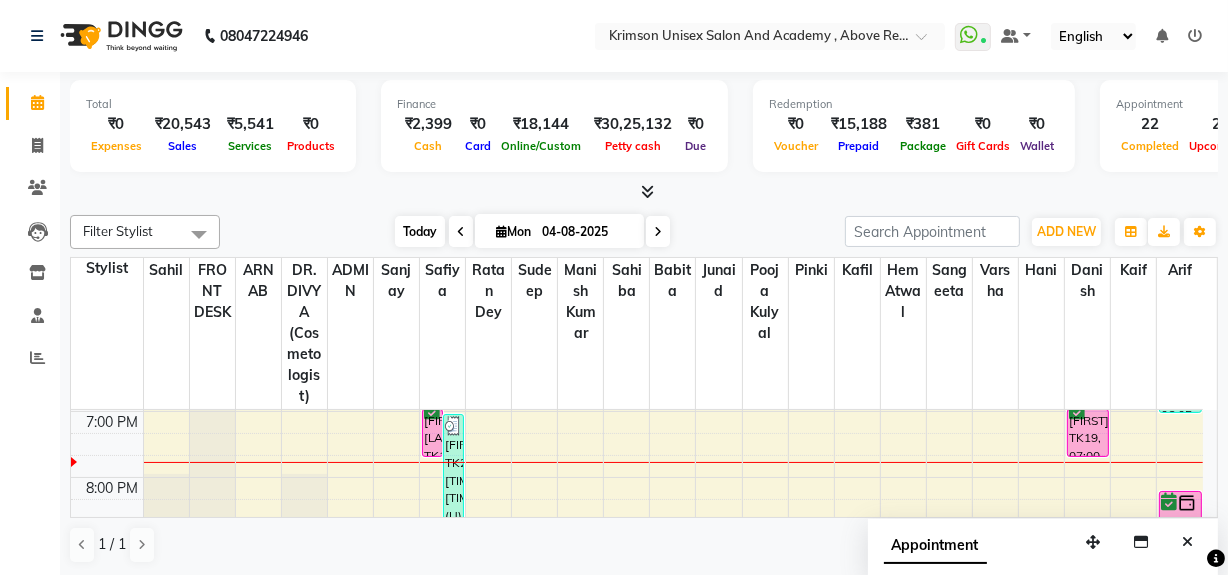 click on "Today" at bounding box center (420, 231) 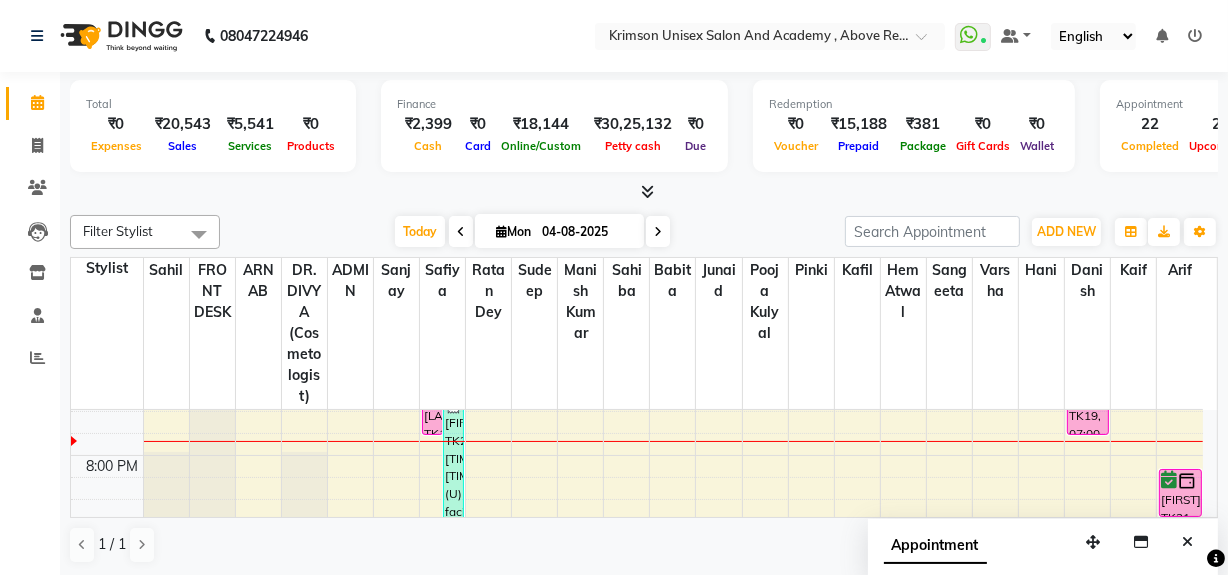 scroll, scrollTop: 813, scrollLeft: 0, axis: vertical 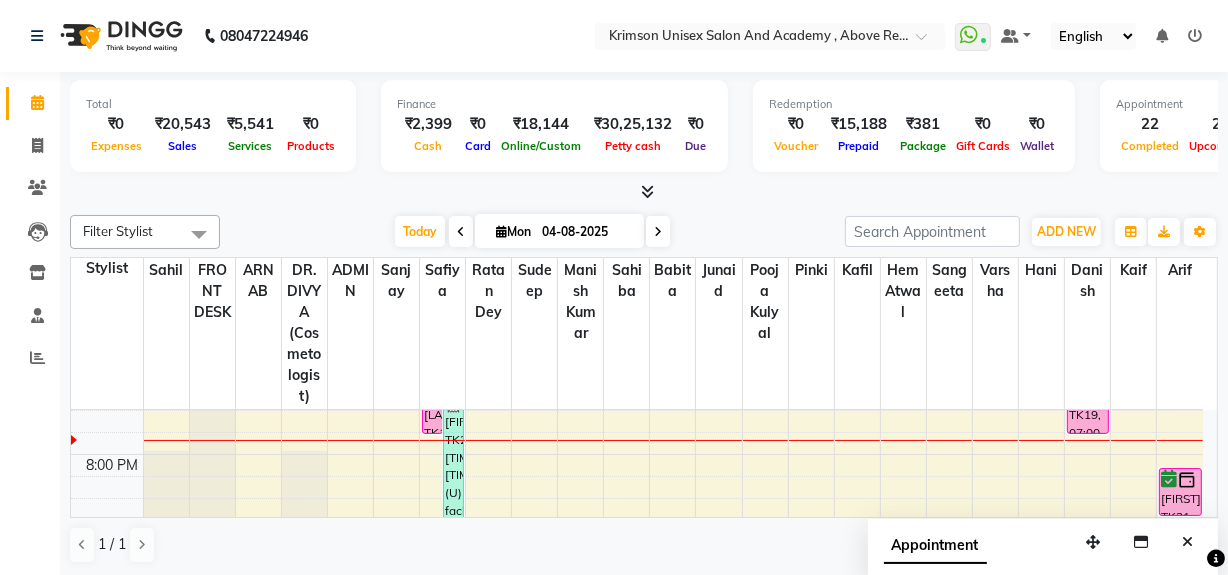 click at bounding box center [658, 232] 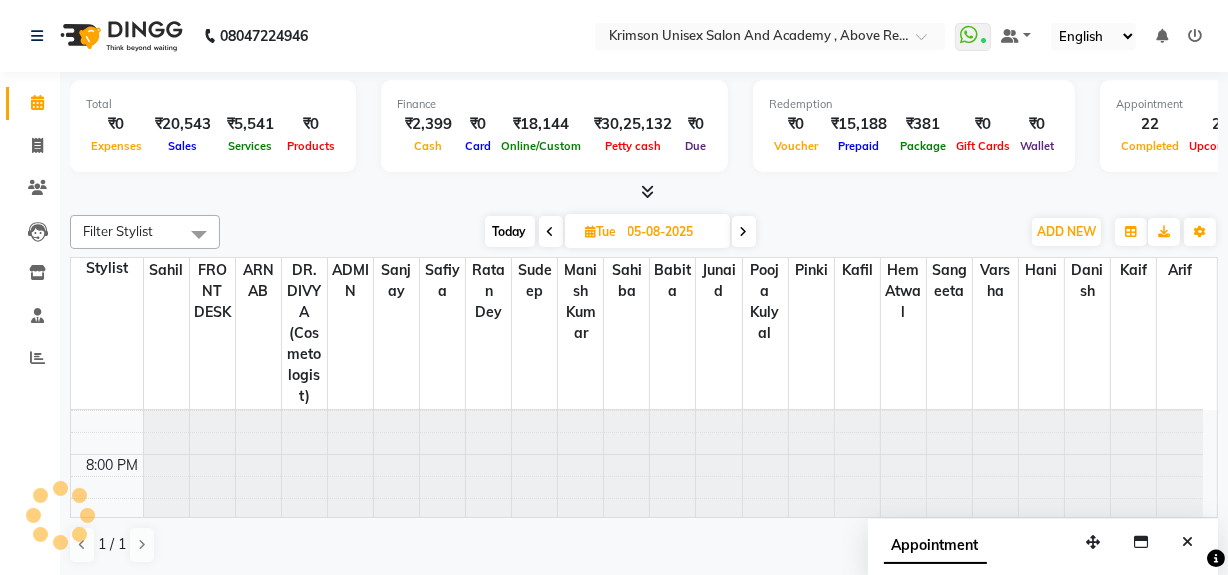 scroll, scrollTop: 0, scrollLeft: 0, axis: both 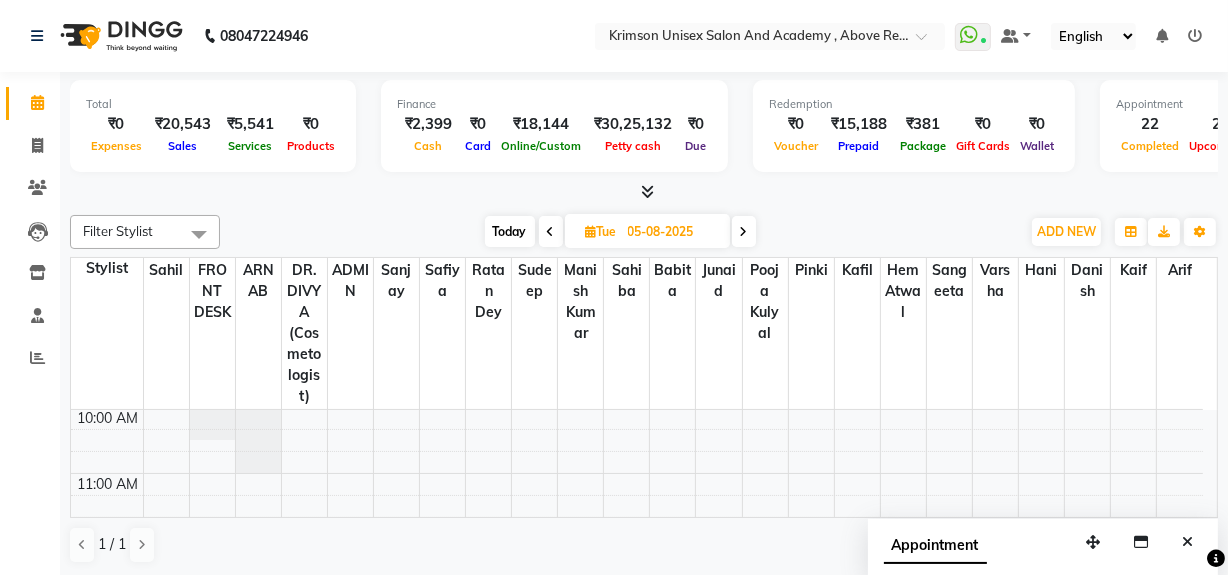 click on "Today" at bounding box center [510, 231] 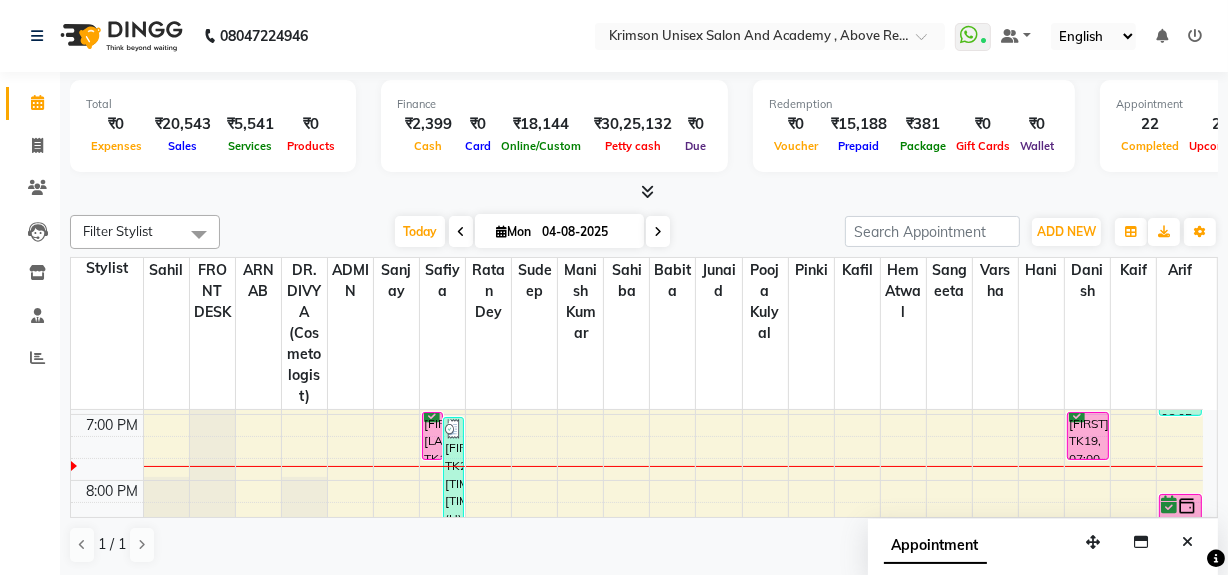 scroll, scrollTop: 789, scrollLeft: 0, axis: vertical 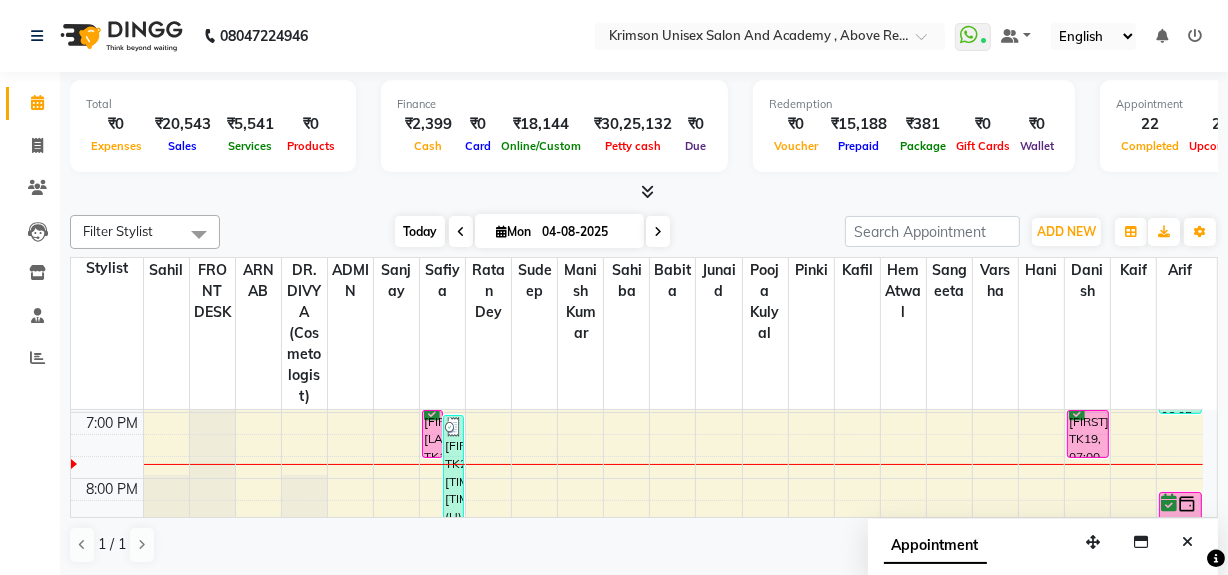 click on "Today" at bounding box center (420, 231) 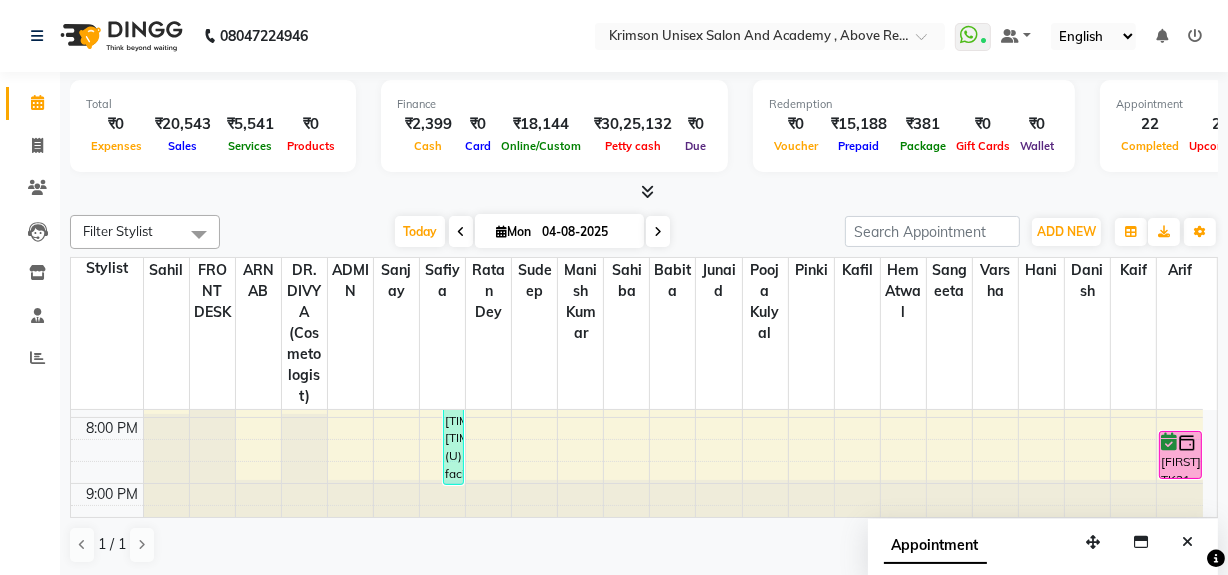 scroll, scrollTop: 850, scrollLeft: 0, axis: vertical 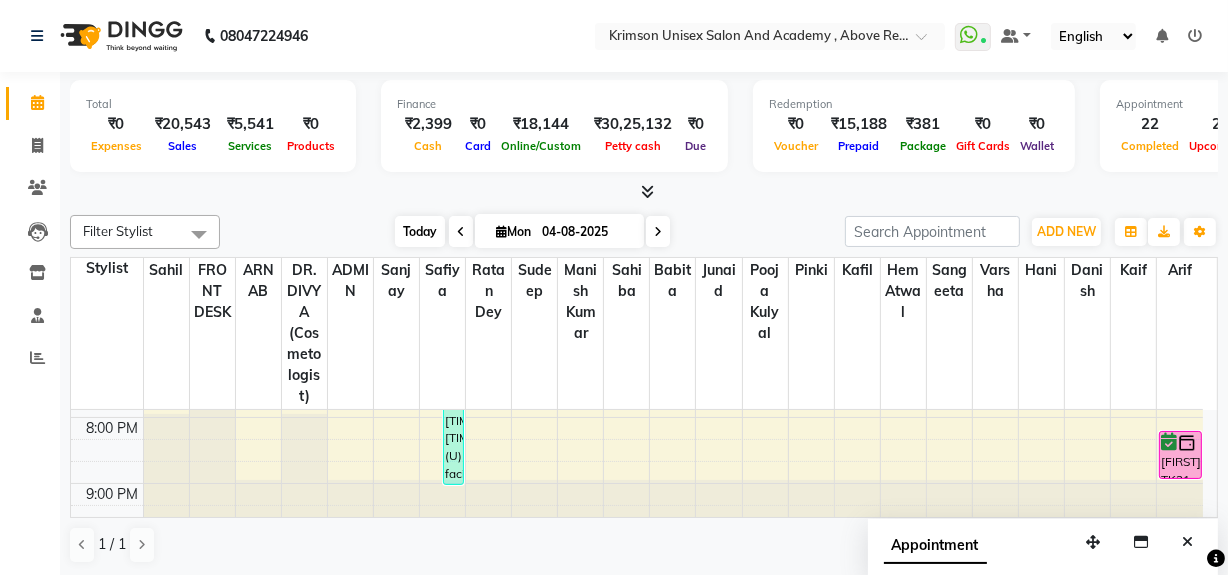 click on "Today" at bounding box center (420, 231) 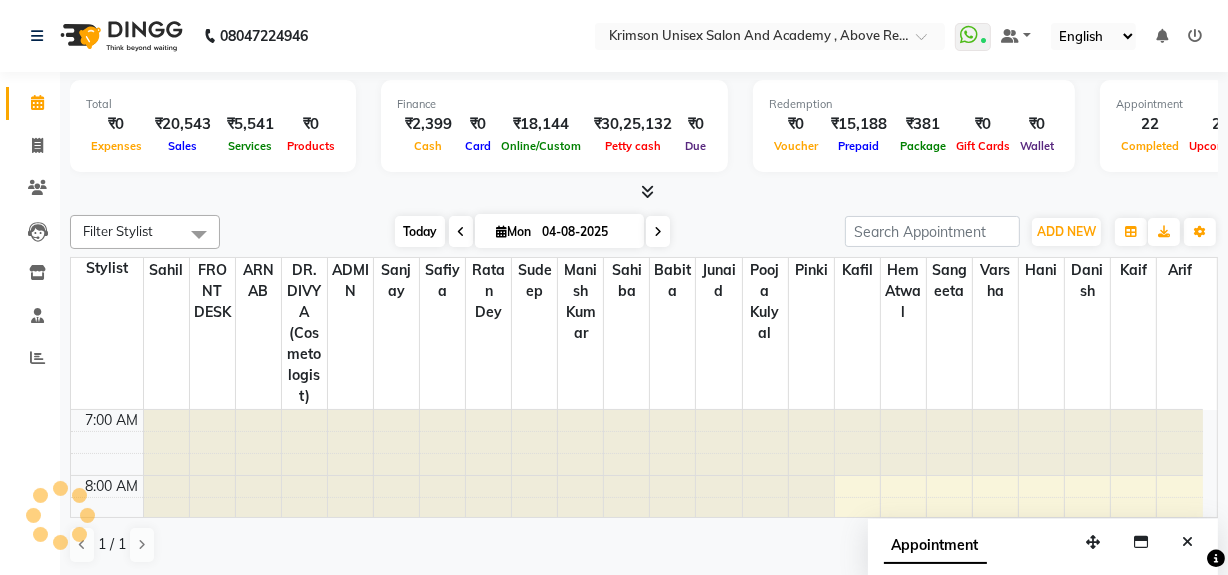 scroll, scrollTop: 790, scrollLeft: 0, axis: vertical 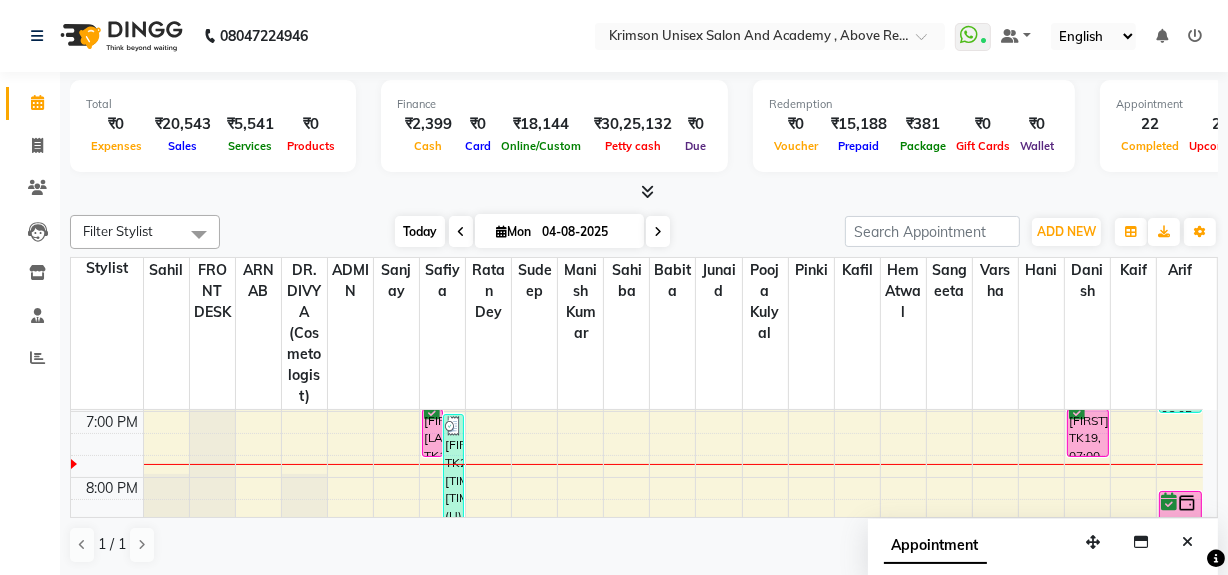 click on "Today" at bounding box center (420, 231) 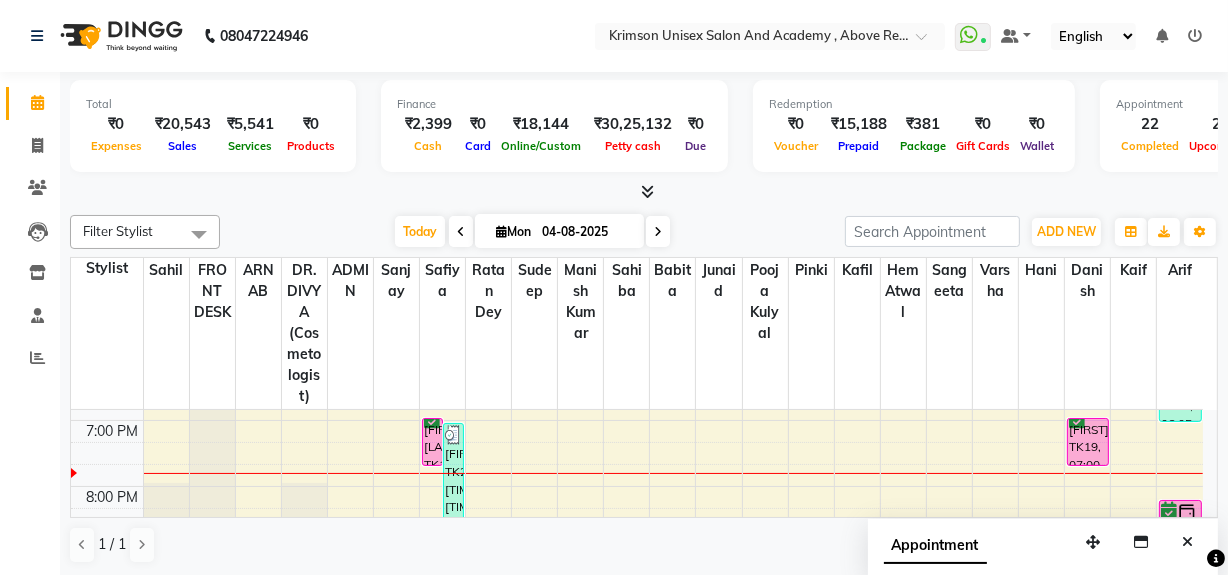 scroll, scrollTop: 782, scrollLeft: 0, axis: vertical 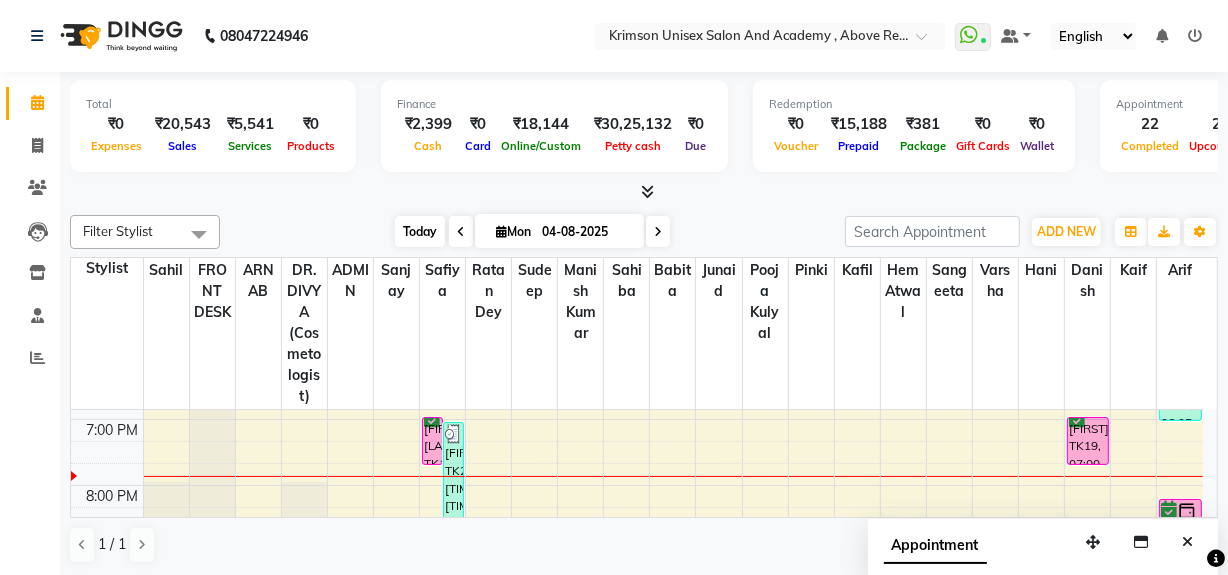 click on "Today" at bounding box center [420, 231] 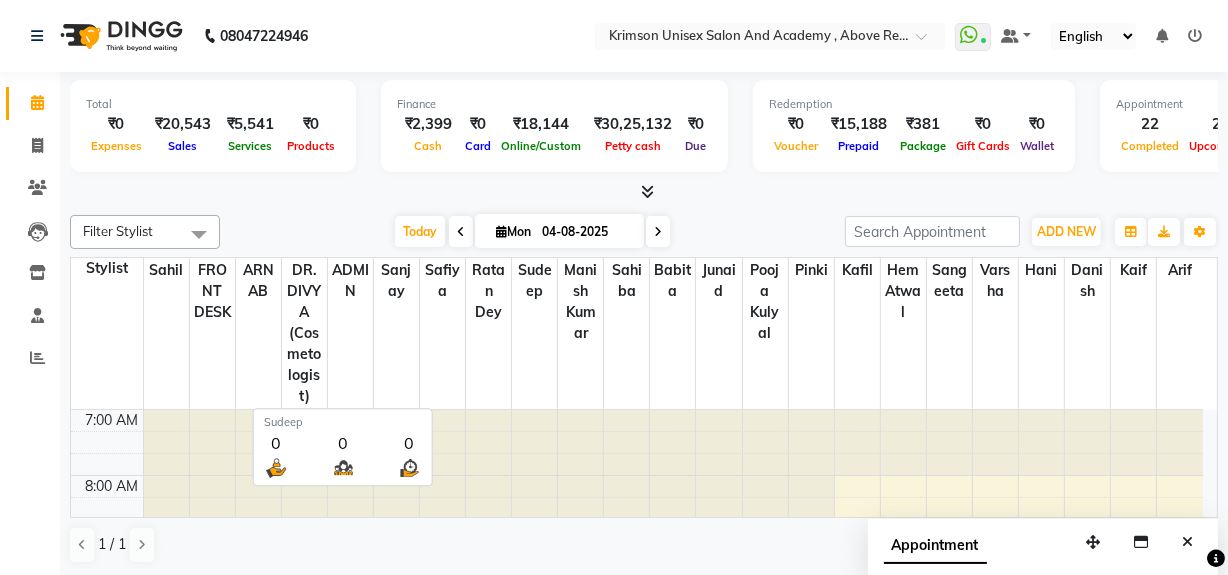 scroll, scrollTop: 790, scrollLeft: 0, axis: vertical 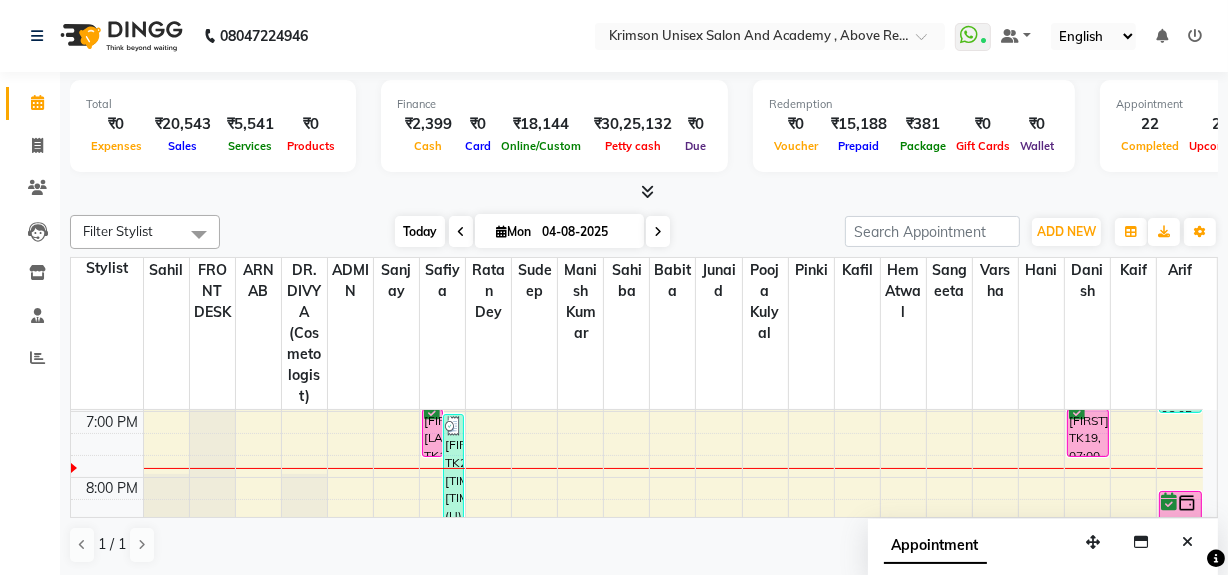 click on "Today" at bounding box center (420, 231) 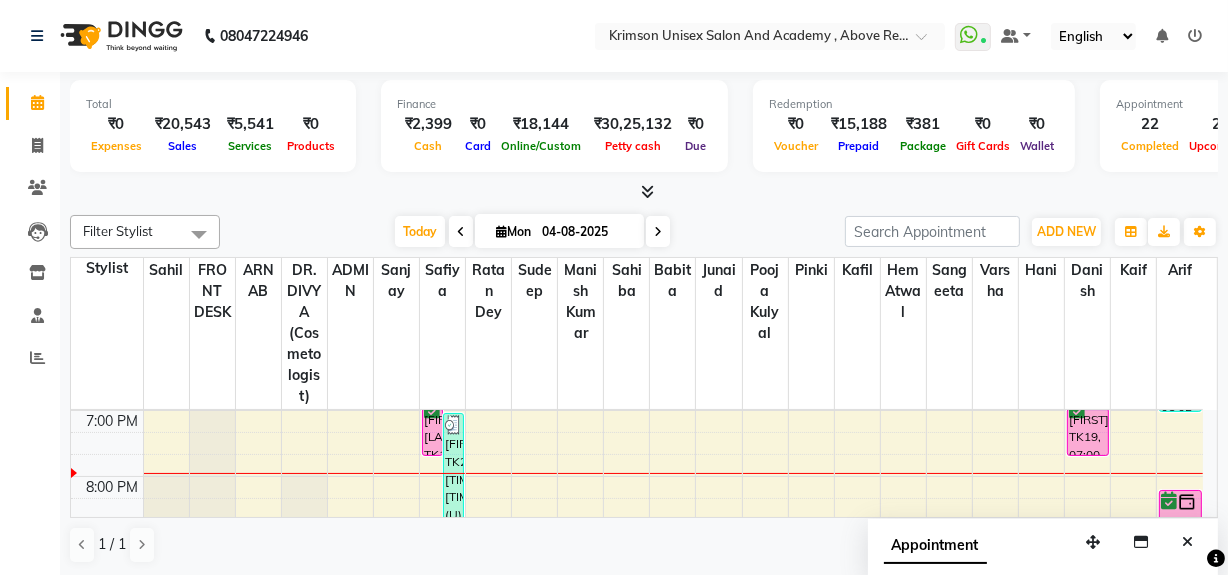 scroll, scrollTop: 792, scrollLeft: 0, axis: vertical 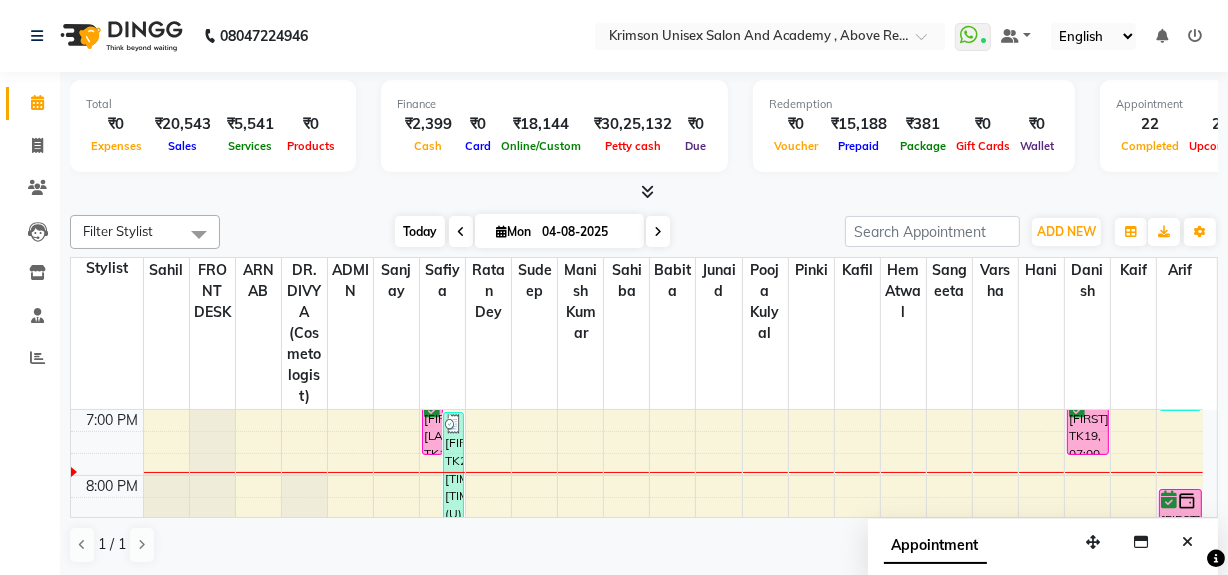 click on "Today" at bounding box center (420, 231) 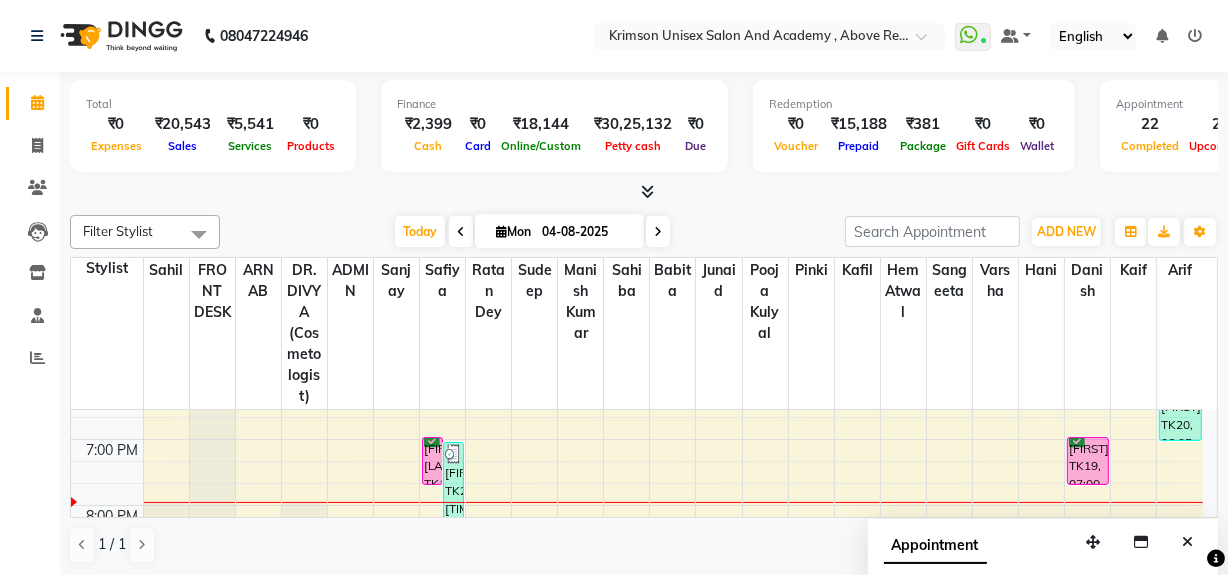 scroll, scrollTop: 761, scrollLeft: 0, axis: vertical 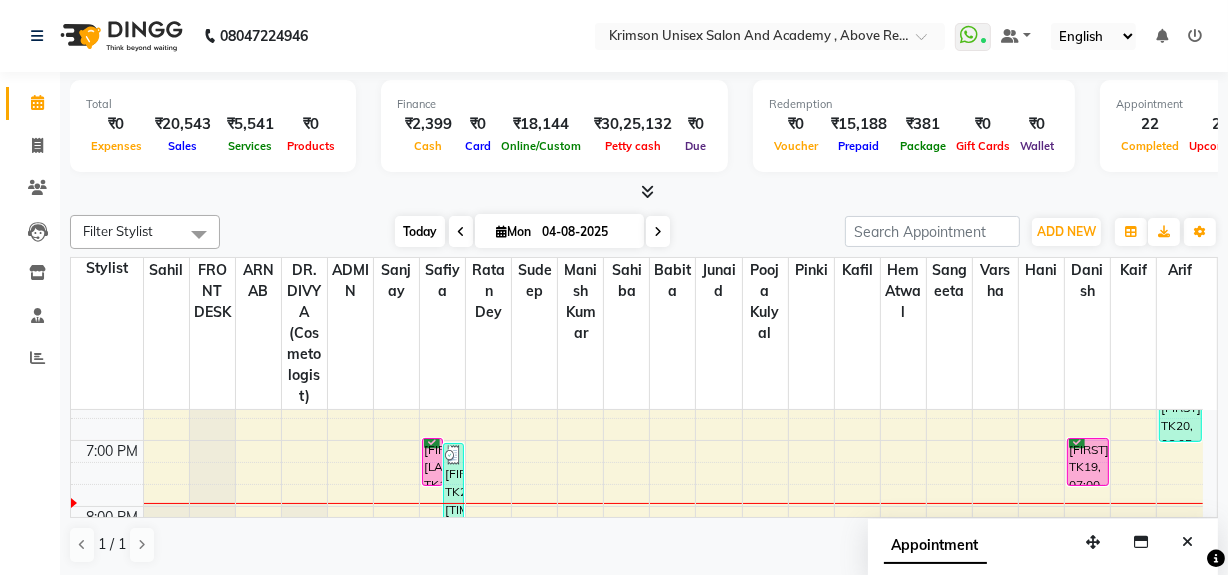 click on "Today" at bounding box center [420, 231] 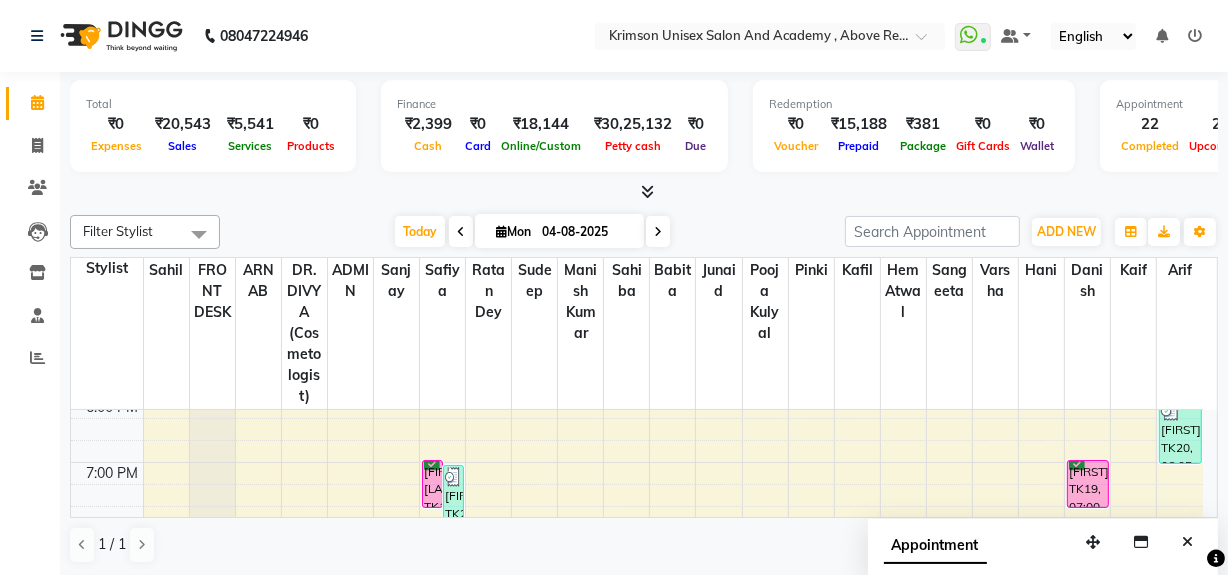 scroll, scrollTop: 737, scrollLeft: 0, axis: vertical 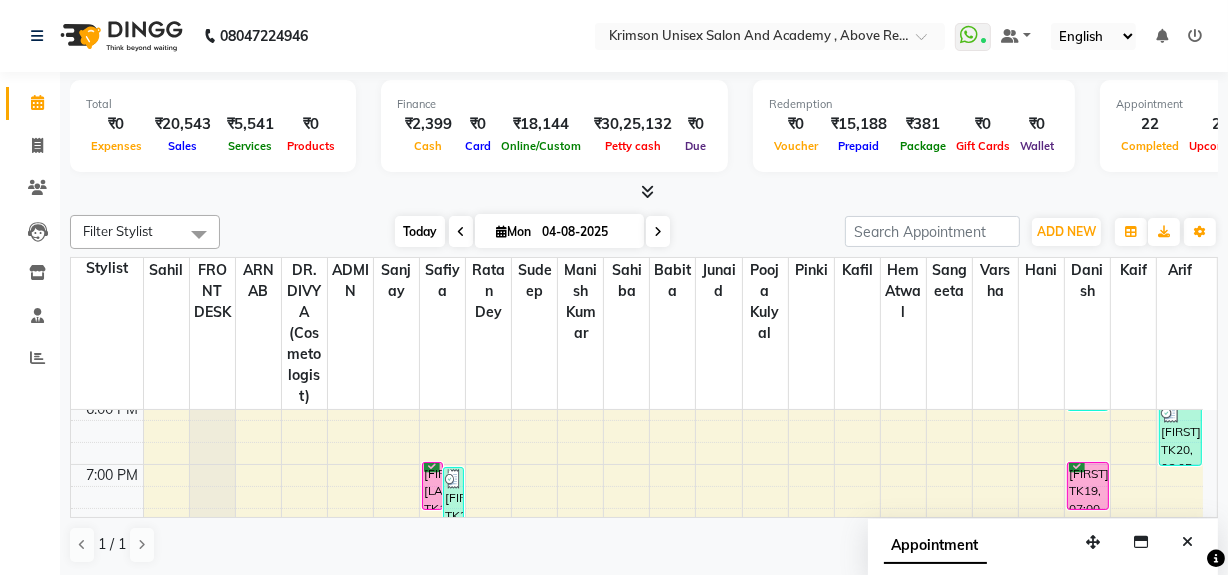 click on "Today" at bounding box center (420, 231) 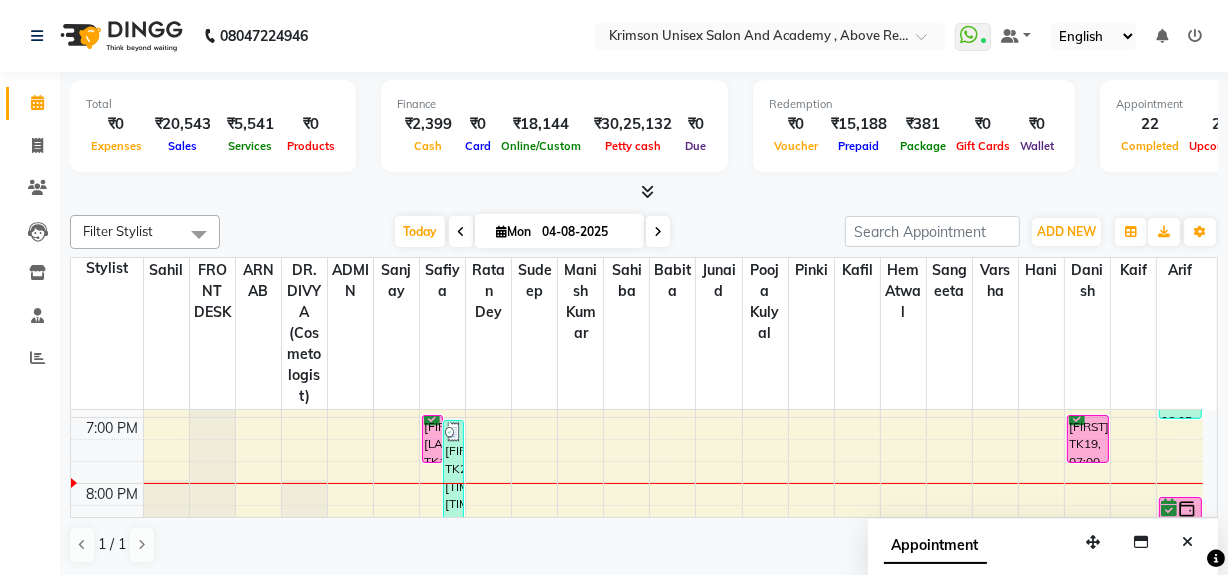 scroll, scrollTop: 783, scrollLeft: 0, axis: vertical 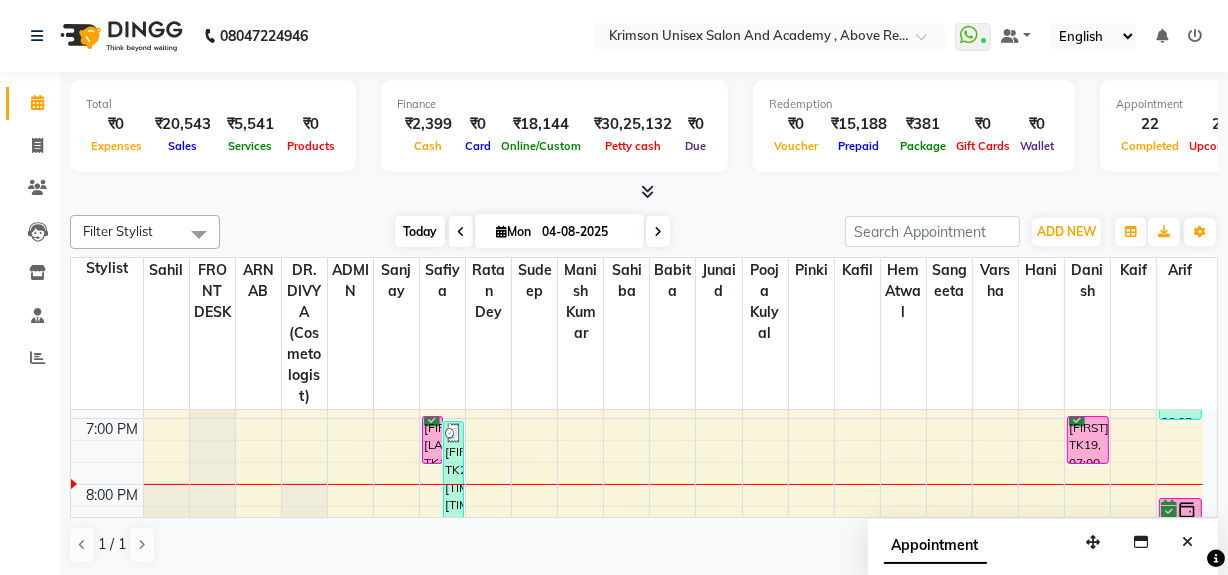 click on "Today" at bounding box center (420, 231) 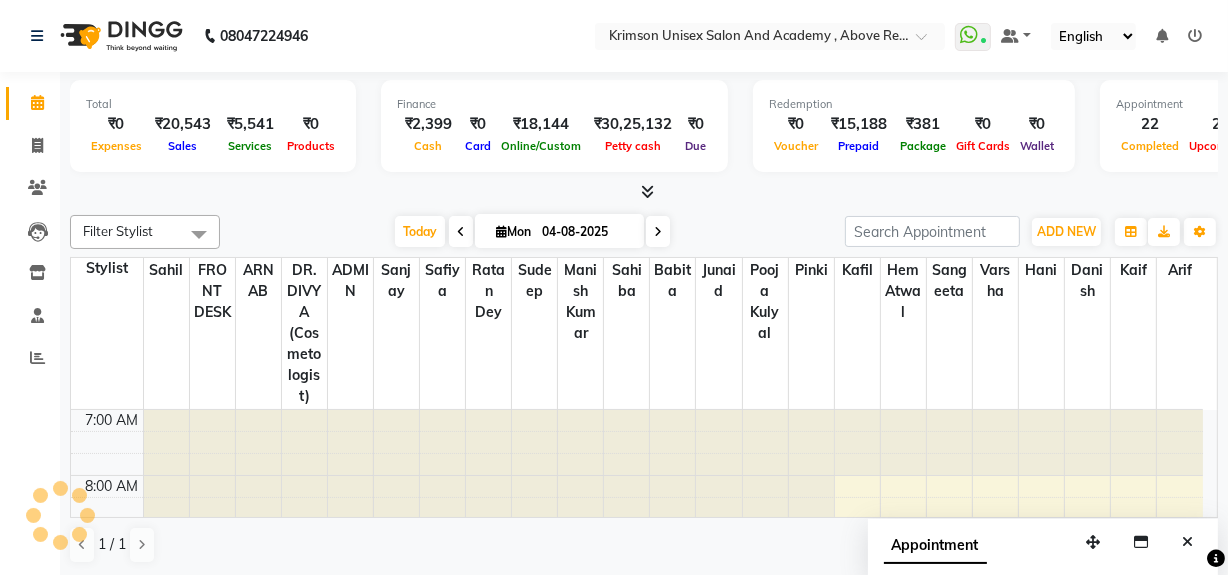 scroll, scrollTop: 856, scrollLeft: 0, axis: vertical 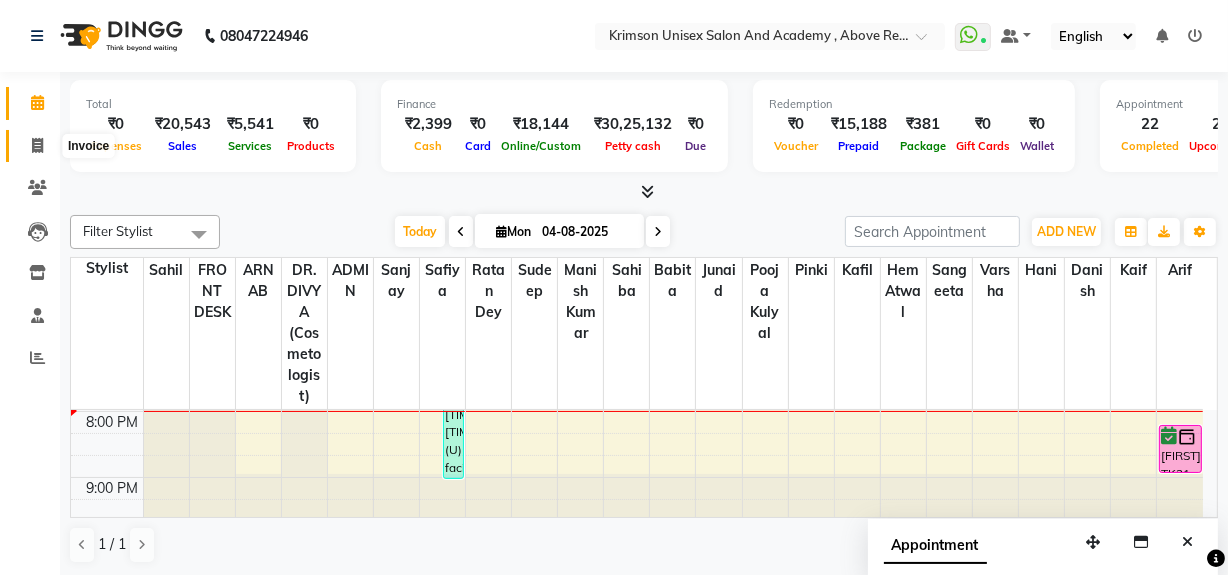 click 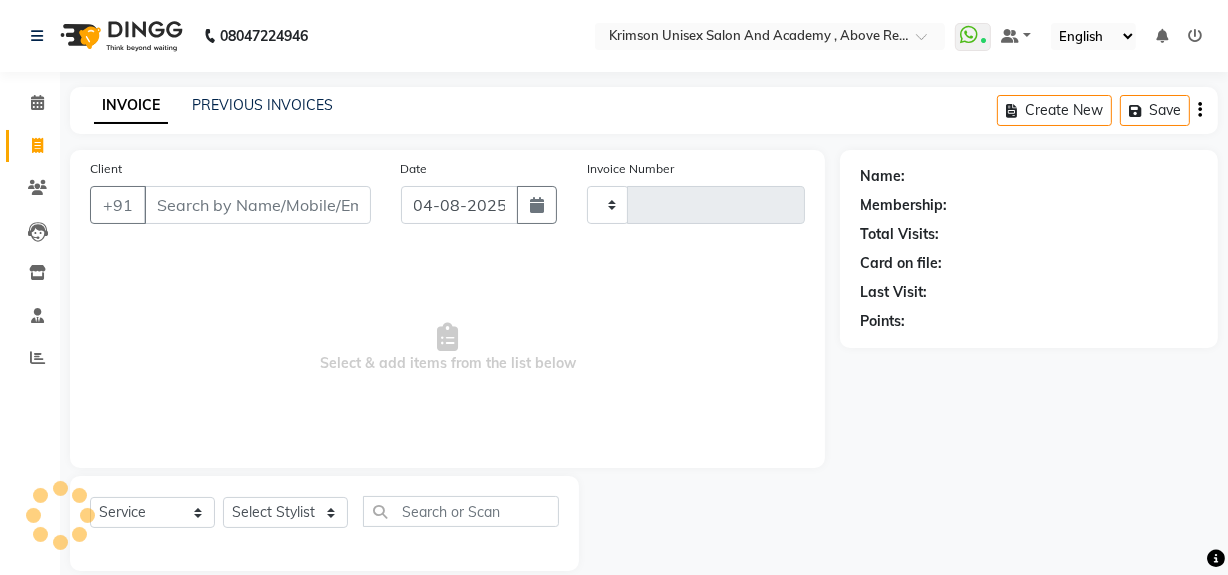type on "3460" 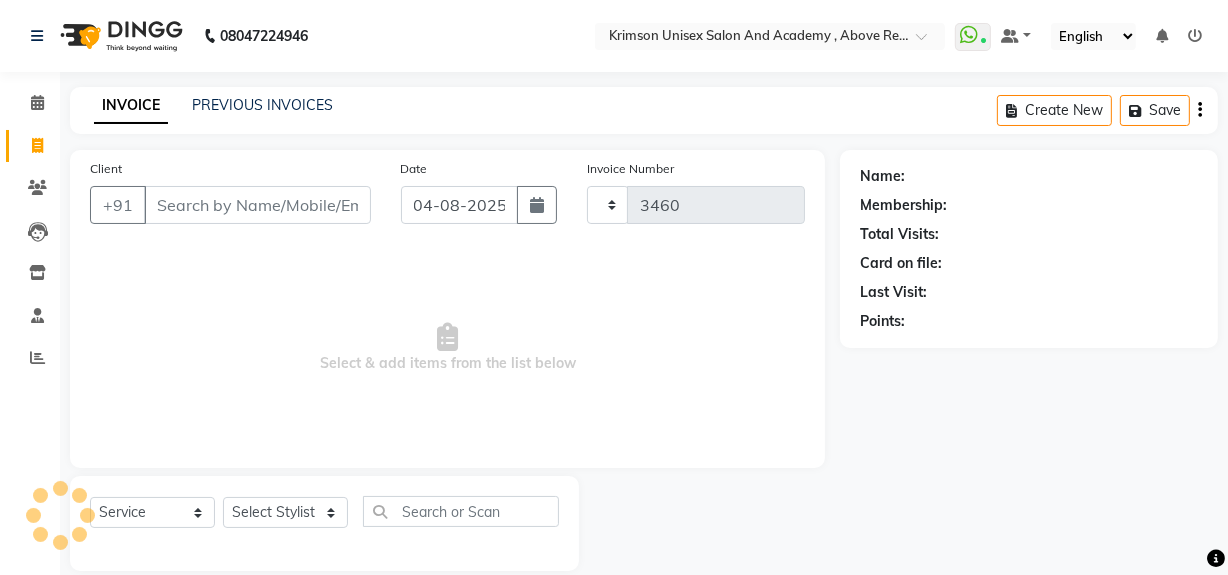 select on "5853" 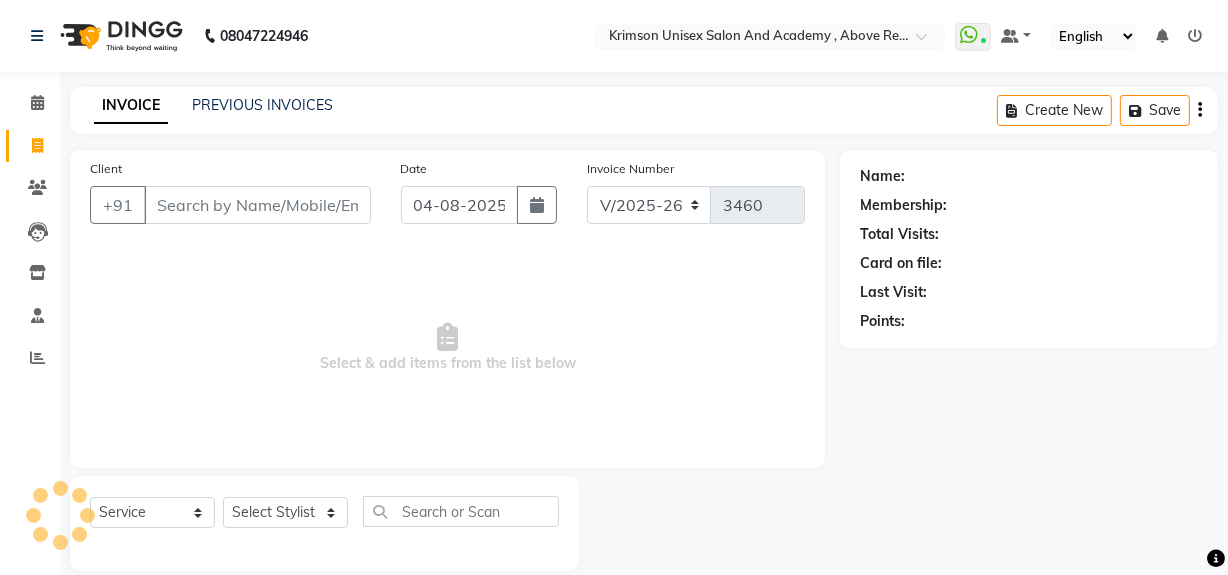 click on "Client" at bounding box center (257, 205) 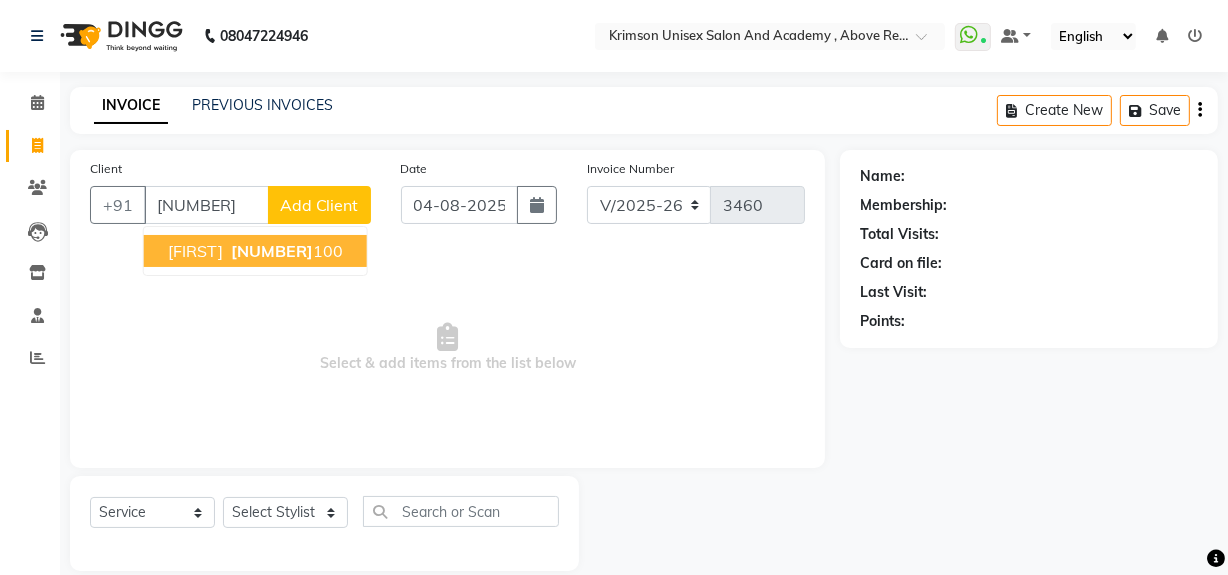 click on "[PHONE]" at bounding box center (285, 251) 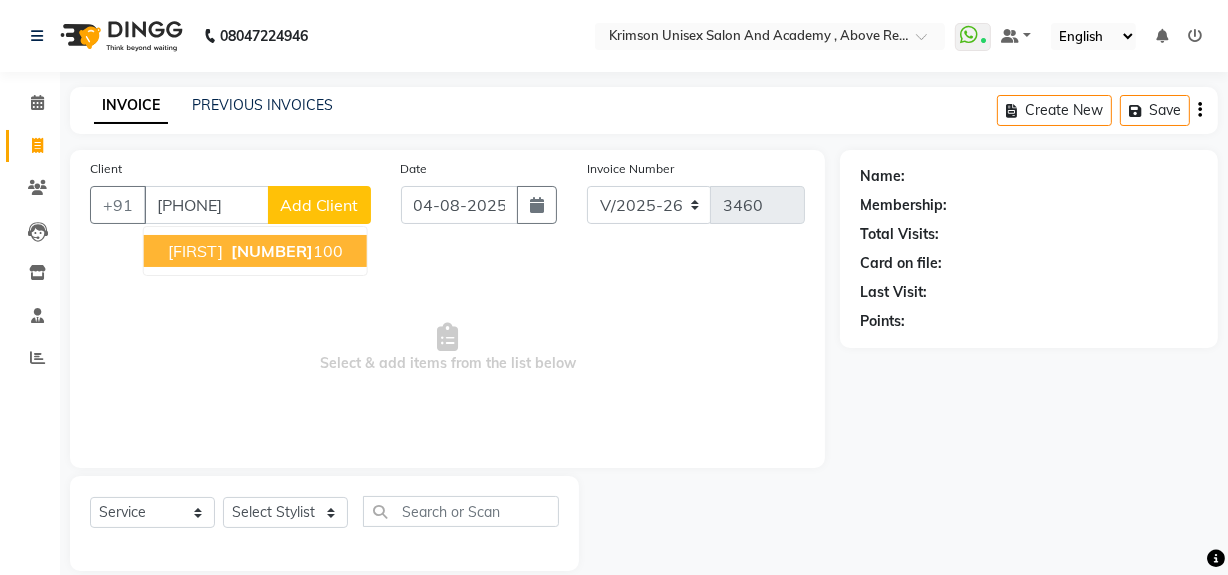 type on "[PHONE]" 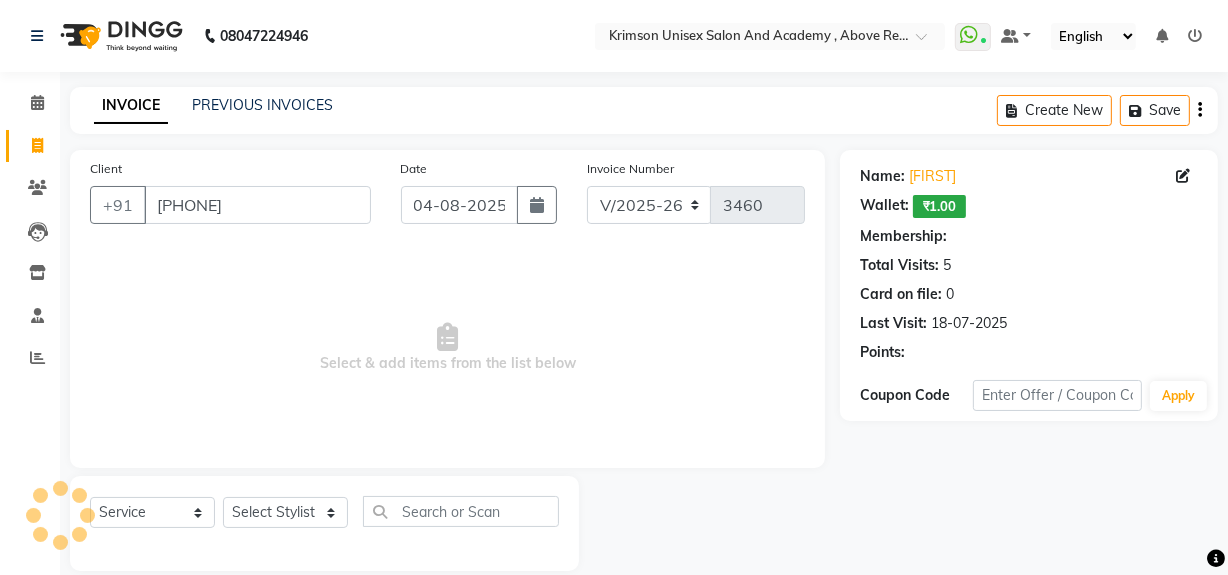 select on "1: Object" 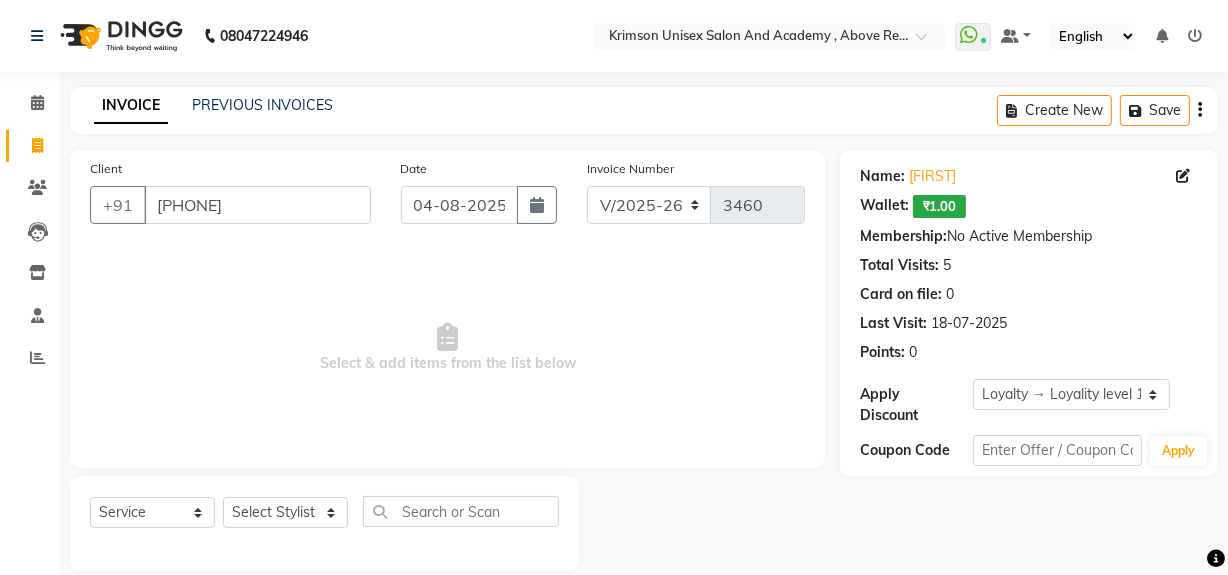 scroll, scrollTop: 26, scrollLeft: 0, axis: vertical 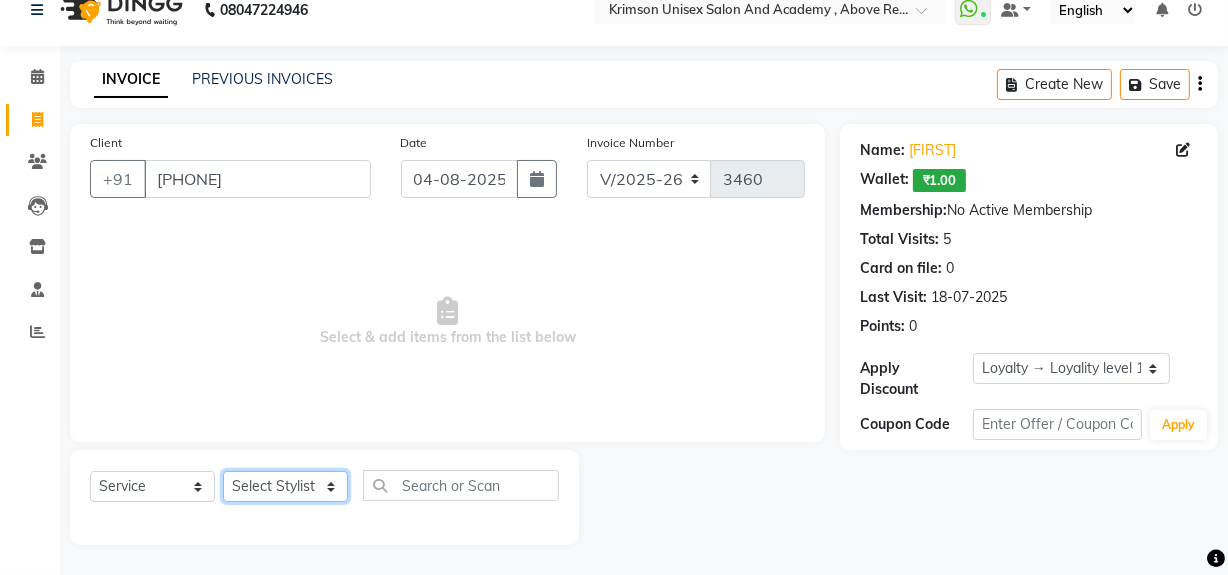 click on "Select Stylist ADMIN [FIRST] [LAST] [FIRST] [FIRST] DR. [FIRST] ([OCCUPATION]) FRONT DESK [FIRST] [FIRST] [LAST] [FIRST]  [FIRST] [FIRST] [FIRST] [FIRST] [FIRST] [FIRST] [FIRST] [FIRST] [FIRST] [FIRST] [FIRST] [FIRST]" 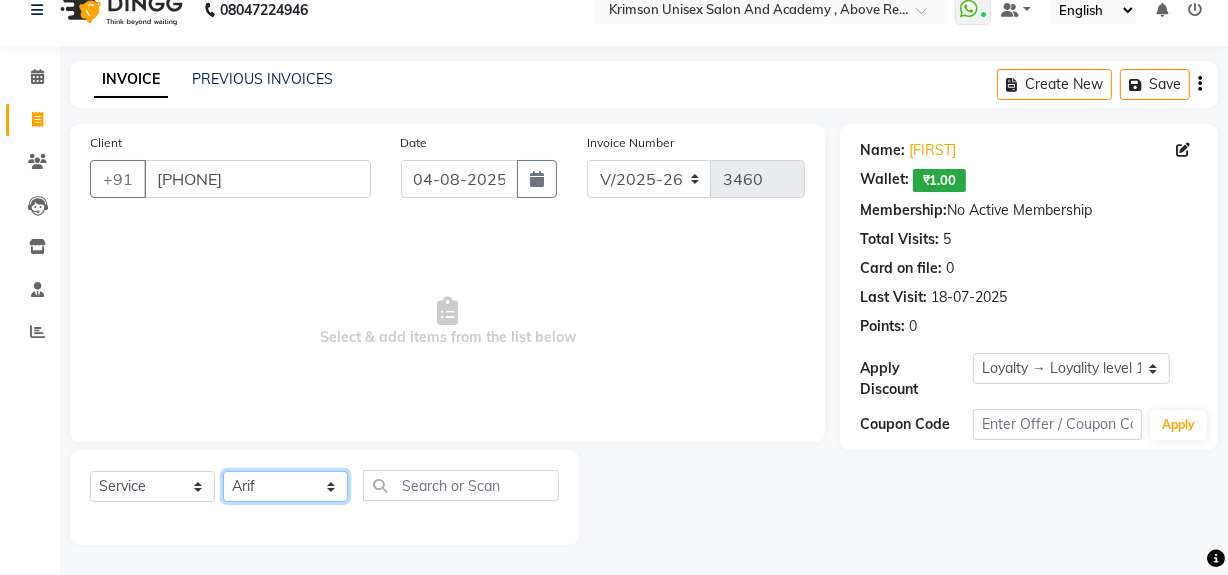 click on "Select Stylist ADMIN [FIRST] [LAST] [FIRST] [FIRST] DR. [FIRST] ([OCCUPATION]) FRONT DESK [FIRST] [FIRST] [LAST] [FIRST]  [FIRST] [FIRST] [FIRST] [FIRST] [FIRST] [FIRST] [FIRST] [FIRST] [FIRST] [FIRST] [FIRST] [FIRST]" 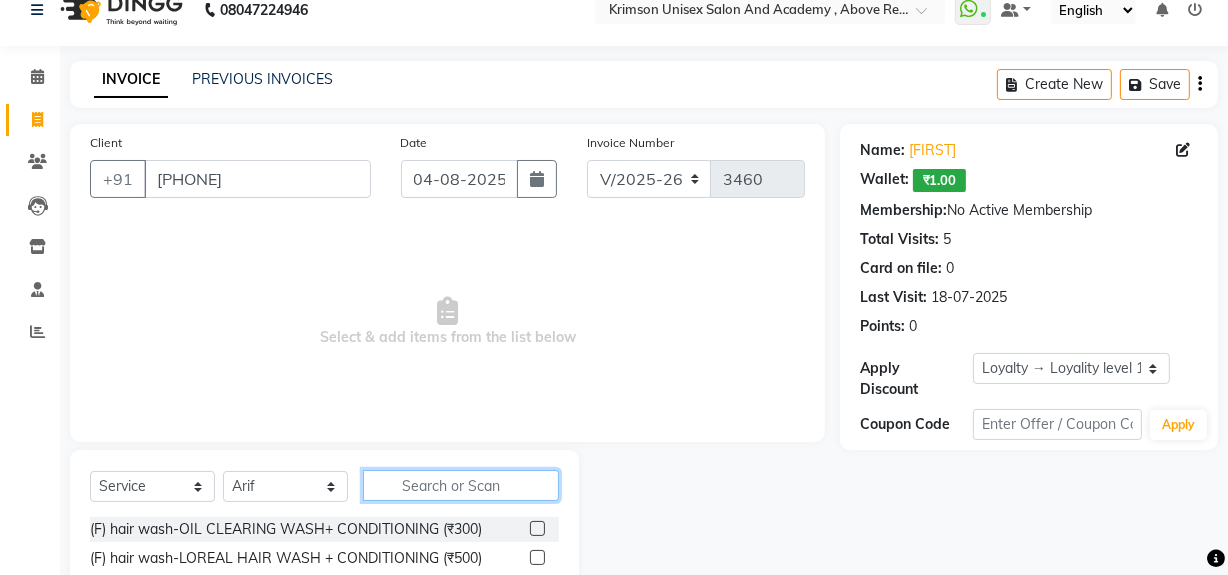 click 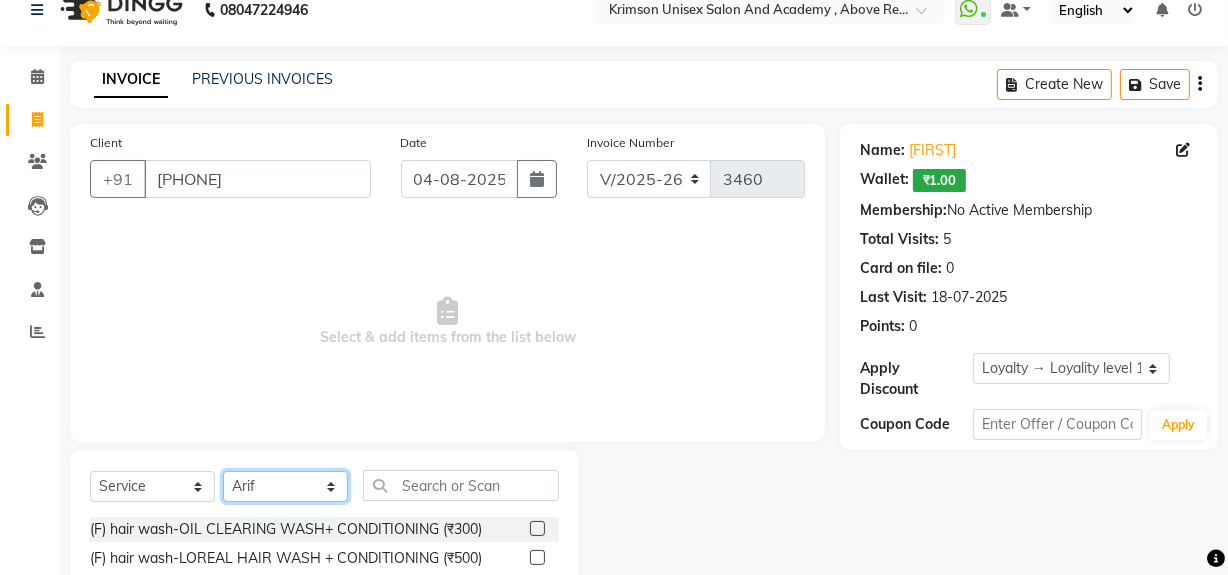 click on "Select Stylist ADMIN [FIRST] [LAST] [FIRST] [FIRST] DR. [FIRST] ([OCCUPATION]) FRONT DESK [FIRST] [FIRST] [LAST] [FIRST]  [FIRST] [FIRST] [FIRST] [FIRST] [FIRST] [FIRST] [FIRST] [FIRST] [FIRST] [FIRST] [FIRST] [FIRST]" 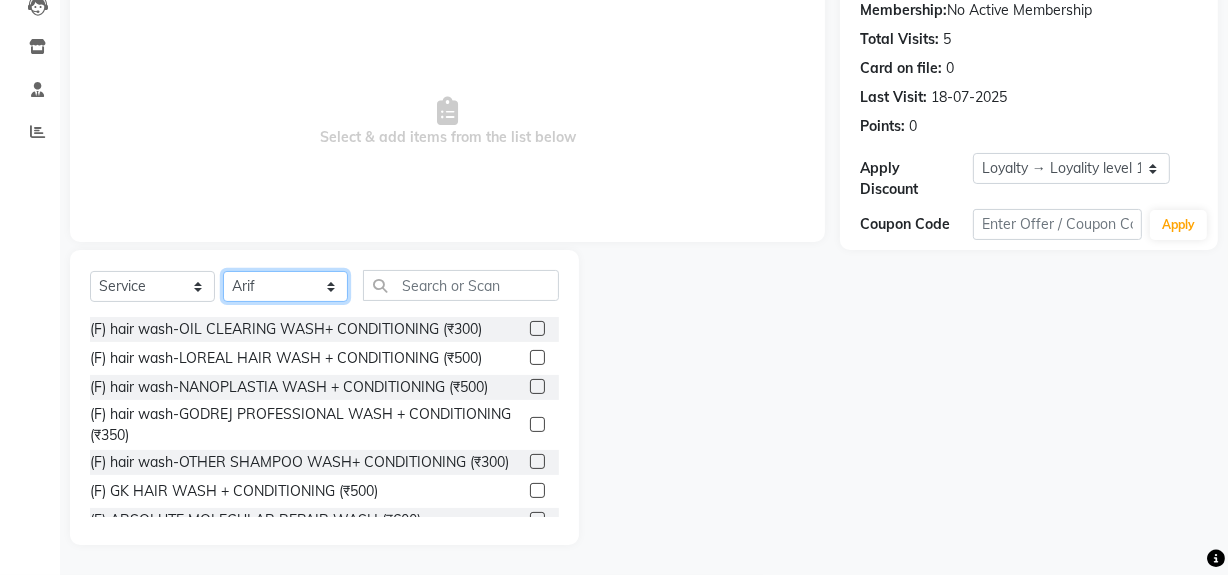 select on "80963" 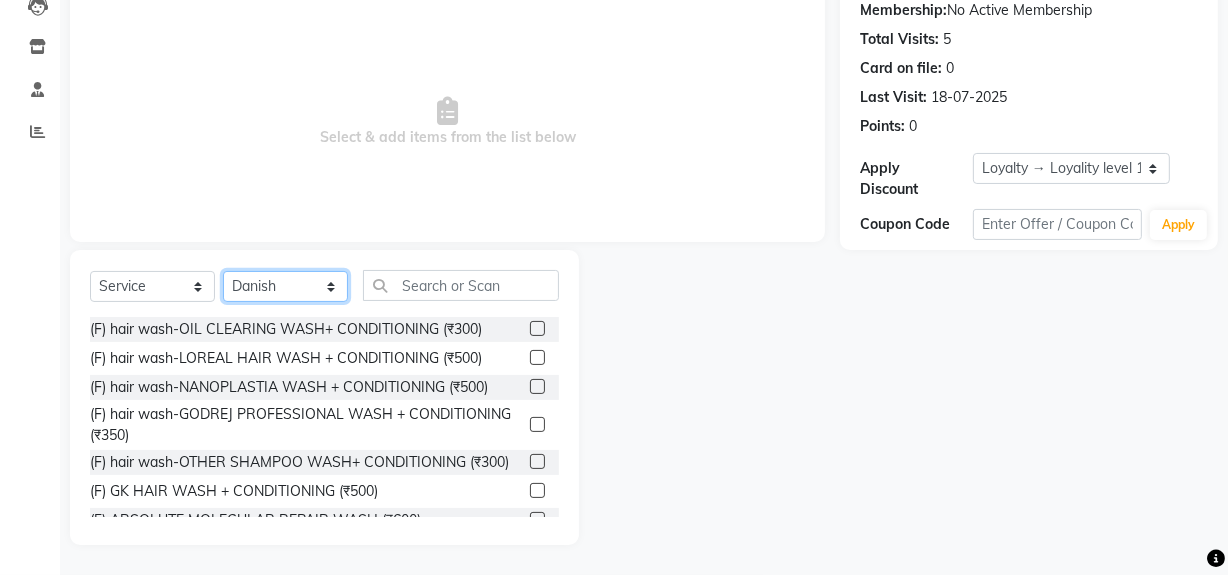click on "Select Stylist ADMIN [FIRST] [LAST] [FIRST] [FIRST] DR. [FIRST] ([OCCUPATION]) FRONT DESK [FIRST] [FIRST] [LAST] [FIRST]  [FIRST] [FIRST] [FIRST] [FIRST] [FIRST] [FIRST] [FIRST] [FIRST] [FIRST] [FIRST] [FIRST] [FIRST]" 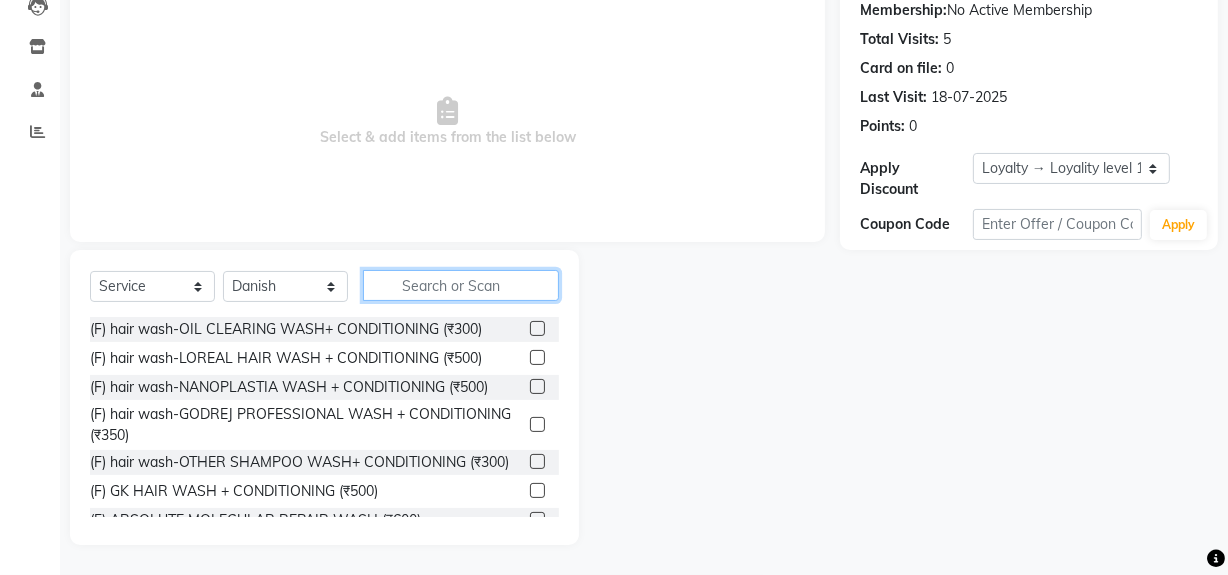 click 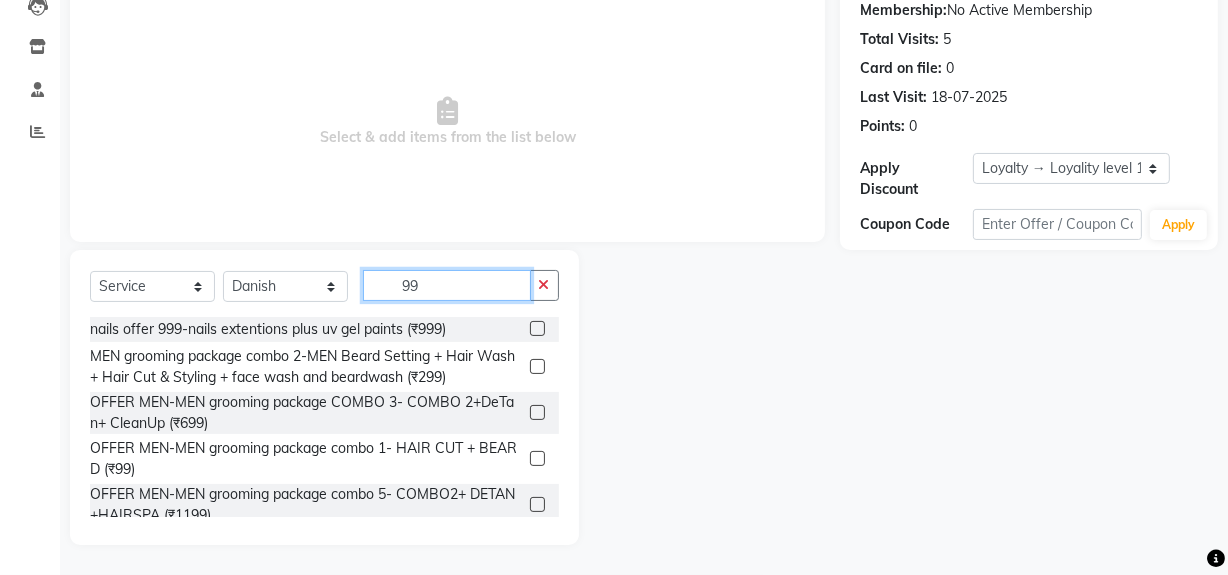 type on "99" 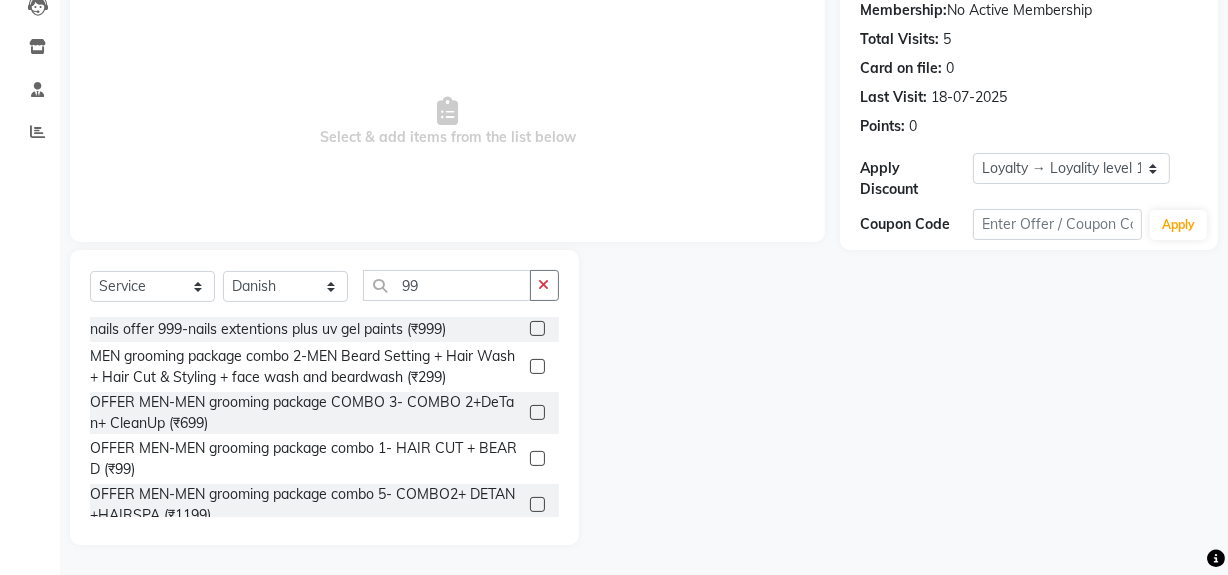 click 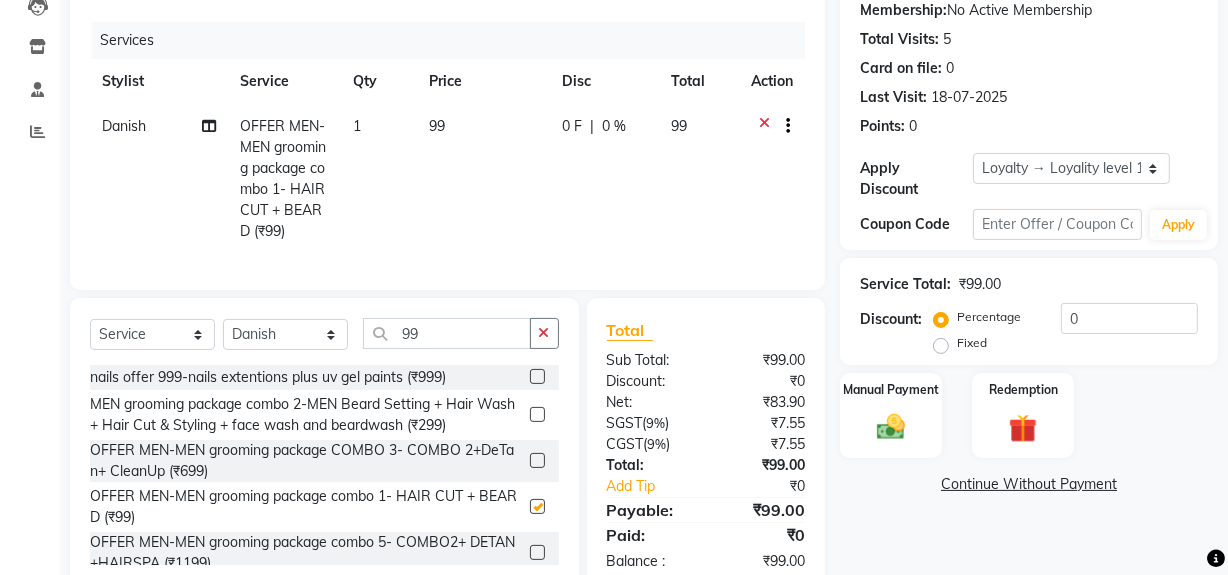 checkbox on "false" 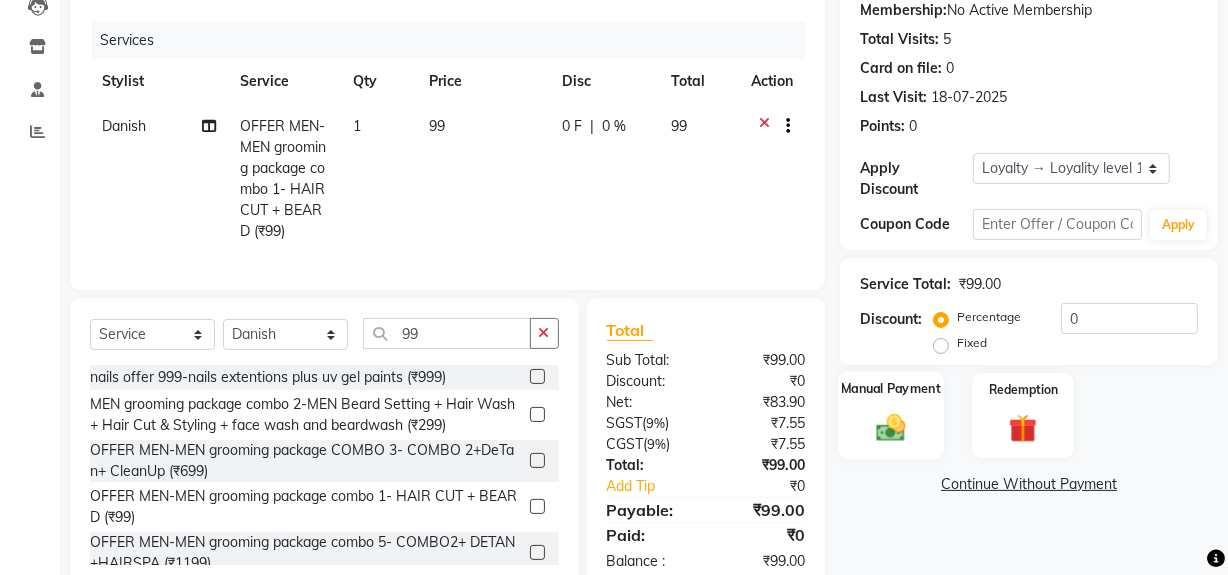 click 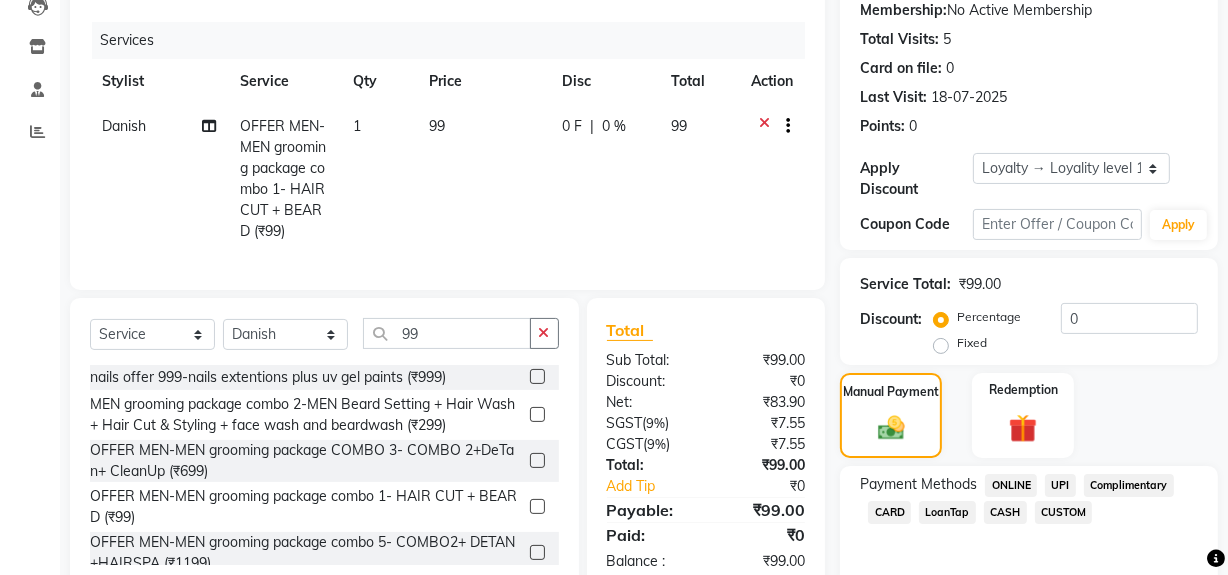scroll, scrollTop: 287, scrollLeft: 0, axis: vertical 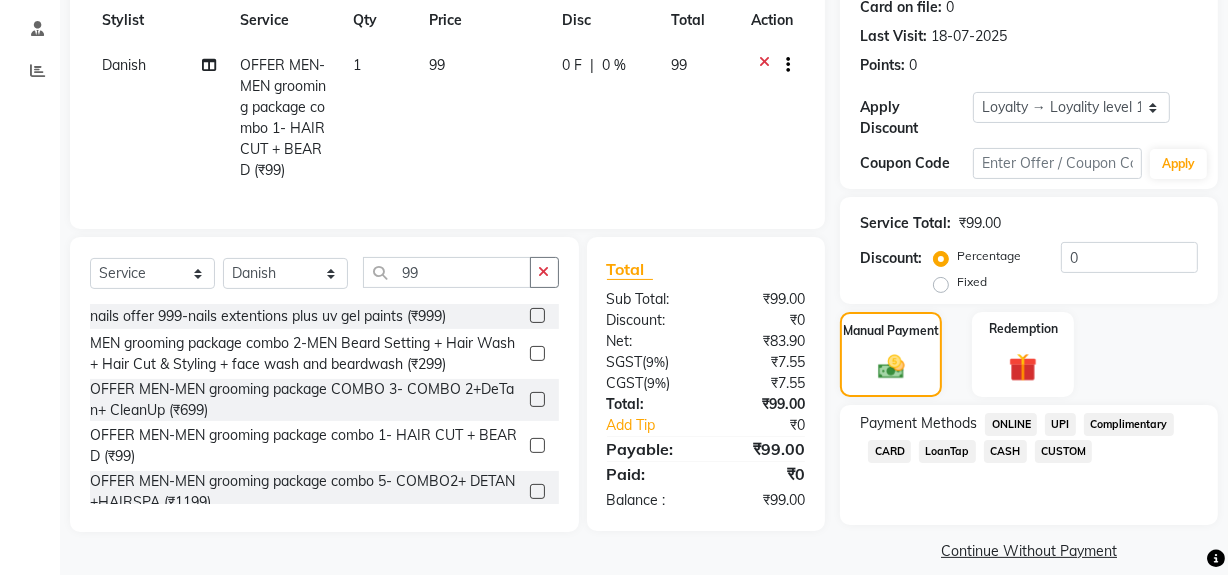 click on "ONLINE" 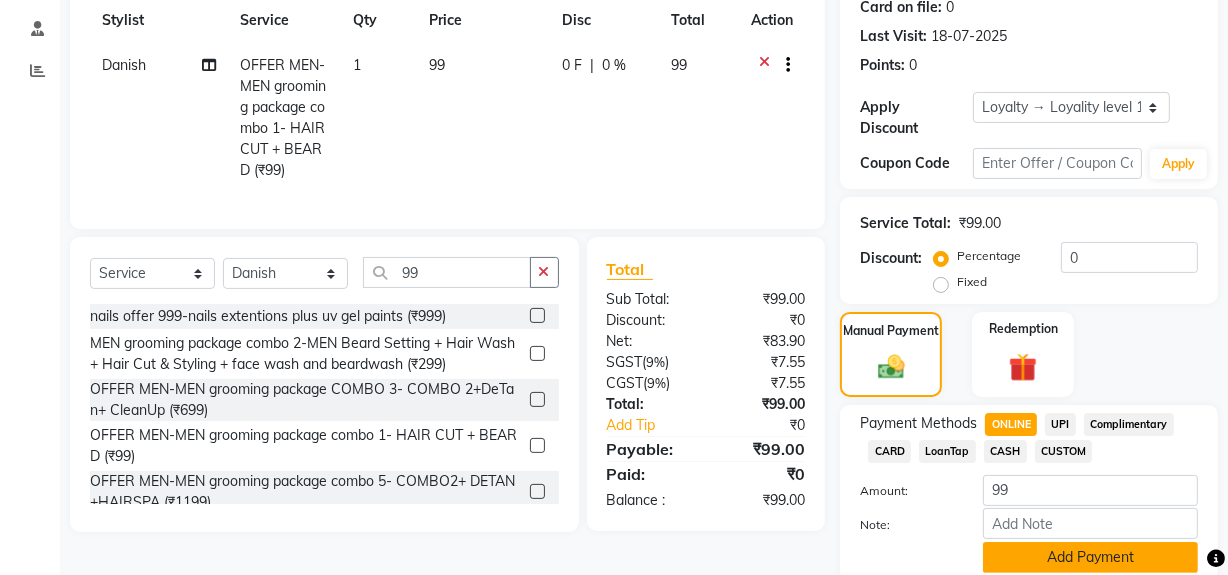 click on "Add Payment" 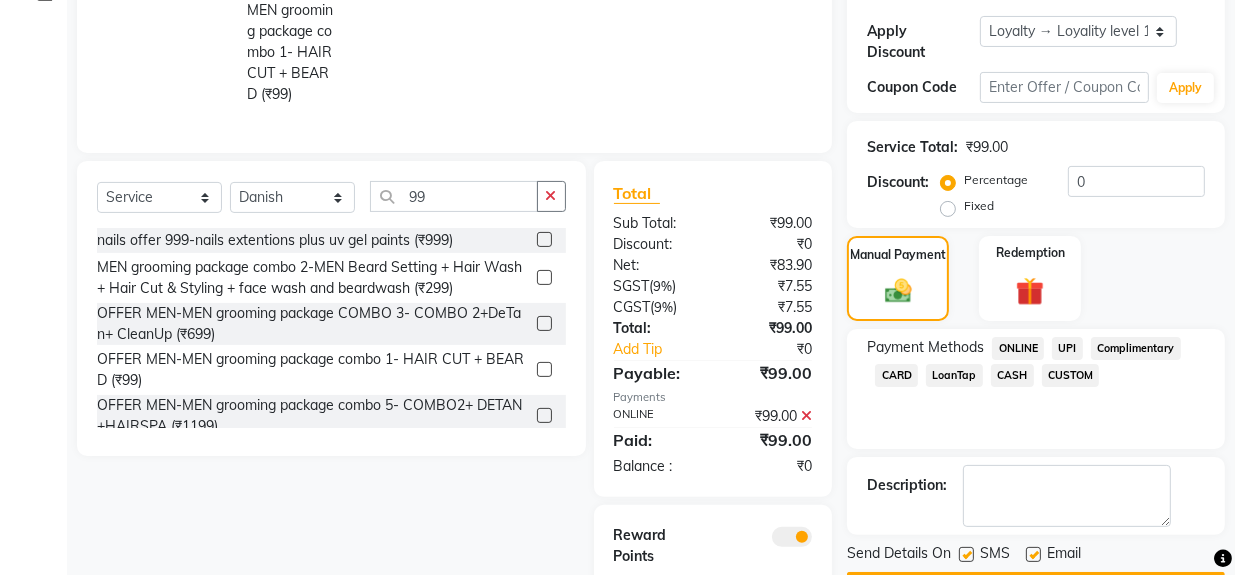 scroll, scrollTop: 490, scrollLeft: 0, axis: vertical 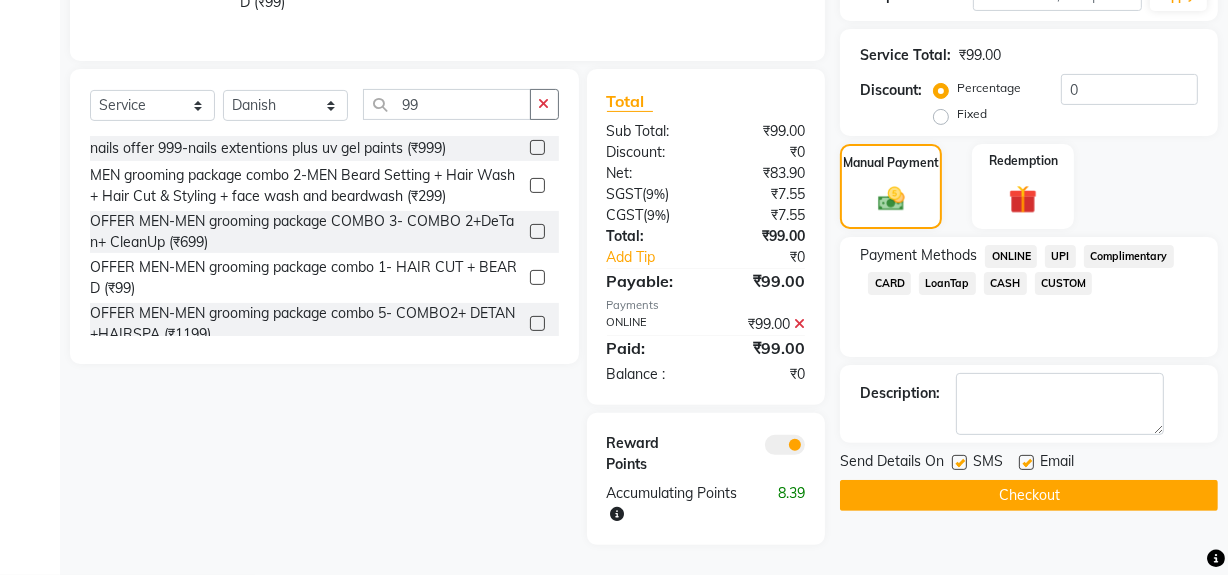 click 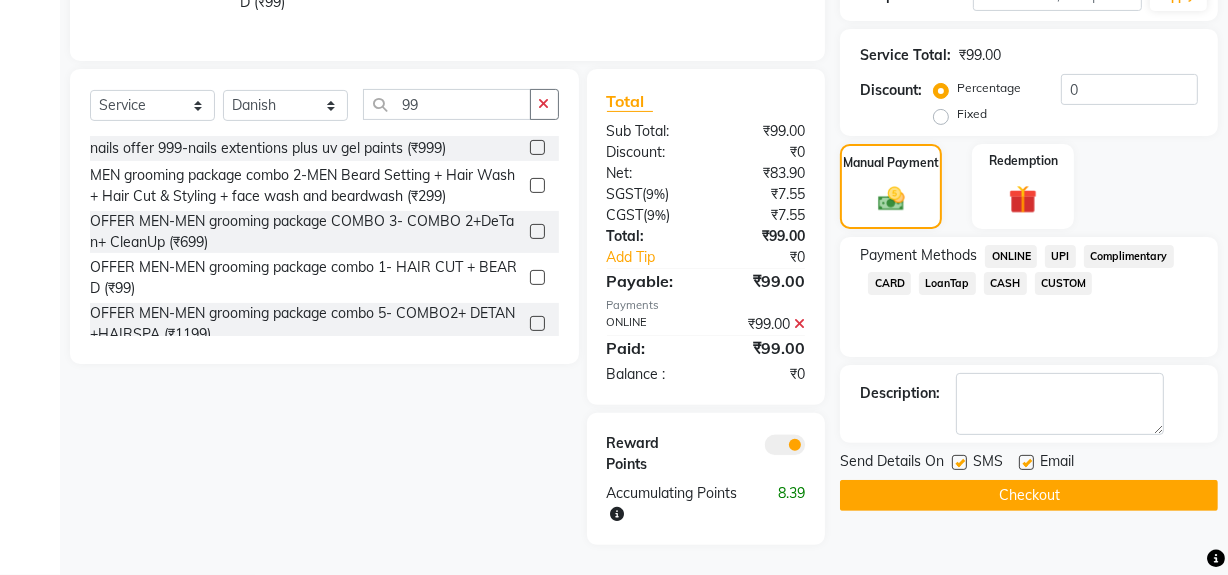 click 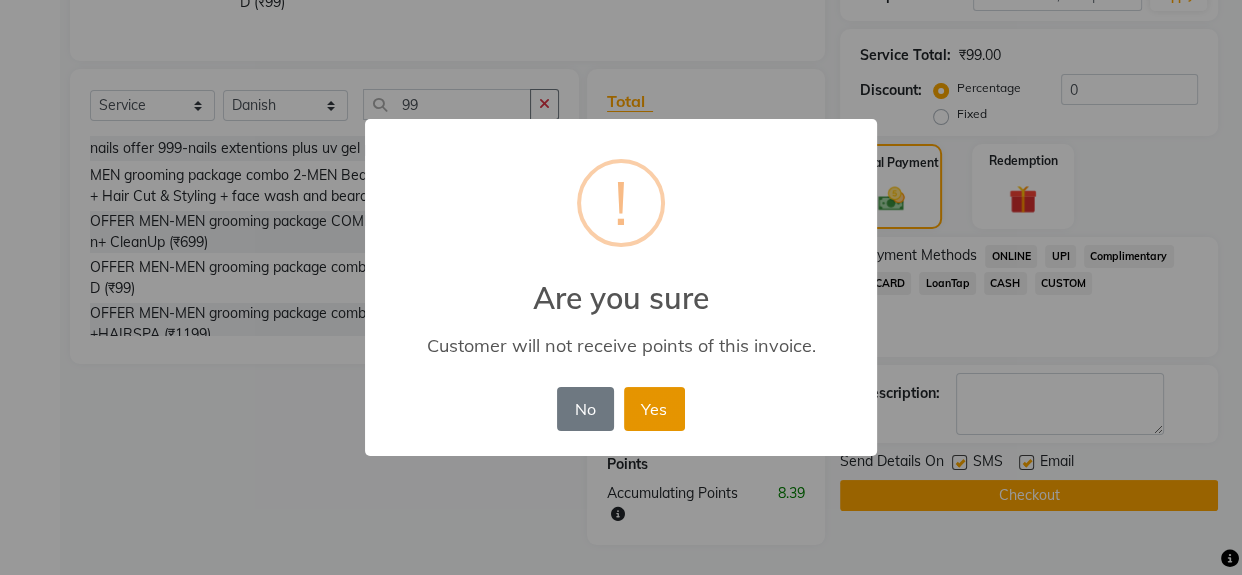 click on "Yes" at bounding box center [654, 409] 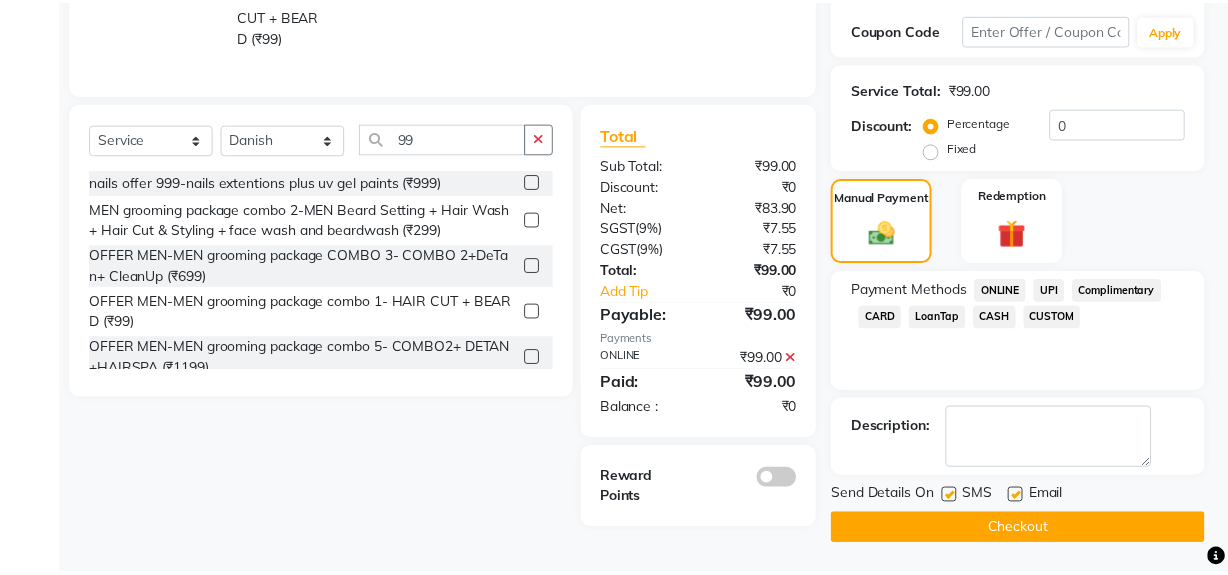 scroll, scrollTop: 420, scrollLeft: 0, axis: vertical 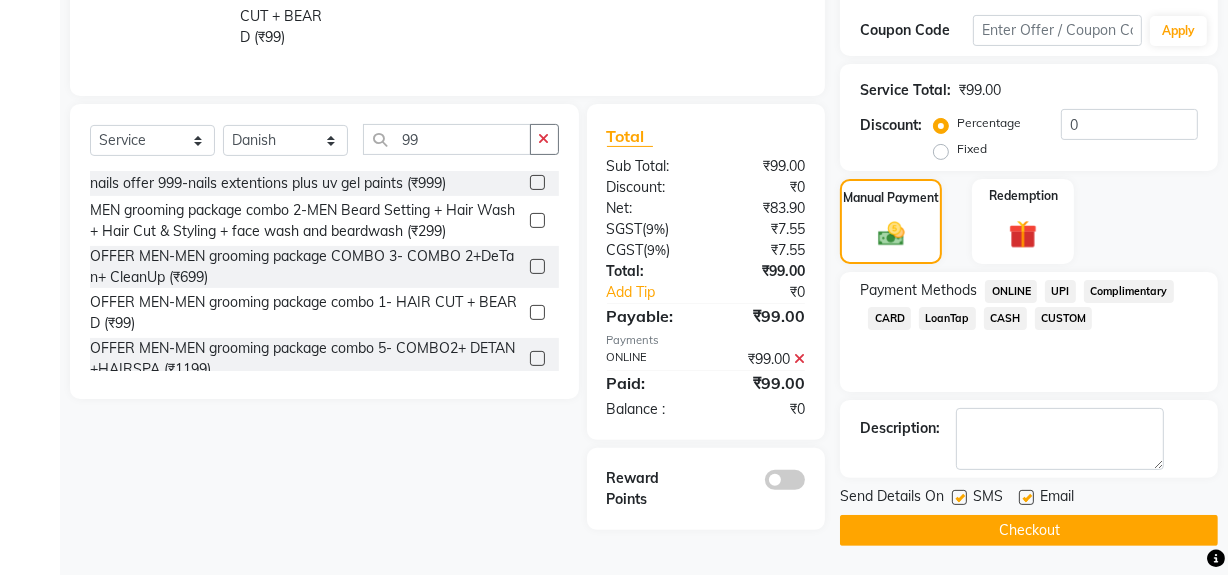 click on "Checkout" 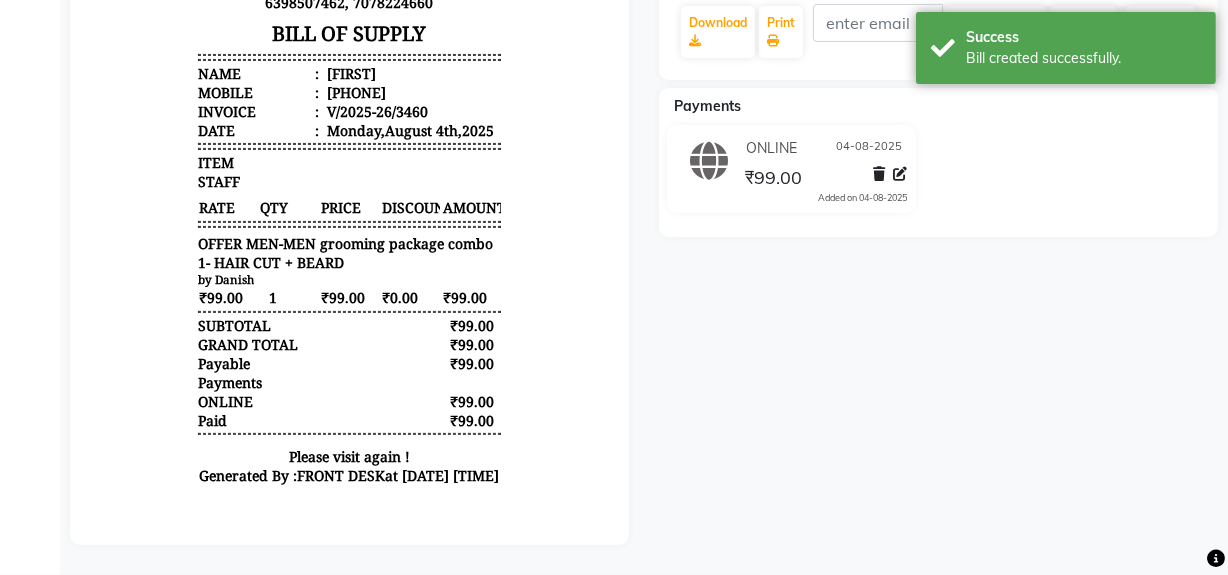 scroll, scrollTop: 0, scrollLeft: 0, axis: both 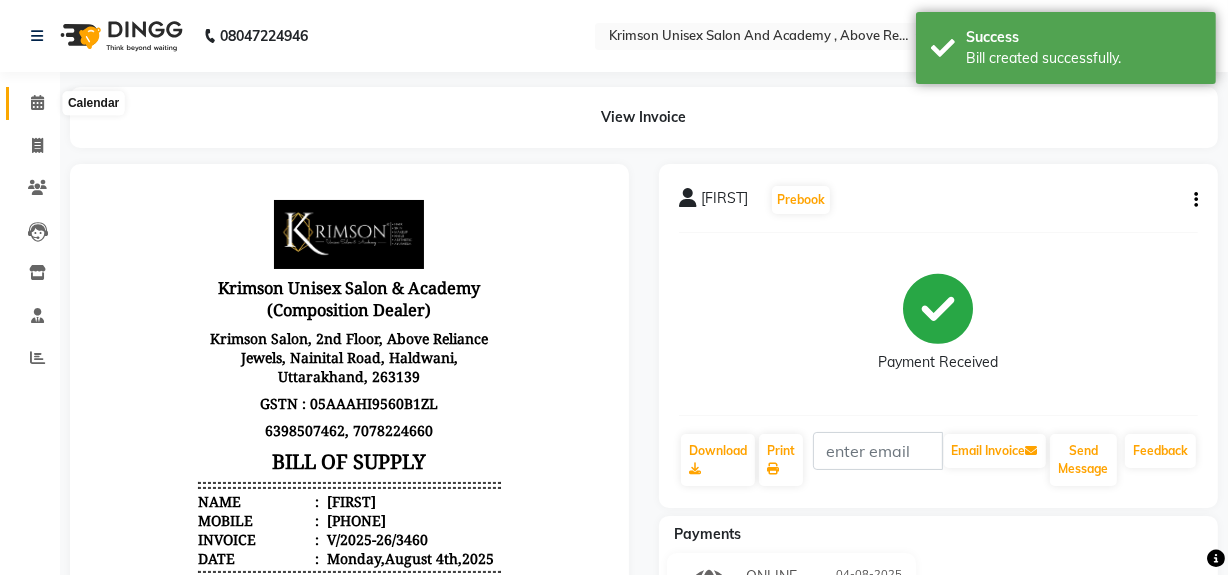 click 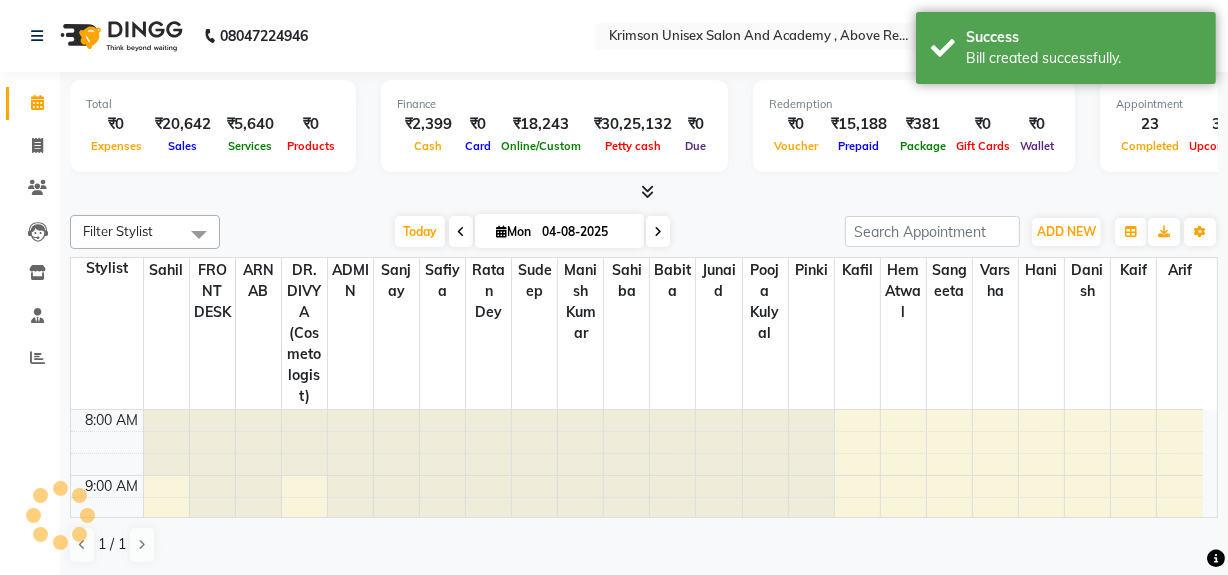 scroll, scrollTop: 0, scrollLeft: 0, axis: both 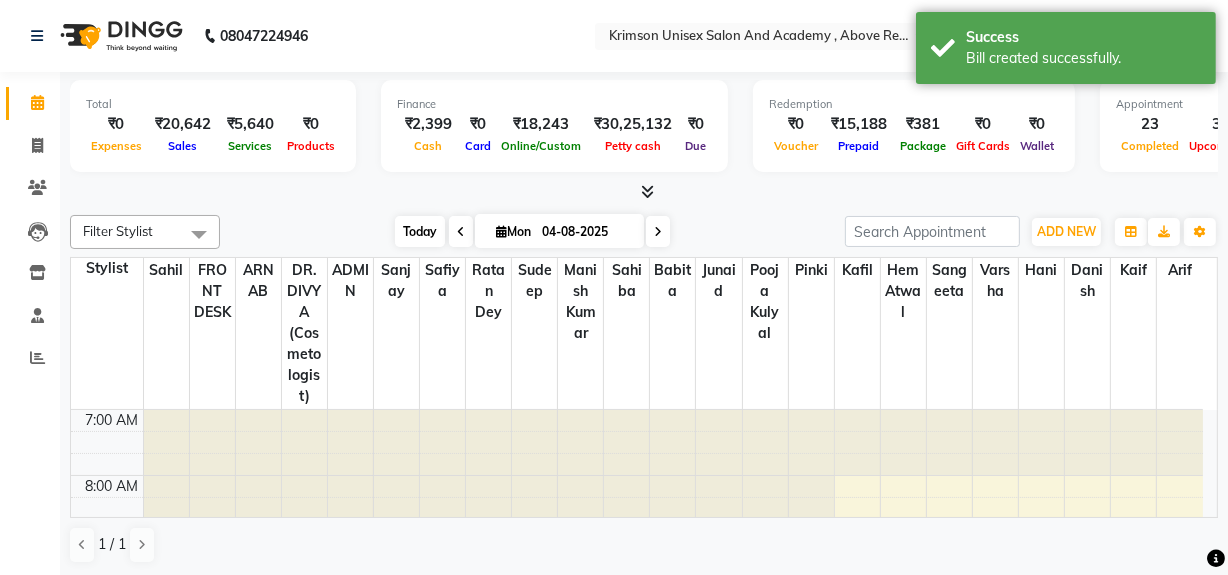 click on "Today" at bounding box center (420, 231) 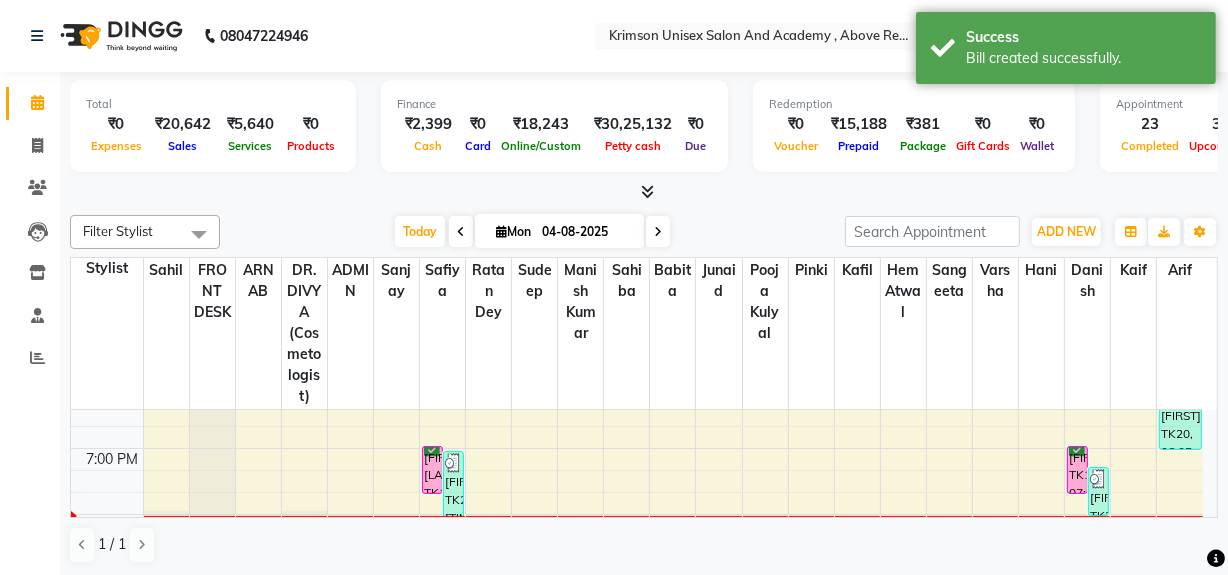 scroll, scrollTop: 735, scrollLeft: 0, axis: vertical 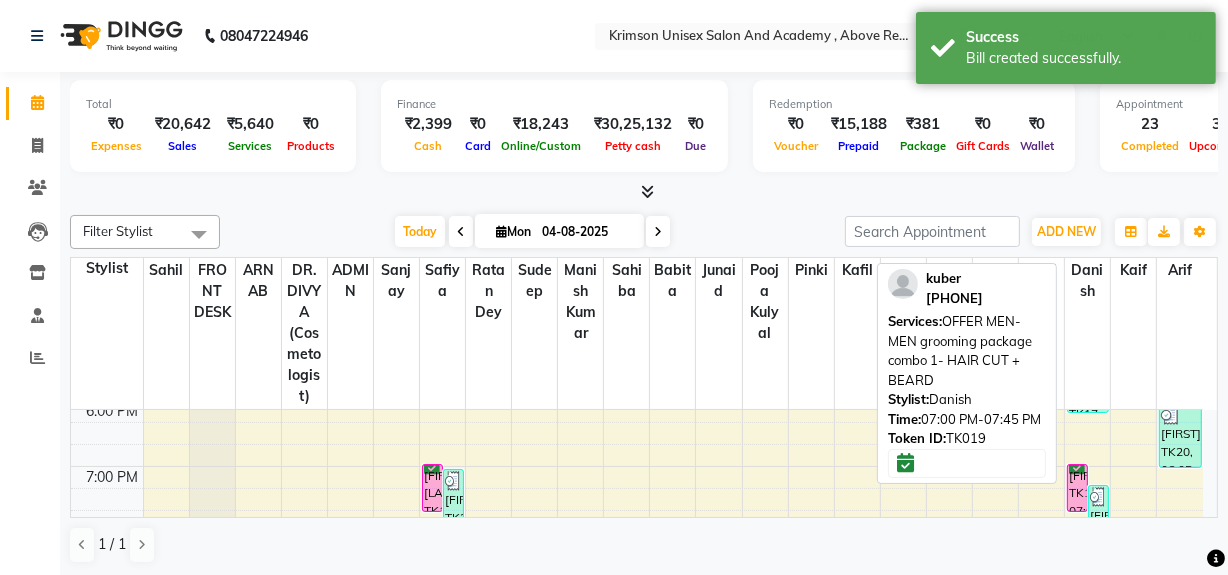 click on "[FIRST], TK19, 07:00 PM-07:45 PM, OFFER MEN-MEN grooming package combo 1- HAIR CUT + BEARD" at bounding box center [1077, 488] 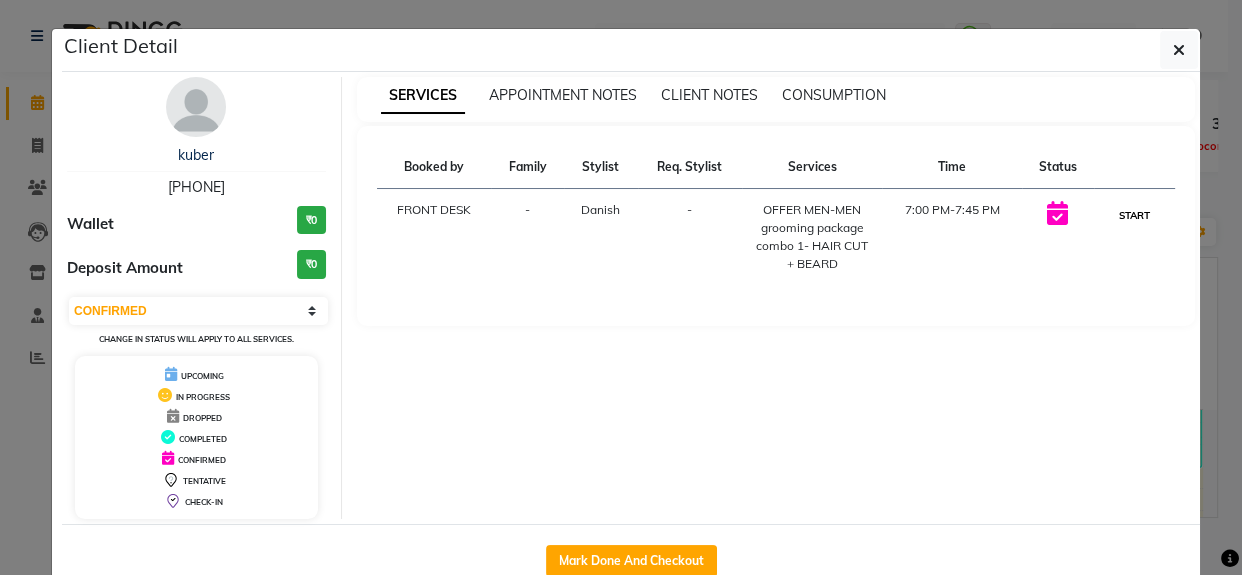 click on "START" at bounding box center [1134, 215] 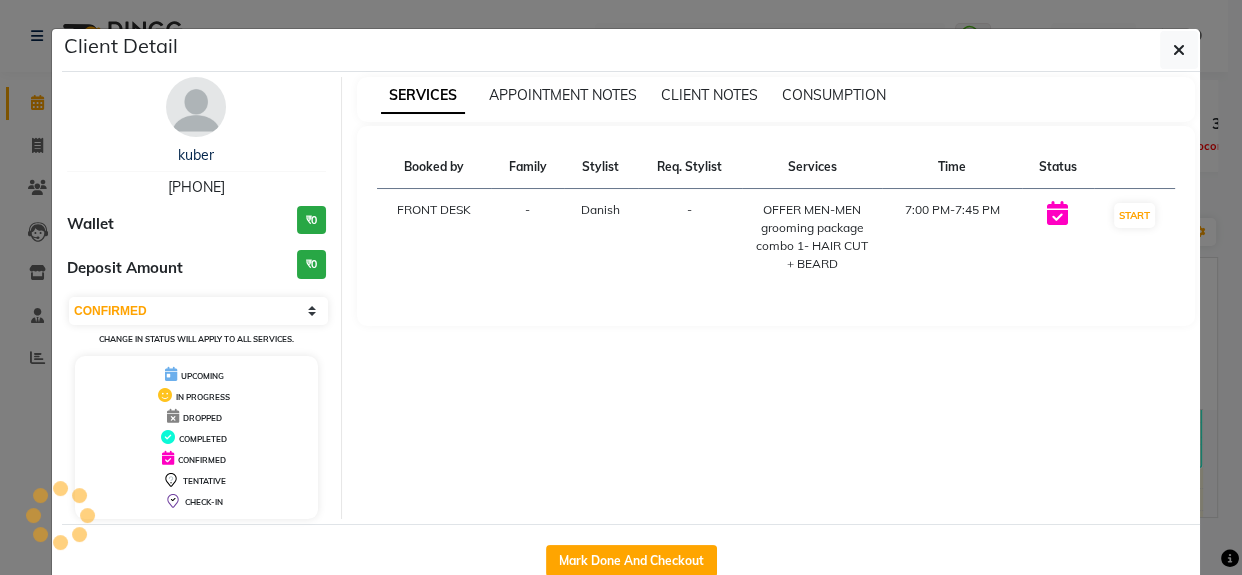 select on "1" 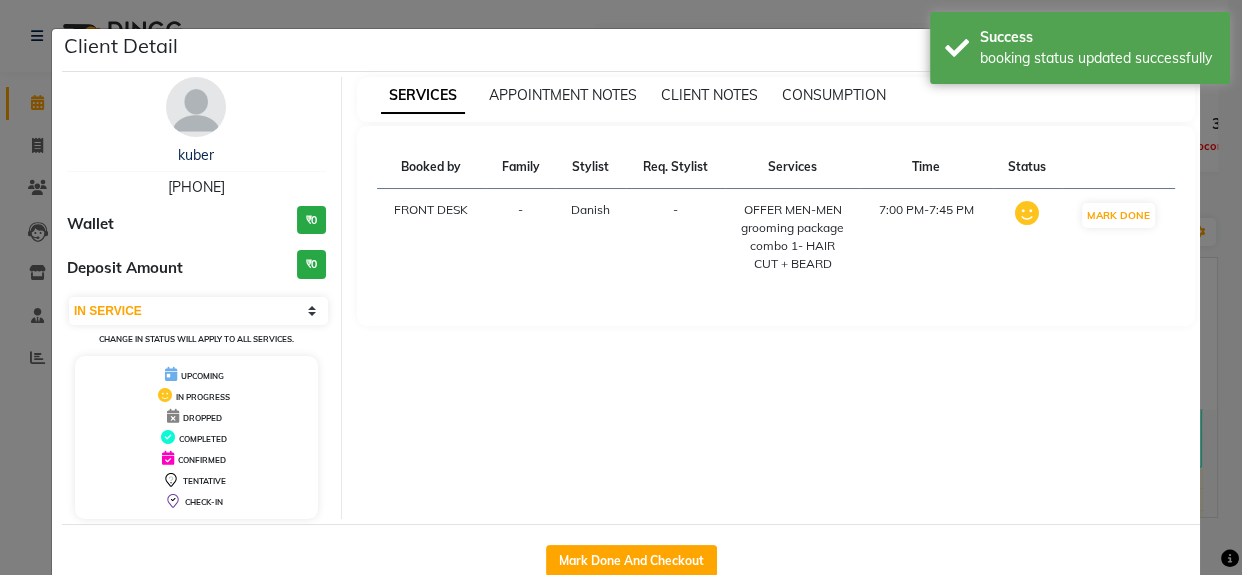 click on "Client Detail  [FIRST]    [PHONE] Wallet ₹0 Deposit Amount  ₹0  Select IN SERVICE CONFIRMED TENTATIVE CHECK IN MARK DONE DROPPED UPCOMING Change in status will apply to all services. UPCOMING IN PROGRESS DROPPED COMPLETED CONFIRMED TENTATIVE CHECK-IN SERVICES APPOINTMENT NOTES CLIENT NOTES CONSUMPTION Booked by Family Stylist Req. Stylist Services Time Status  FRONT DESK  - [FIRST] -  OFFER MEN-MEN grooming package combo 1- HAIR CUT + BEARD   7:00 PM-7:45 PM   MARK DONE   Mark Done And Checkout" 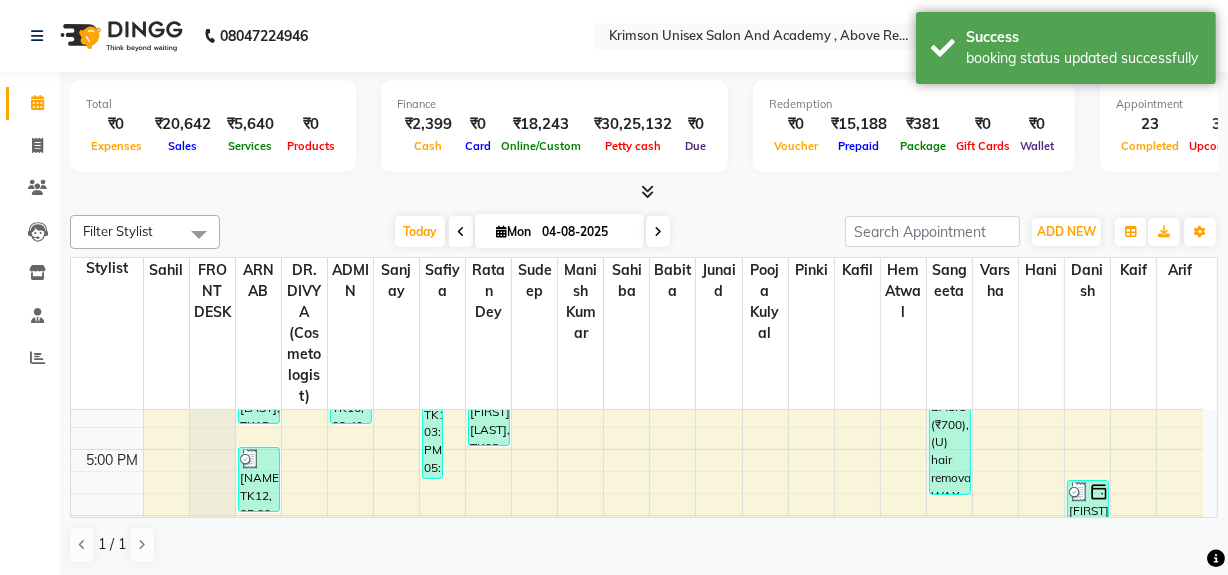 scroll, scrollTop: 609, scrollLeft: 0, axis: vertical 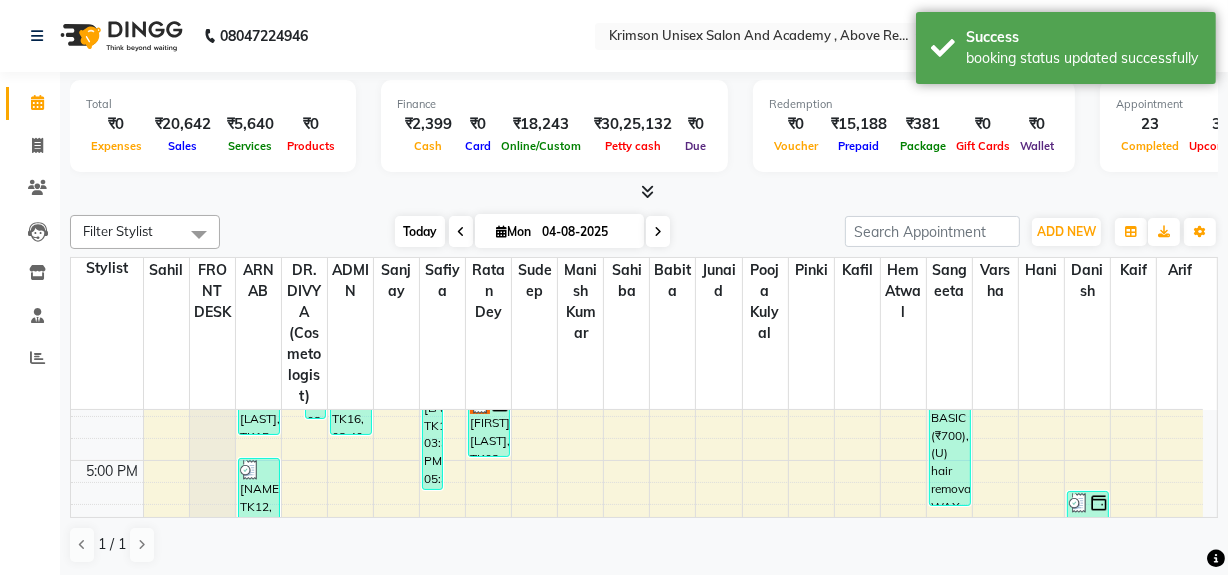 click on "Today" at bounding box center [420, 231] 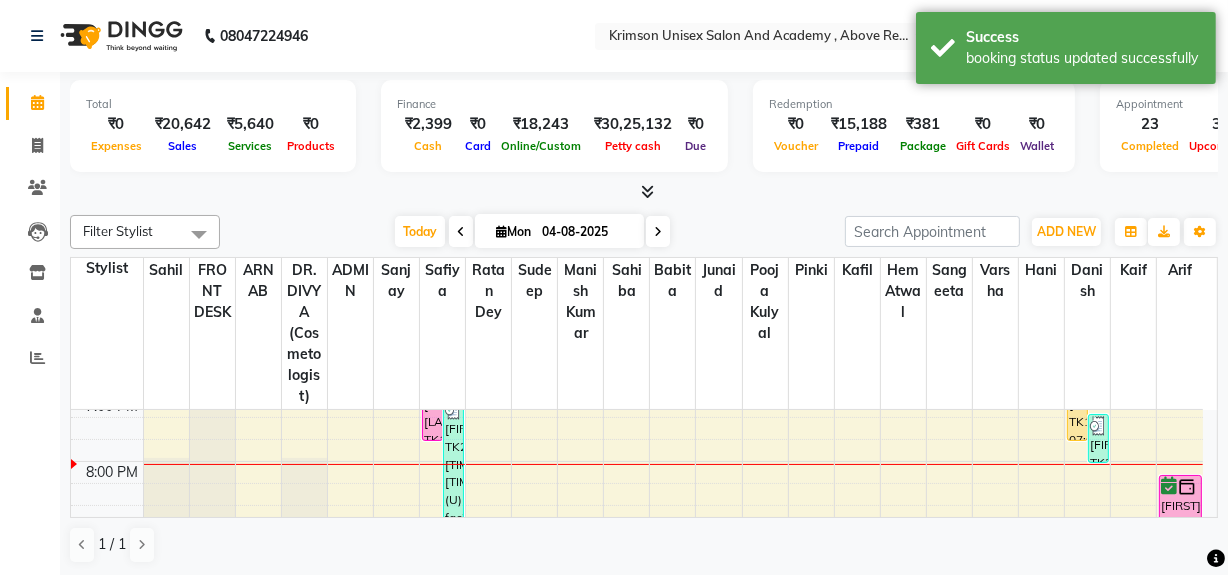 scroll, scrollTop: 805, scrollLeft: 0, axis: vertical 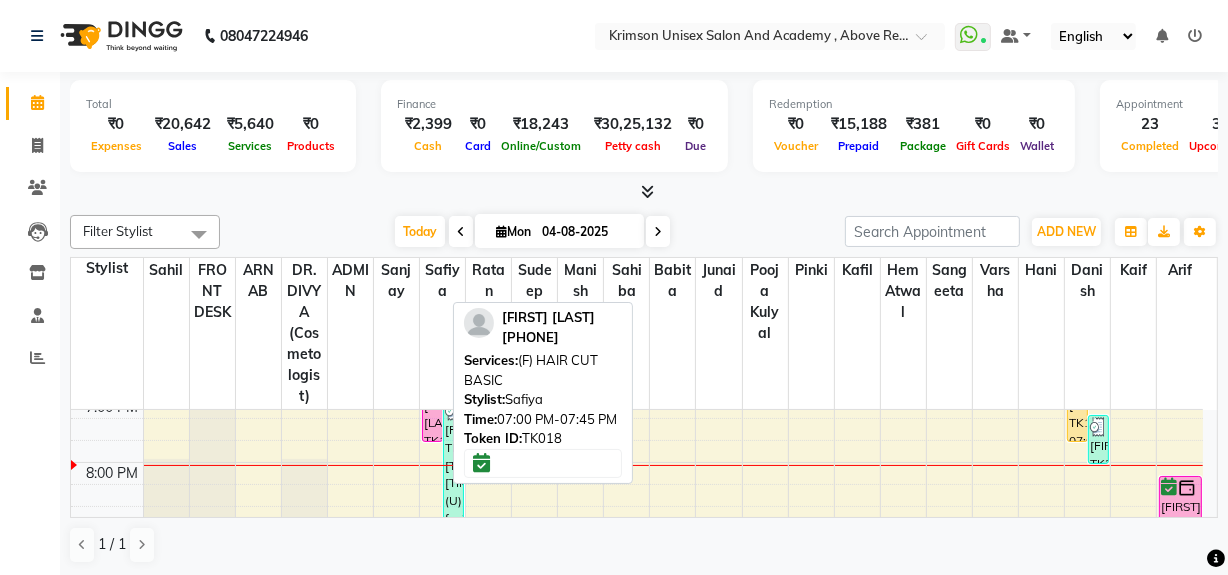 click on "[FIRST] [LAST], TK18, 07:00 PM-07:45 PM, (F) HAIR CUT BASIC" at bounding box center (432, 418) 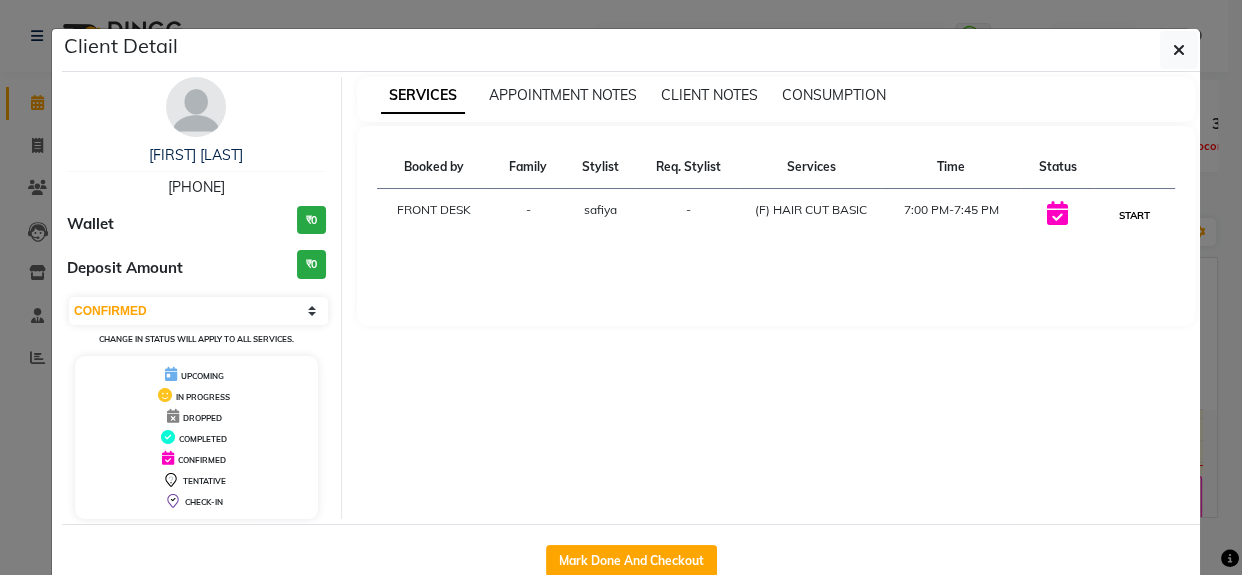 click on "START" at bounding box center (1134, 215) 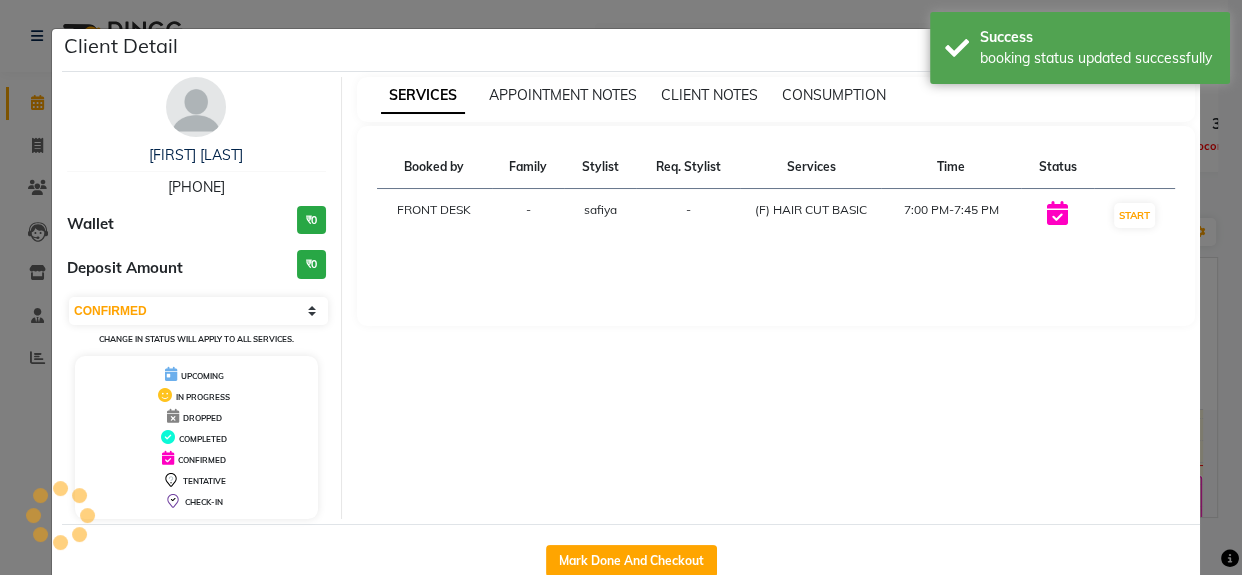 select on "1" 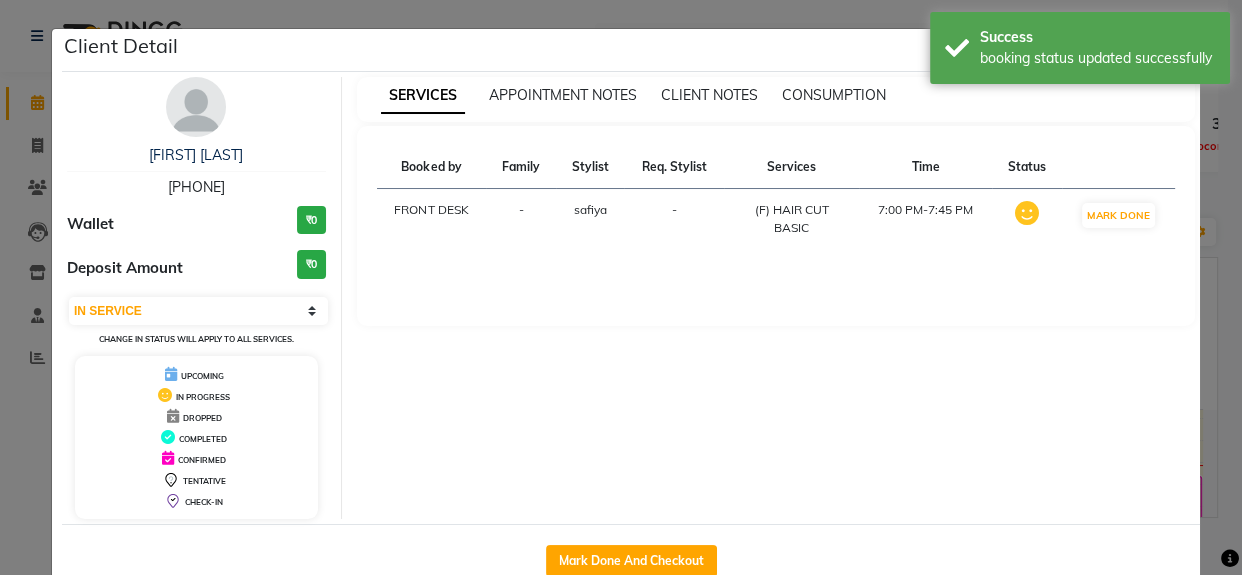 click on "Client Detail  [FIRST] [LAST] [PHONE] Wallet ₹0 Deposit Amount  ₹0  Select IN SERVICE CONFIRMED TENTATIVE CHECK IN MARK DONE DROPPED UPCOMING Change in status will apply to all services. UPCOMING IN PROGRESS DROPPED COMPLETED CONFIRMED TENTATIVE CHECK-IN SERVICES APPOINTMENT NOTES CLIENT NOTES CONSUMPTION Booked by Family Stylist Req. Stylist Services Time Status  FRONT DESK  - [FIRST] -  (F) HAIR CUT BASIC   7:00 PM-7:45 PM   MARK DONE   Mark Done And Checkout" 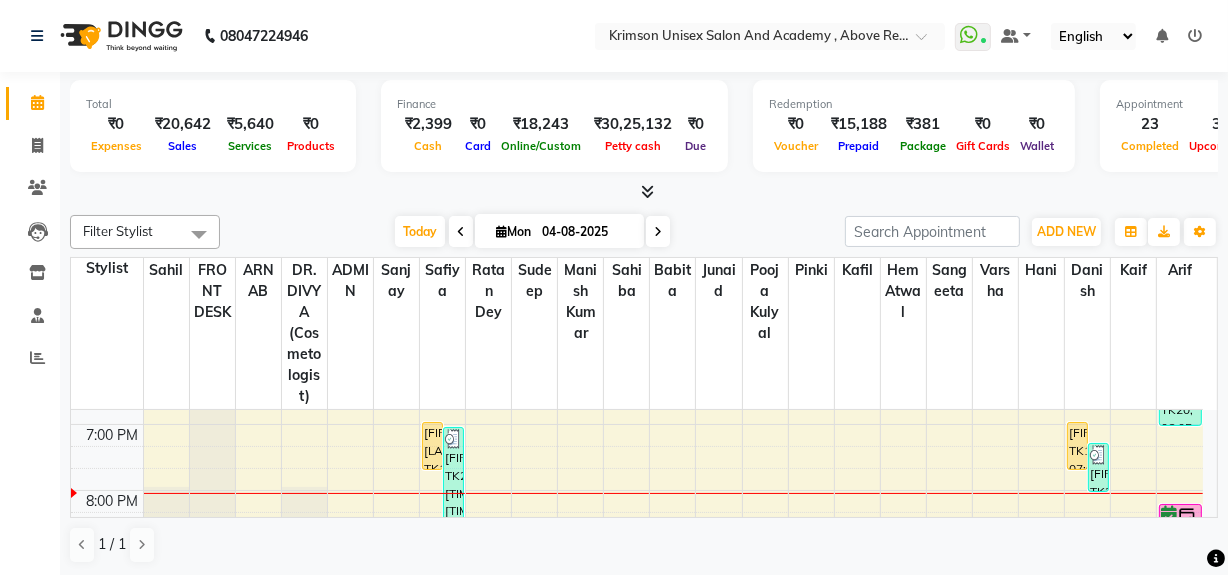 scroll, scrollTop: 777, scrollLeft: 0, axis: vertical 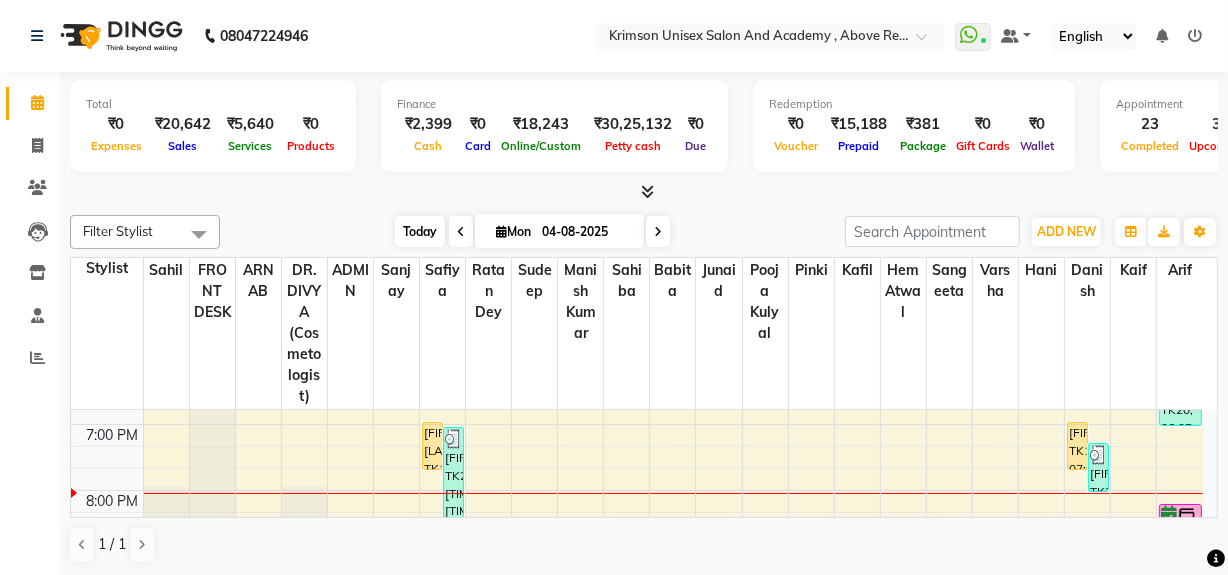 click on "Today" at bounding box center [420, 231] 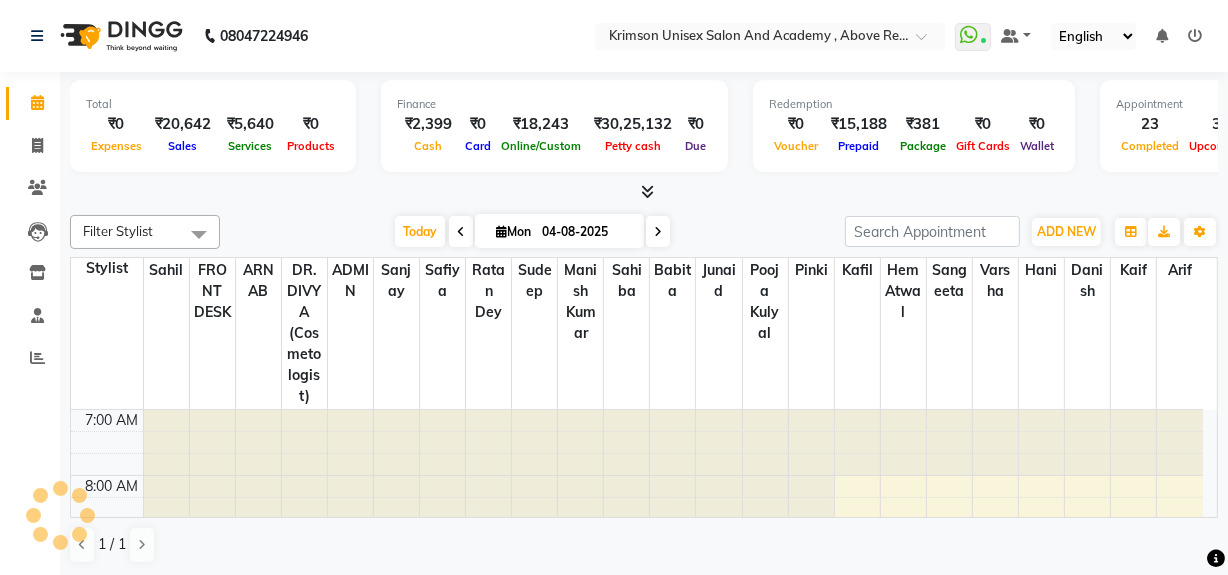 scroll, scrollTop: 856, scrollLeft: 0, axis: vertical 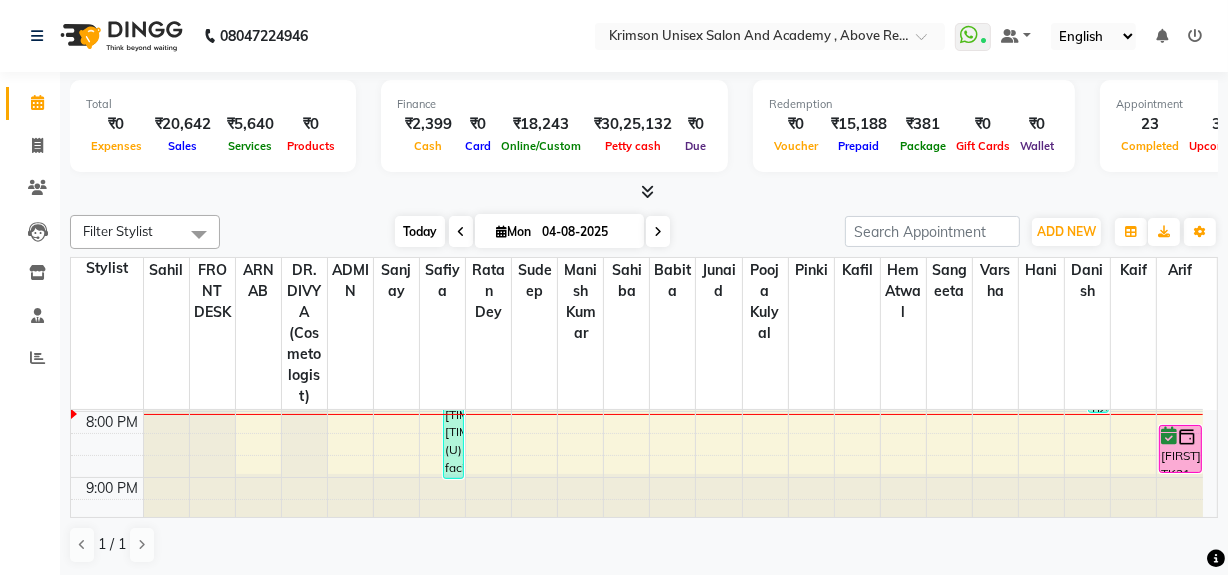 click on "Today" at bounding box center [420, 231] 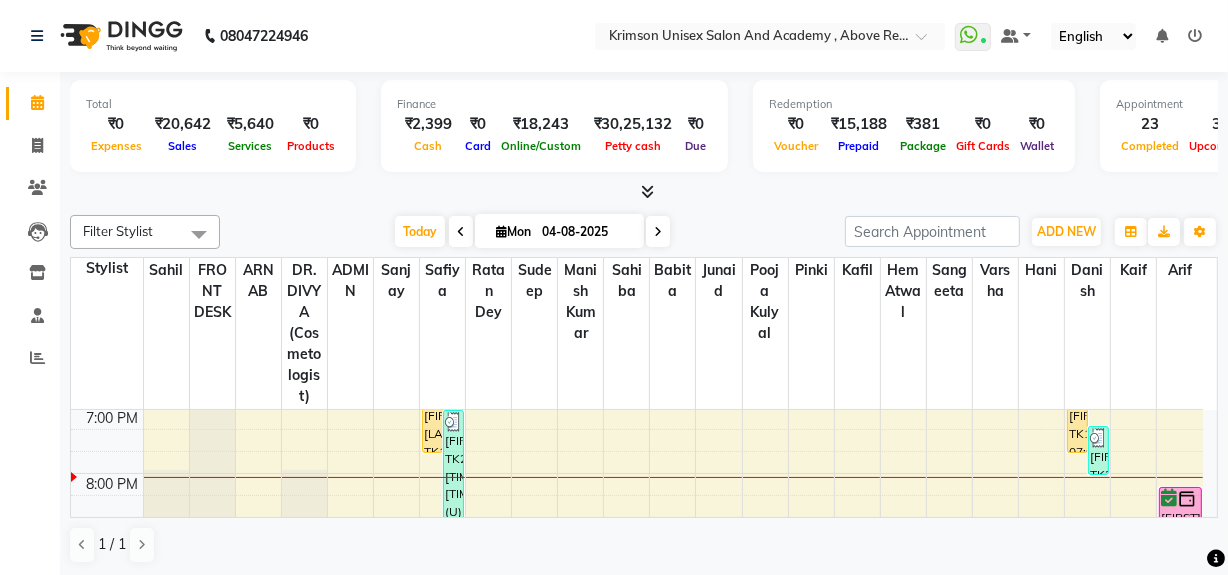 scroll, scrollTop: 790, scrollLeft: 0, axis: vertical 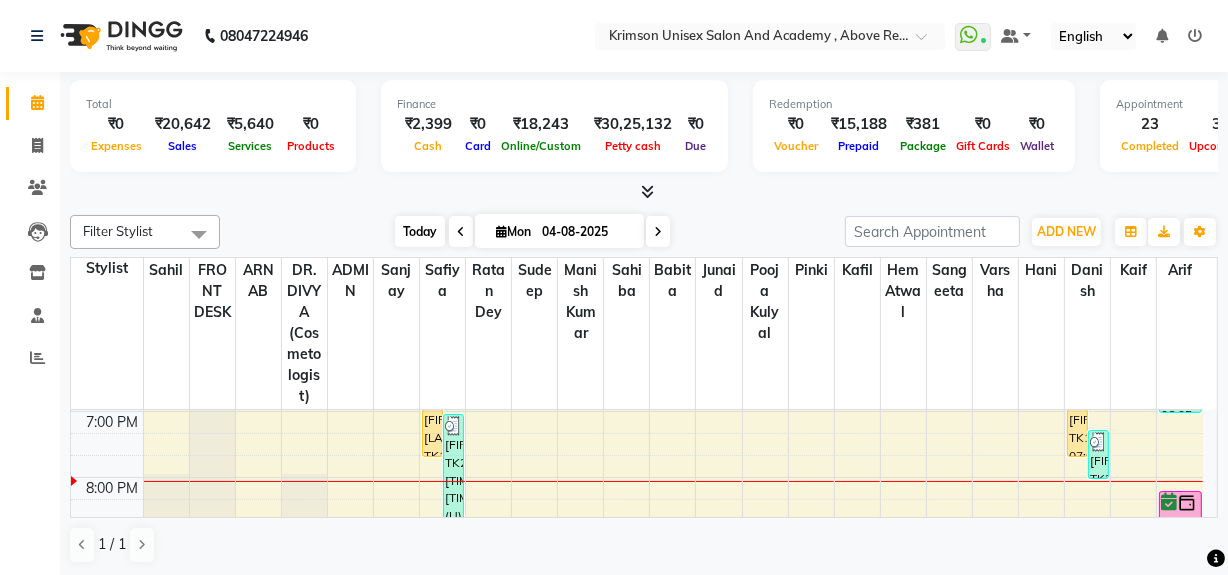 click on "Today" at bounding box center [420, 231] 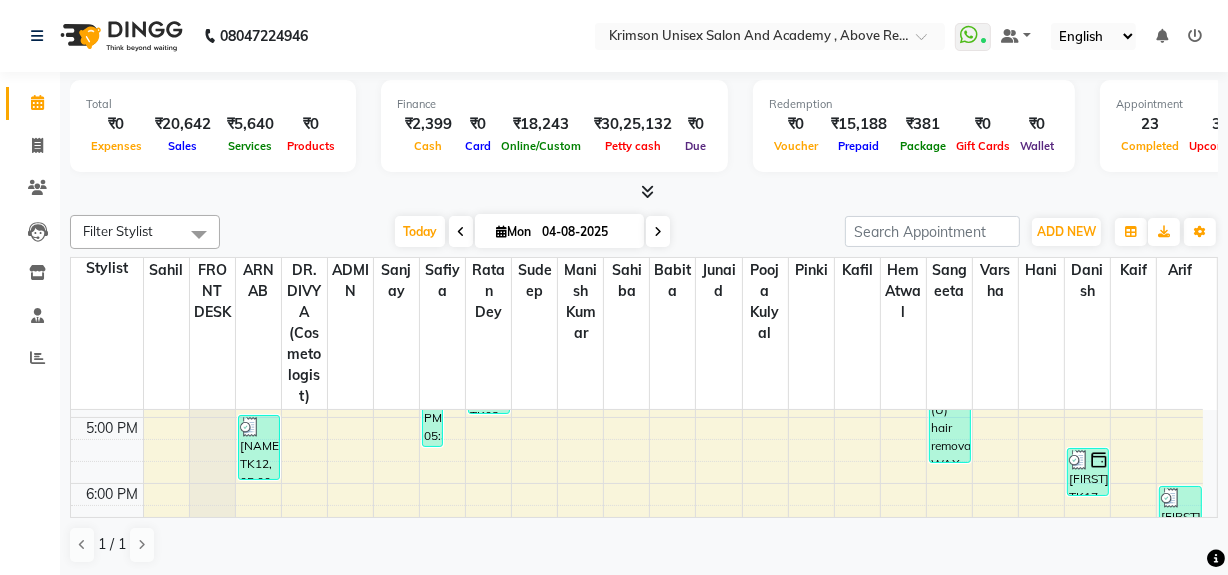 scroll, scrollTop: 649, scrollLeft: 0, axis: vertical 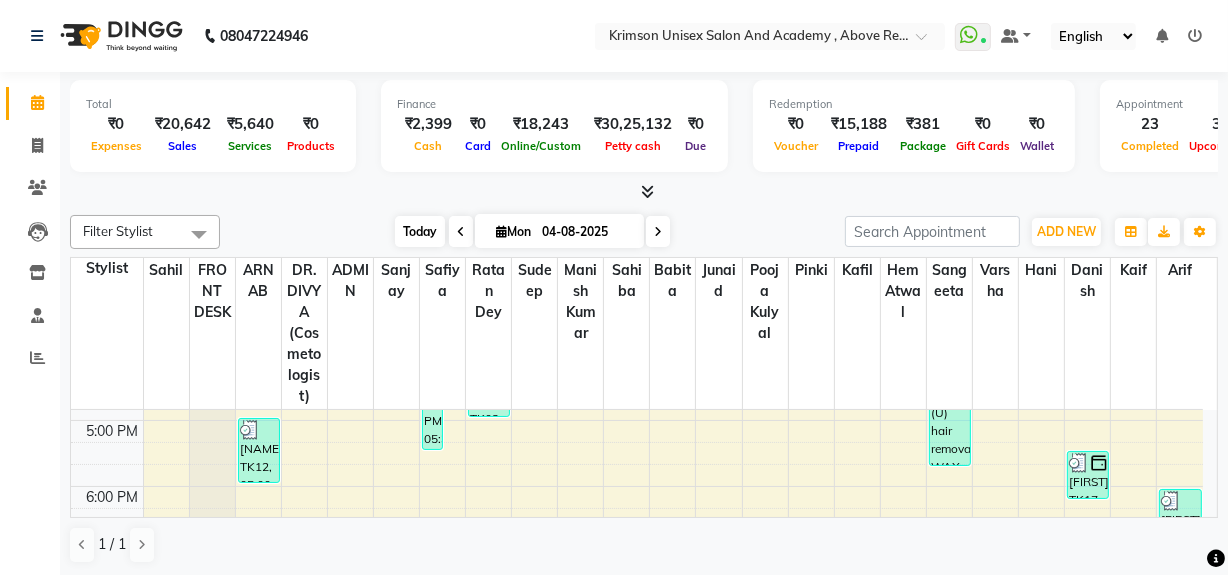 click on "Today" at bounding box center (420, 231) 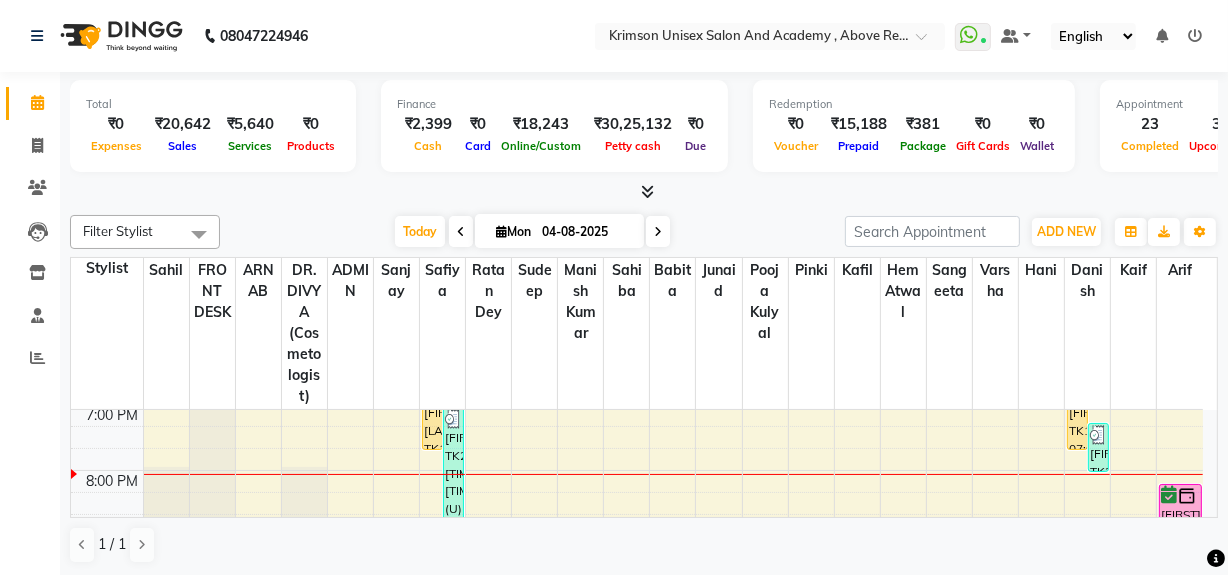 scroll, scrollTop: 797, scrollLeft: 0, axis: vertical 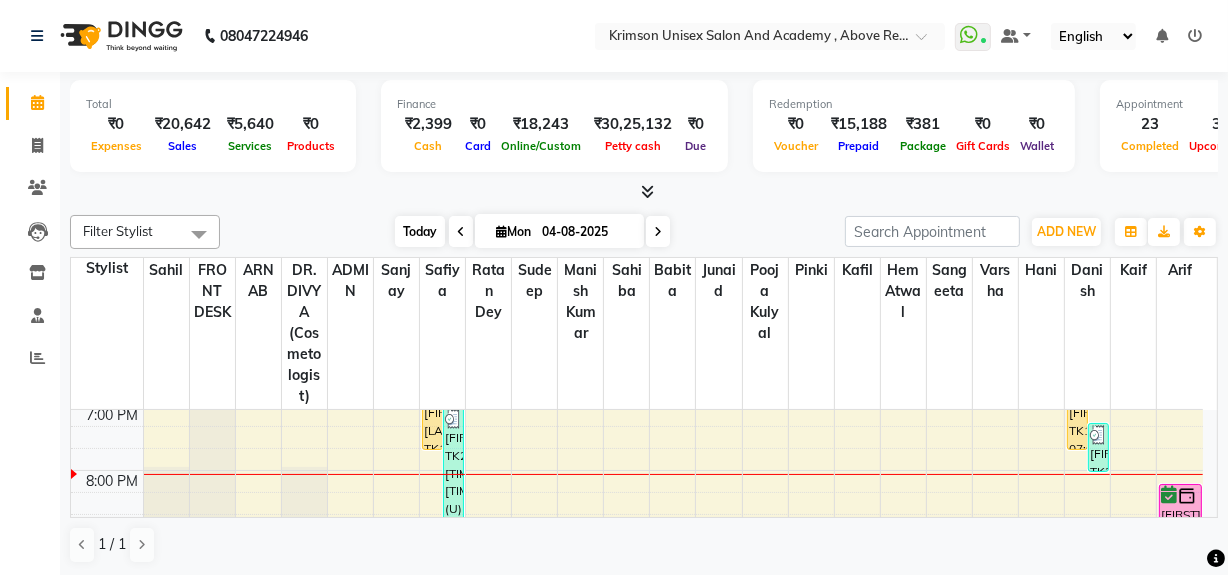 click on "Today" at bounding box center [420, 231] 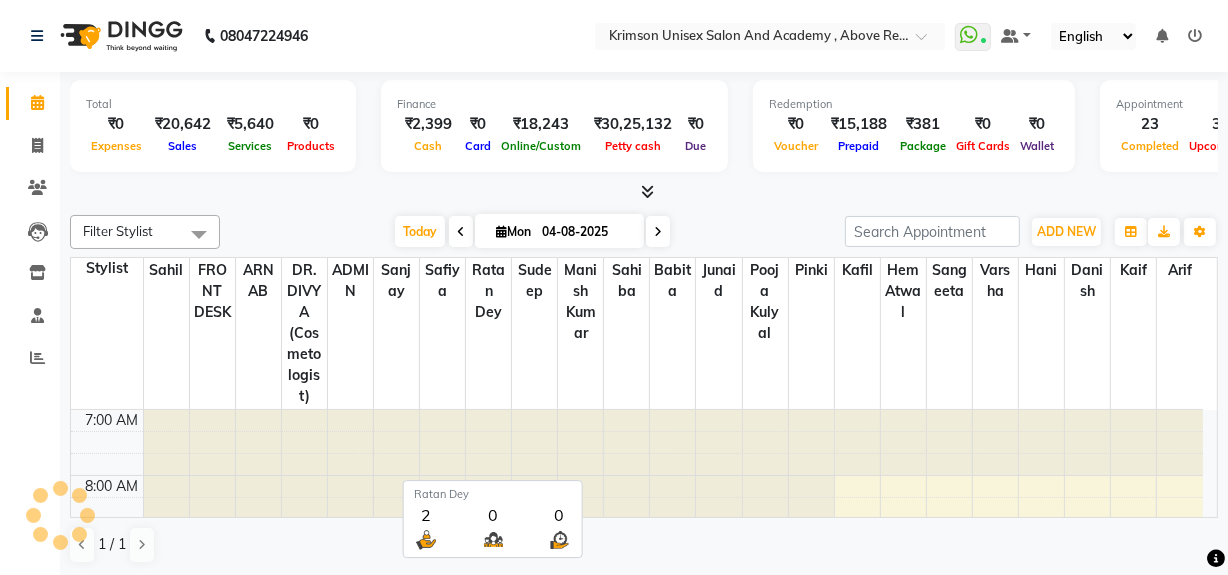 scroll, scrollTop: 856, scrollLeft: 0, axis: vertical 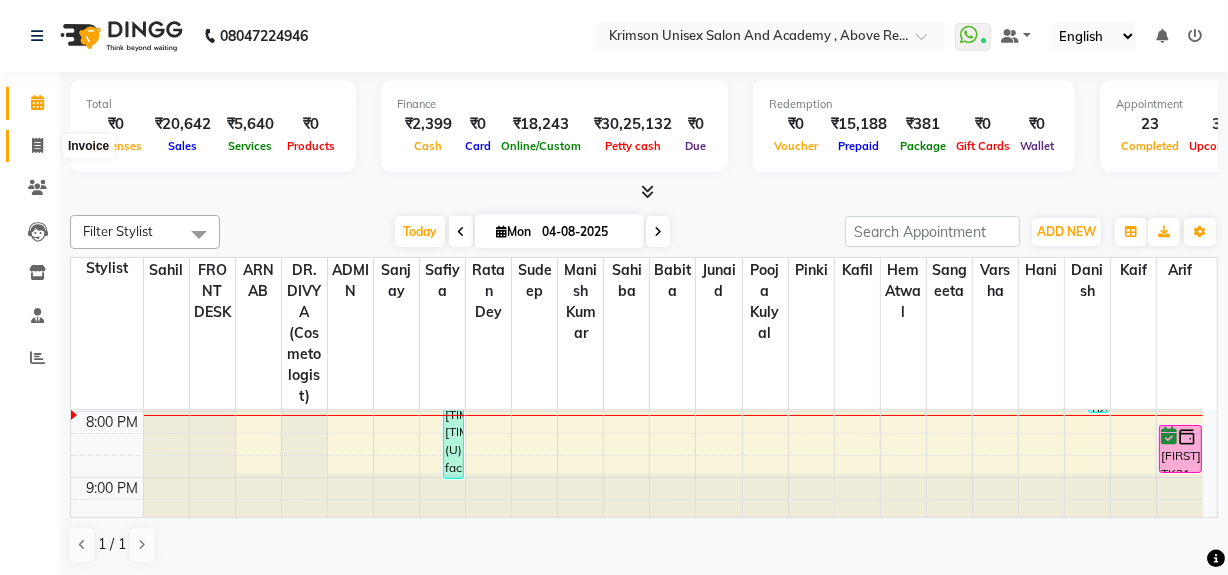click 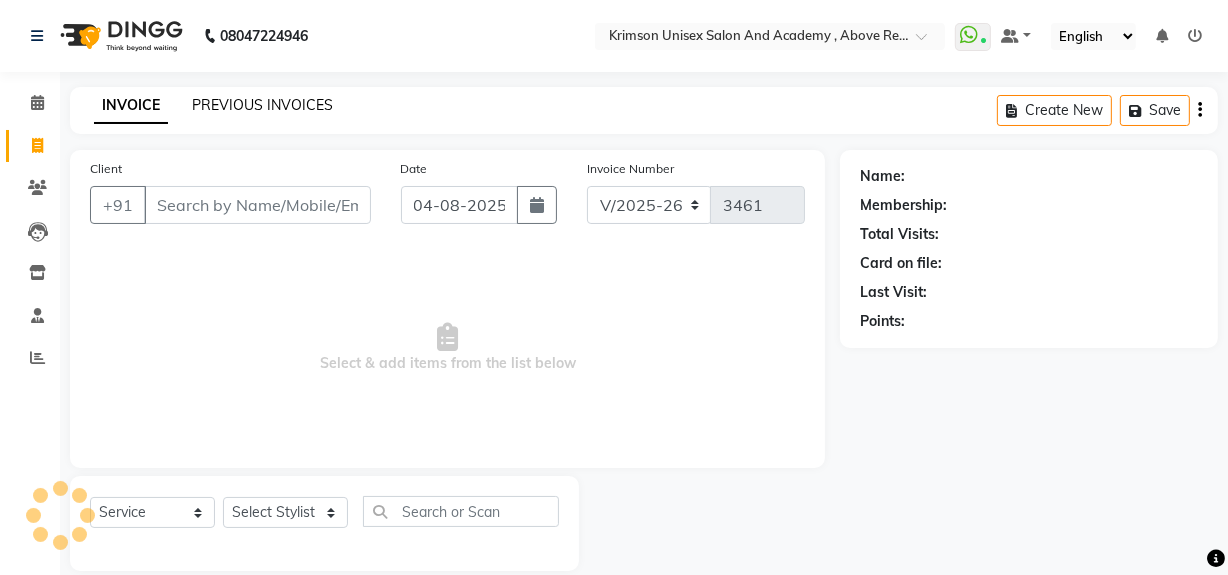 click on "PREVIOUS INVOICES" 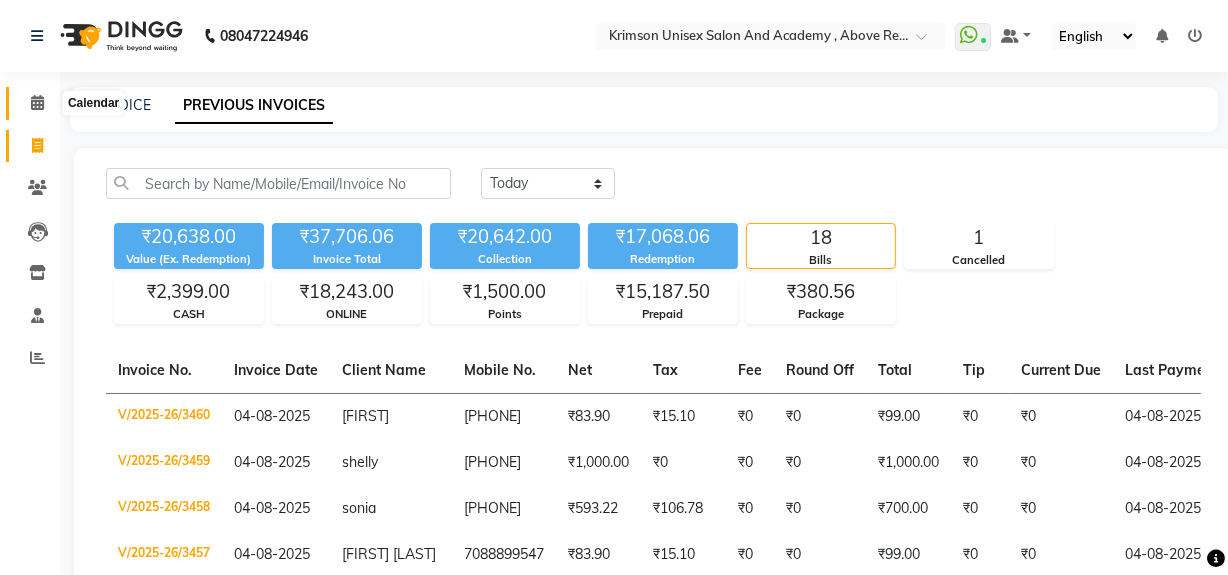 click 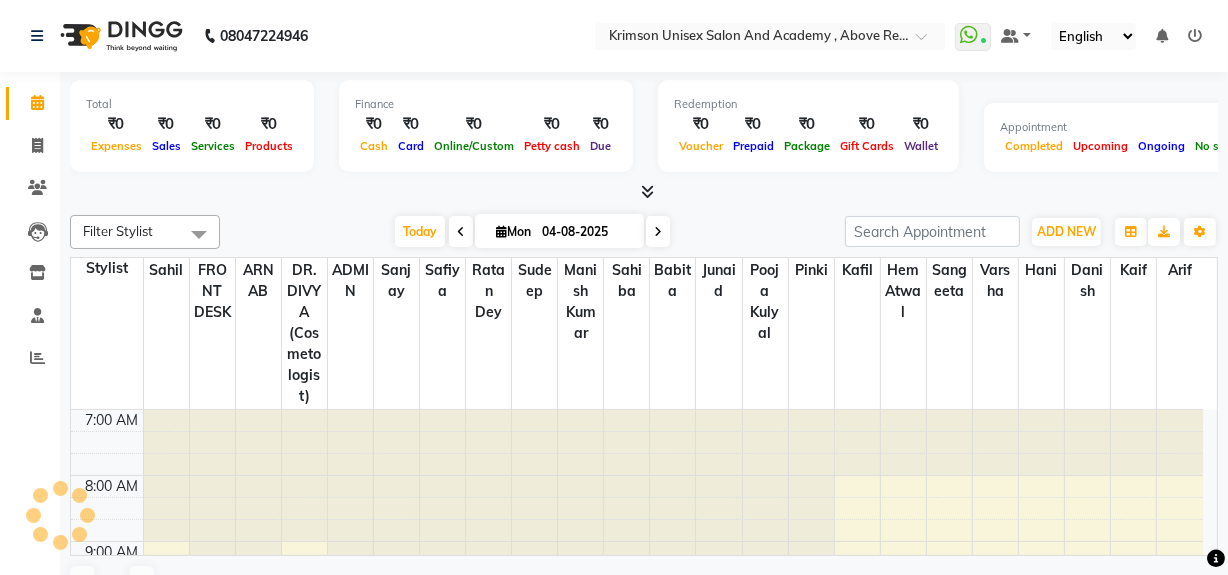 scroll, scrollTop: 840, scrollLeft: 0, axis: vertical 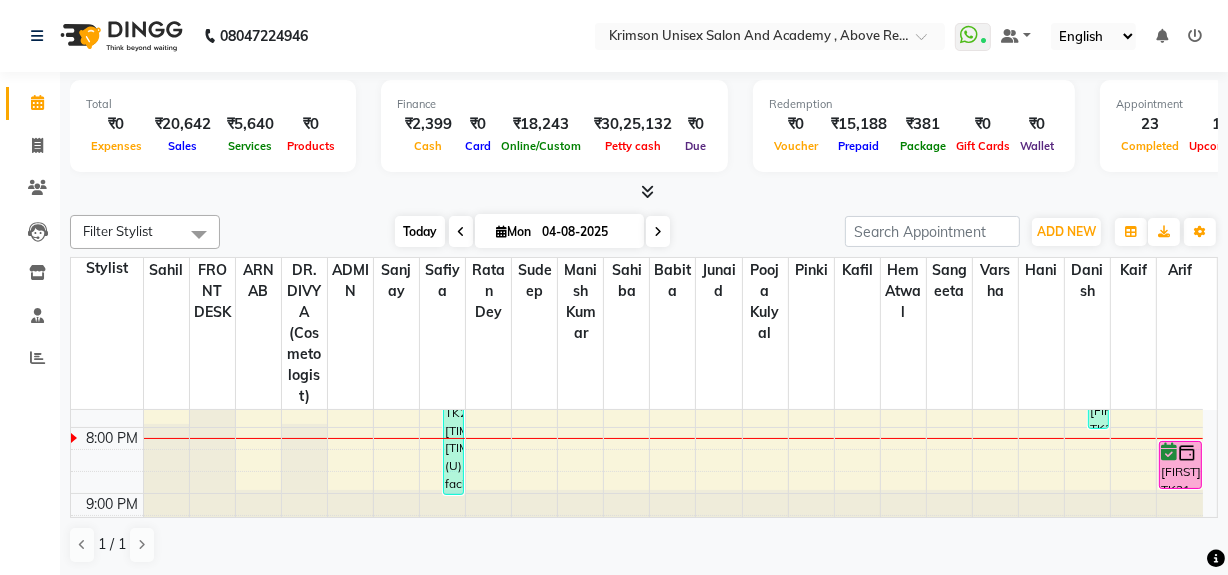 click on "Today" at bounding box center (420, 231) 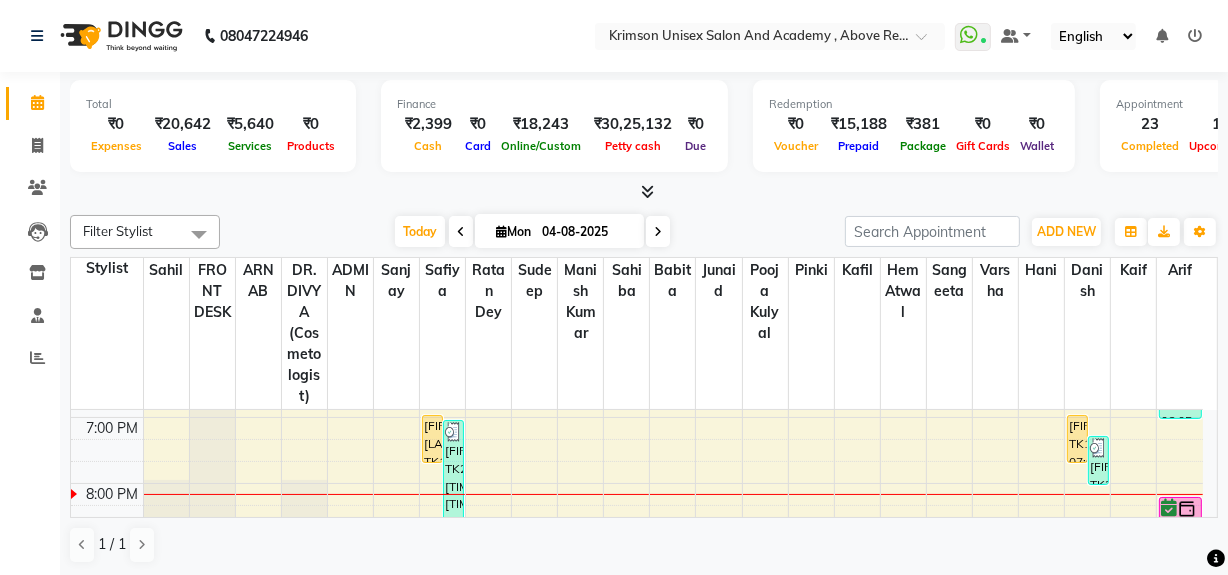 scroll, scrollTop: 878, scrollLeft: 0, axis: vertical 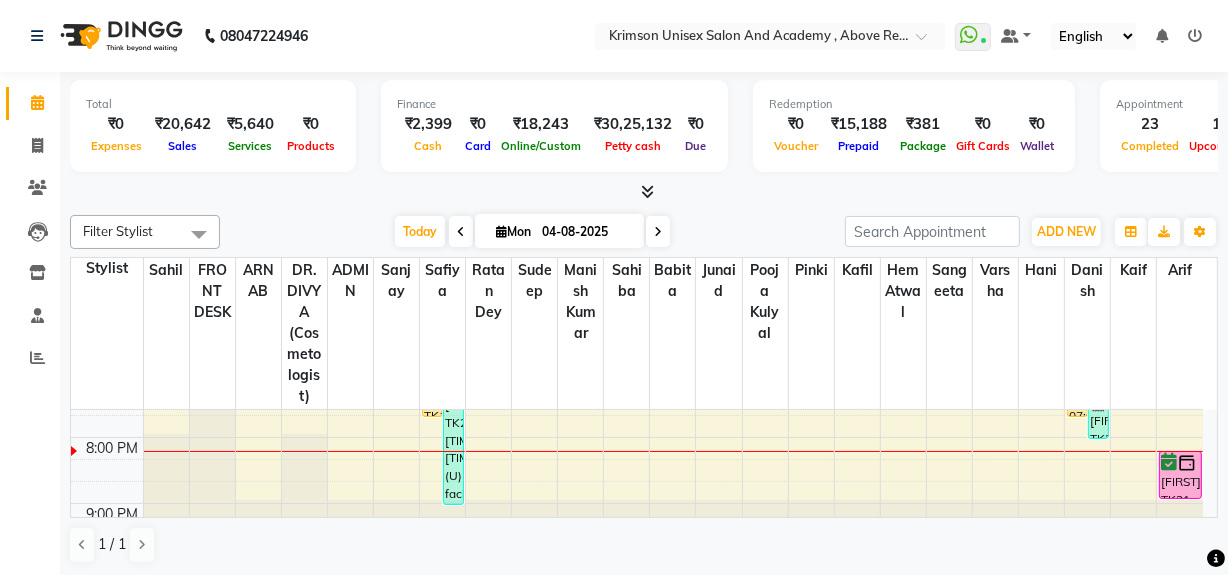 click on "Total  ₹0  Expenses ₹20,642  Sales  ₹5,640  Services ₹0  Products Finance  ₹2,399  Cash ₹0  Card ₹18,243  Online/Custom ₹30,25,132 Petty cash ₹0 Due  Redemption  ₹0 Voucher ₹15,188 Prepaid ₹381 Package ₹0  Gift Cards ₹0  Wallet  Appointment  23 Completed 1 Upcoming 2 Ongoing 0 No show  Other sales  ₹0  Packages ₹0  Memberships ₹0  Vouchers ₹14,998  Prepaids ₹0  Gift Cards Filter Stylist Select All ADMIN [FIRST] [LAST] [FIRST] [FIRST] DR. [FIRST] ([OCCUPATION]) FRONT DESK [FIRST] [FIRST] [LAST] [FIRST]  [FIRST] [FIRST] [FIRST] [FIRST] [FIRST] [FIRST] [FIRST] [FIRST] [FIRST] [FIRST] [FIRST] [FIRST] Today  Mon [DATE] Toggle Dropdown Add Appointment Add Invoice Add Client Toggle Dropdown Add Appointment Add Invoice Add Client ADD NEW Toggle Dropdown Add Appointment Add Invoice Add Client Filter Stylist Select All ADMIN [FIRST] [LAST] [FIRST] [FIRST] DR. [FIRST] ([OCCUPATION]) FRONT DESK [FIRST] [FIRST] [LAST] [FIRST]  [FIRST] [FIRST] [FIRST] [FIRST] [FIRST] [FIRST] [FIRST] [FIRST] [FIRST] [FIRST] [FIRST] [FIRST] List" 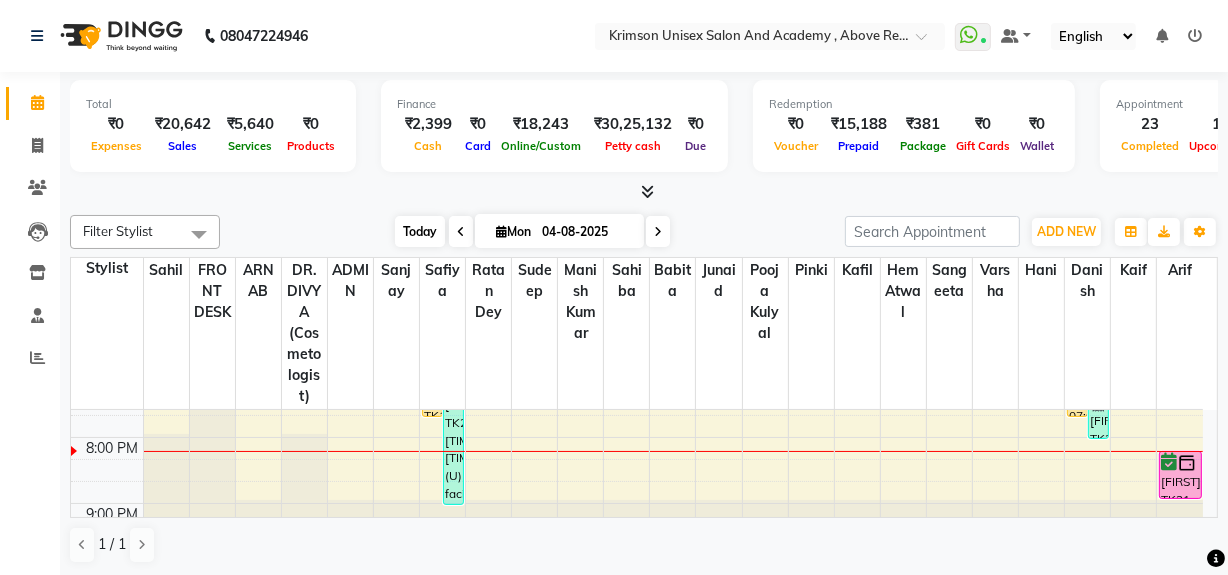 click on "Today" at bounding box center [420, 231] 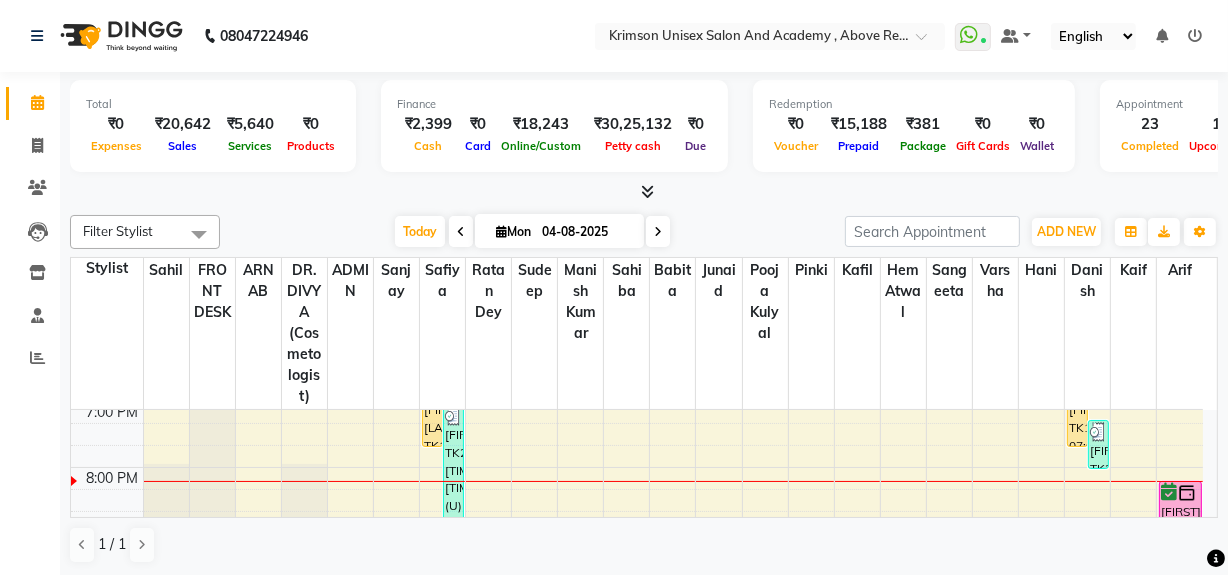 scroll, scrollTop: 878, scrollLeft: 0, axis: vertical 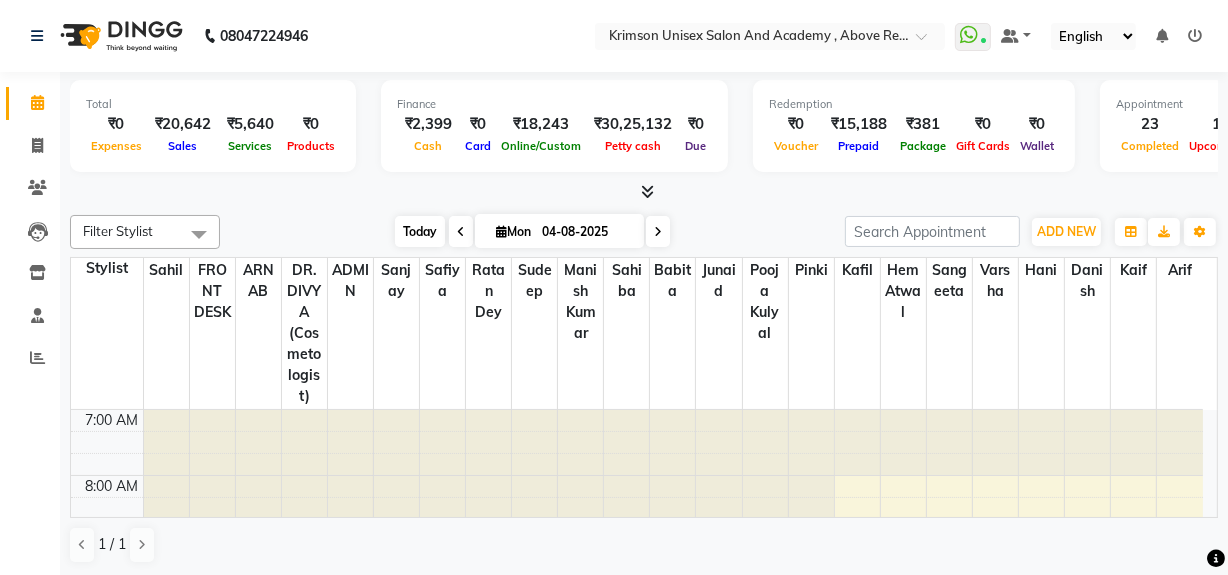 click on "Today" at bounding box center [420, 231] 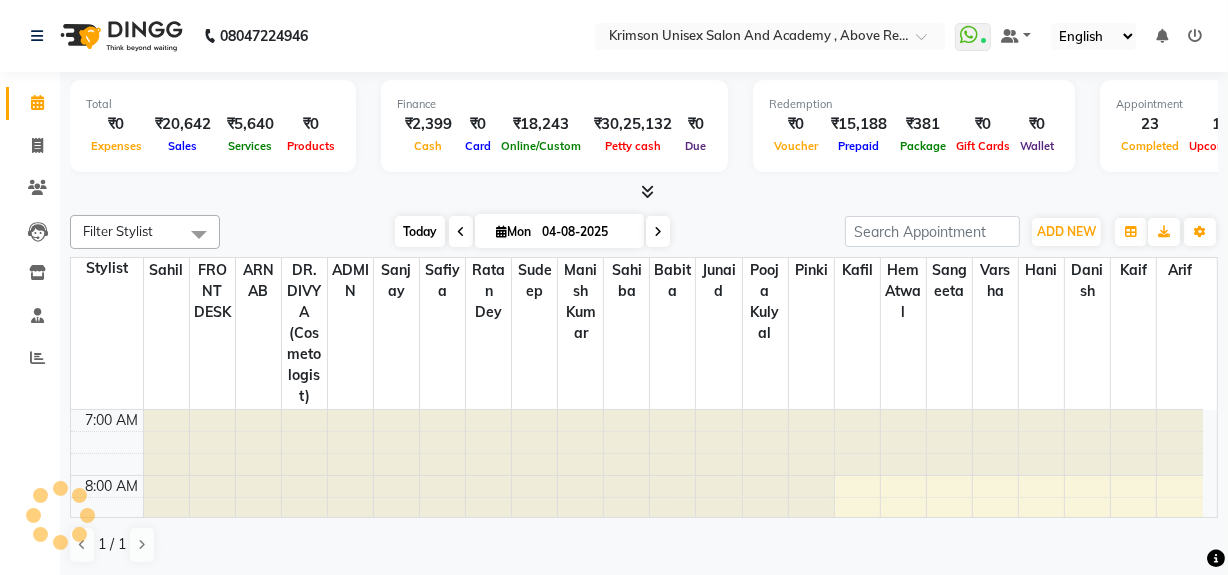 scroll, scrollTop: 856, scrollLeft: 0, axis: vertical 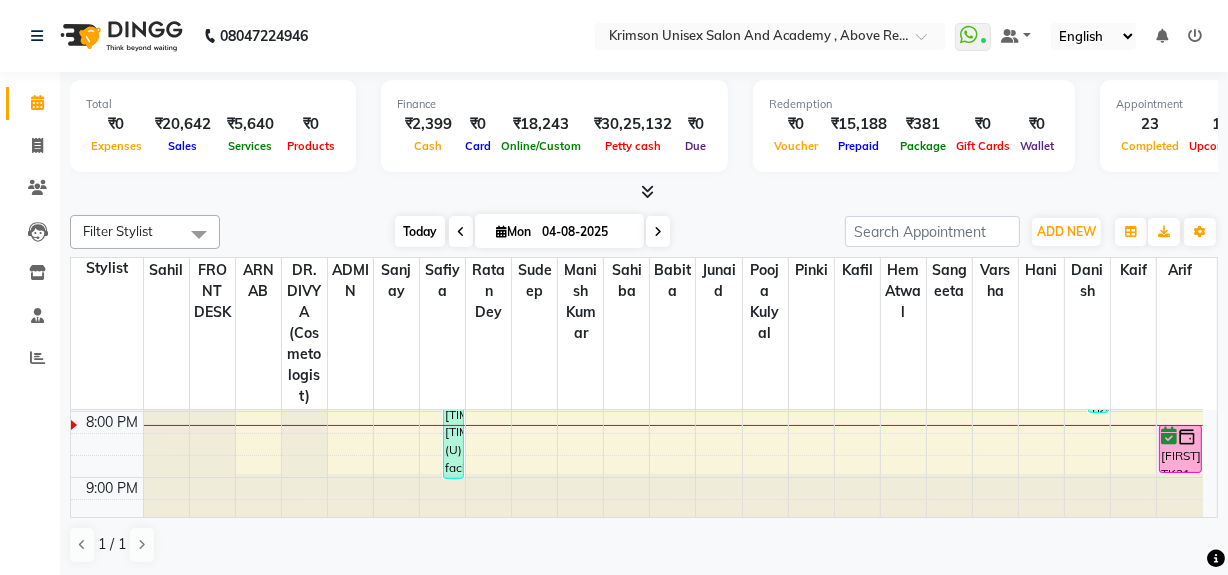 click on "Today" at bounding box center (420, 231) 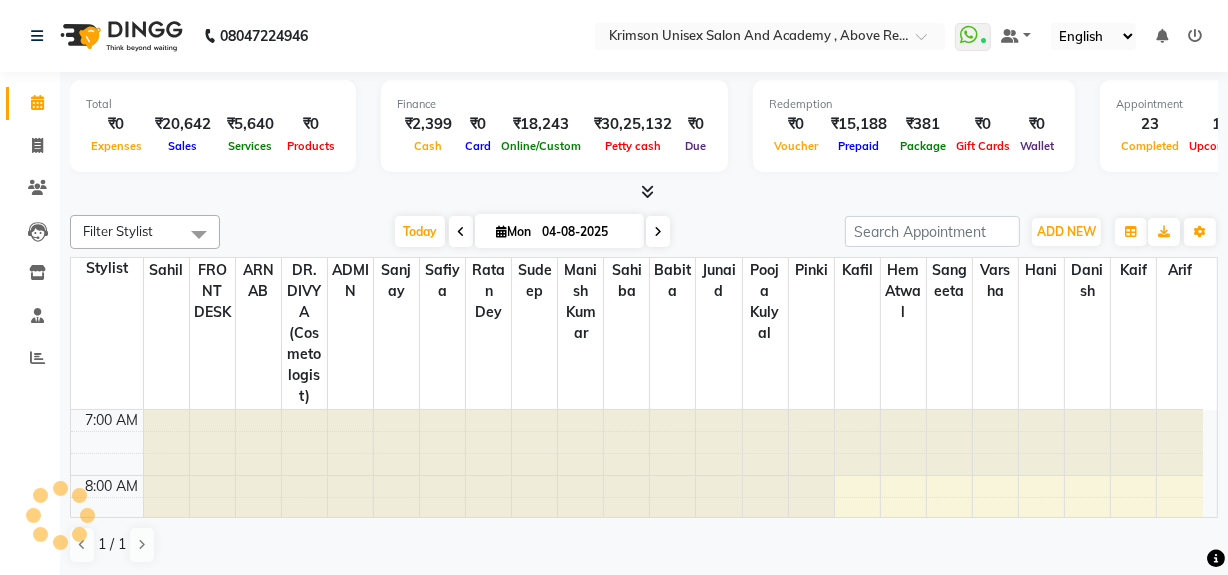scroll, scrollTop: 856, scrollLeft: 0, axis: vertical 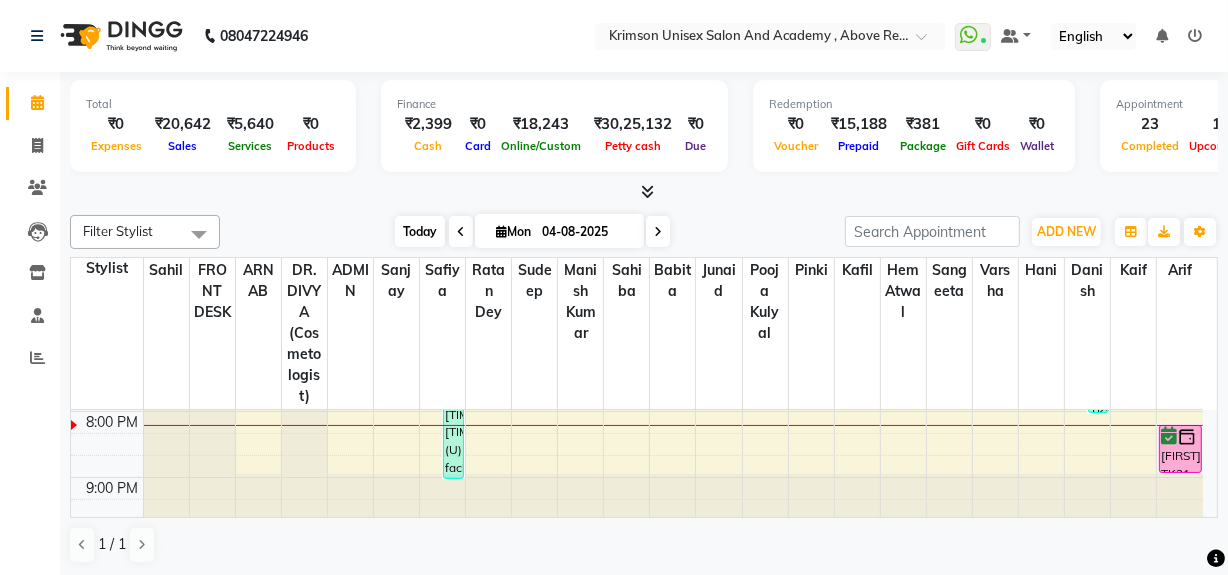 click on "Today" at bounding box center (420, 231) 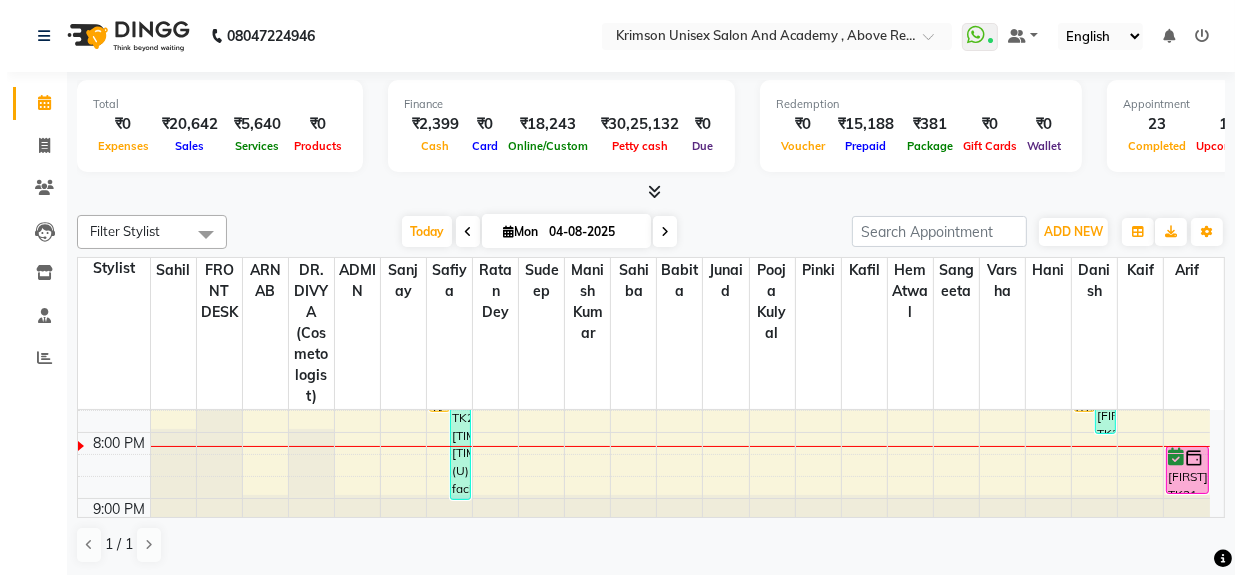 scroll, scrollTop: 835, scrollLeft: 0, axis: vertical 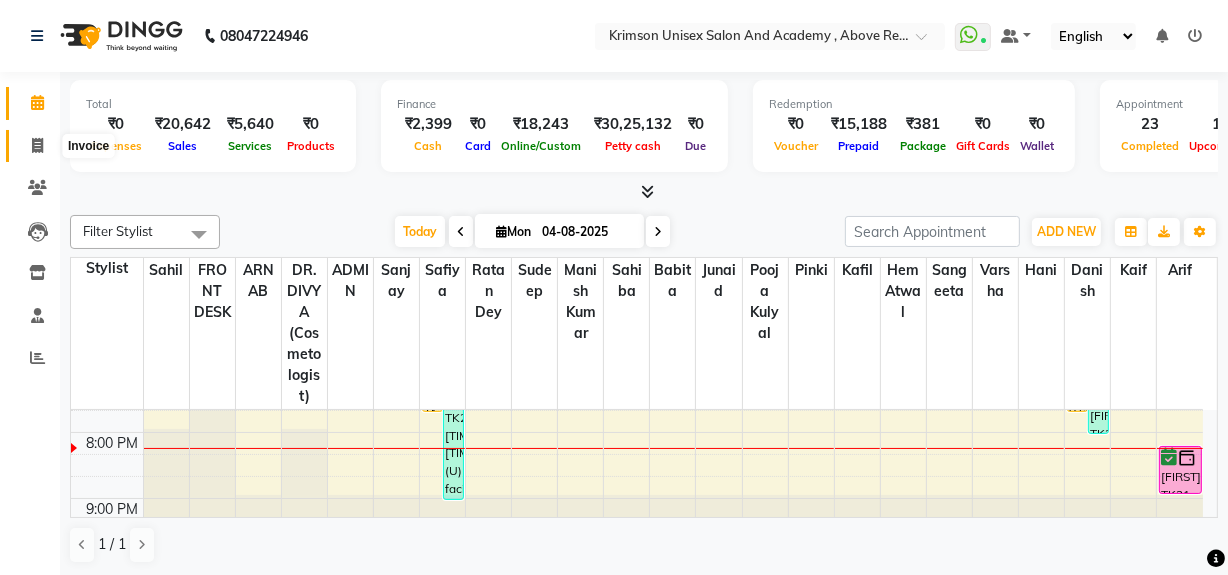 click 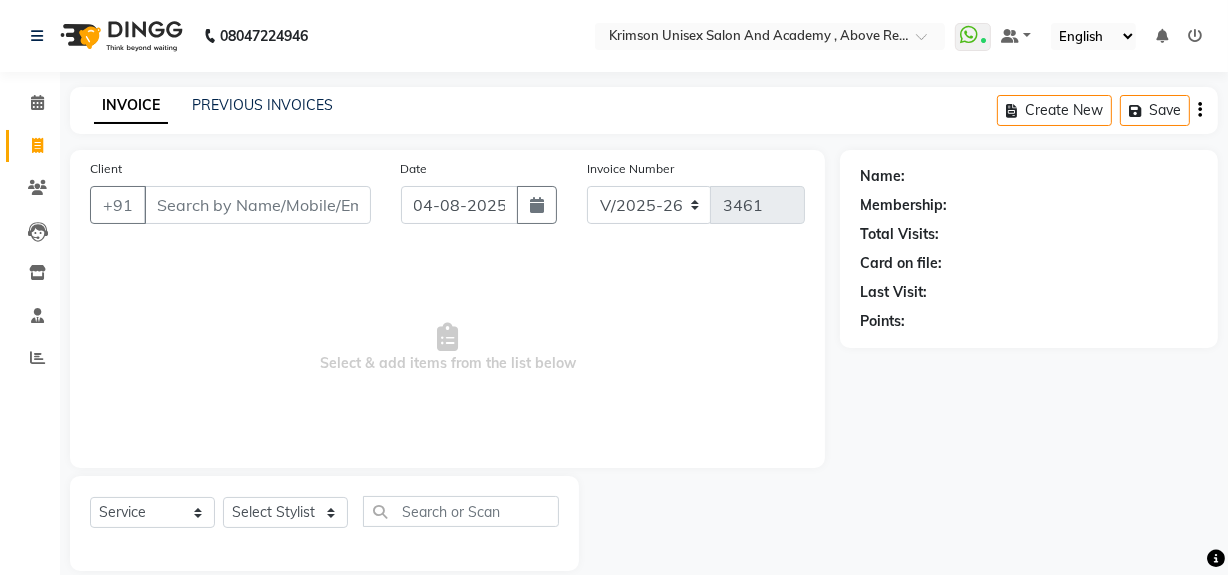 click on "Client" at bounding box center (257, 205) 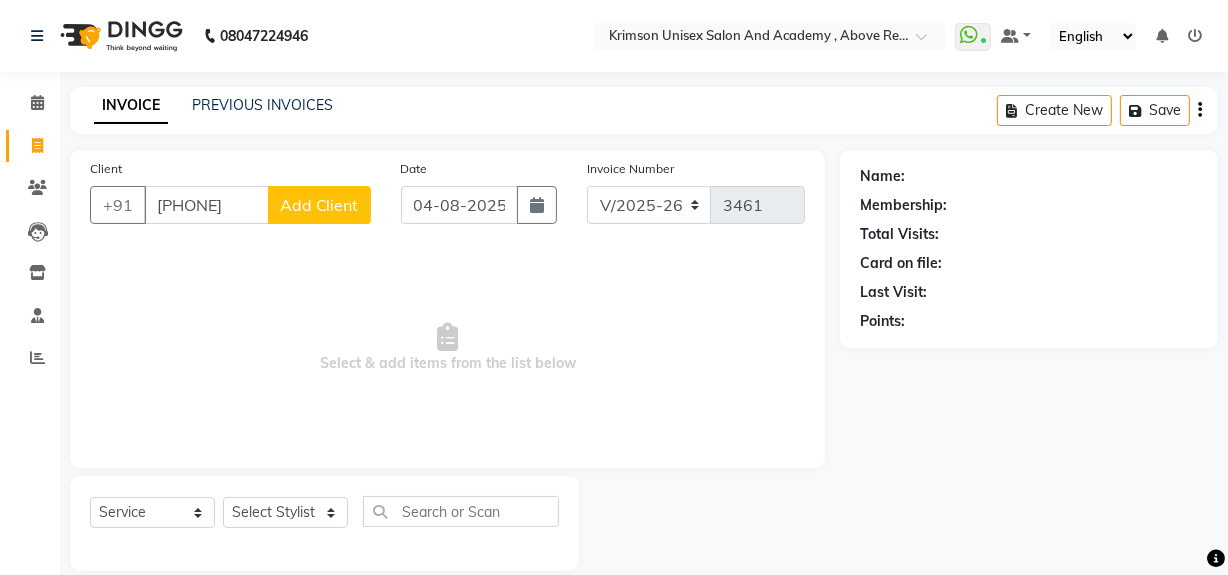 type on "[PHONE]" 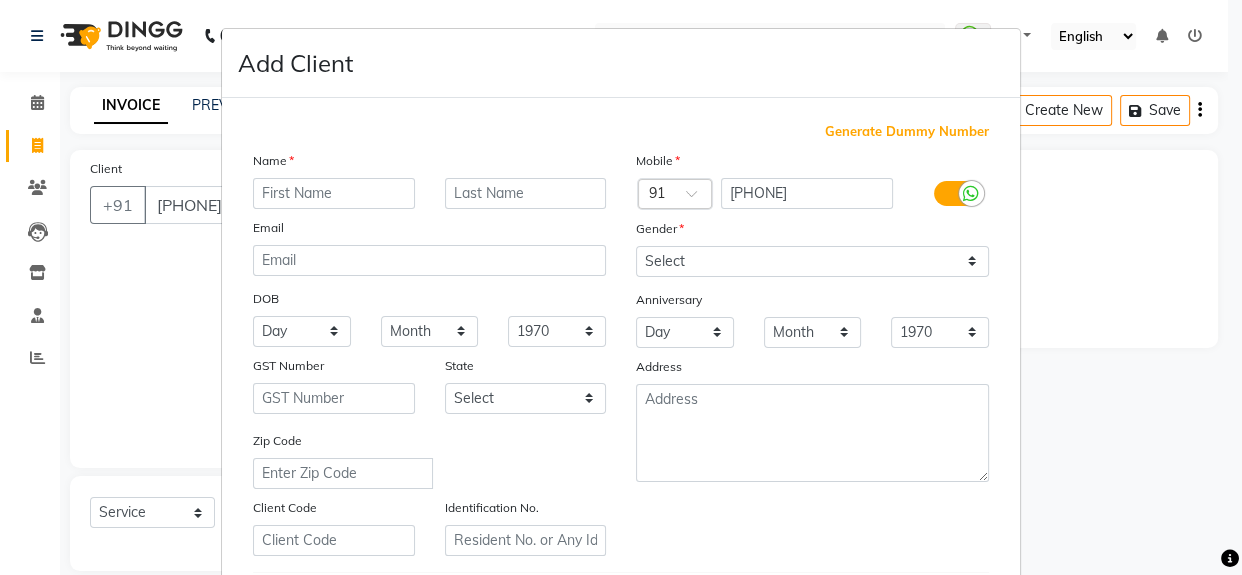click at bounding box center [334, 193] 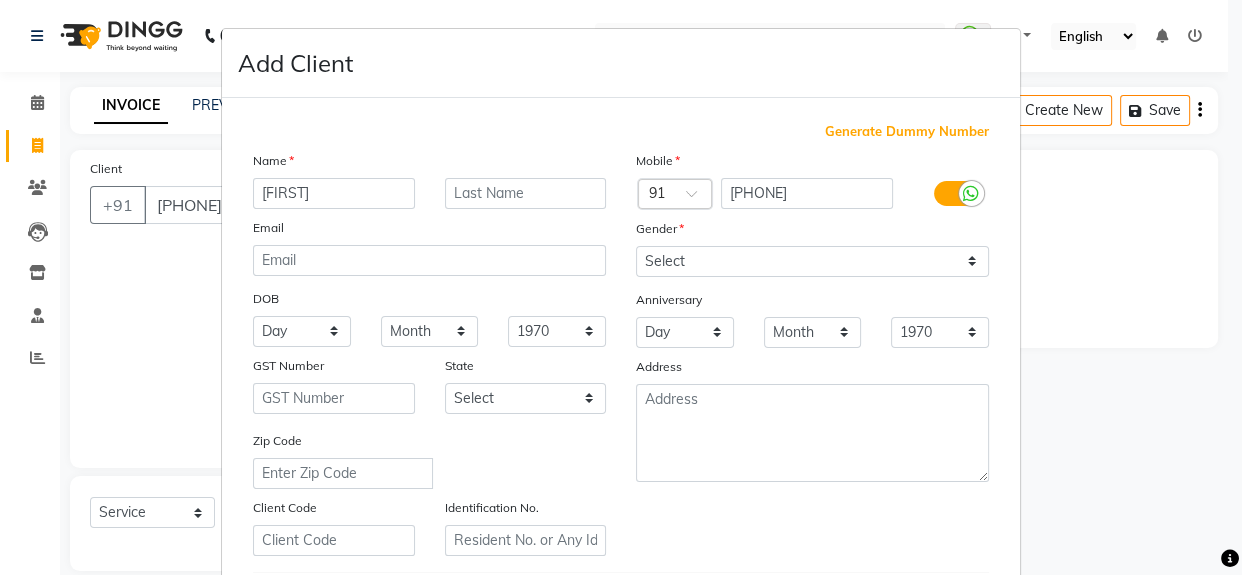 type on "[FIRST]" 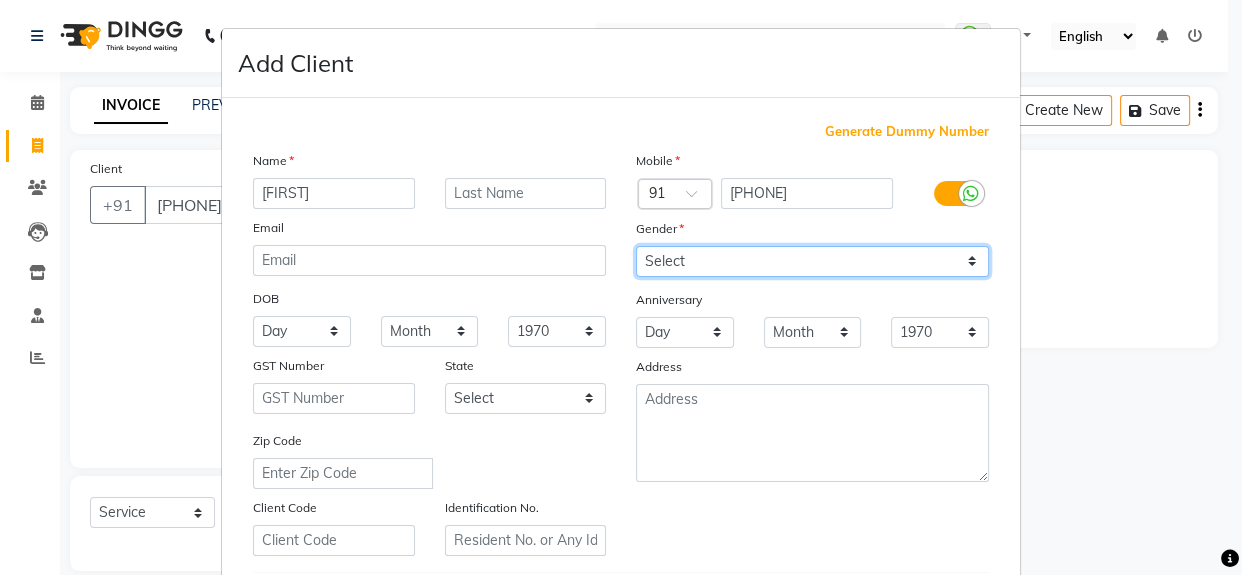 click on "Select Male Female Other Prefer Not To Say" at bounding box center [812, 261] 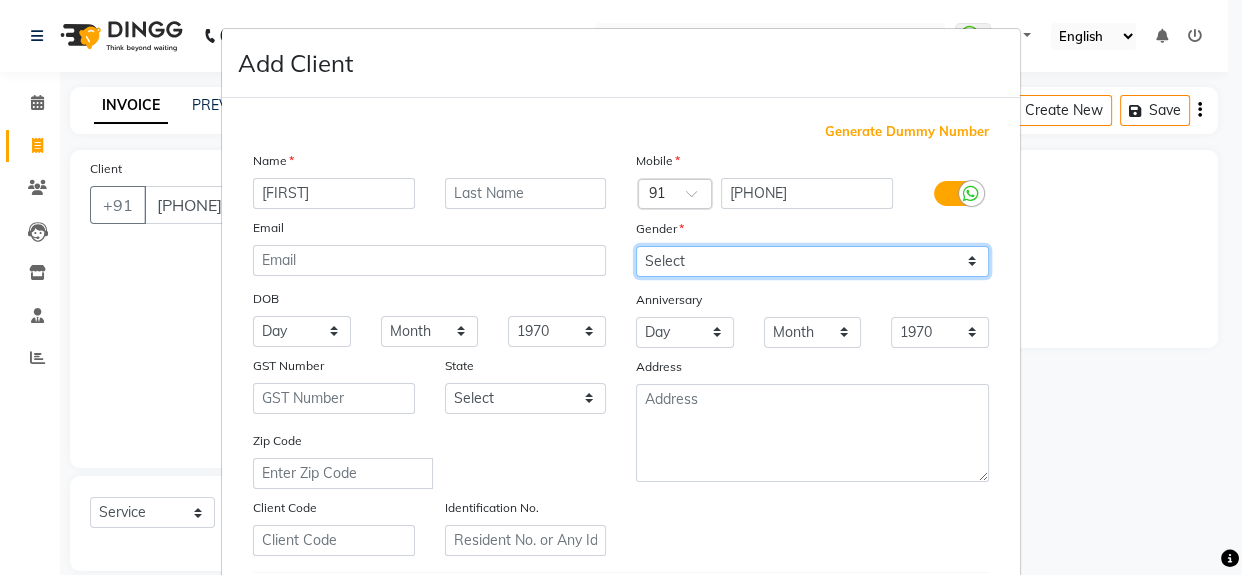 select on "male" 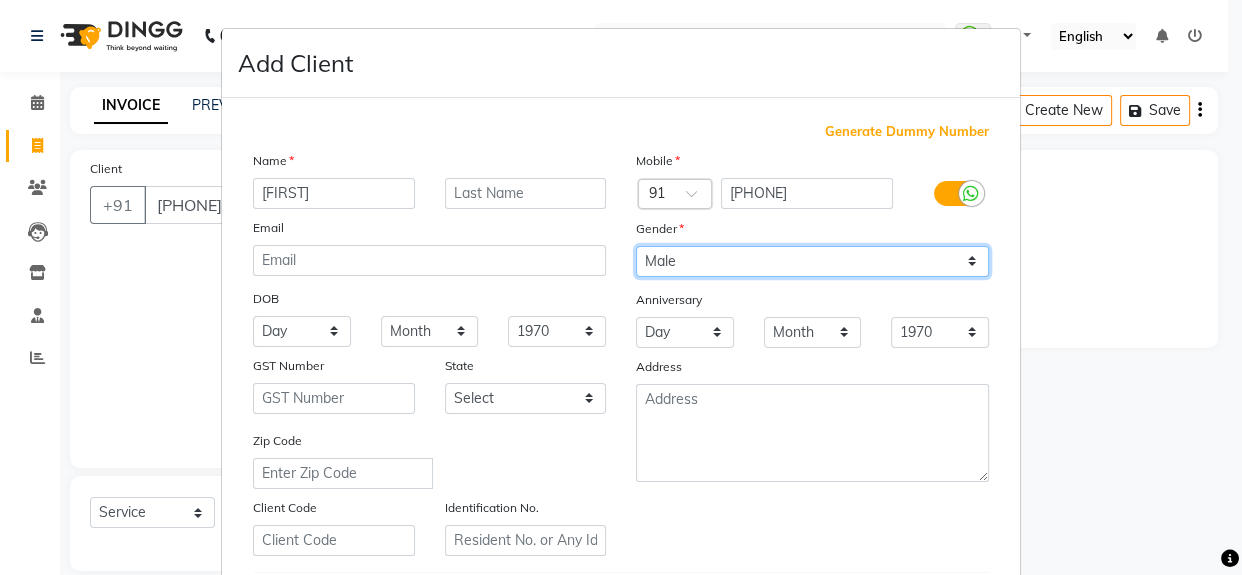 click on "Select Male Female Other Prefer Not To Say" at bounding box center (812, 261) 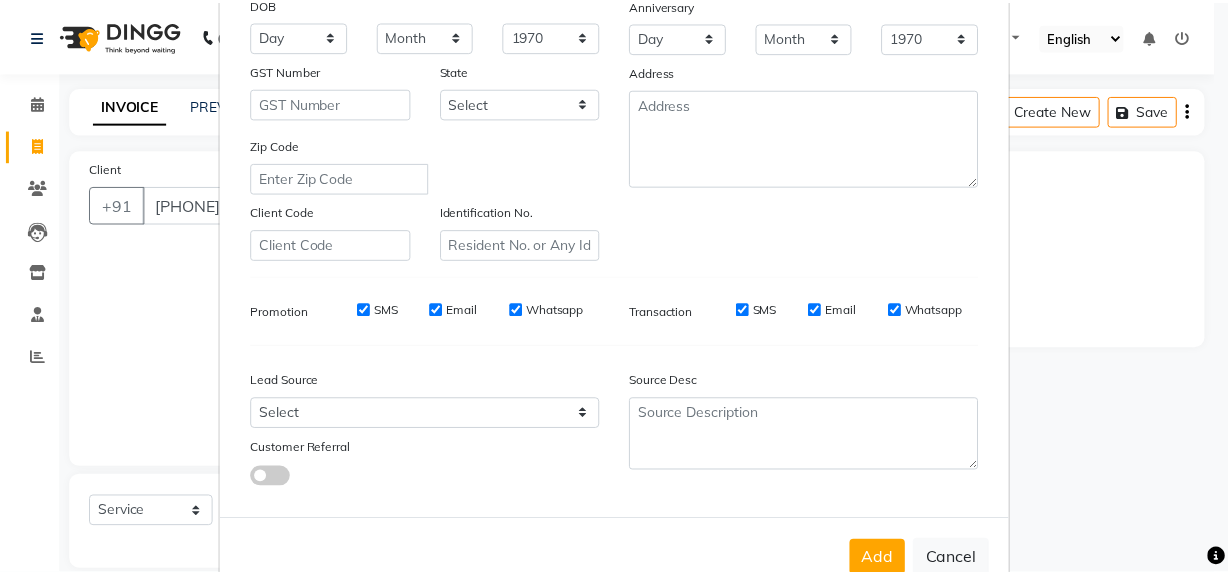 scroll, scrollTop: 353, scrollLeft: 0, axis: vertical 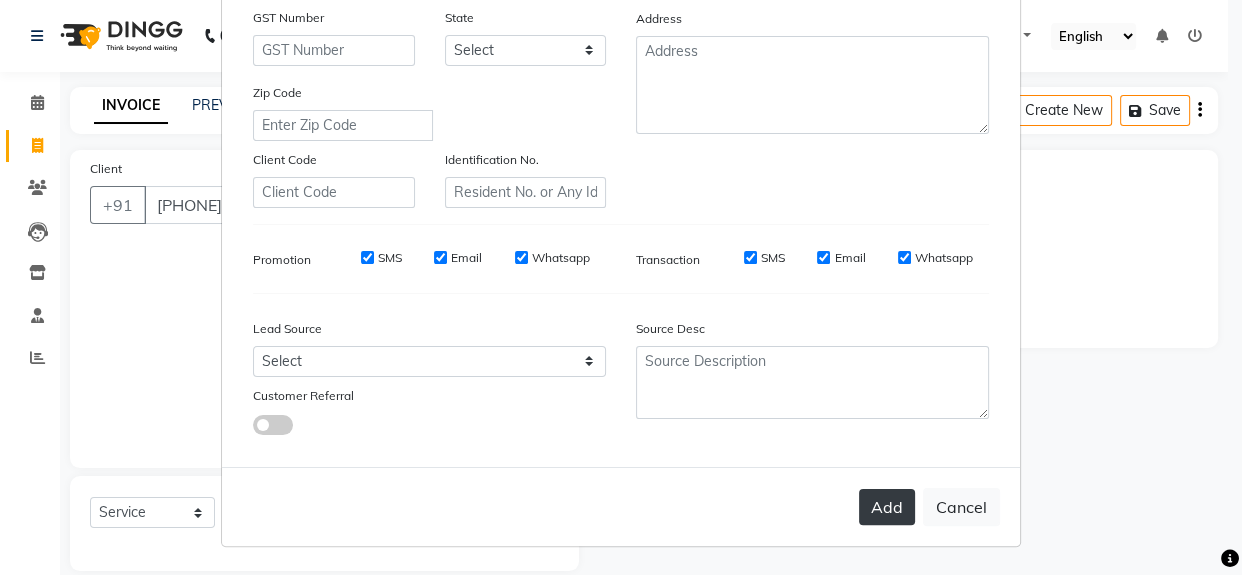 click on "Add" at bounding box center (887, 507) 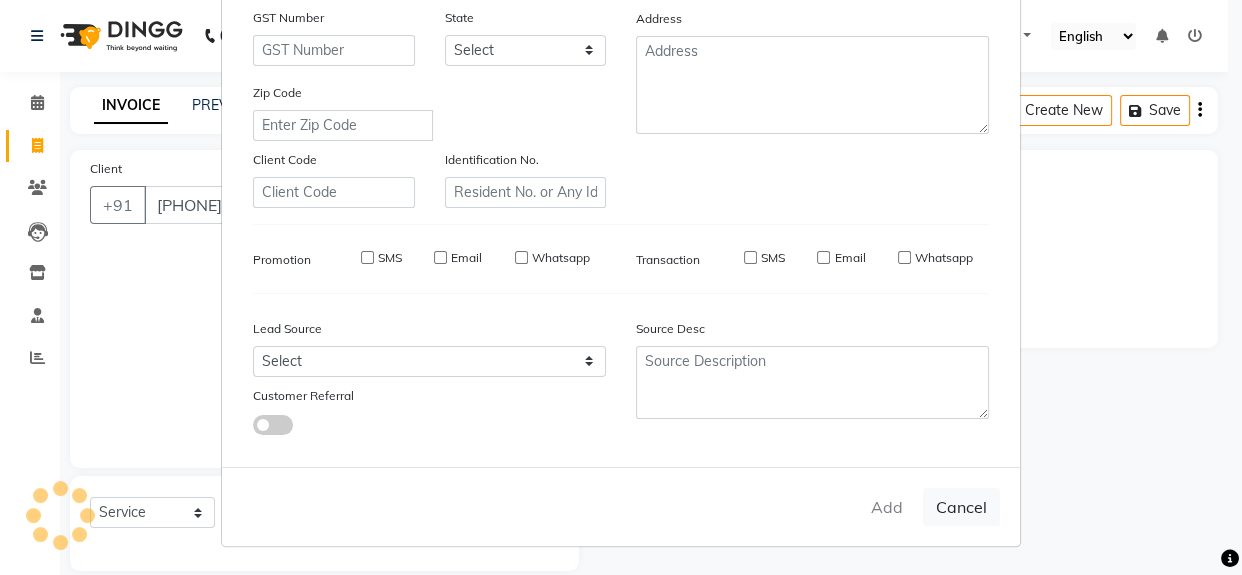 type 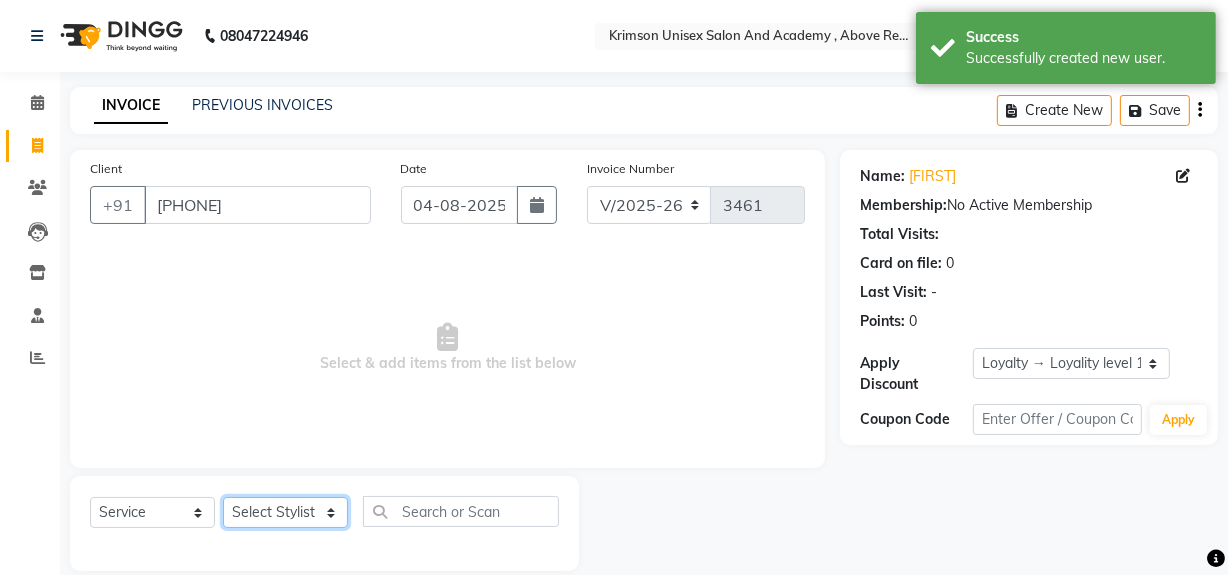 click on "Select Stylist ADMIN [FIRST] [LAST] [FIRST] [FIRST] DR. [FIRST] ([OCCUPATION]) FRONT DESK [FIRST] [FIRST] [LAST] [FIRST]  [FIRST] [FIRST] [FIRST] [FIRST] [FIRST] [FIRST] [FIRST] [FIRST] [FIRST] [FIRST] [FIRST] [FIRST]" 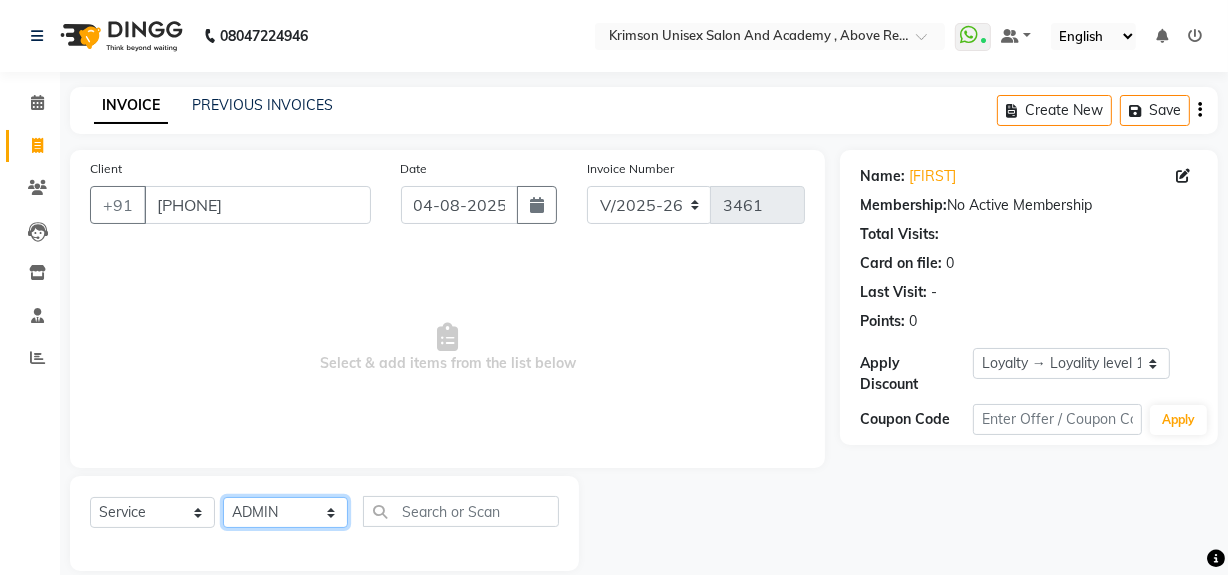 click on "Select Stylist ADMIN [FIRST] [LAST] [FIRST] [FIRST] DR. [FIRST] ([OCCUPATION]) FRONT DESK [FIRST] [FIRST] [LAST] [FIRST]  [FIRST] [FIRST] [FIRST] [FIRST] [FIRST] [FIRST] [FIRST] [FIRST] [FIRST] [FIRST] [FIRST] [FIRST]" 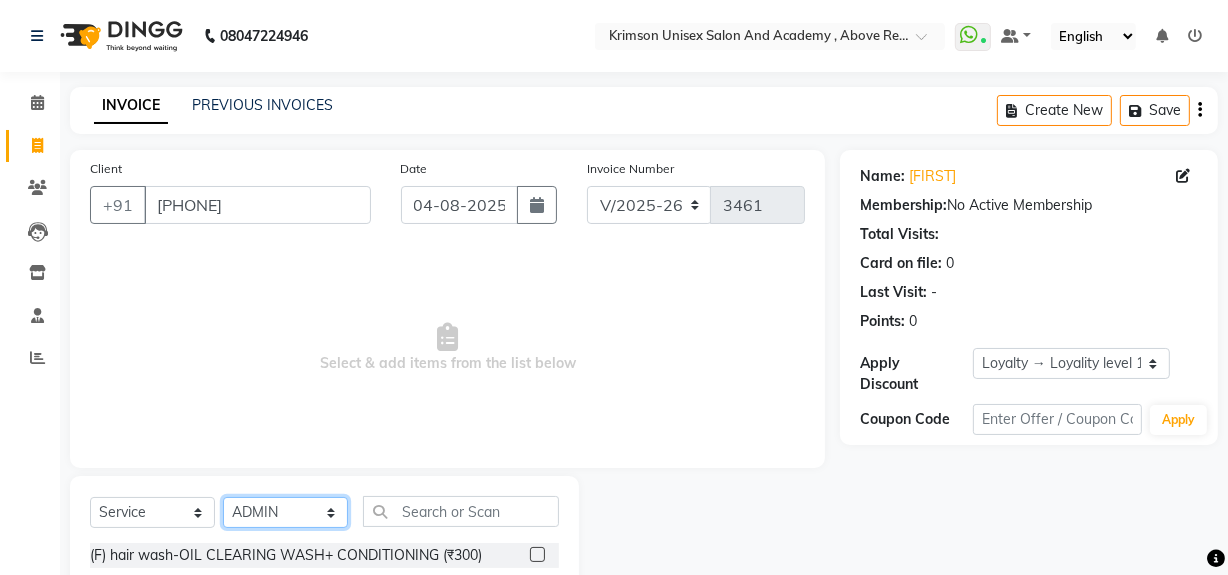 click on "Select Stylist ADMIN [FIRST] [LAST] [FIRST] [FIRST] DR. [FIRST] ([OCCUPATION]) FRONT DESK [FIRST] [FIRST] [LAST] [FIRST]  [FIRST] [FIRST] [FIRST] [FIRST] [FIRST] [FIRST] [FIRST] [FIRST] [FIRST] [FIRST] [FIRST] [FIRST]" 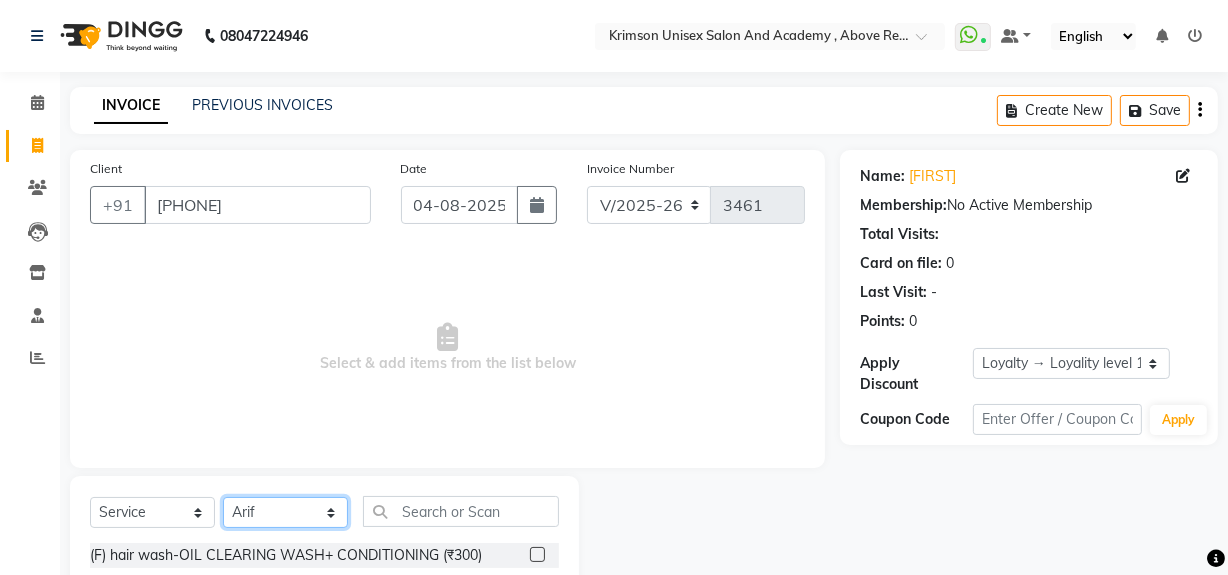 click on "Select Stylist ADMIN [FIRST] [LAST] [FIRST] [FIRST] DR. [FIRST] ([OCCUPATION]) FRONT DESK [FIRST] [FIRST] [LAST] [FIRST]  [FIRST] [FIRST] [FIRST] [FIRST] [FIRST] [FIRST] [FIRST] [FIRST] [FIRST] [FIRST] [FIRST] [FIRST]" 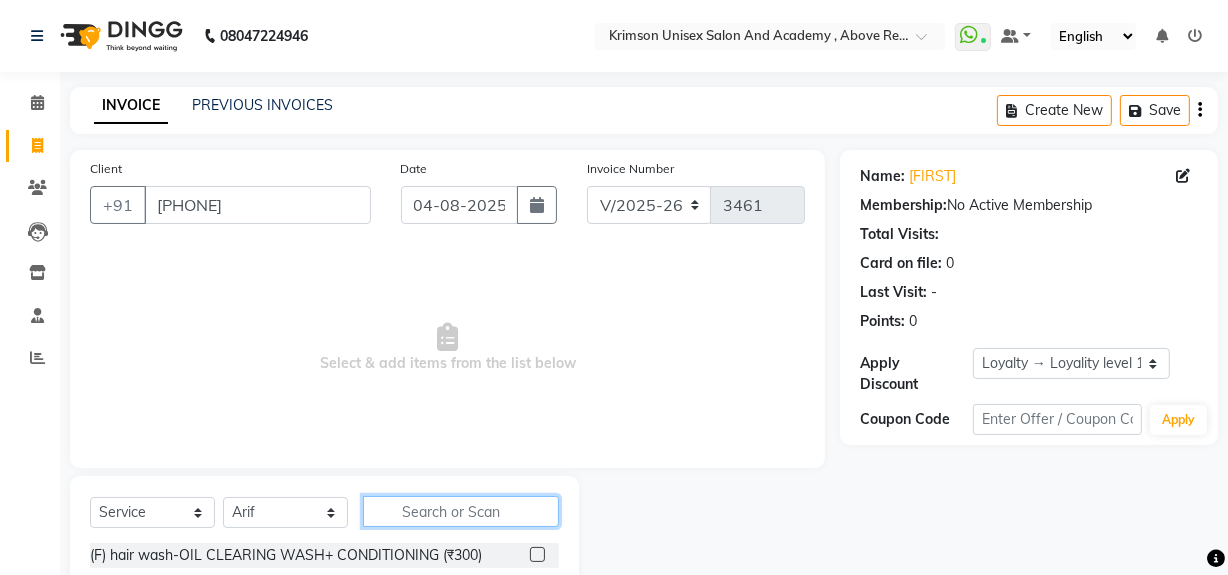 click 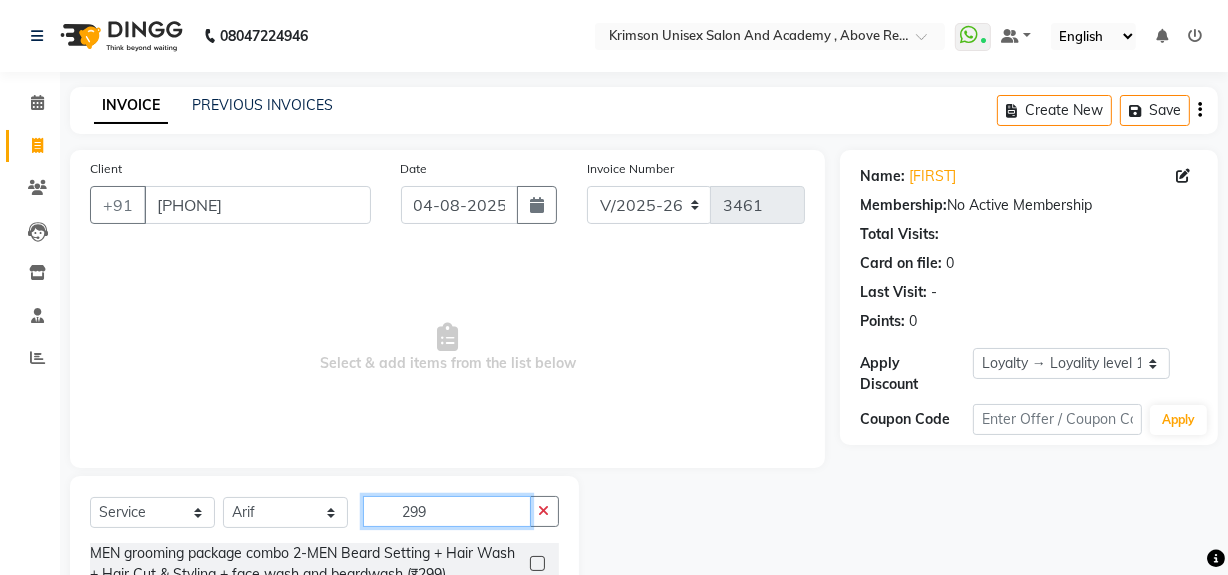scroll, scrollTop: 176, scrollLeft: 0, axis: vertical 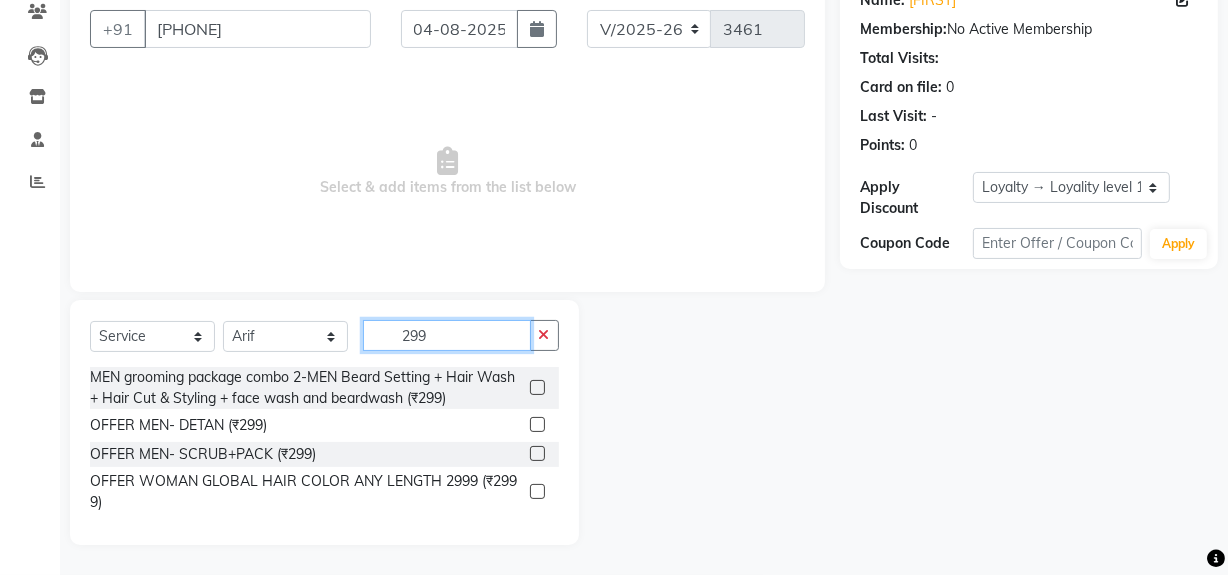 type on "299" 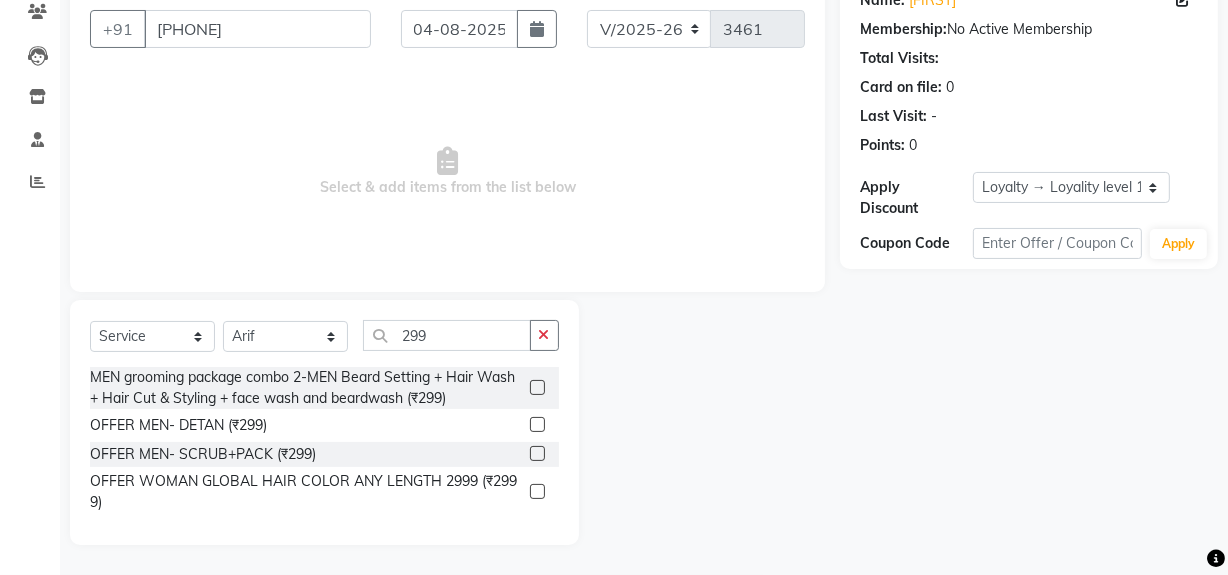 click 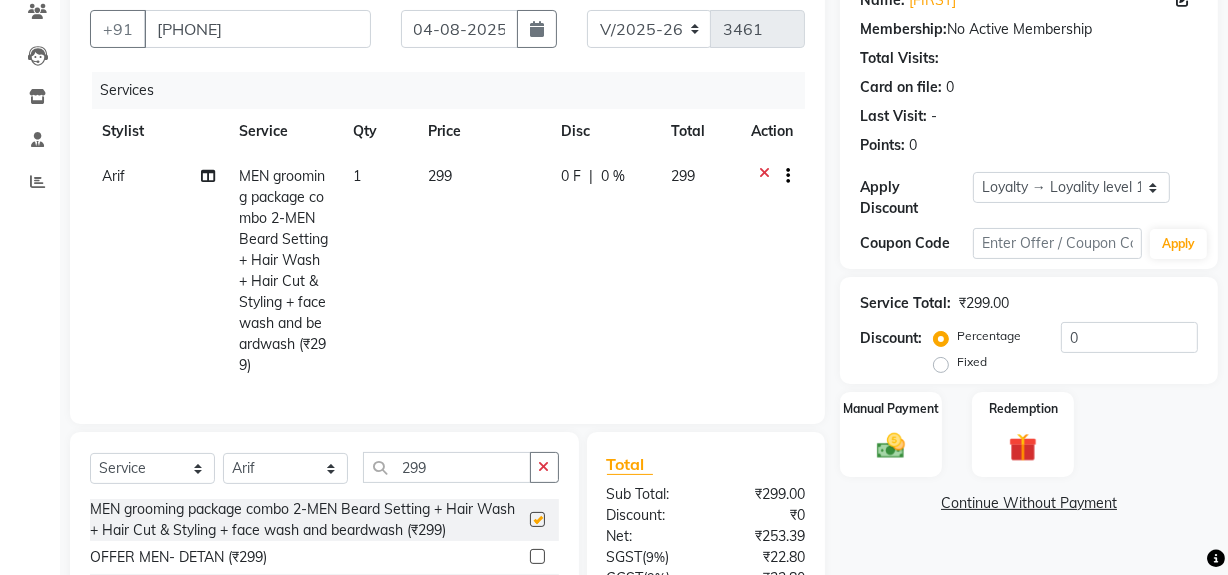 checkbox on "false" 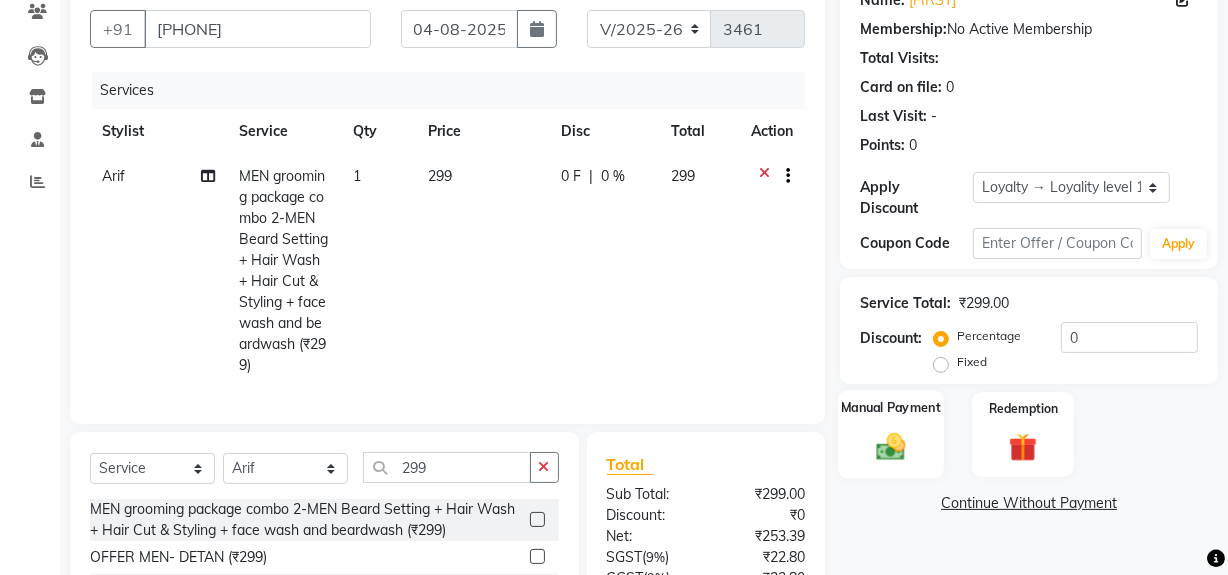 click 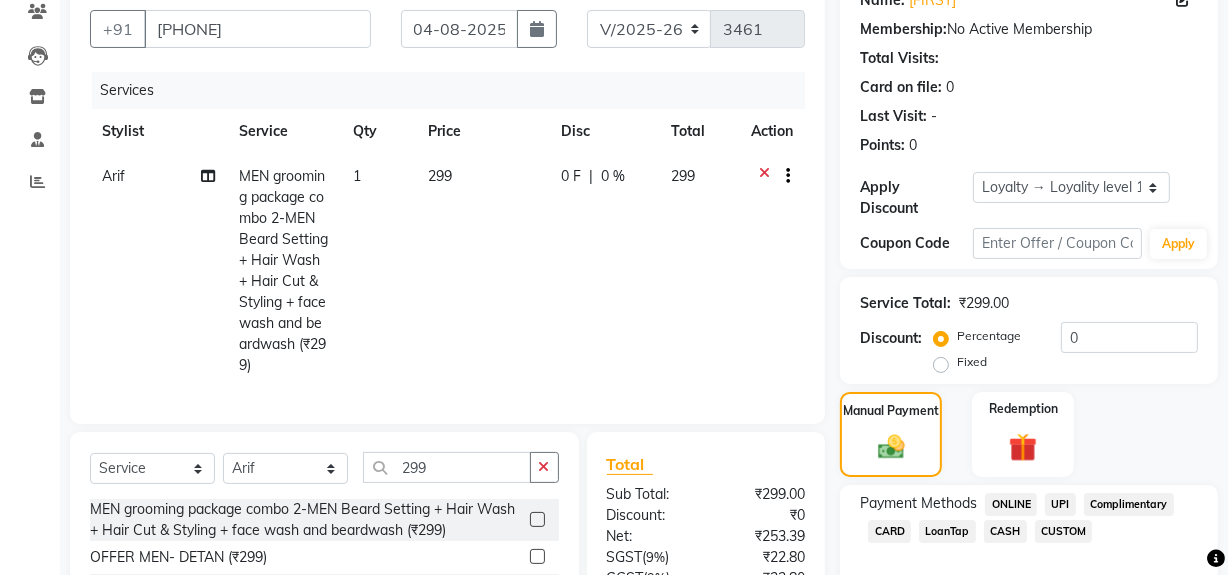 click on "ONLINE" 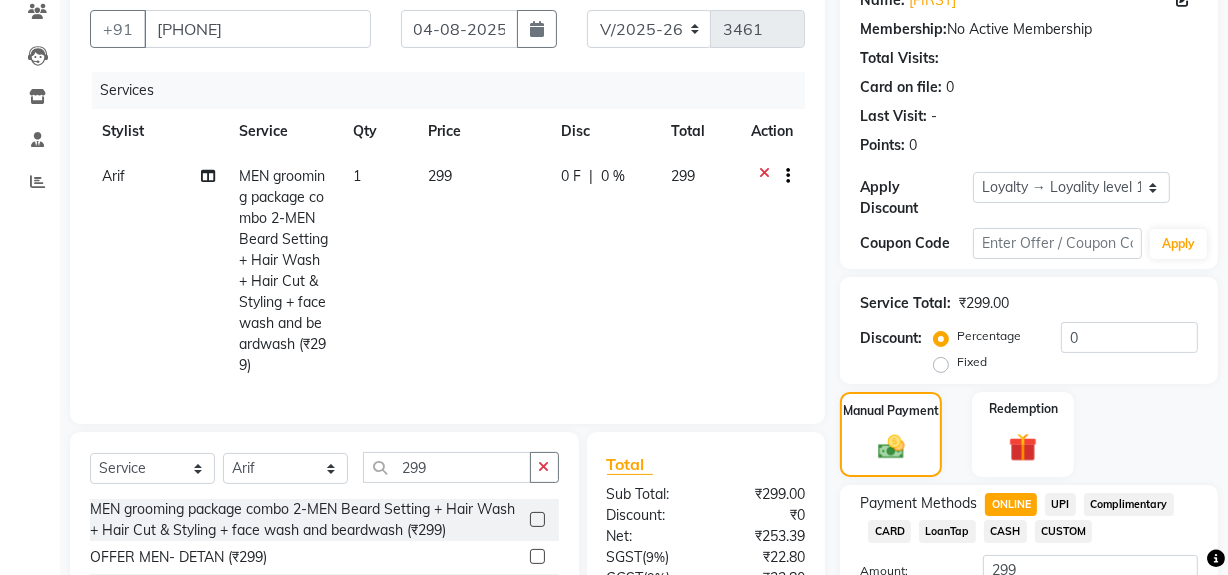 scroll, scrollTop: 370, scrollLeft: 0, axis: vertical 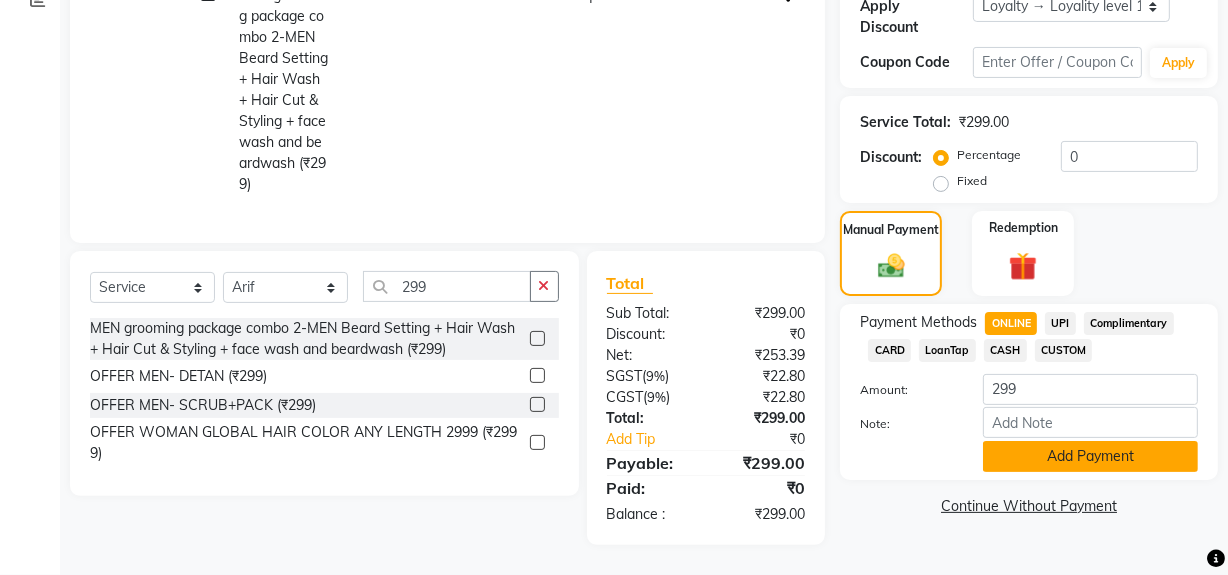 click on "Add Payment" 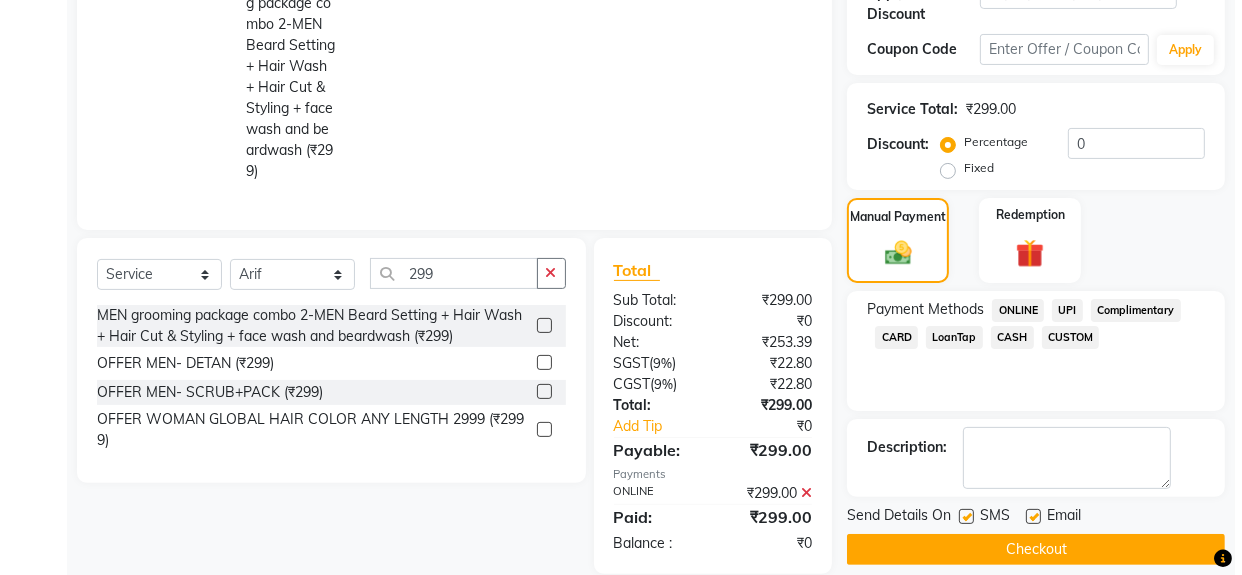 scroll, scrollTop: 573, scrollLeft: 0, axis: vertical 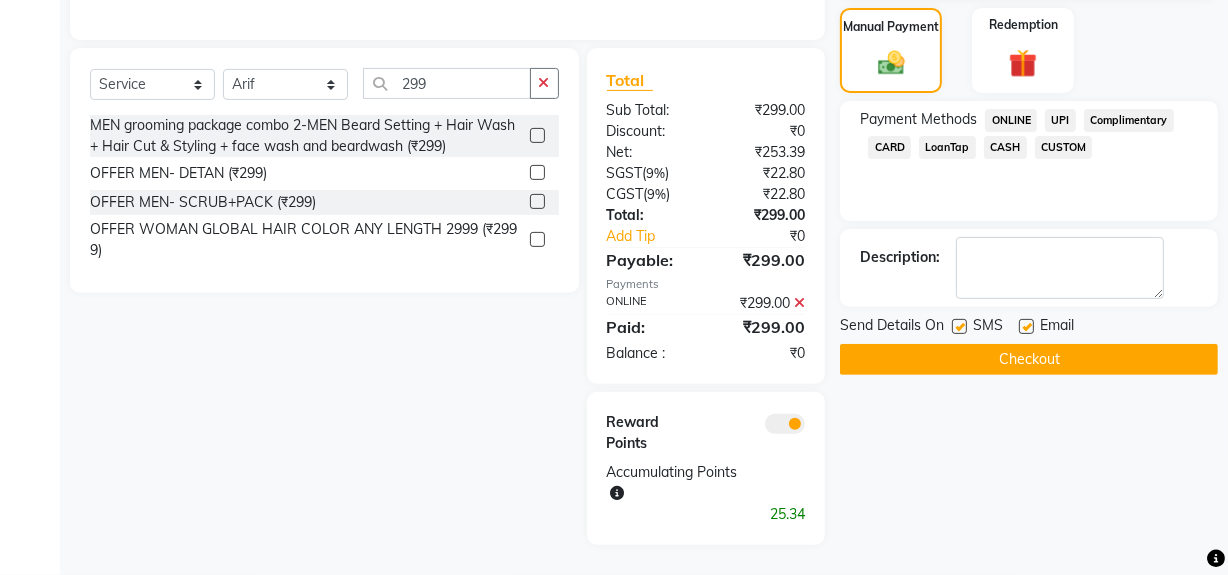click 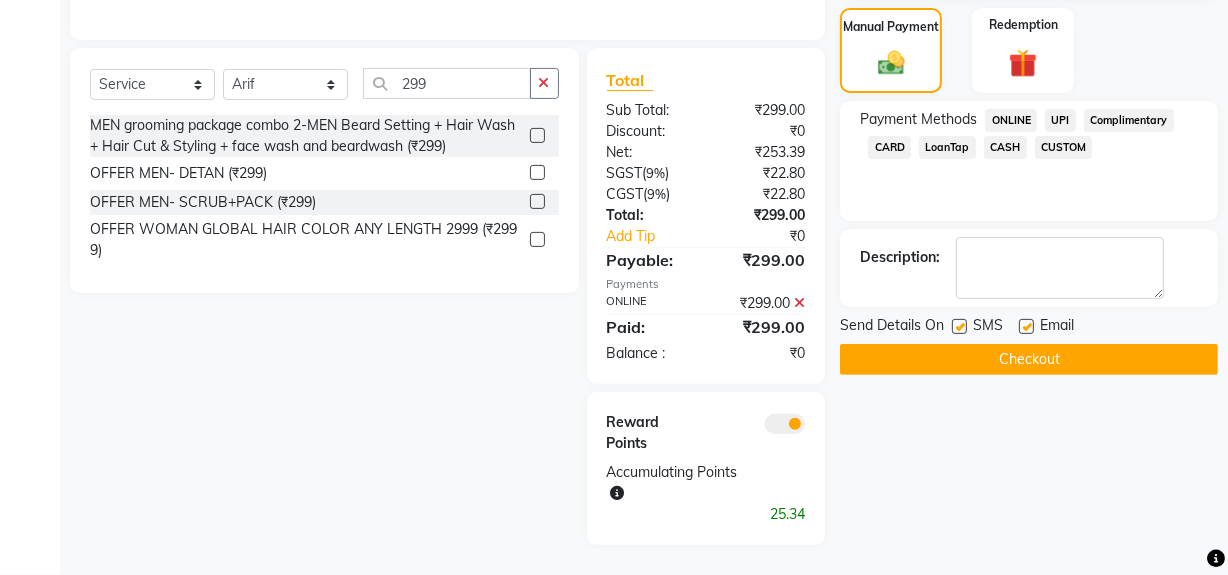 click 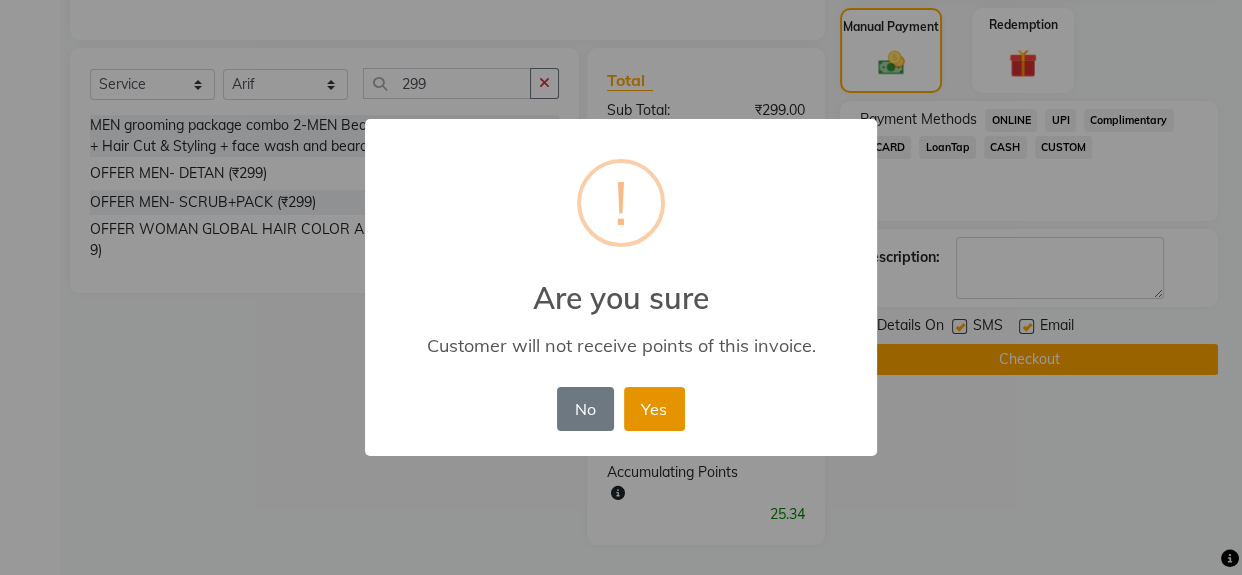 click on "Yes" at bounding box center [654, 409] 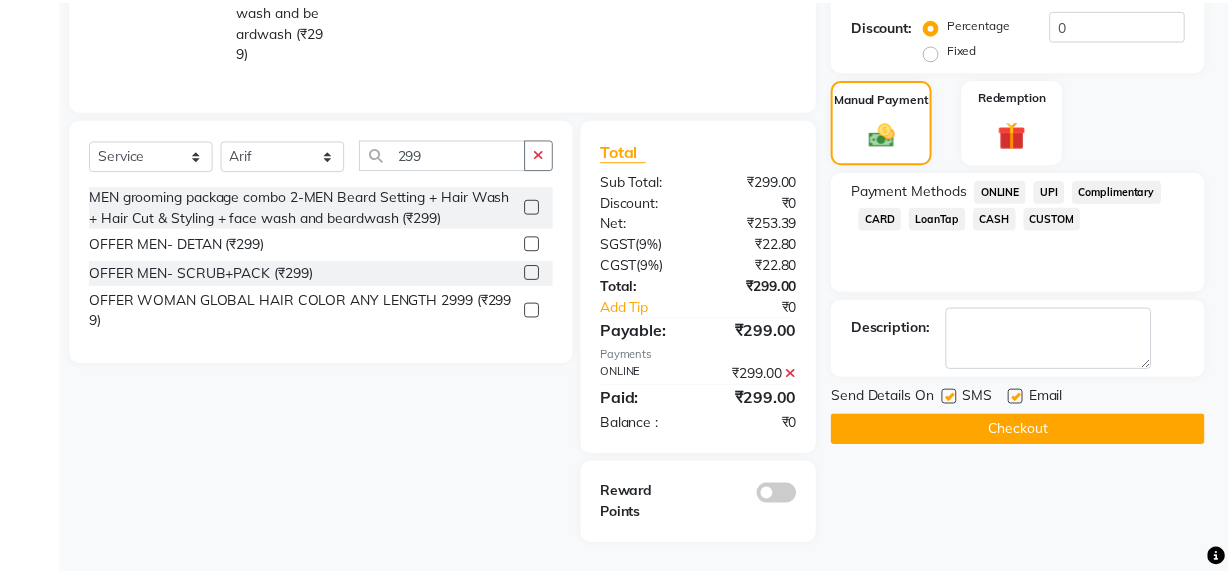 scroll, scrollTop: 502, scrollLeft: 0, axis: vertical 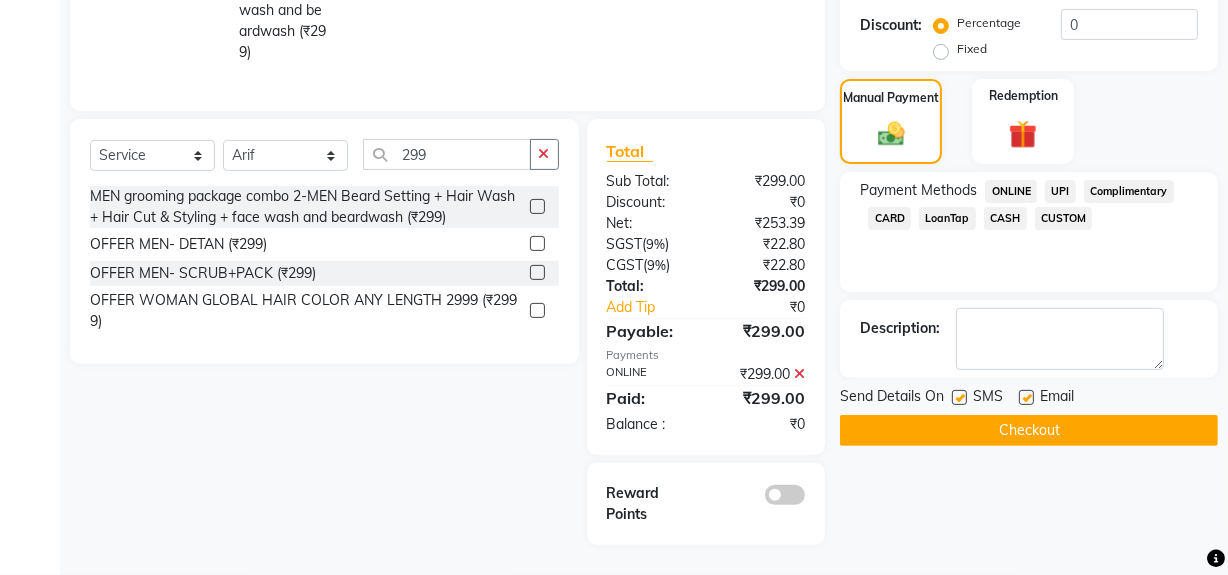 click on "Checkout" 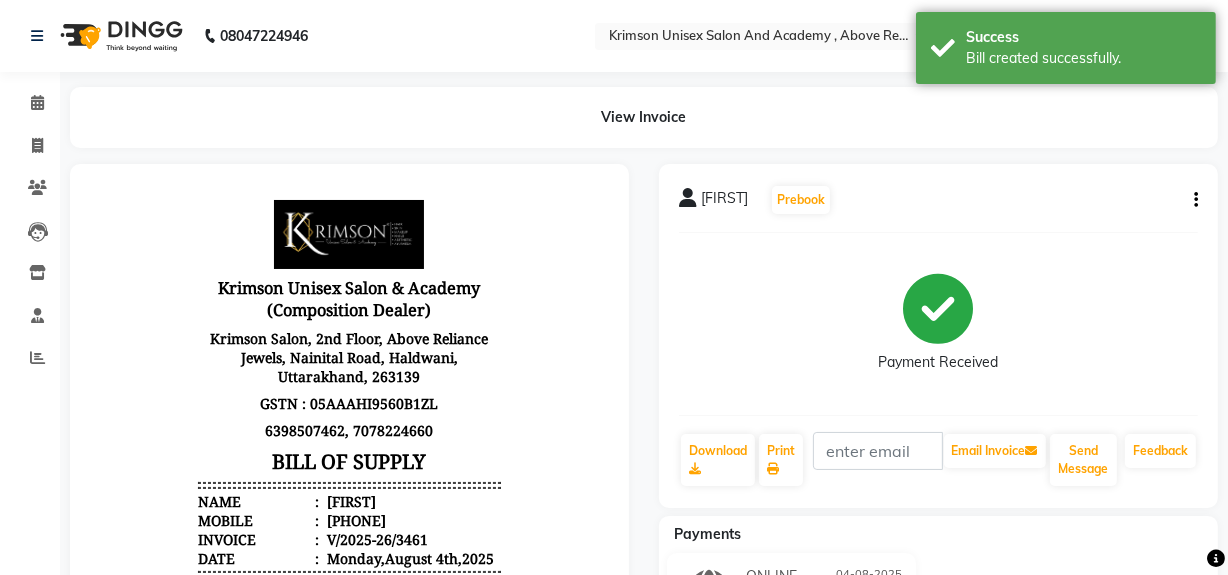 scroll, scrollTop: 0, scrollLeft: 0, axis: both 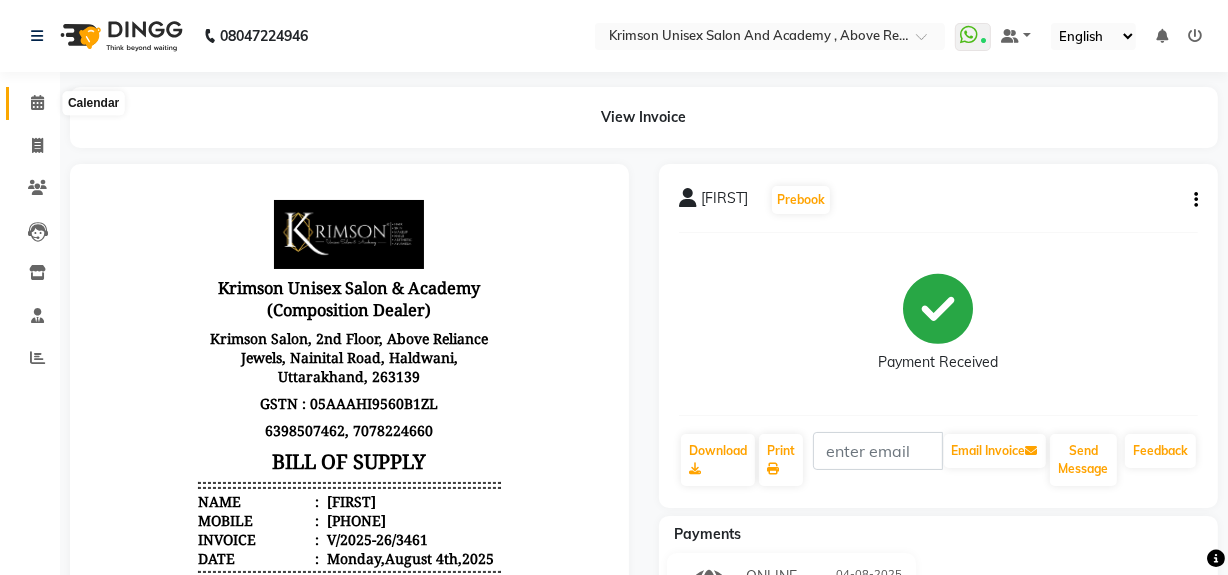click 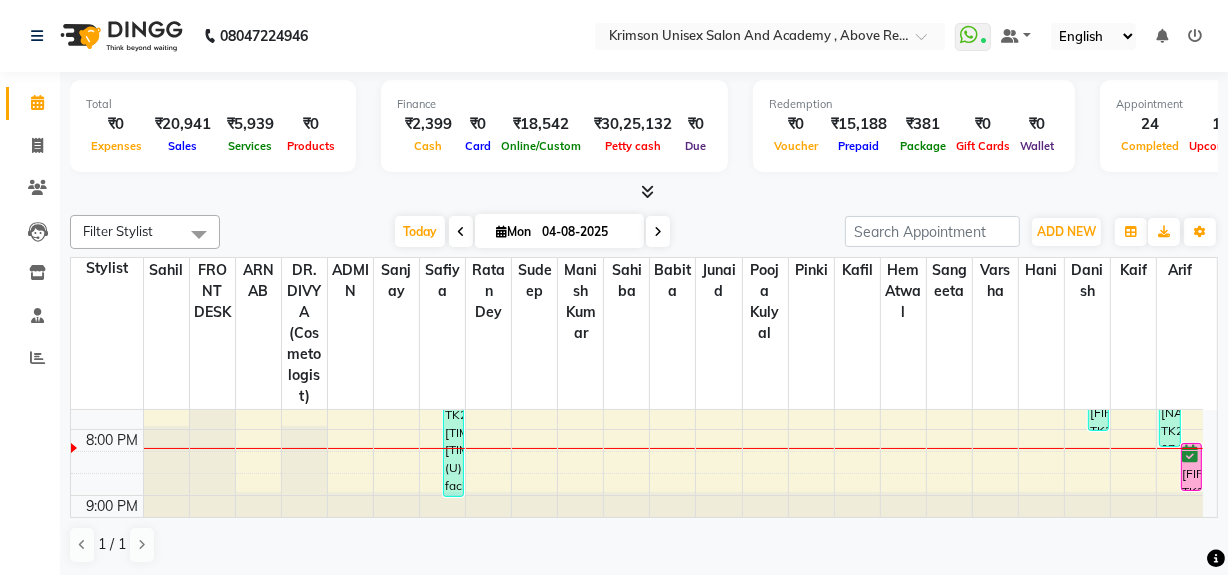 scroll, scrollTop: 839, scrollLeft: 0, axis: vertical 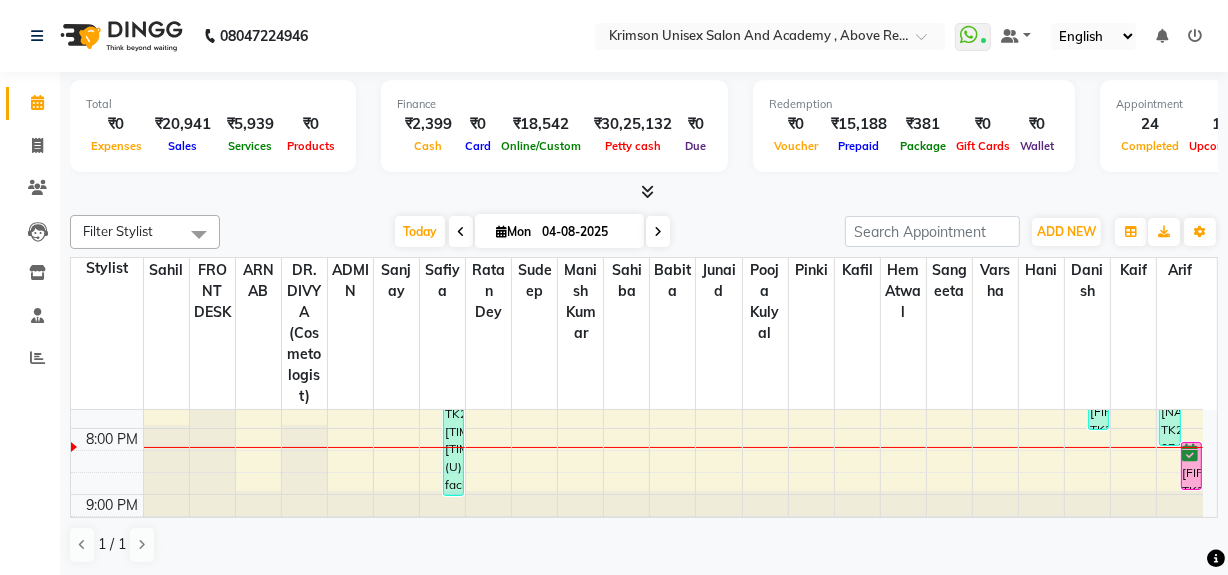 click at bounding box center (658, 231) 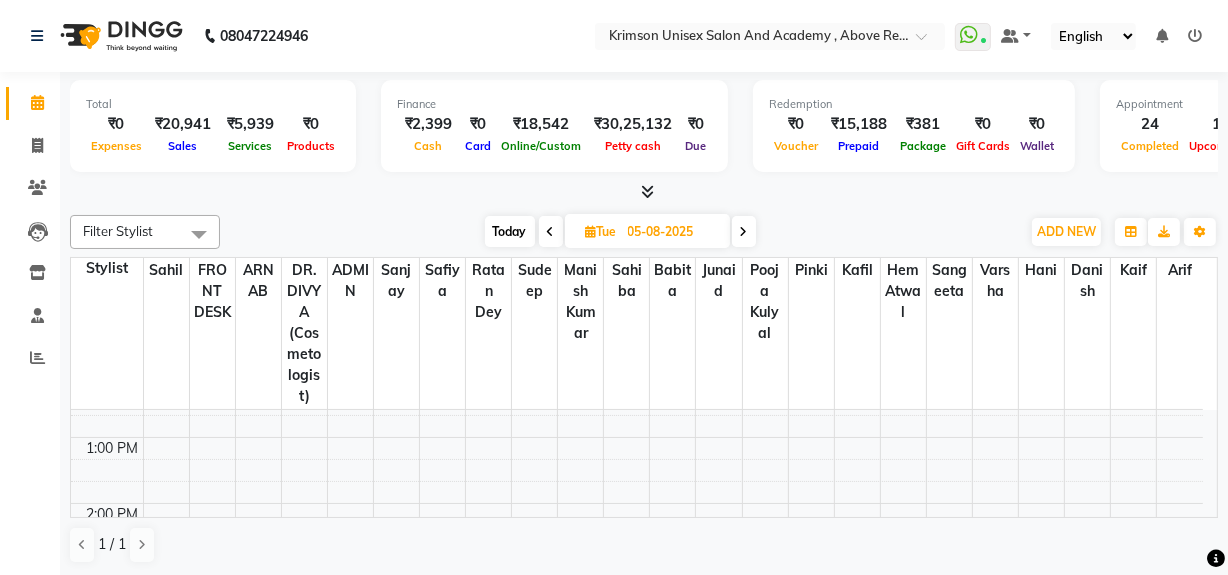 scroll, scrollTop: 0, scrollLeft: 0, axis: both 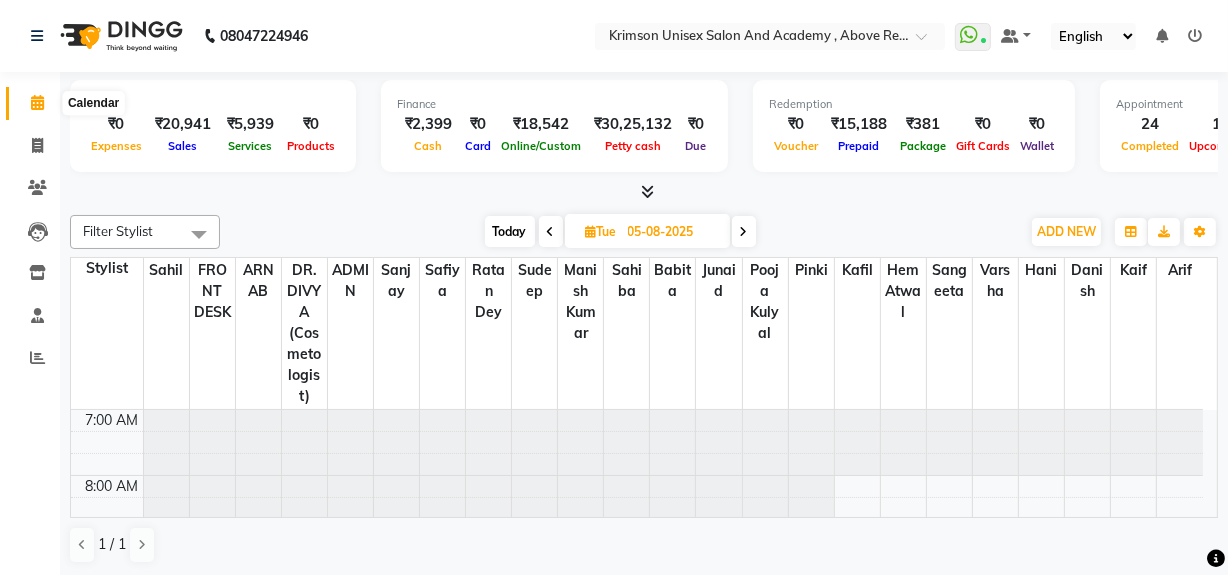 click 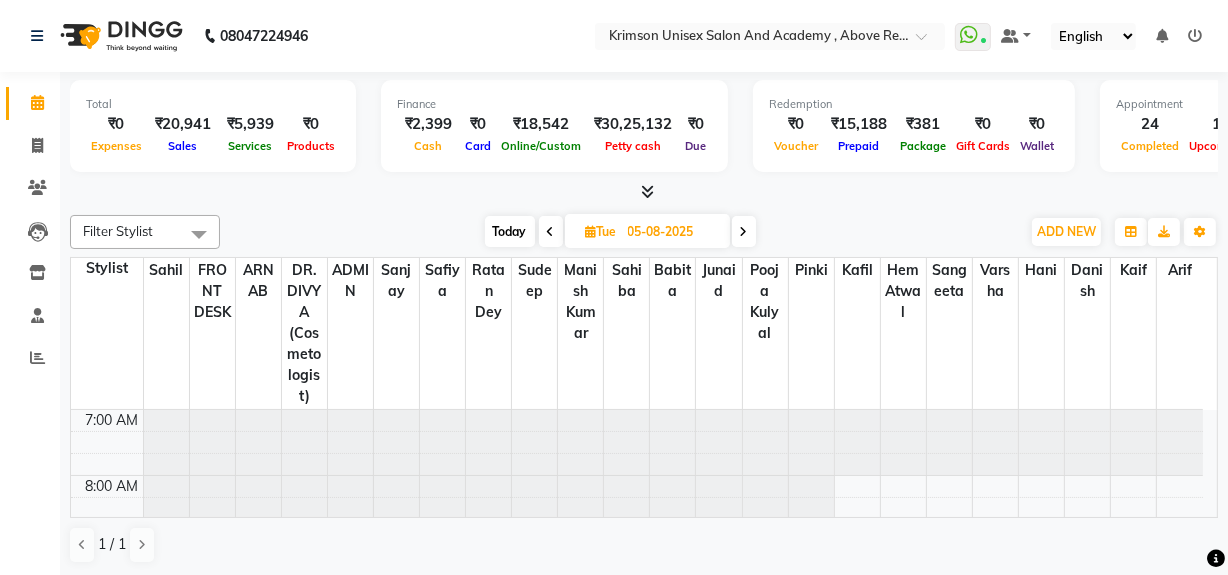 click on "Today" at bounding box center [510, 231] 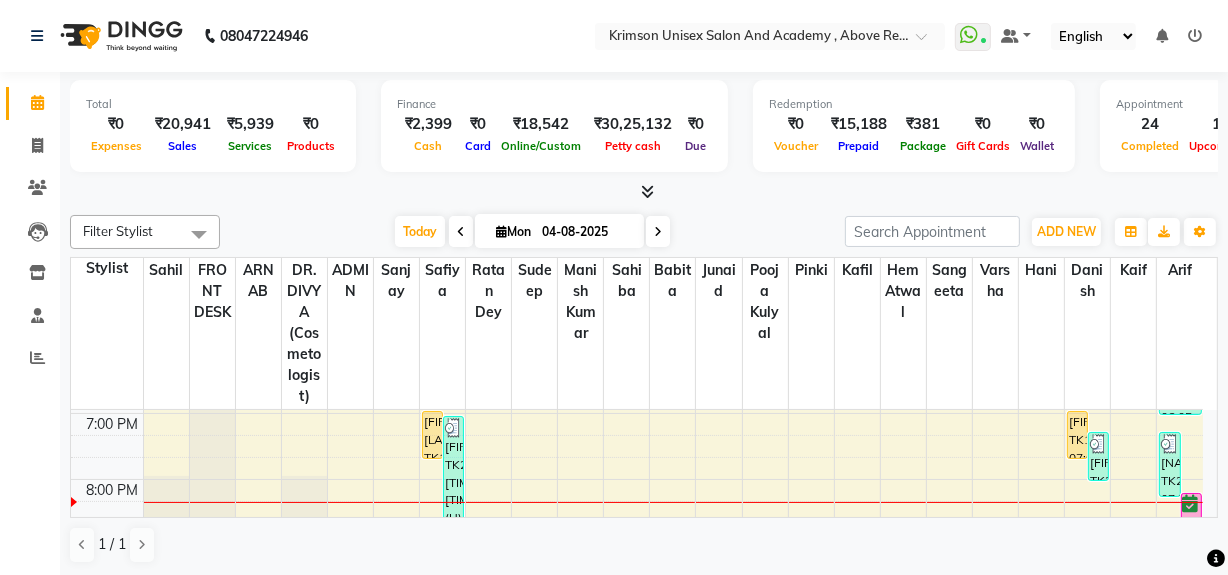 scroll, scrollTop: 755, scrollLeft: 0, axis: vertical 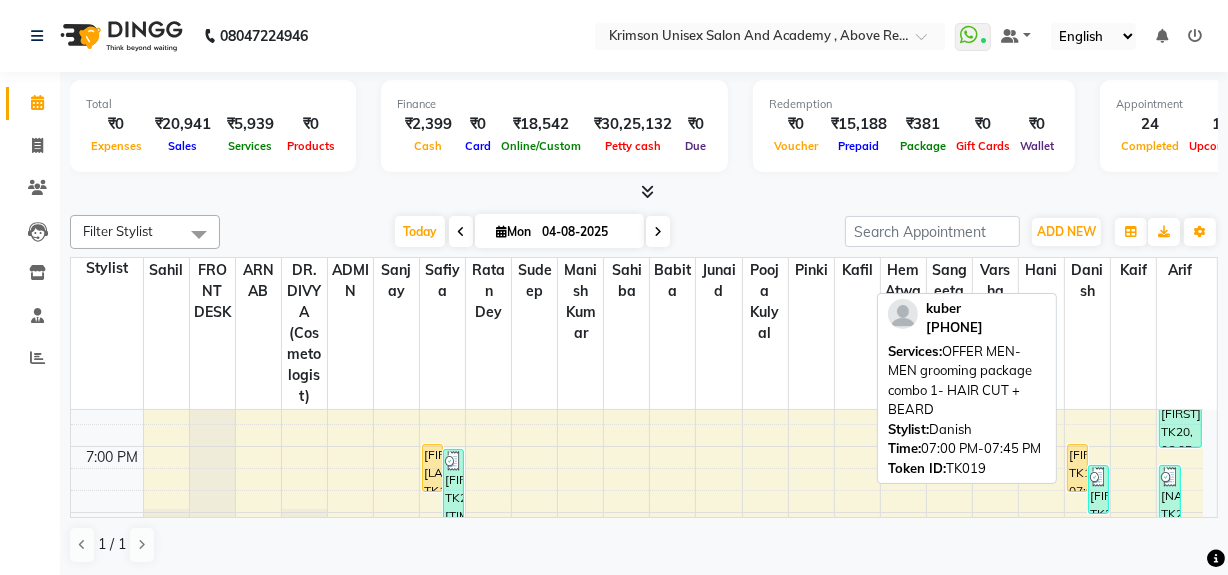 click on "[FIRST], TK19, 07:00 PM-07:45 PM, OFFER MEN-MEN grooming package combo 1- HAIR CUT + BEARD" at bounding box center (1077, 468) 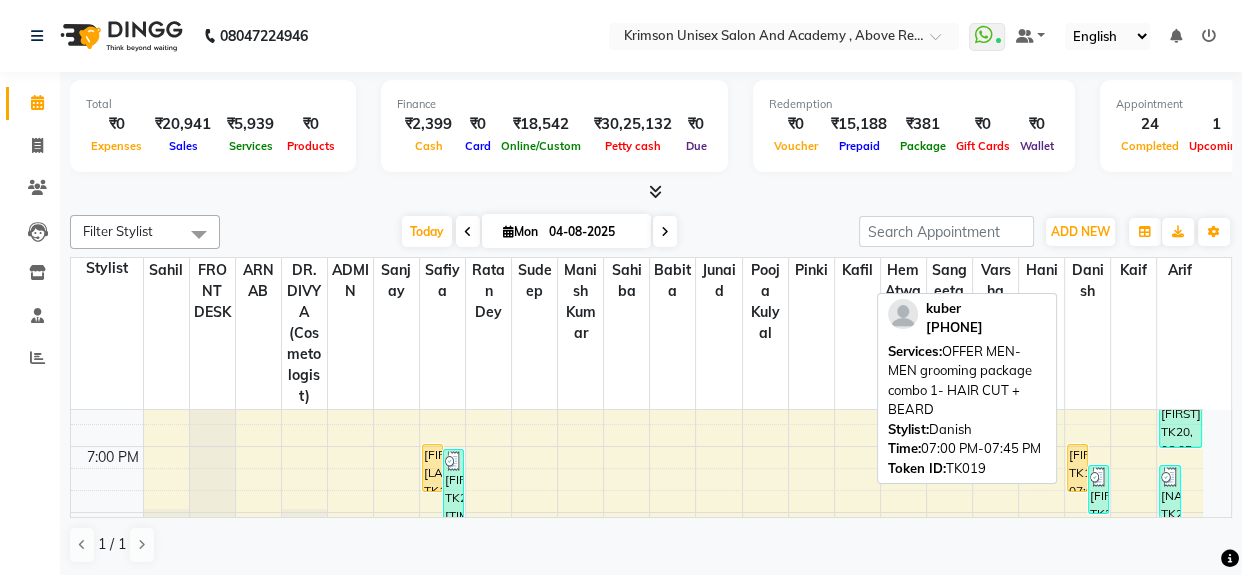 select on "1" 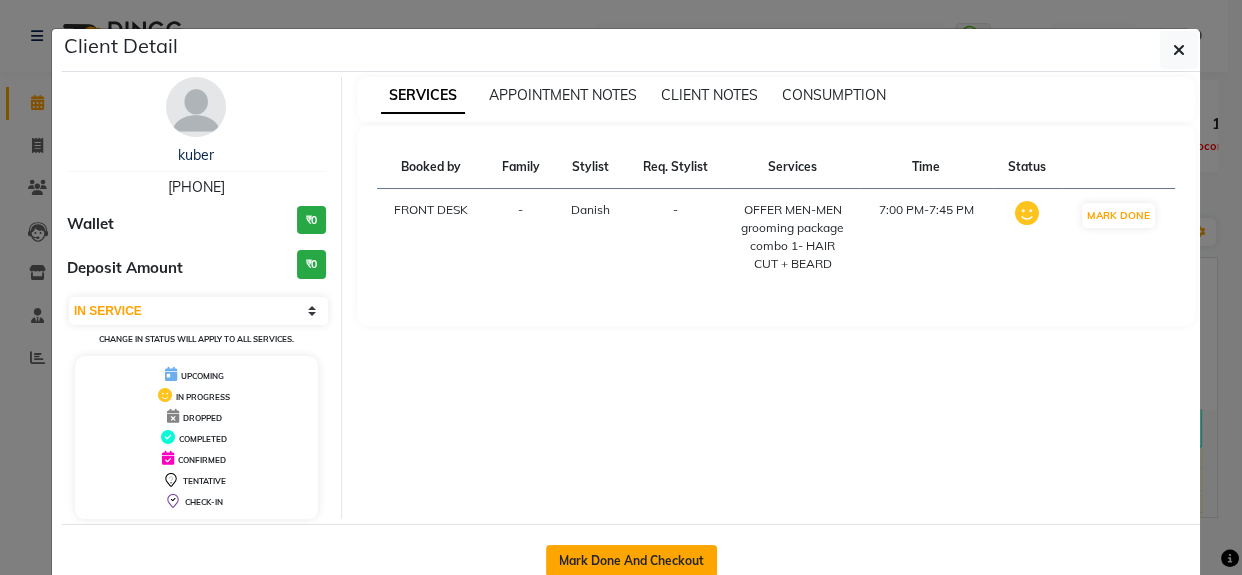click on "Mark Done And Checkout" 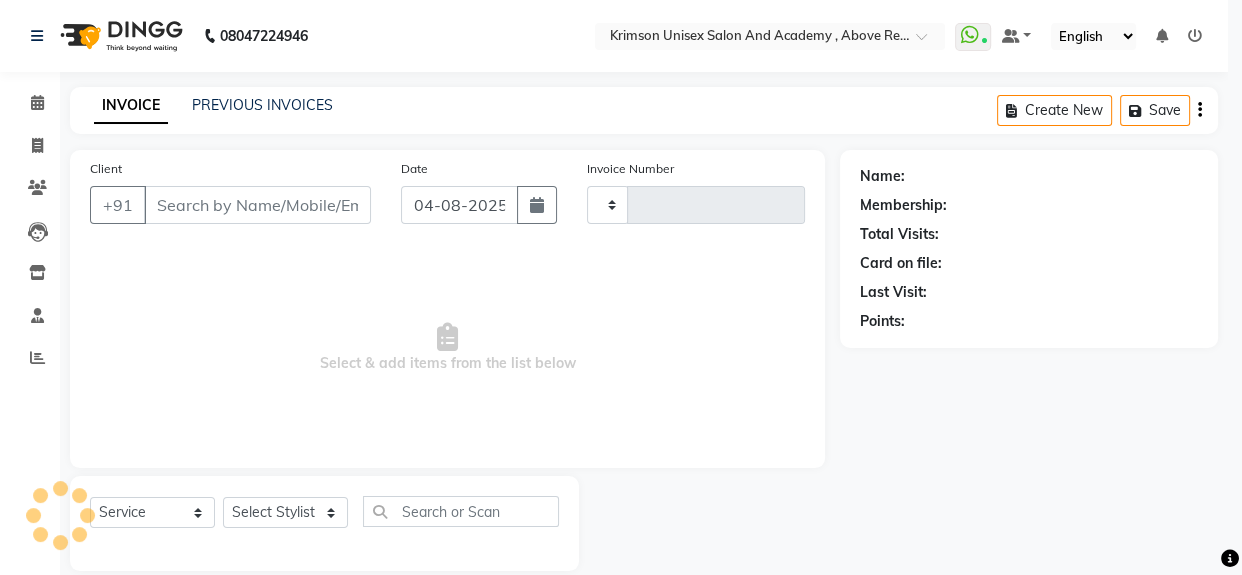 type on "3462" 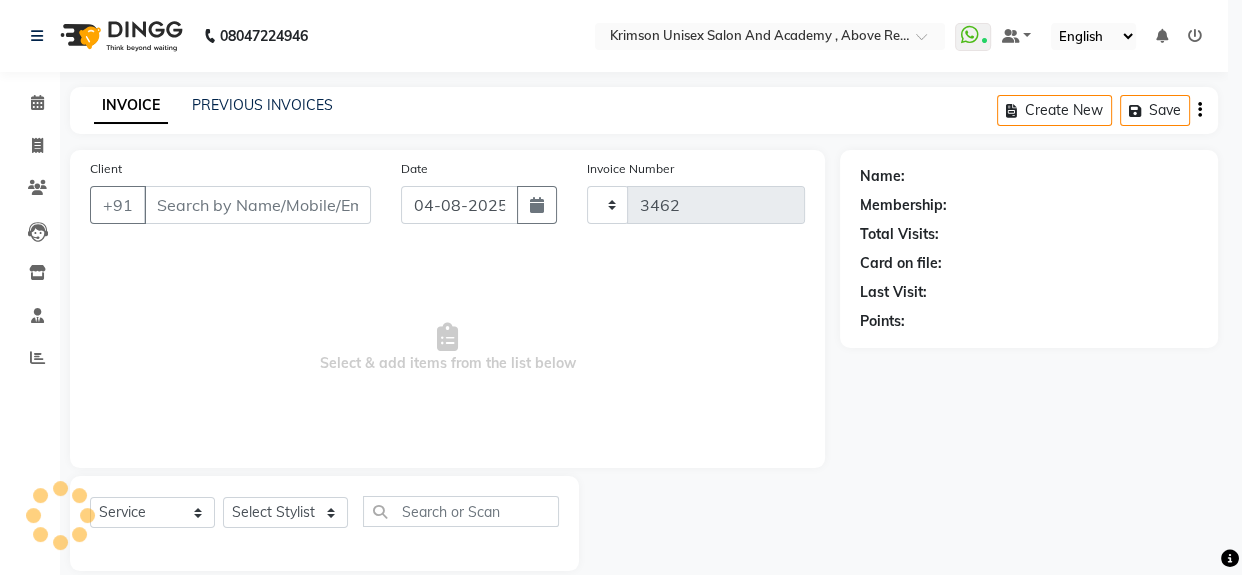 select on "5853" 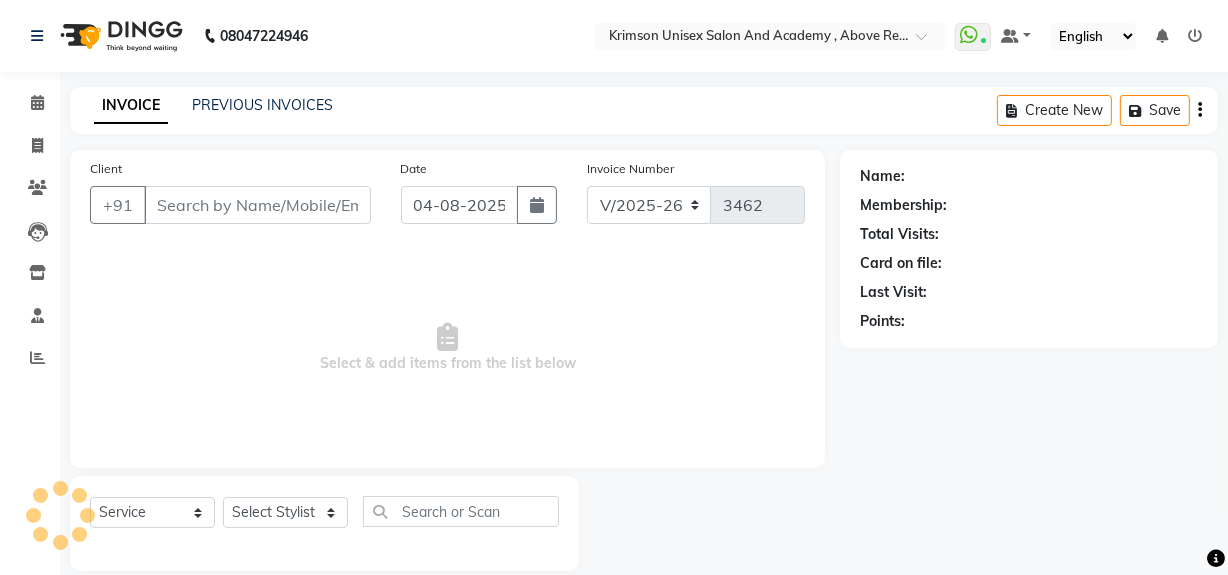 type on "[PHONE]" 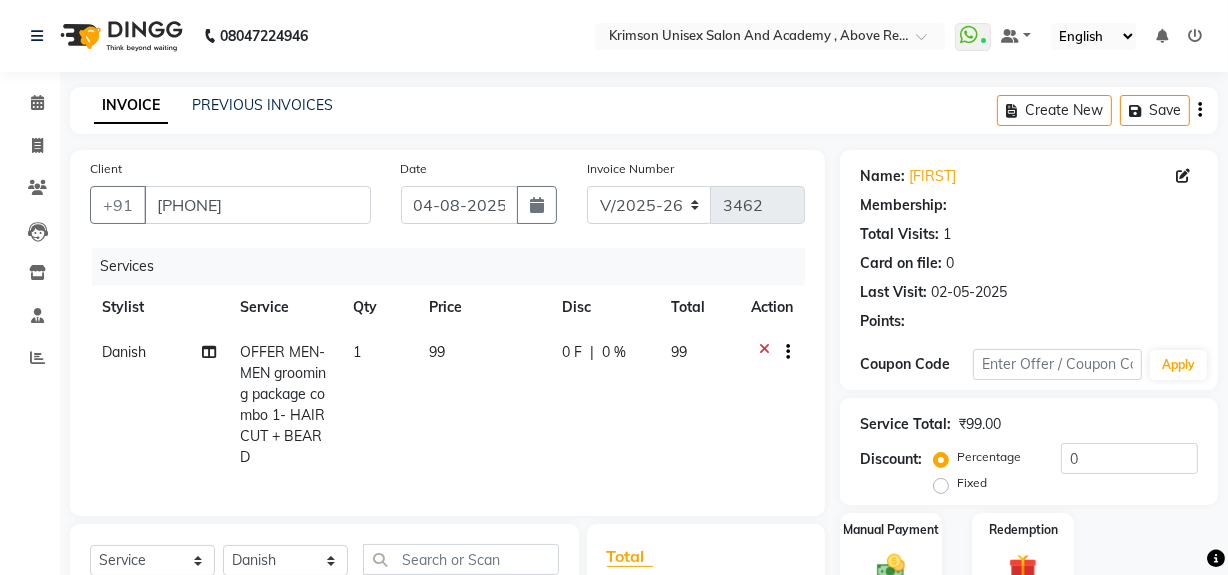 select on "1: Object" 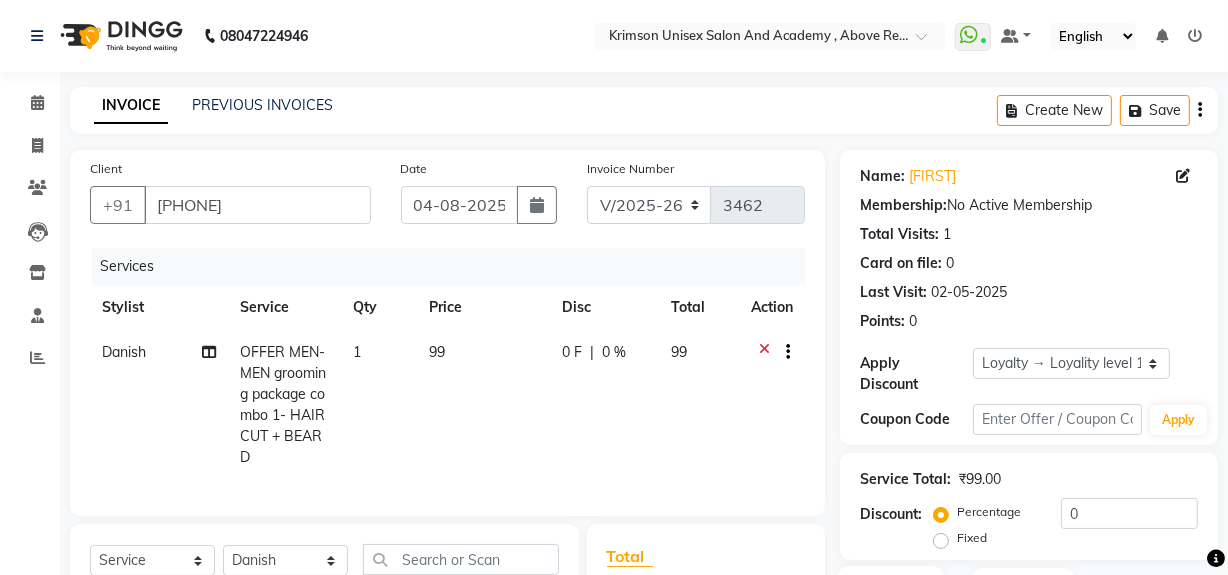 click 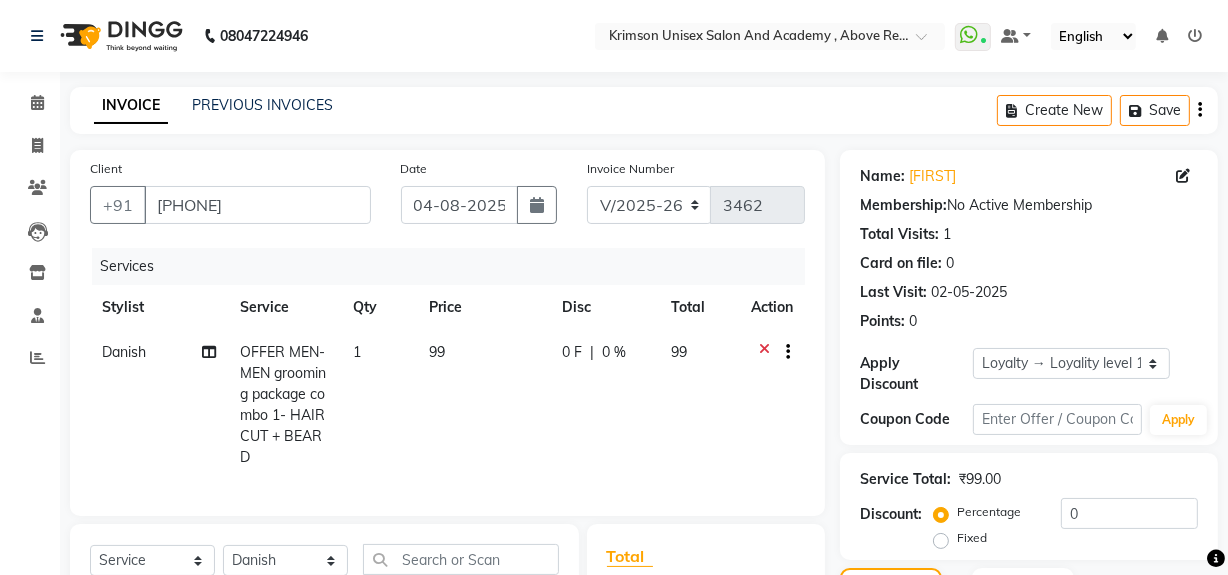 scroll, scrollTop: 287, scrollLeft: 0, axis: vertical 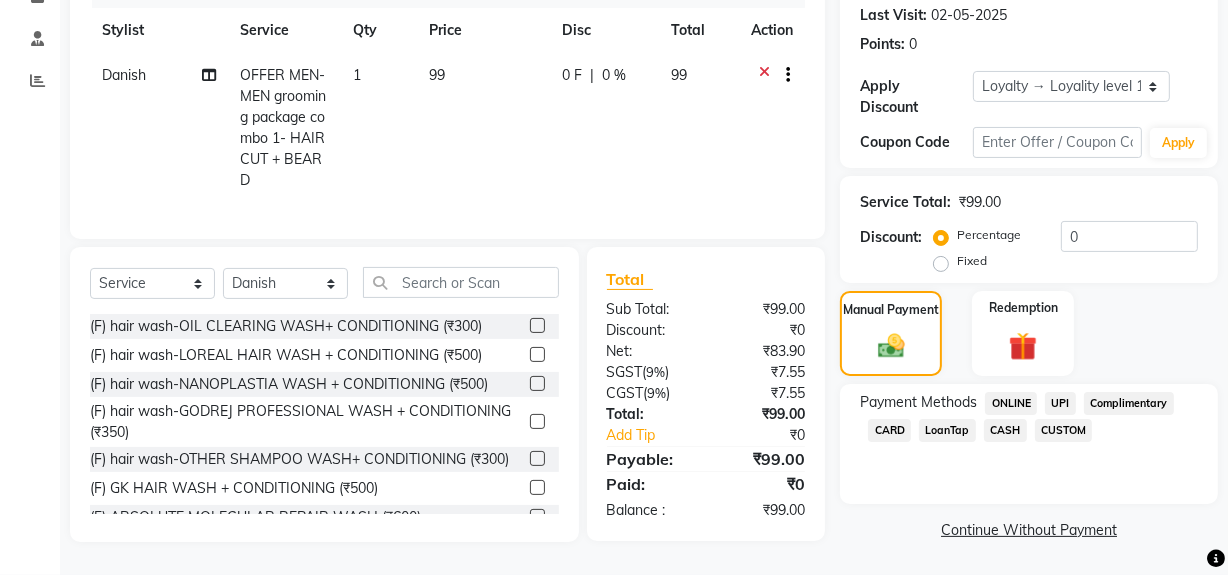 click on "ONLINE" 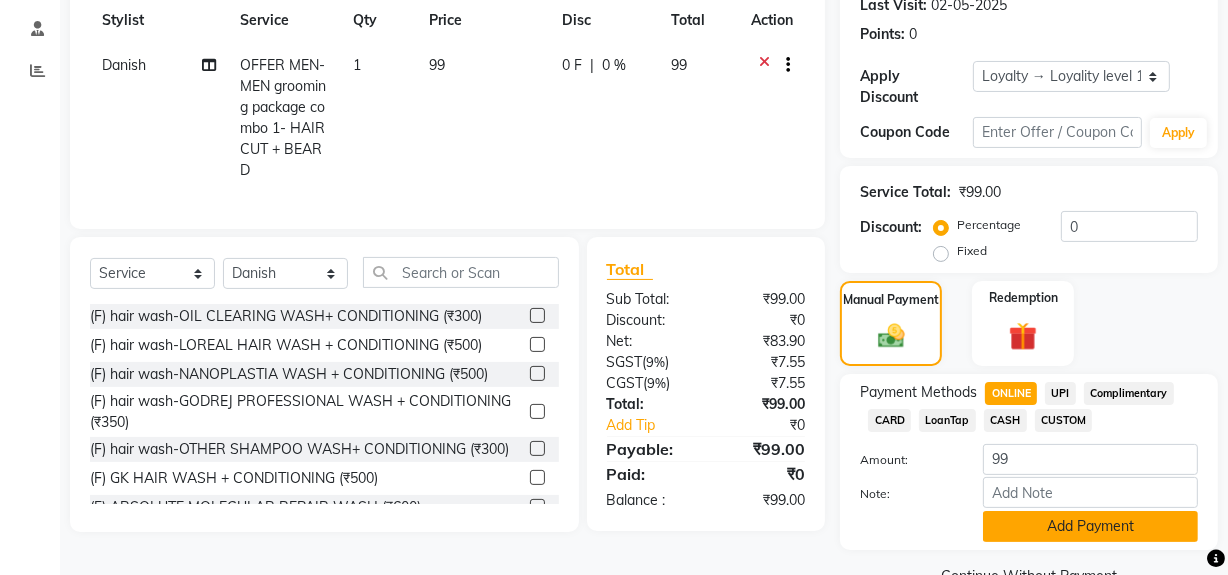 click on "Add Payment" 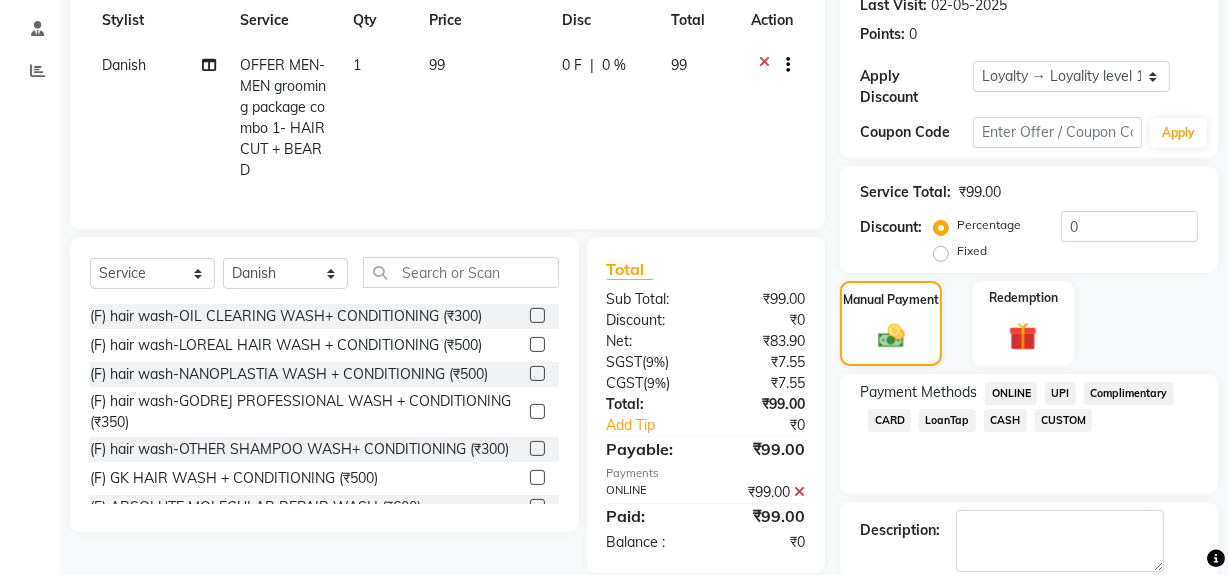 click 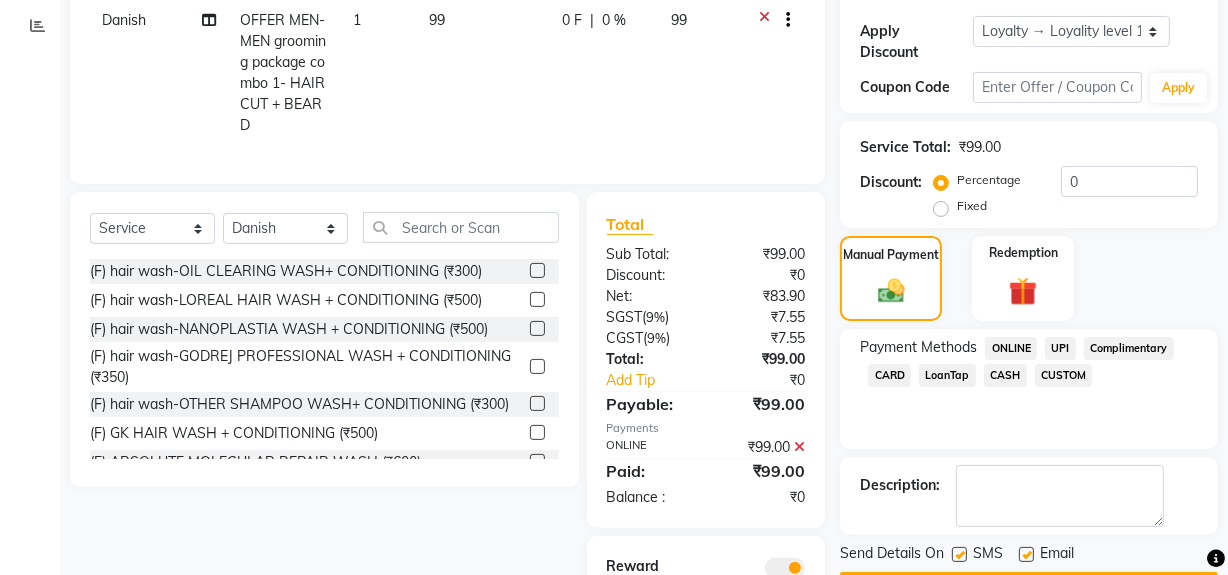 click 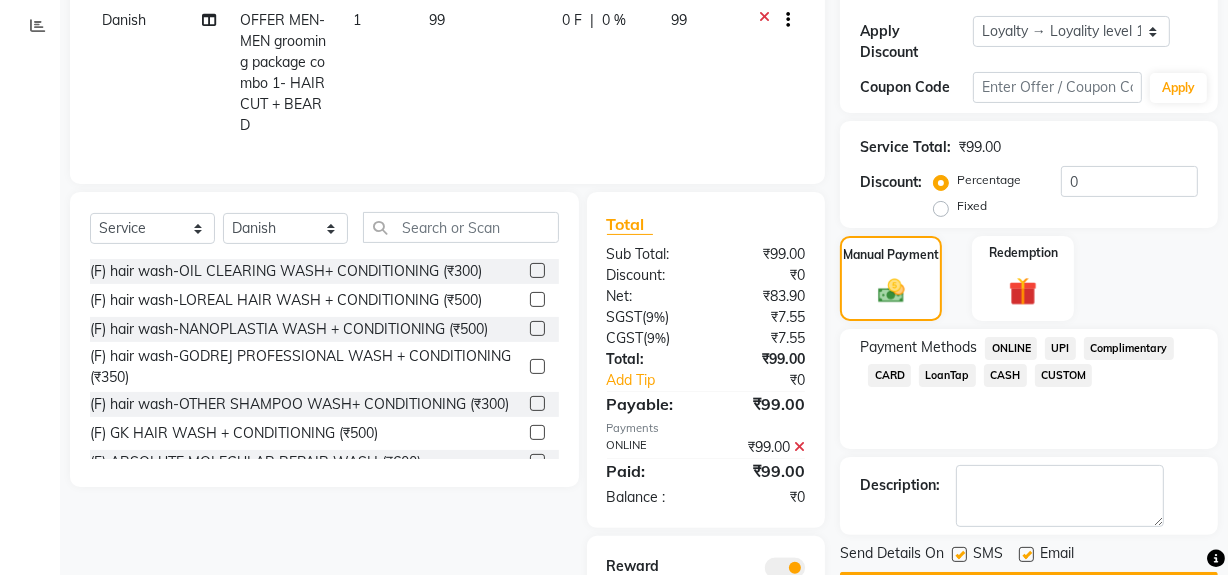 click 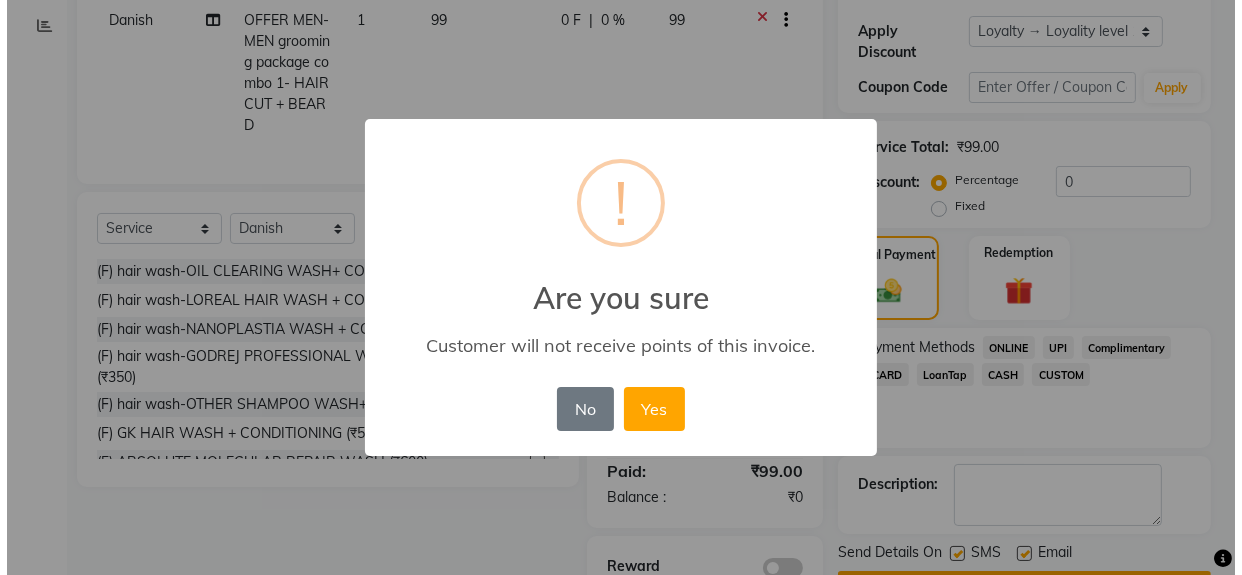 scroll, scrollTop: 490, scrollLeft: 0, axis: vertical 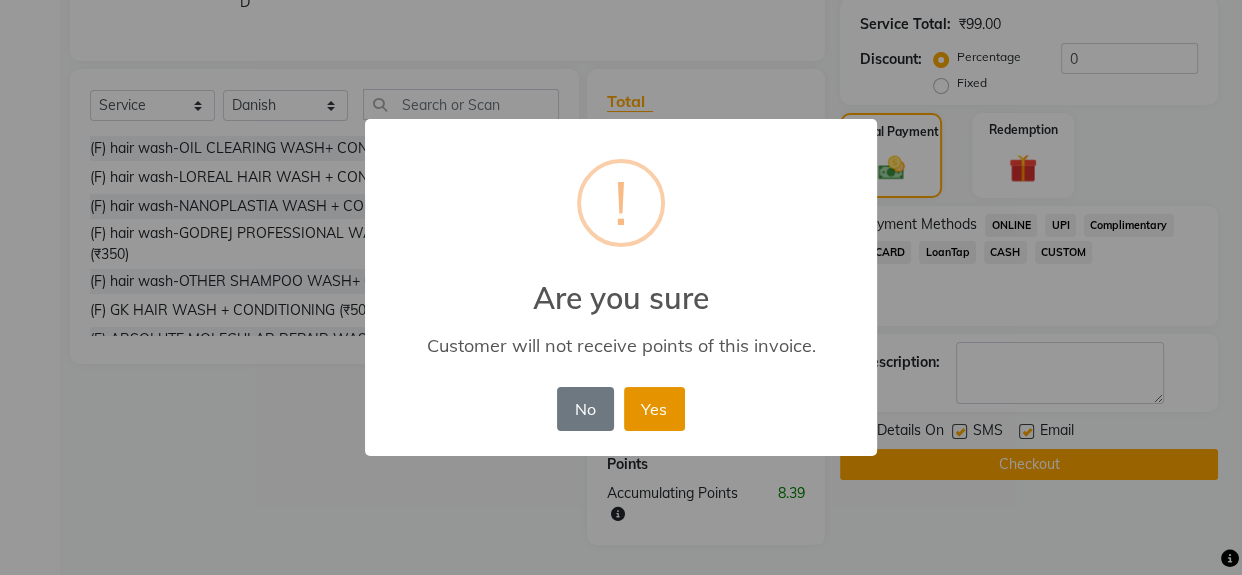 click on "Yes" at bounding box center (654, 409) 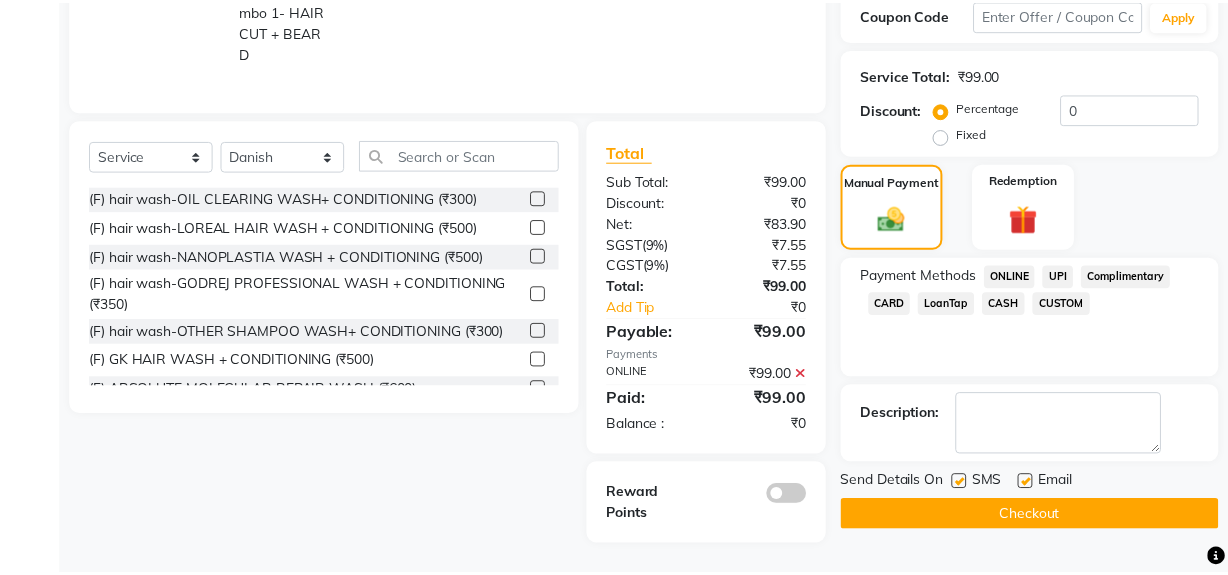 scroll, scrollTop: 419, scrollLeft: 0, axis: vertical 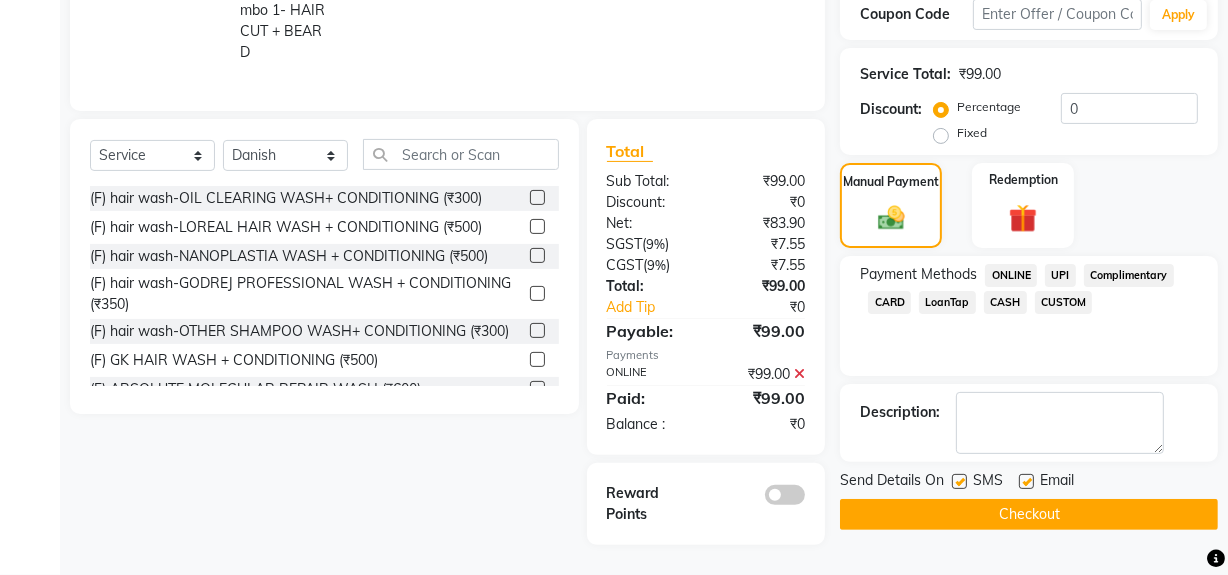 click on "Checkout" 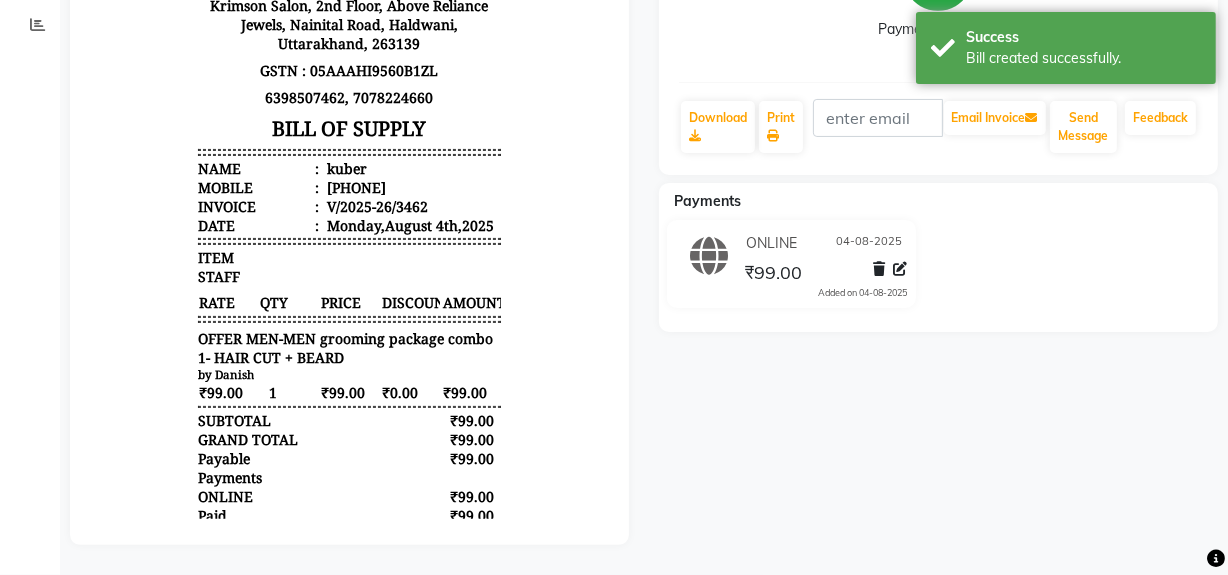 scroll, scrollTop: 0, scrollLeft: 0, axis: both 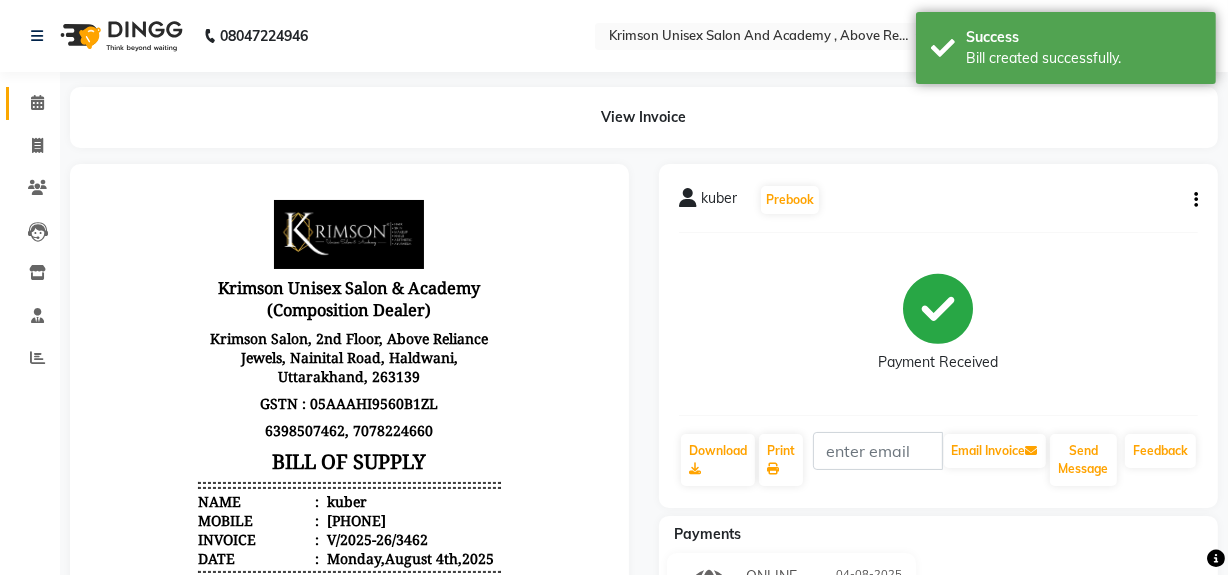 click on "Calendar" 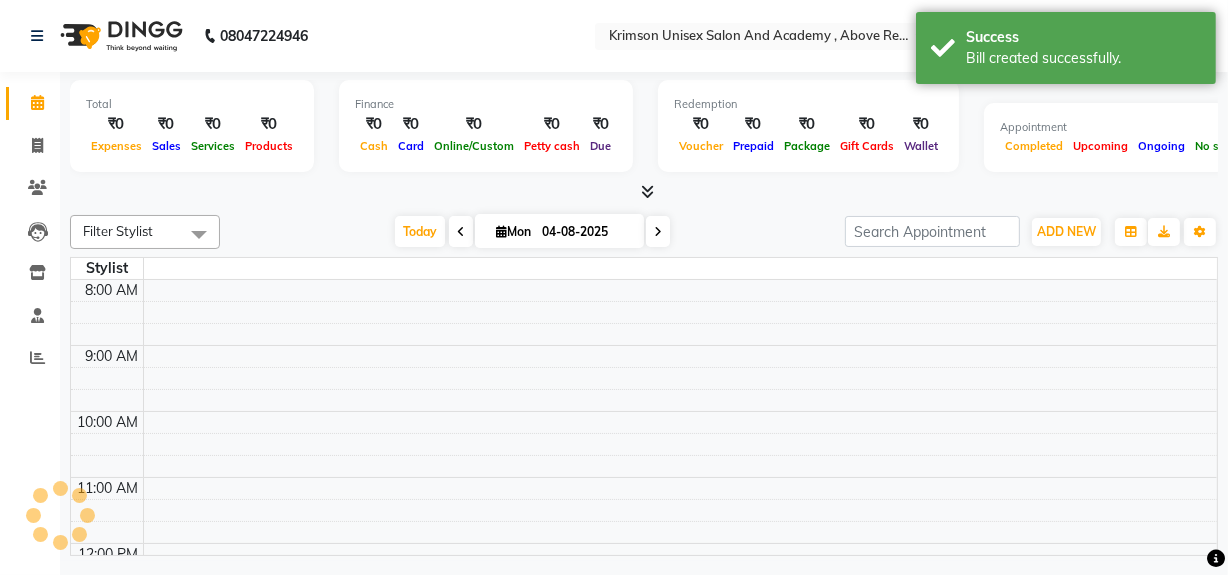 scroll, scrollTop: 0, scrollLeft: 0, axis: both 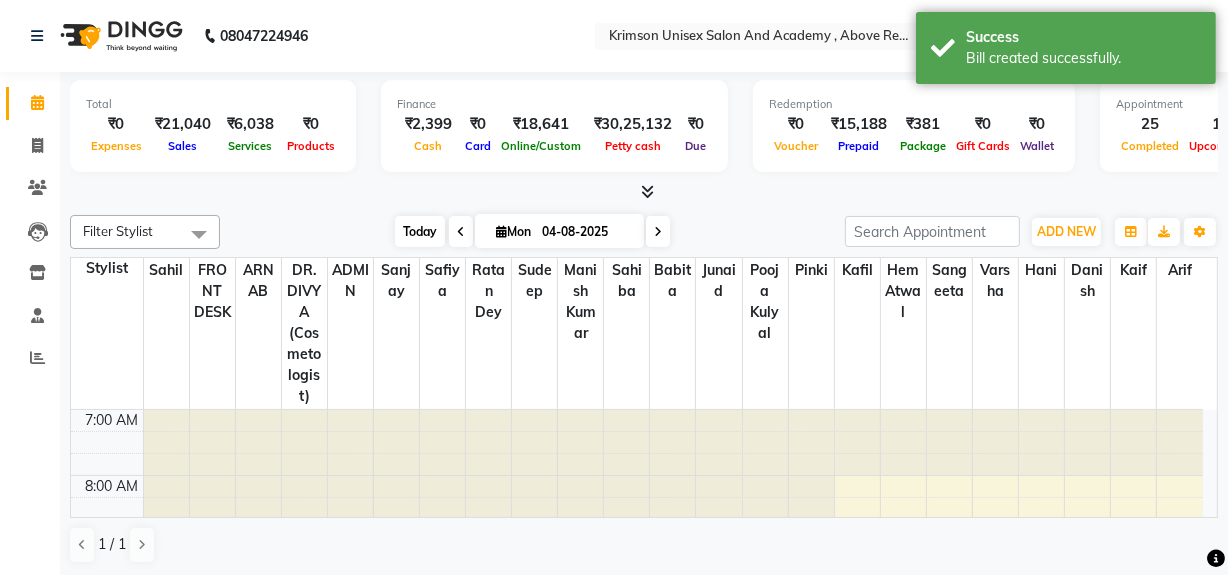 click on "Today" at bounding box center (420, 231) 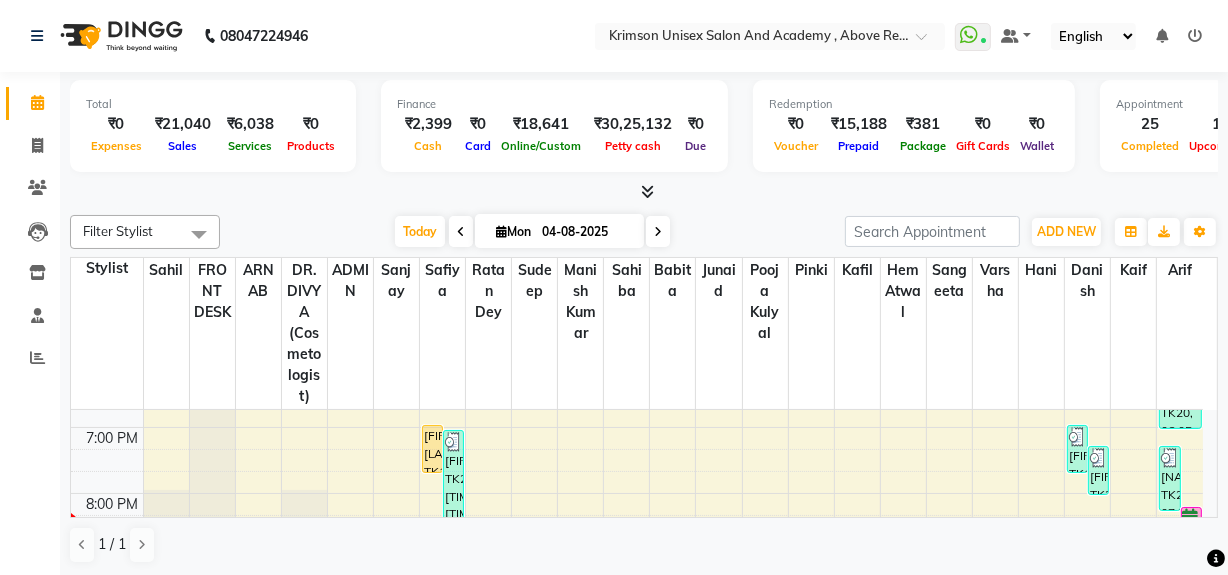 scroll, scrollTop: 773, scrollLeft: 0, axis: vertical 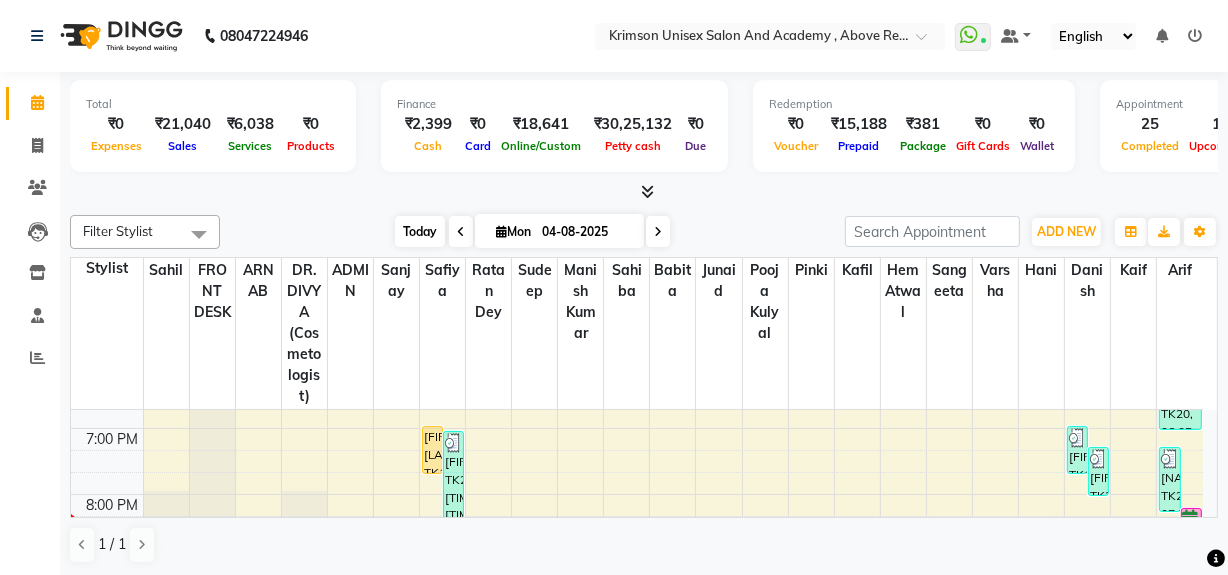 click on "Today" at bounding box center (420, 231) 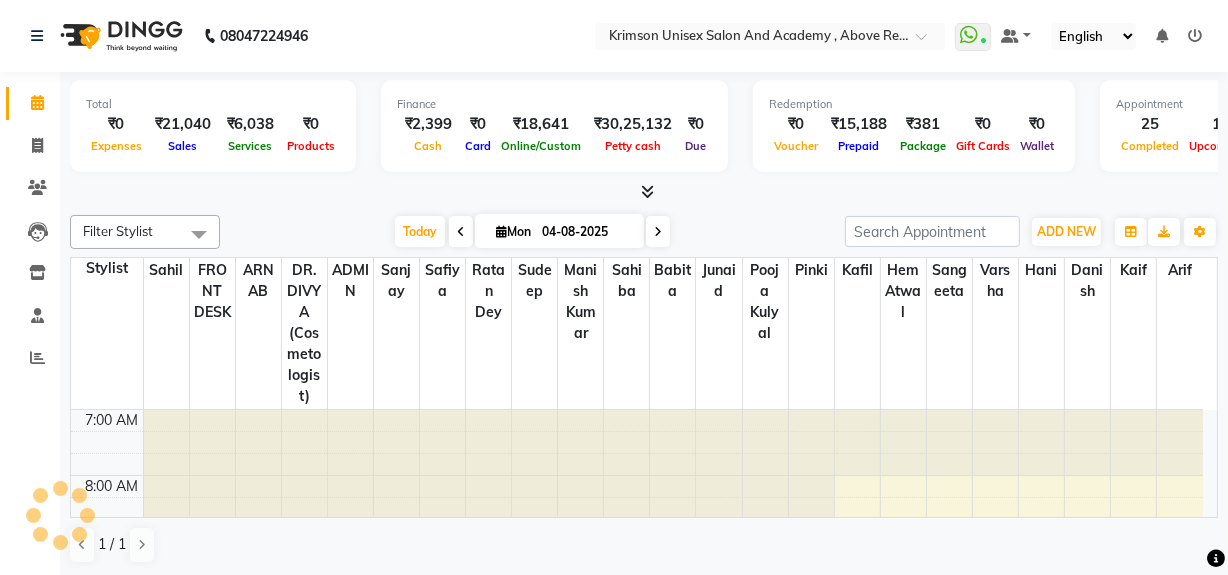 scroll, scrollTop: 856, scrollLeft: 0, axis: vertical 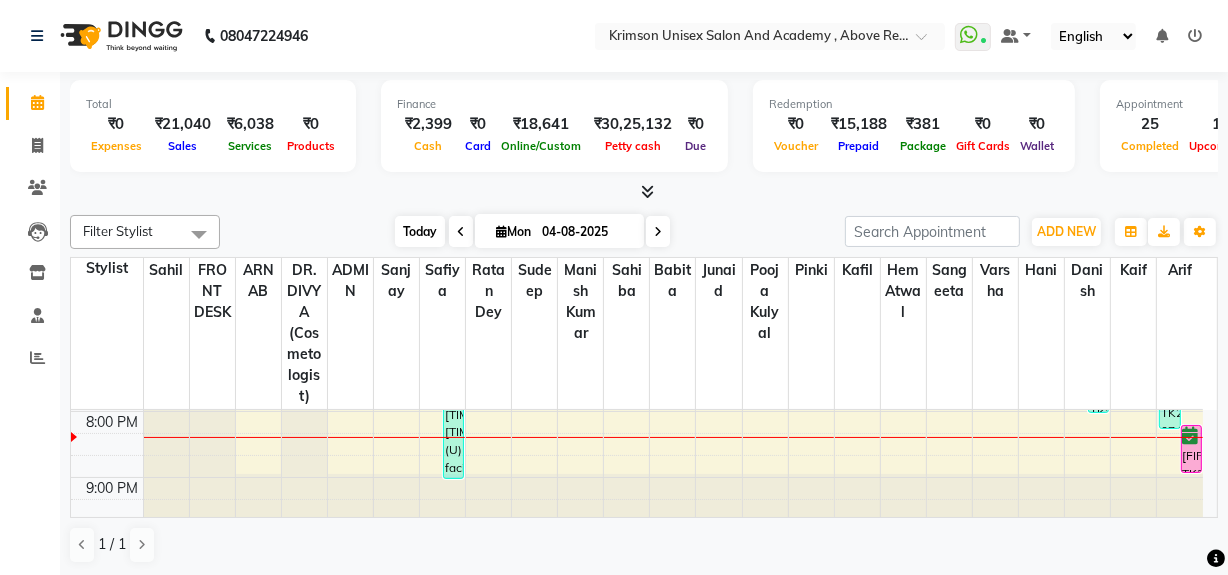 click on "Today" at bounding box center (420, 231) 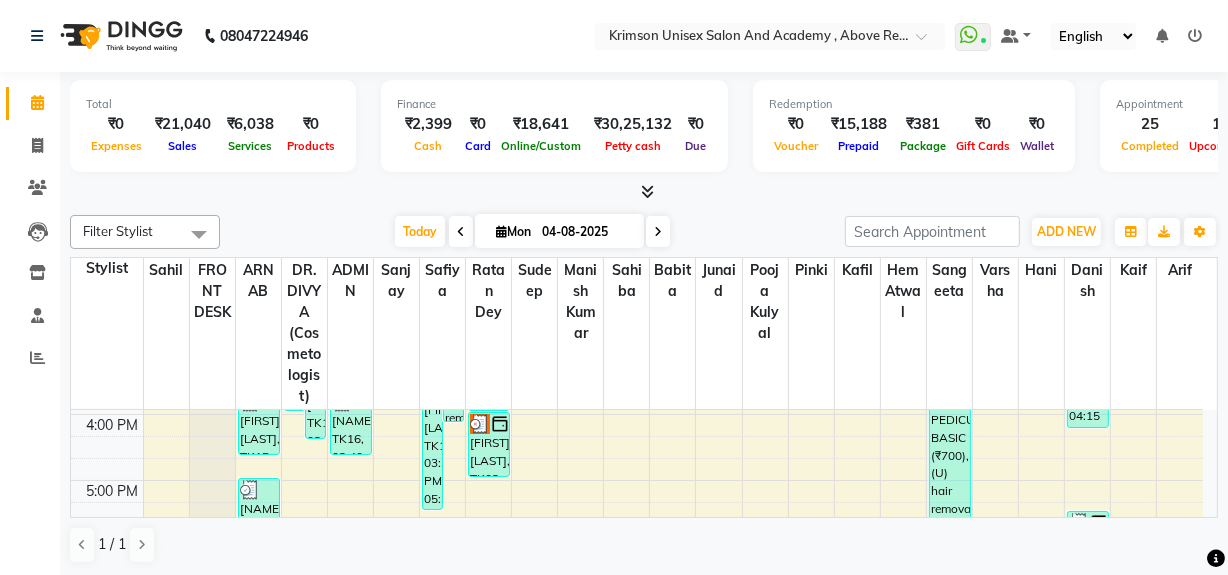 scroll, scrollTop: 589, scrollLeft: 0, axis: vertical 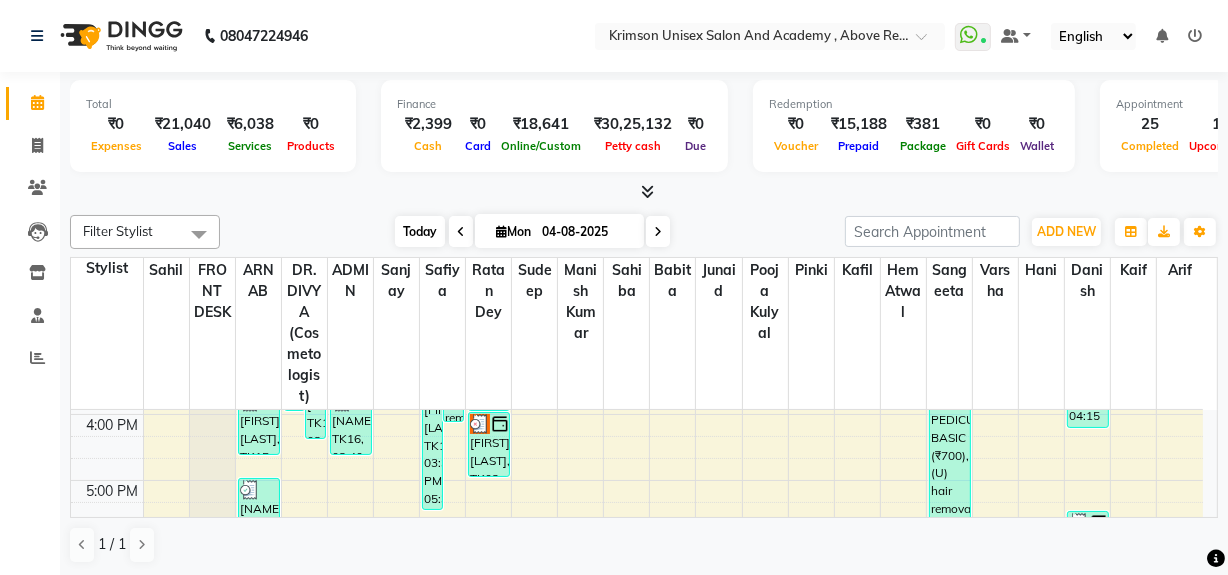 click on "Today" at bounding box center (420, 231) 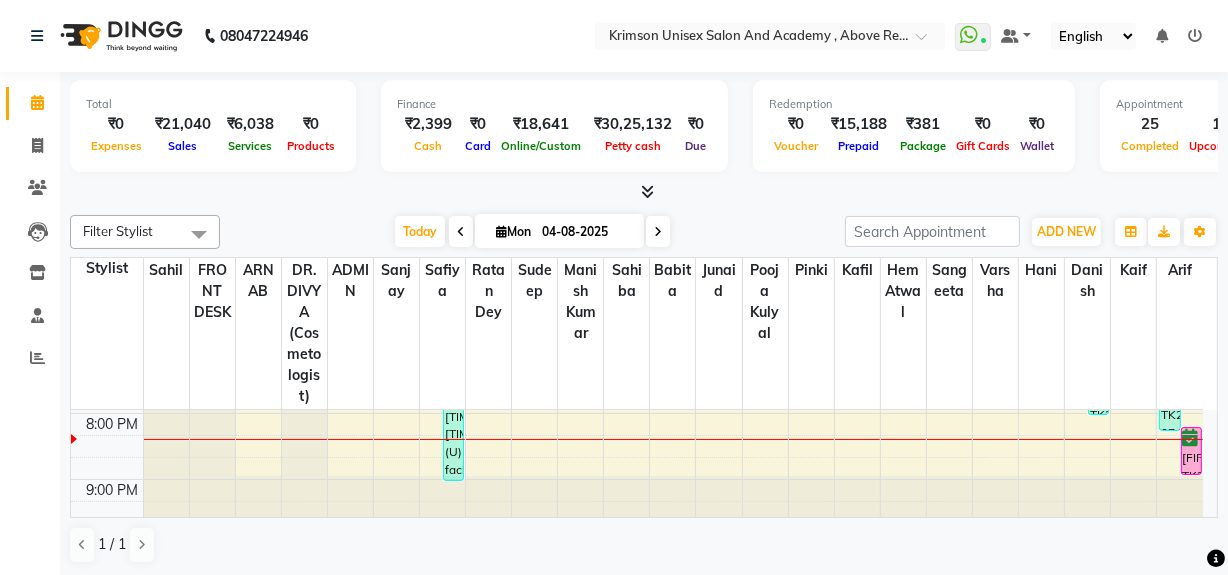 scroll, scrollTop: 856, scrollLeft: 0, axis: vertical 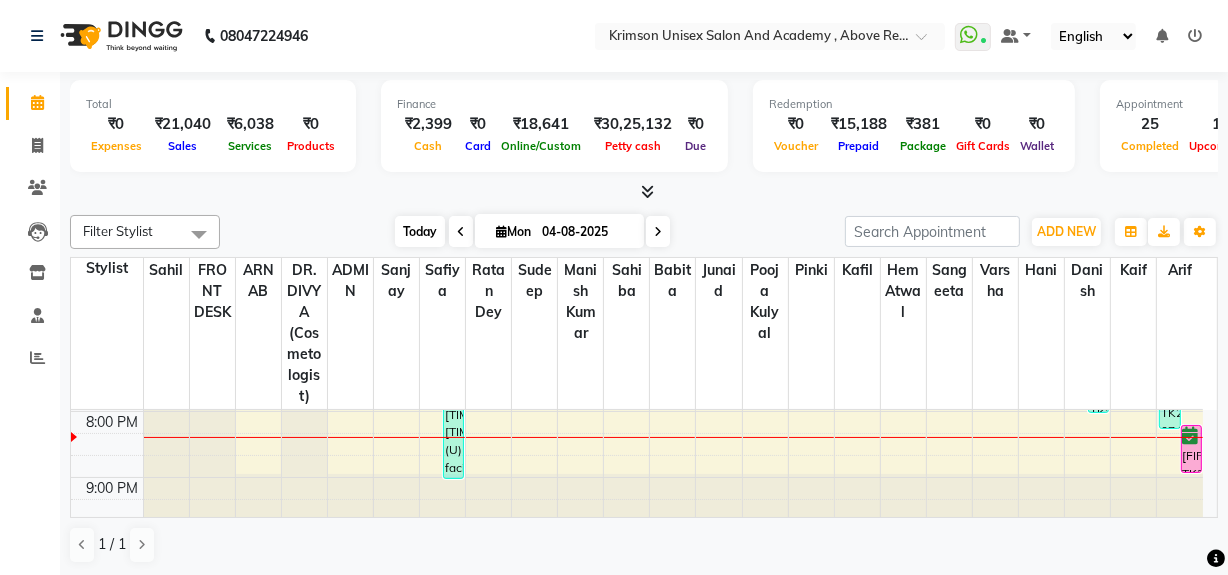 click on "Today" at bounding box center [420, 231] 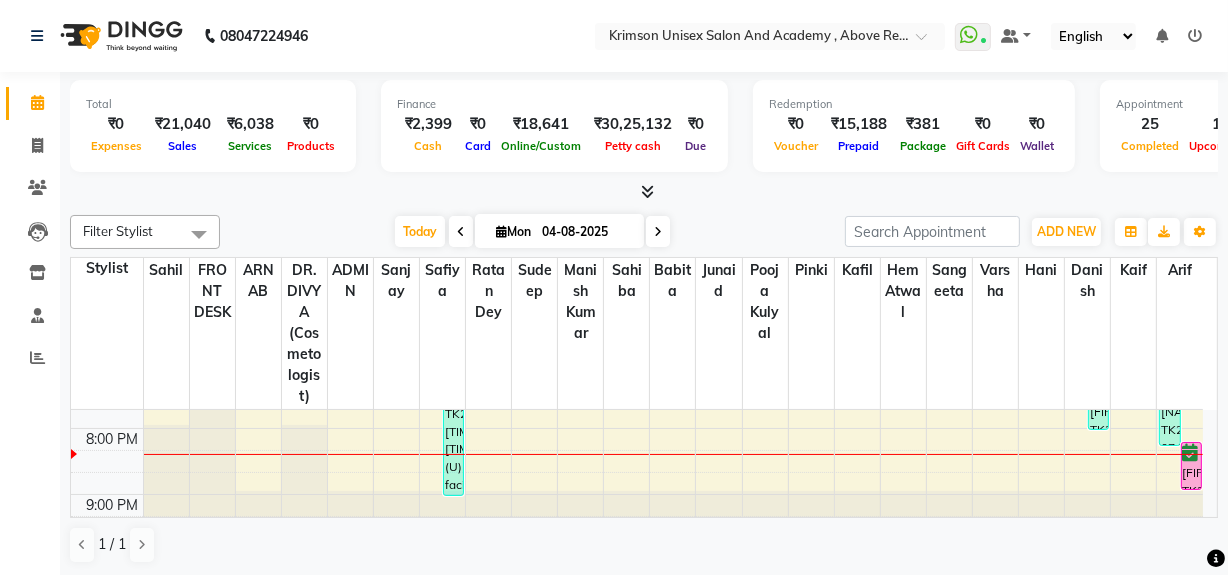scroll, scrollTop: 839, scrollLeft: 0, axis: vertical 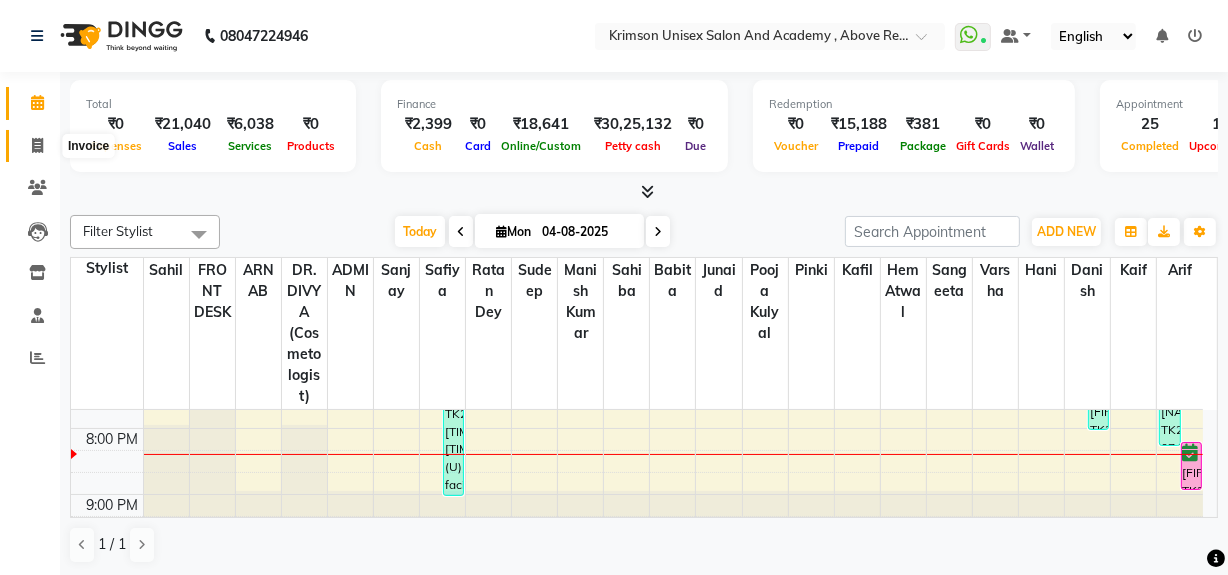 click 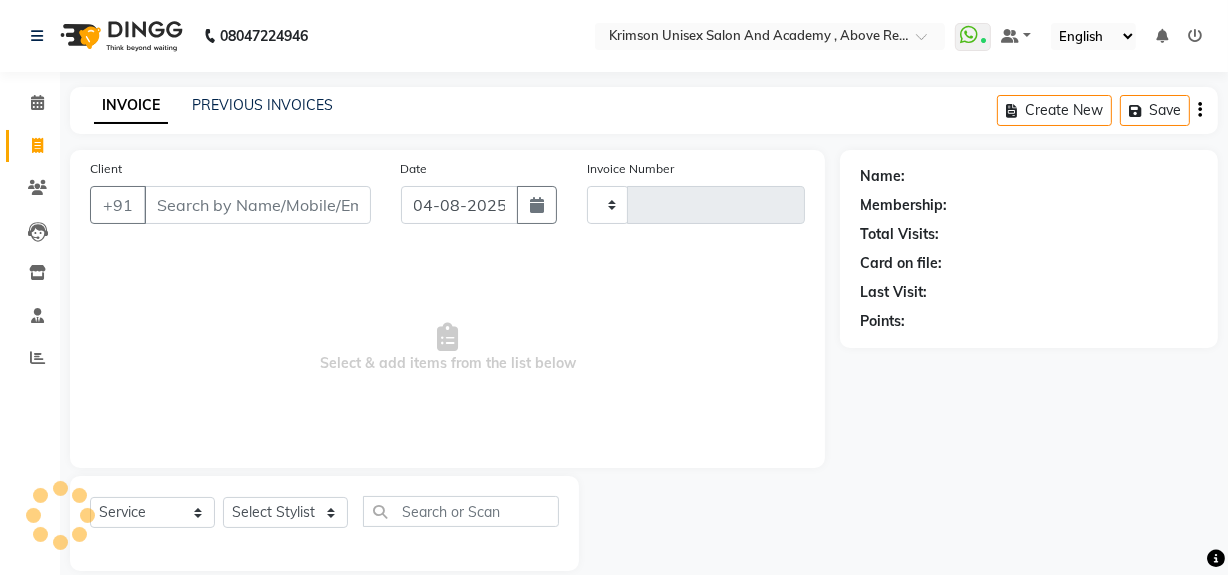 type on "3463" 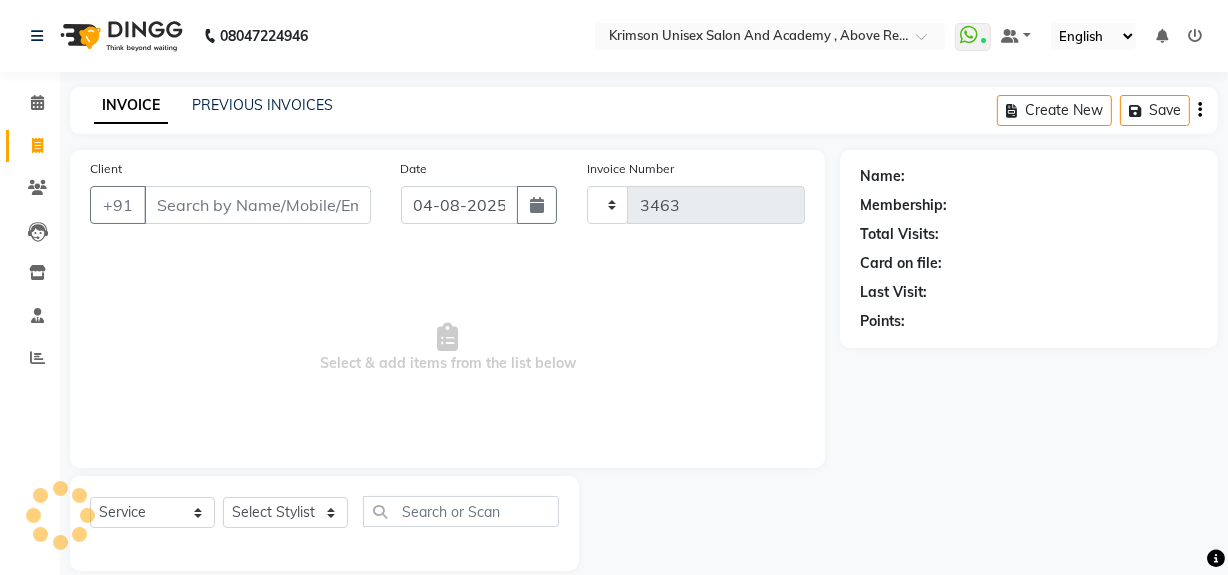 select on "5853" 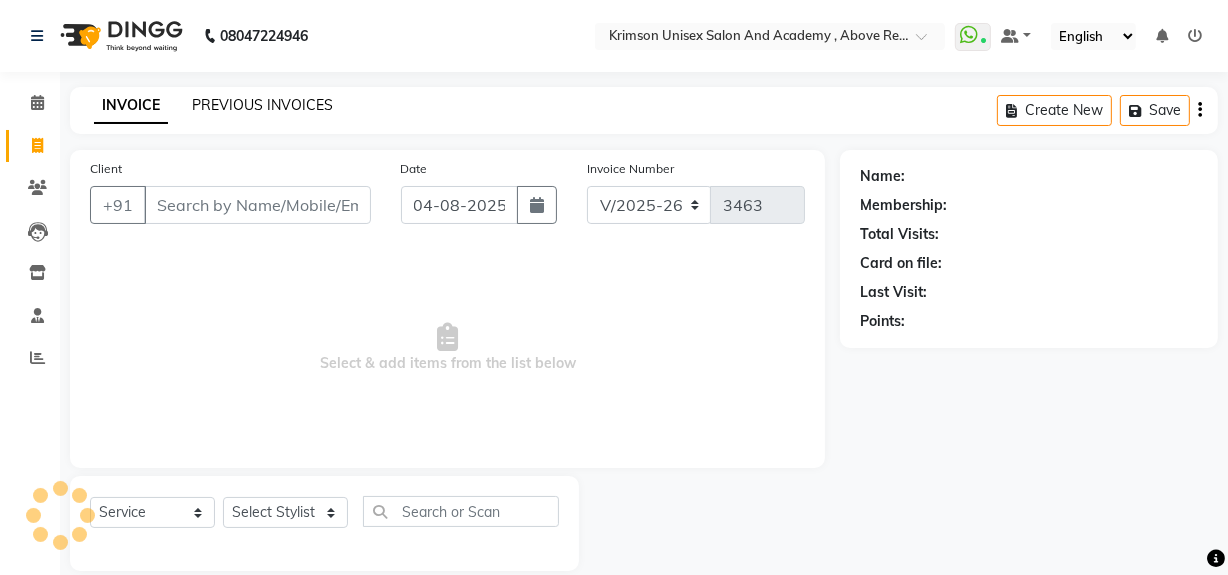 click on "PREVIOUS INVOICES" 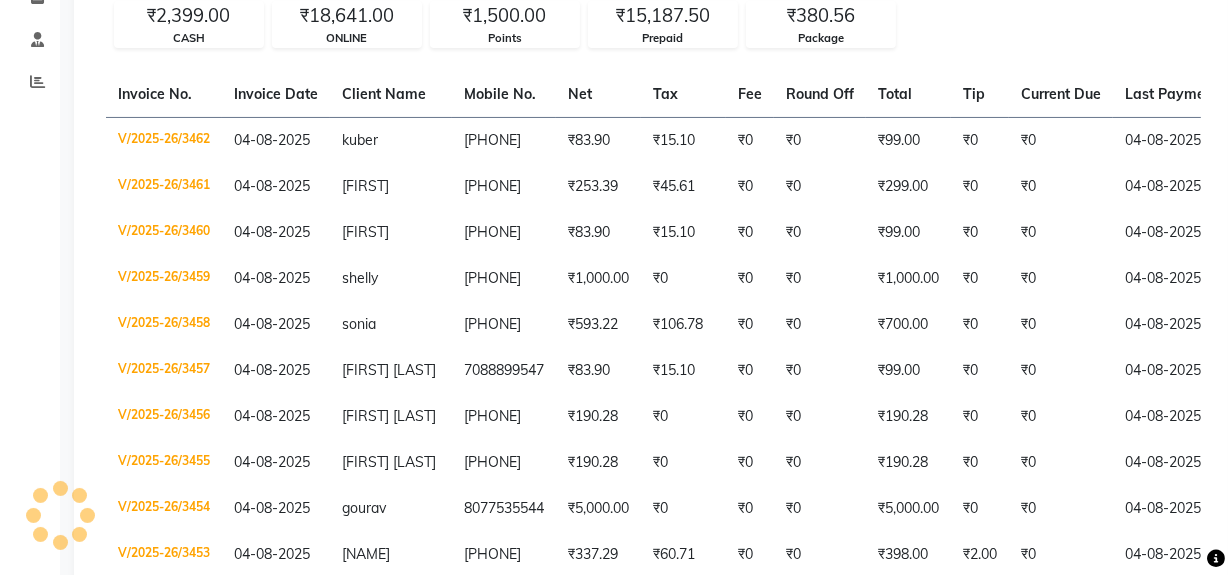 scroll, scrollTop: 0, scrollLeft: 0, axis: both 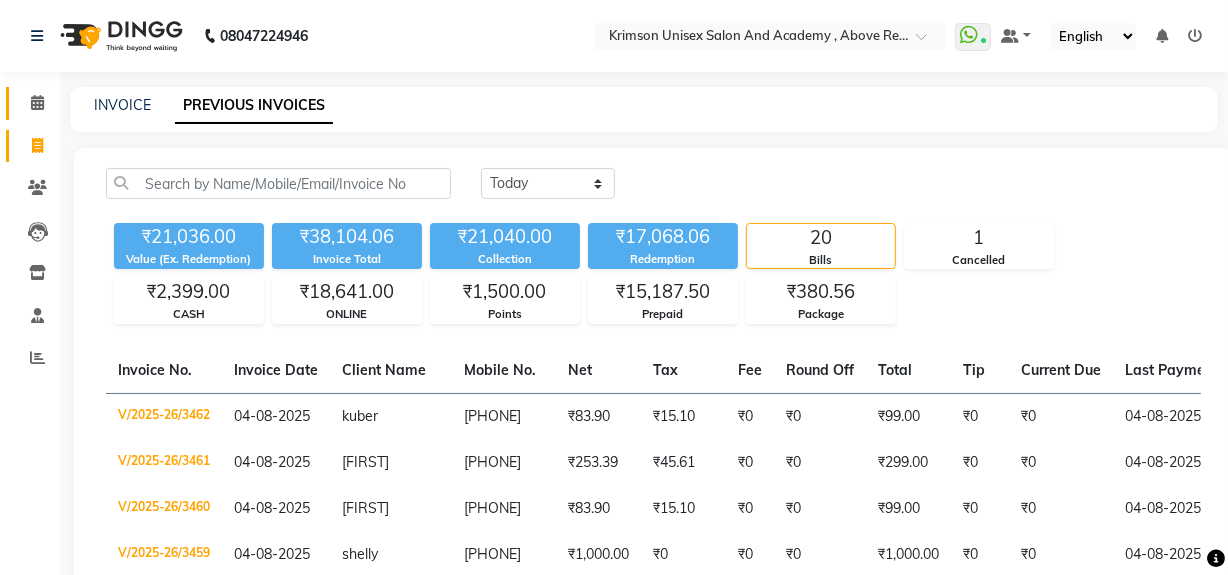 click 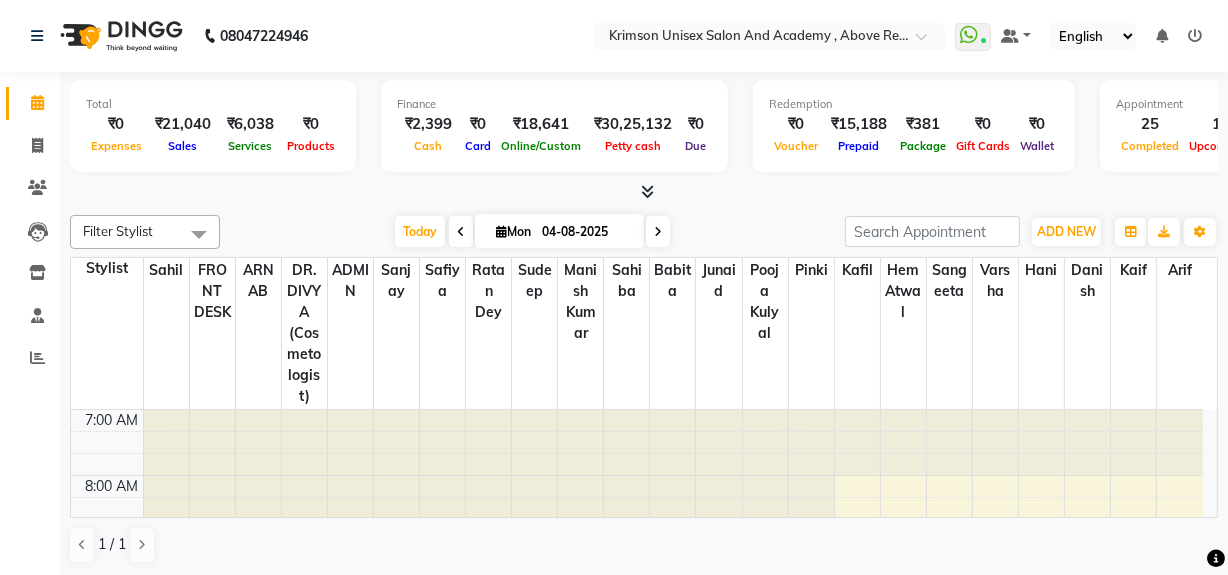 scroll, scrollTop: 0, scrollLeft: 0, axis: both 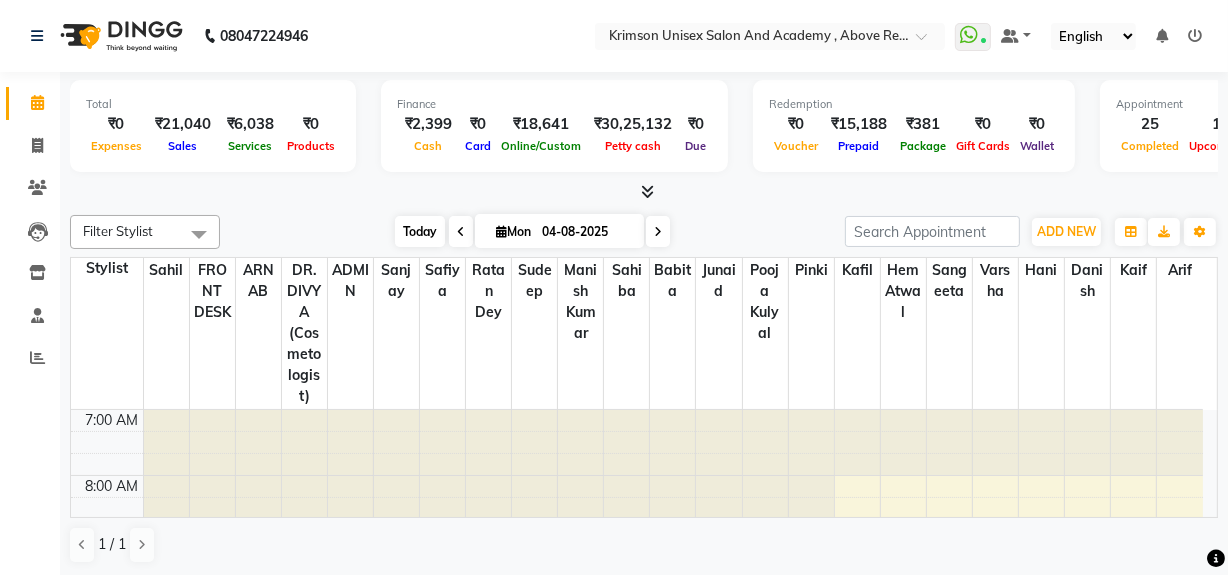 click on "Today" at bounding box center (420, 231) 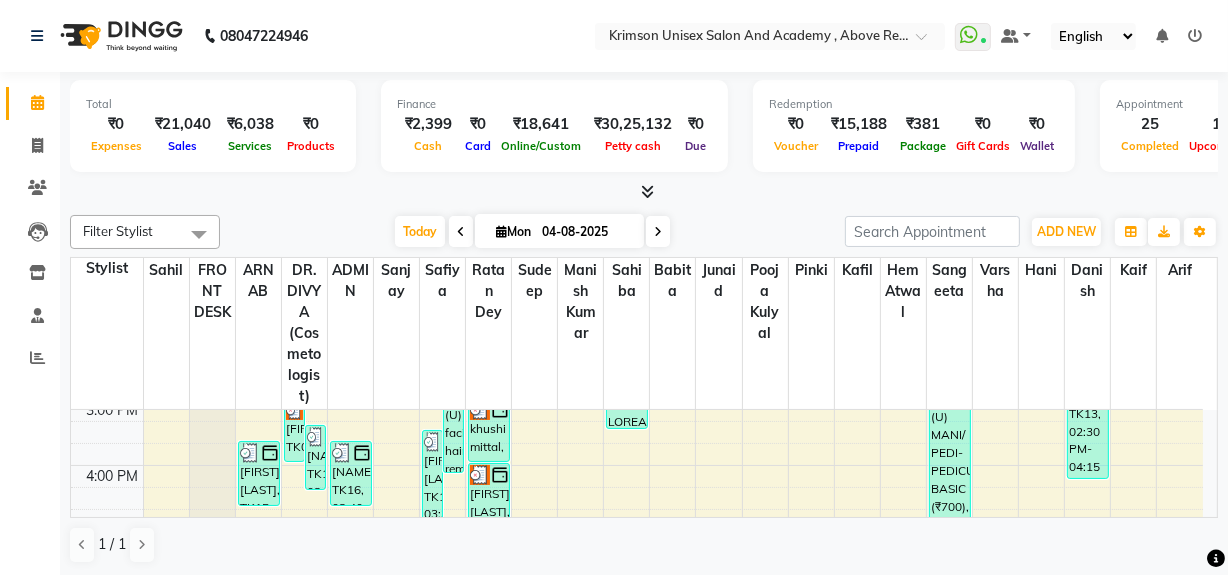 scroll, scrollTop: 553, scrollLeft: 0, axis: vertical 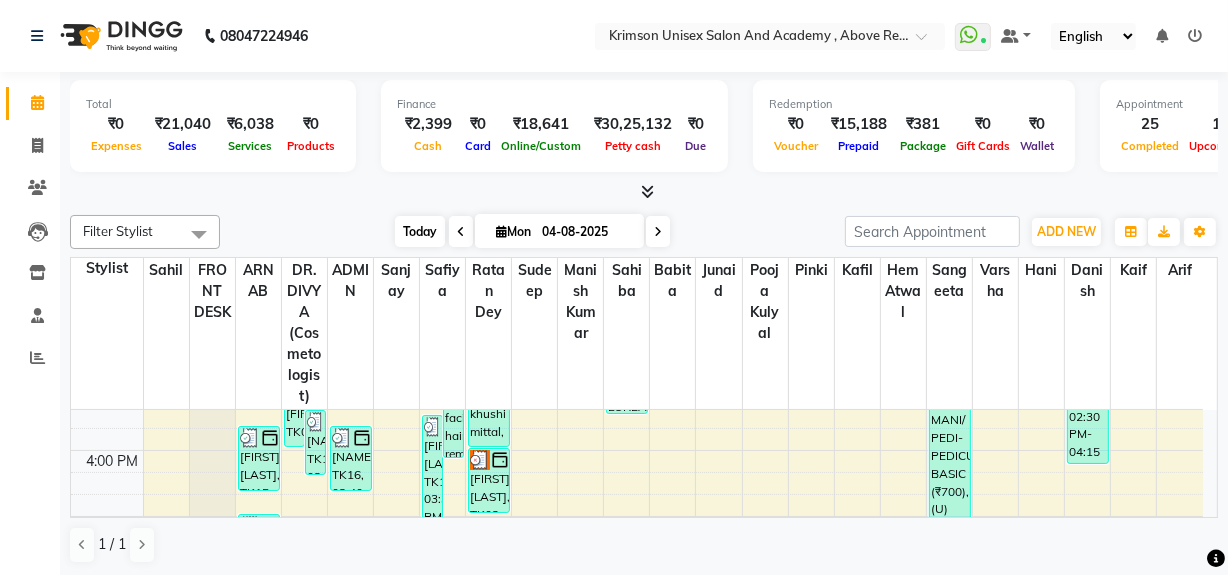 click on "Today" at bounding box center (420, 231) 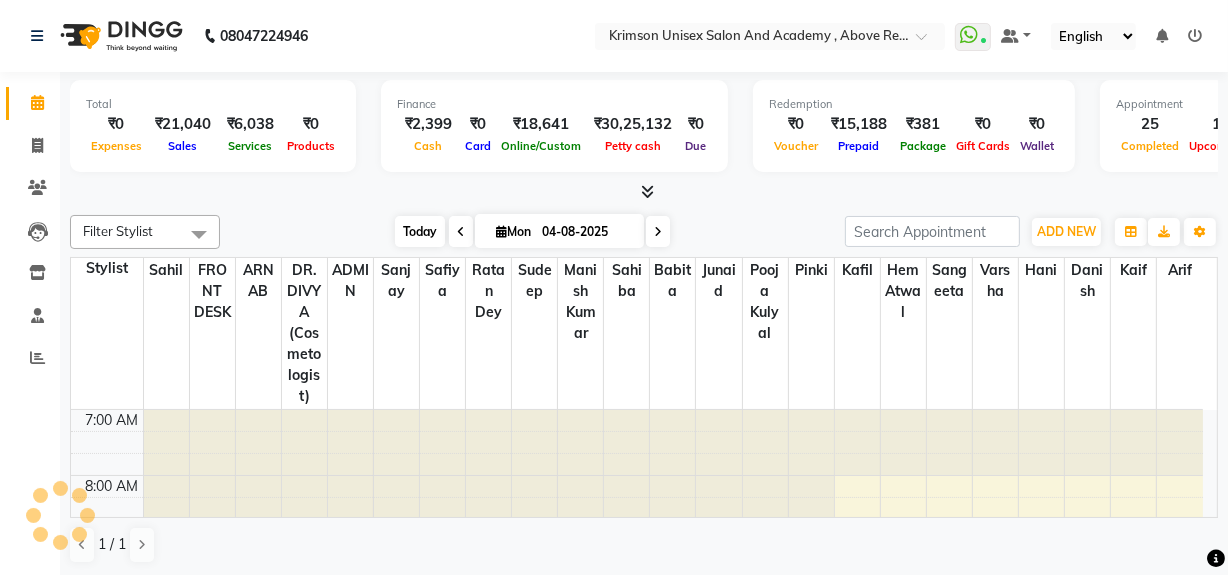 scroll, scrollTop: 856, scrollLeft: 0, axis: vertical 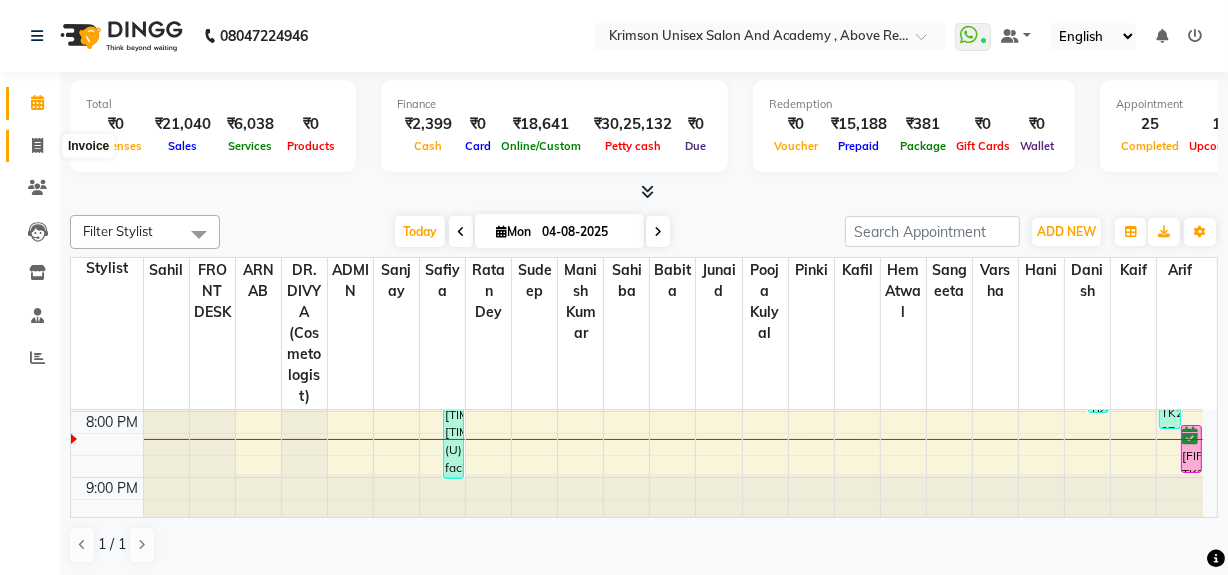 click 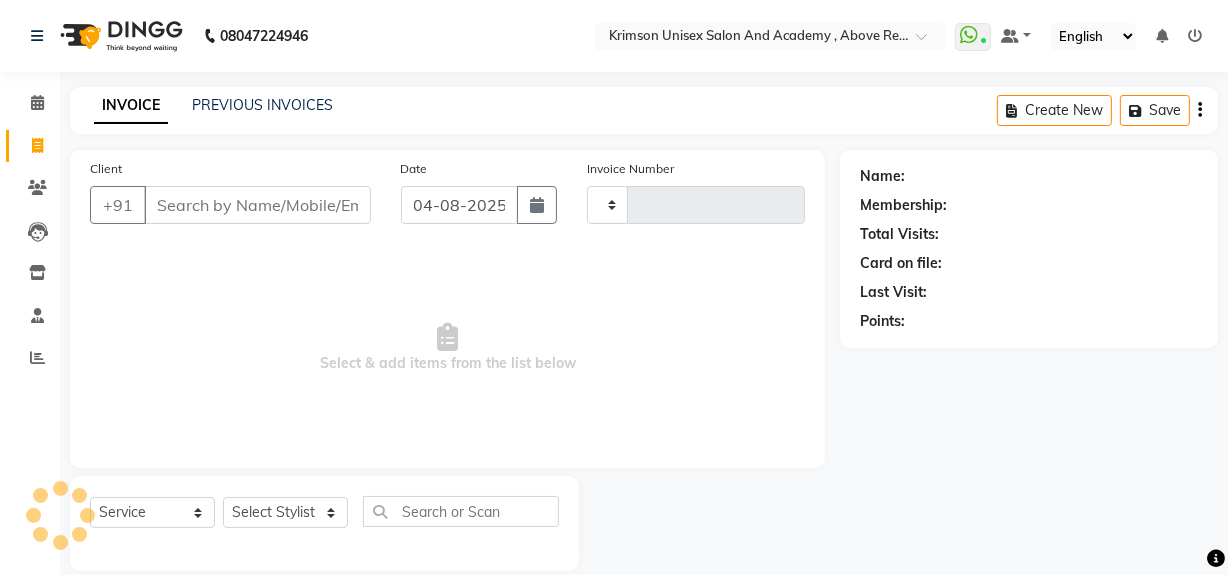 type on "3463" 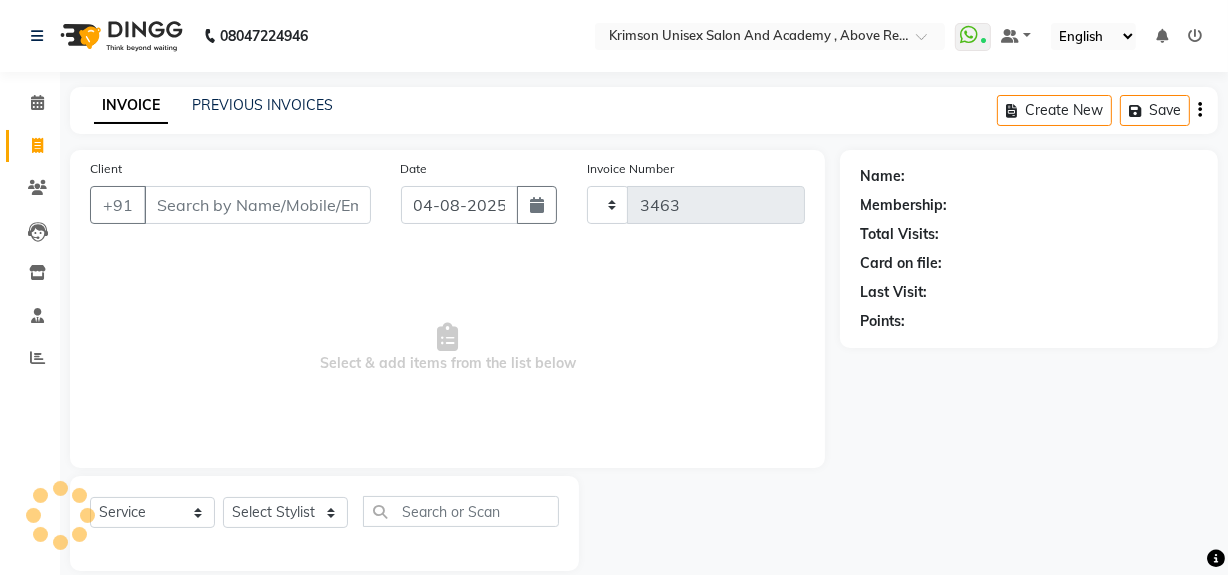 select on "5853" 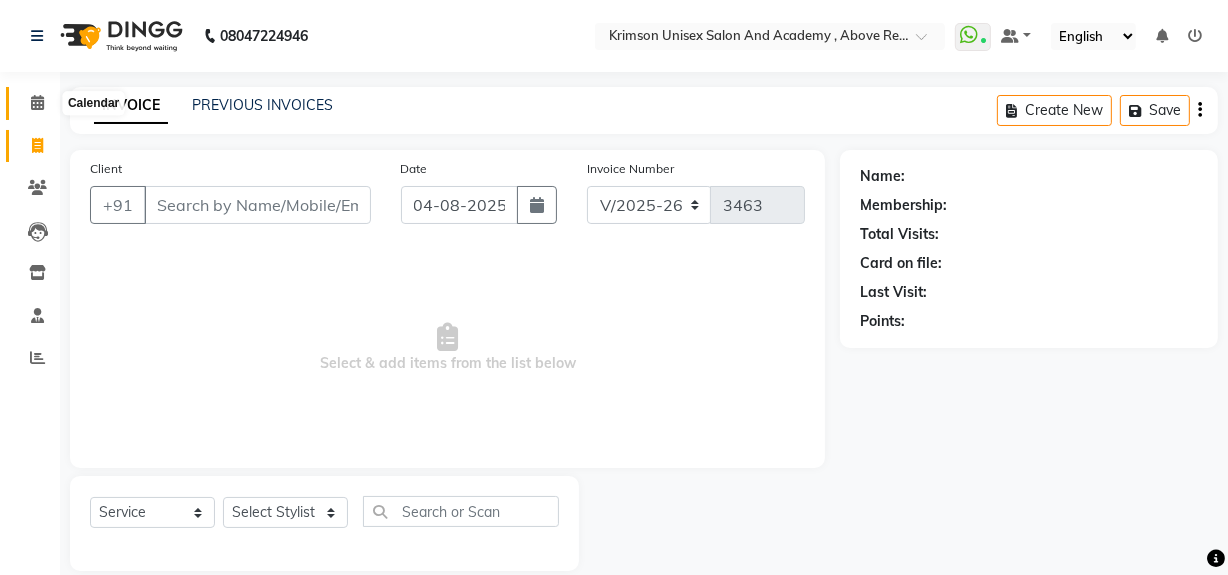 click 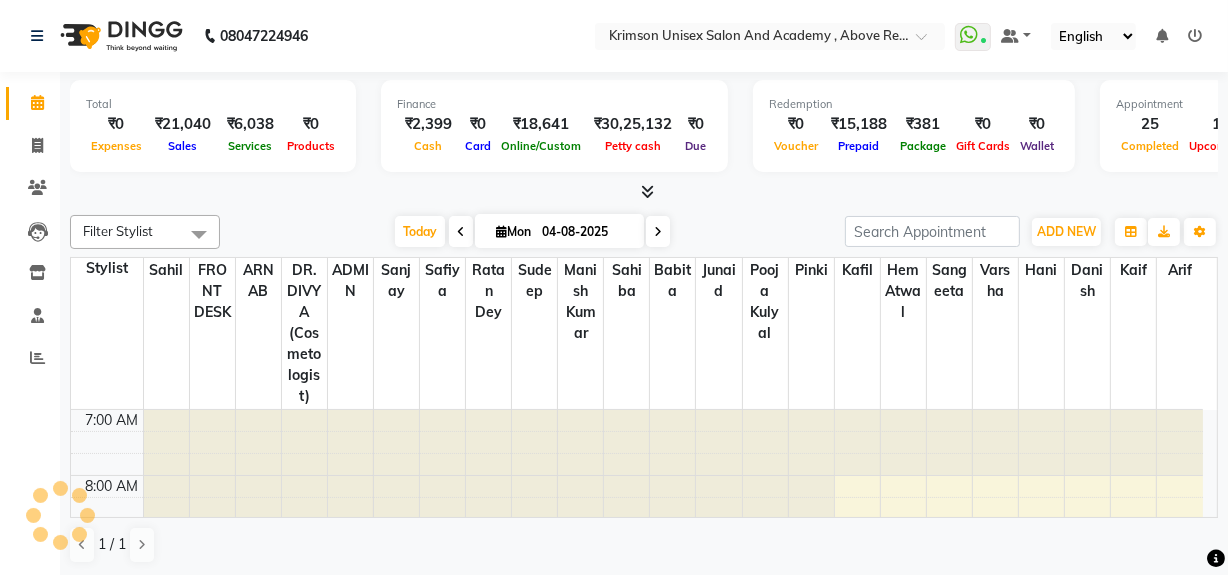scroll, scrollTop: 0, scrollLeft: 0, axis: both 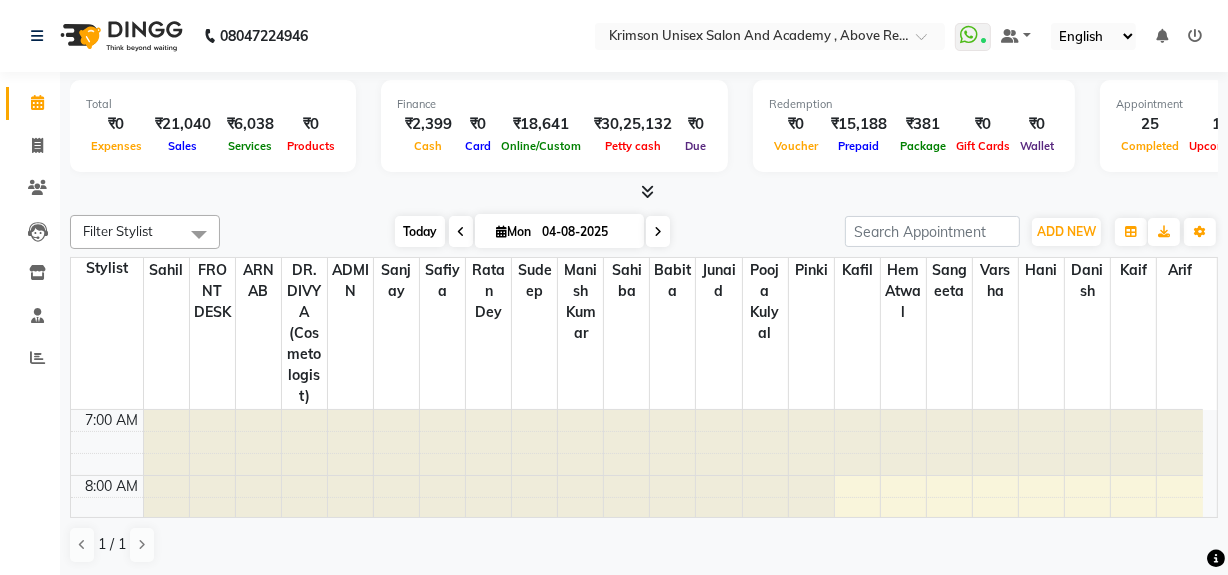 click on "Today" at bounding box center [420, 231] 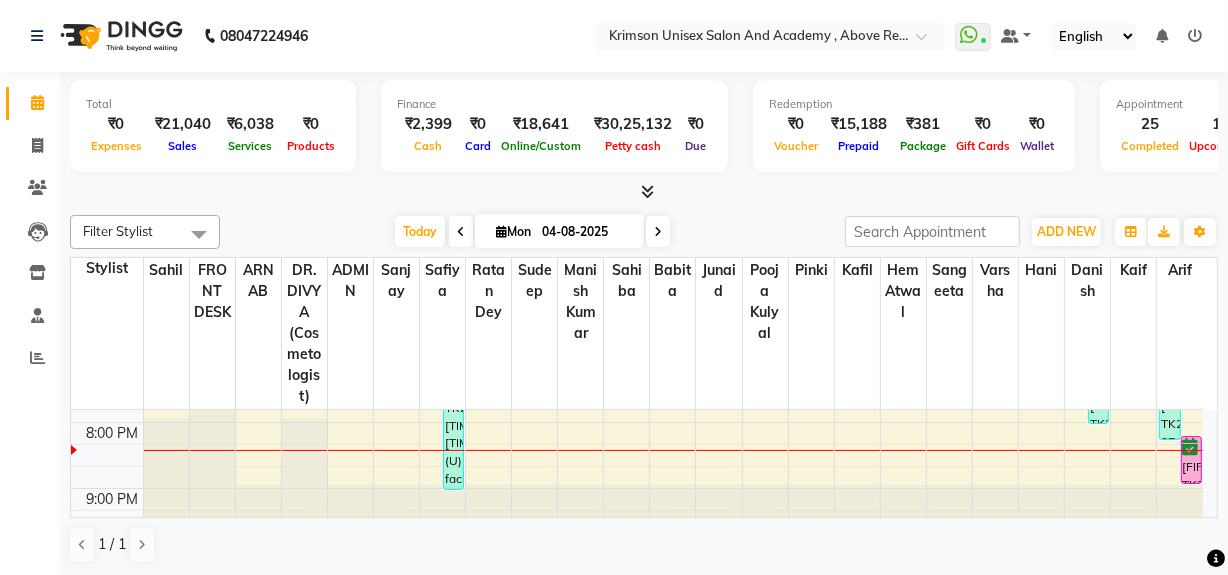 scroll, scrollTop: 844, scrollLeft: 0, axis: vertical 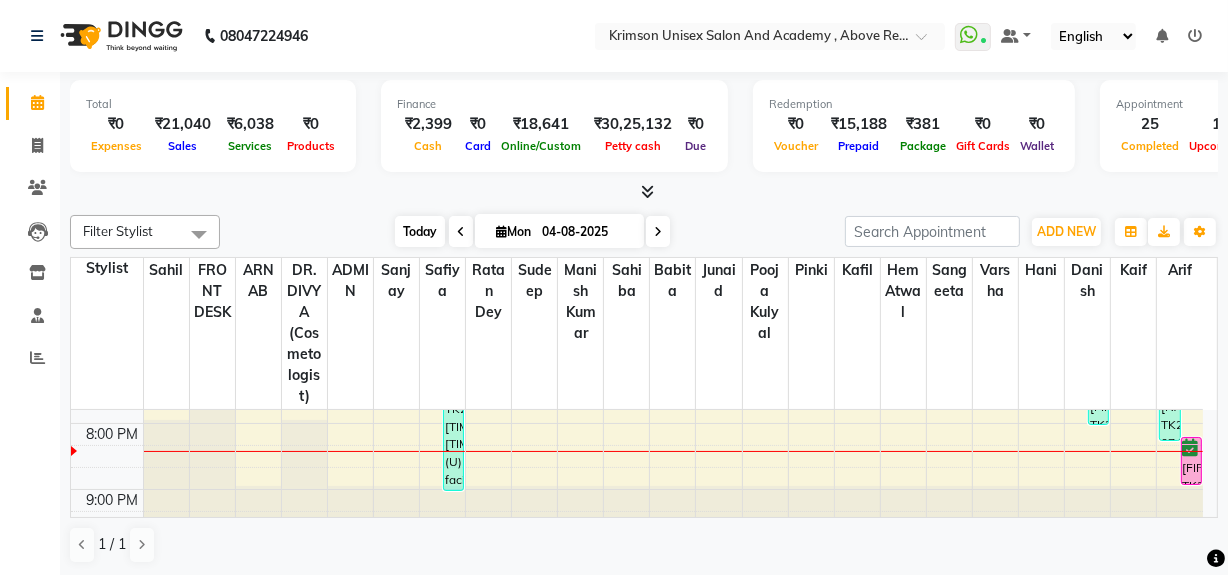 click on "Today" at bounding box center (420, 231) 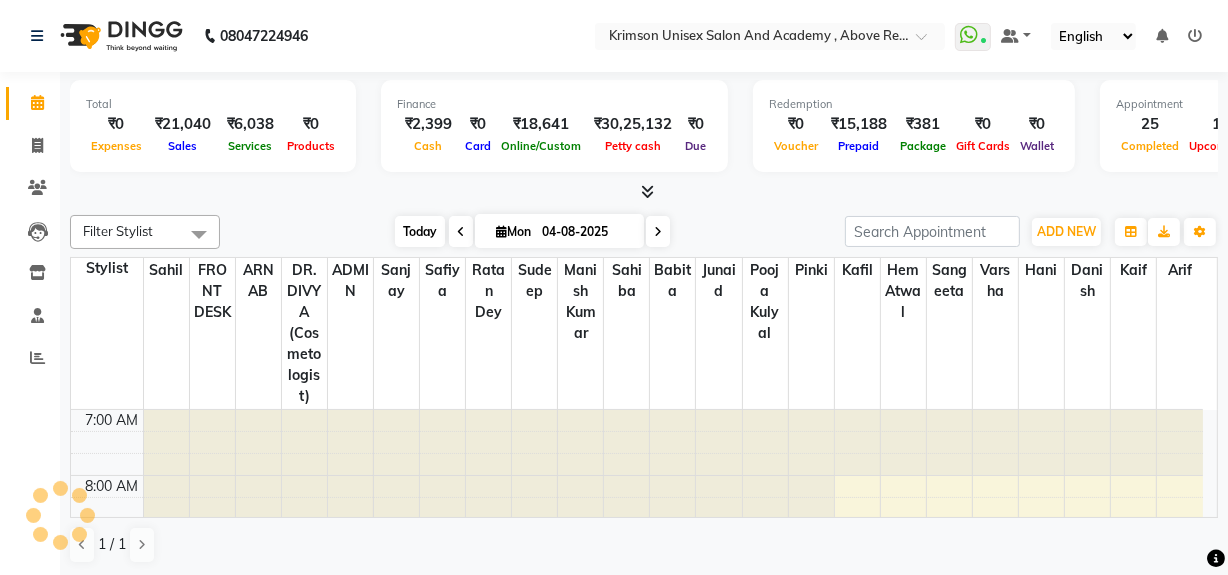 scroll, scrollTop: 856, scrollLeft: 0, axis: vertical 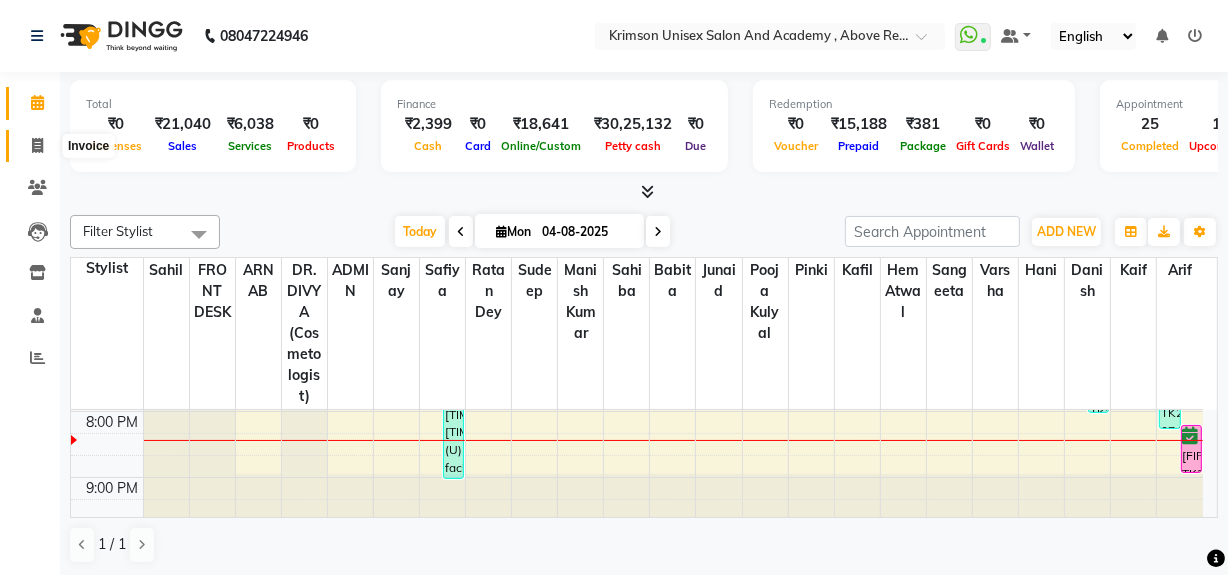 click 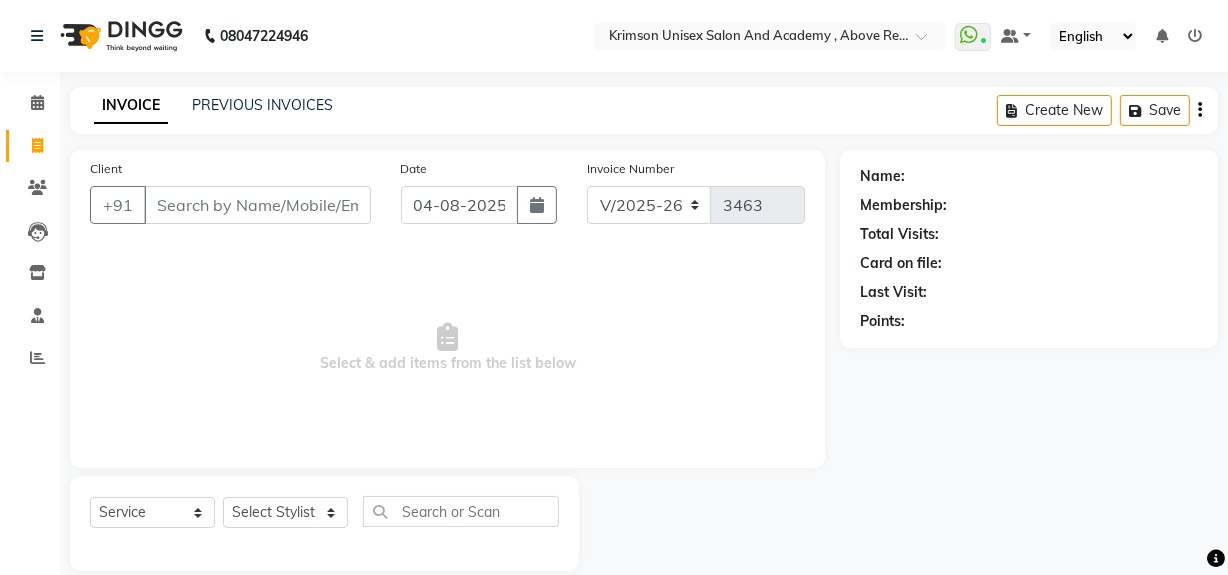 click on "Client" at bounding box center [257, 205] 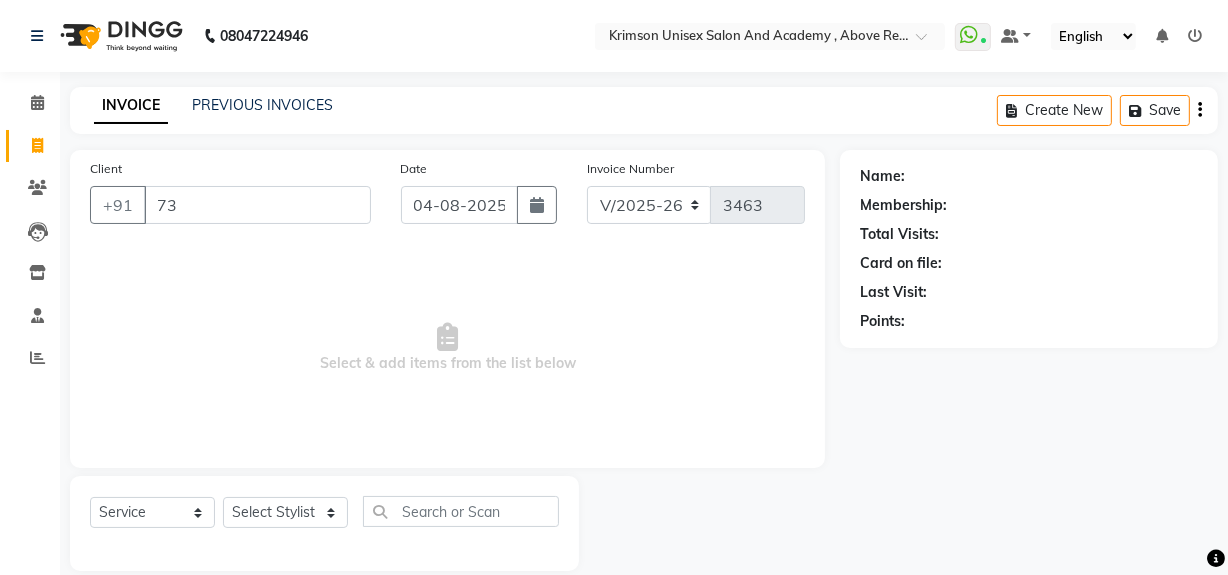 click on "73" at bounding box center [257, 205] 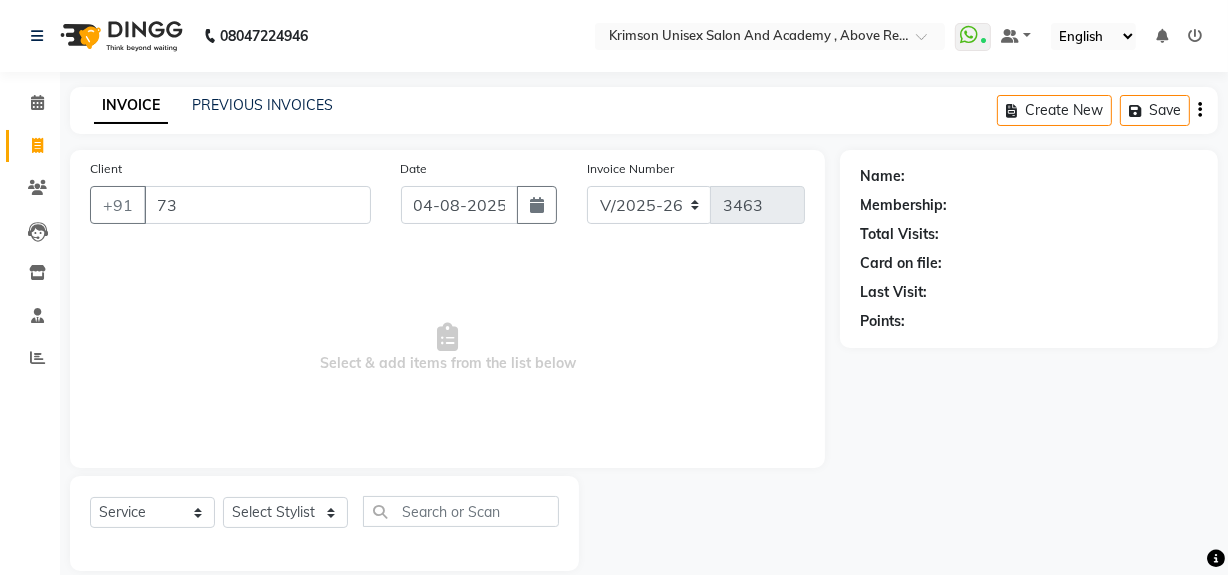 click on "Select & add items from the list below" at bounding box center (447, 348) 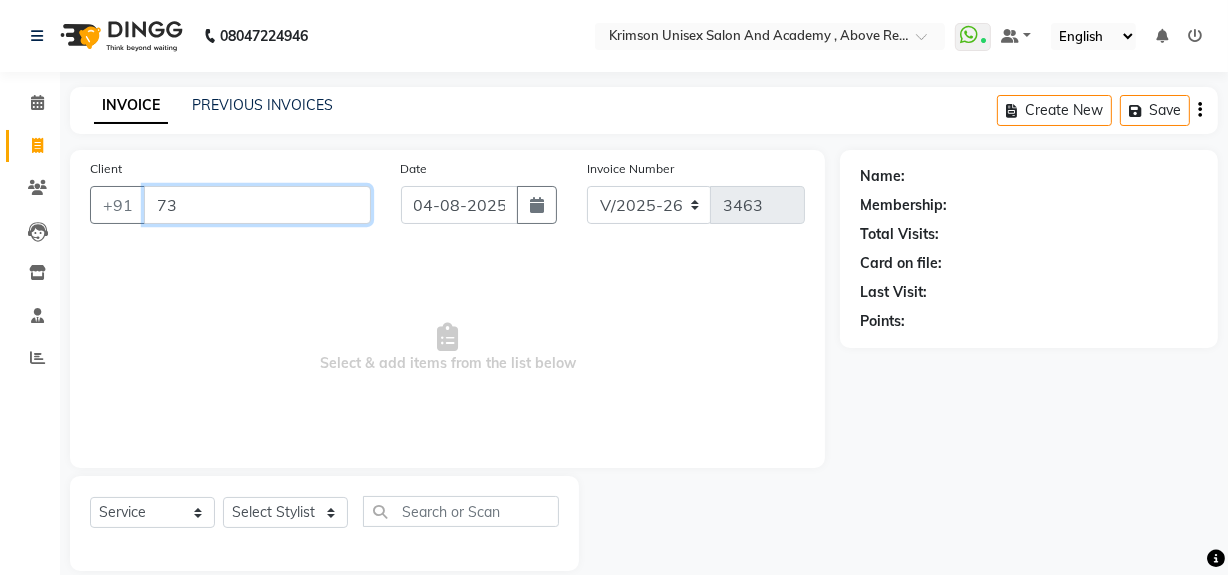 click on "73" at bounding box center [257, 205] 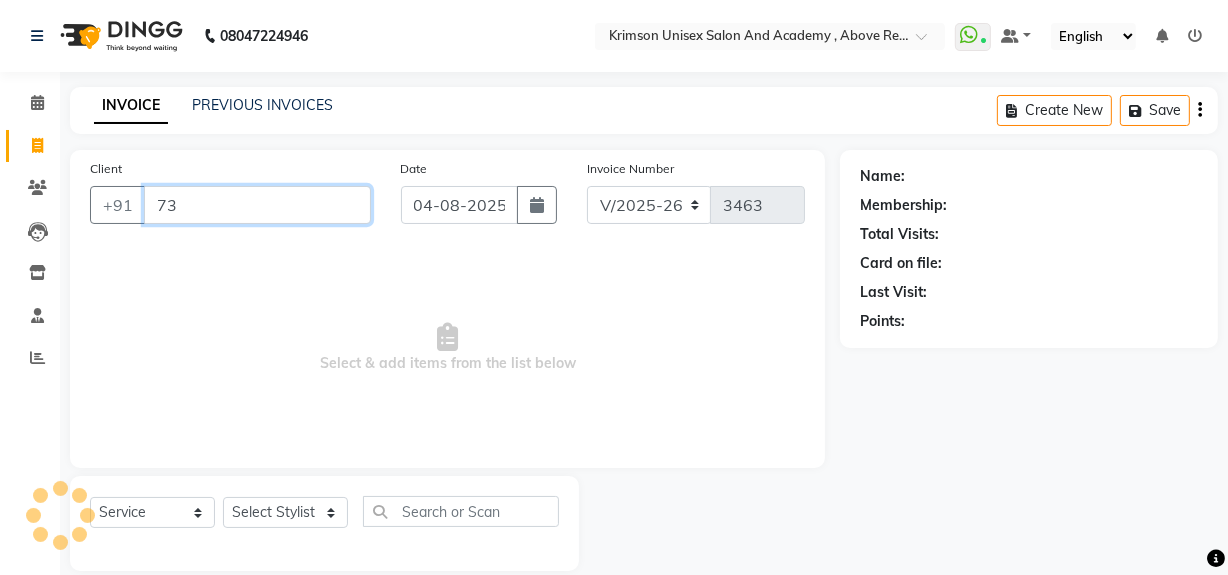 click on "73" at bounding box center [257, 205] 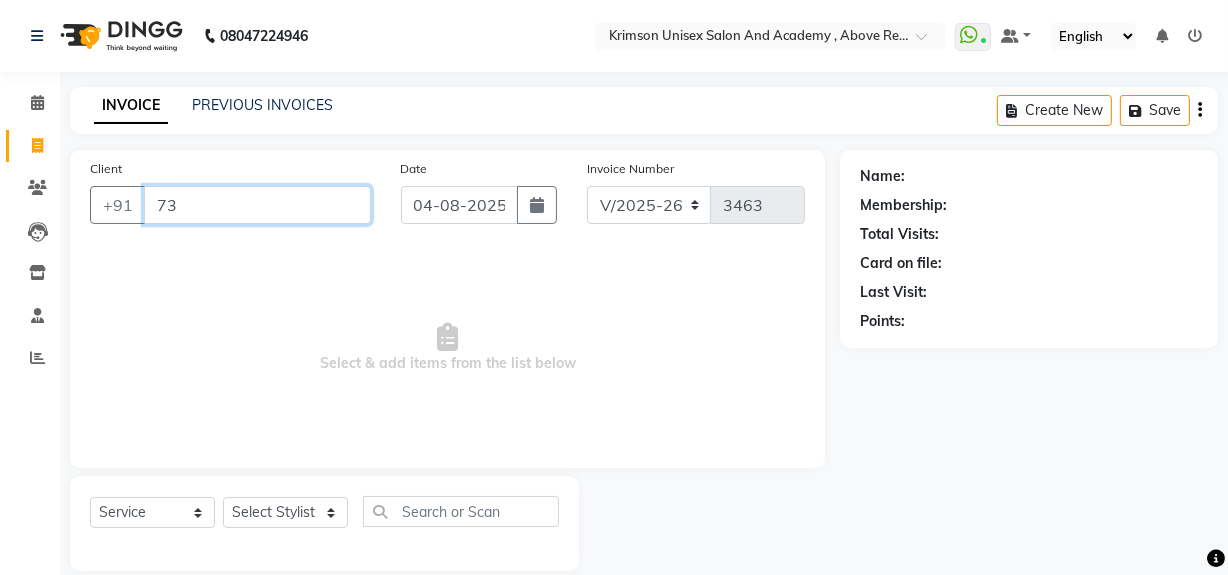 click on "73" at bounding box center (257, 205) 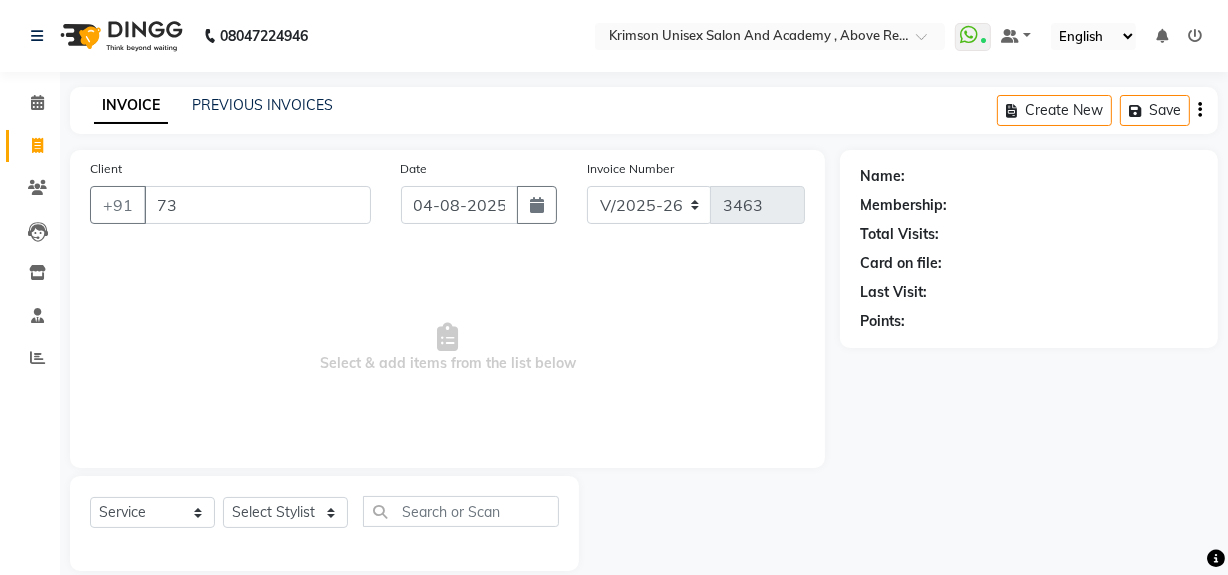 click on "Select & add items from the list below" at bounding box center (447, 348) 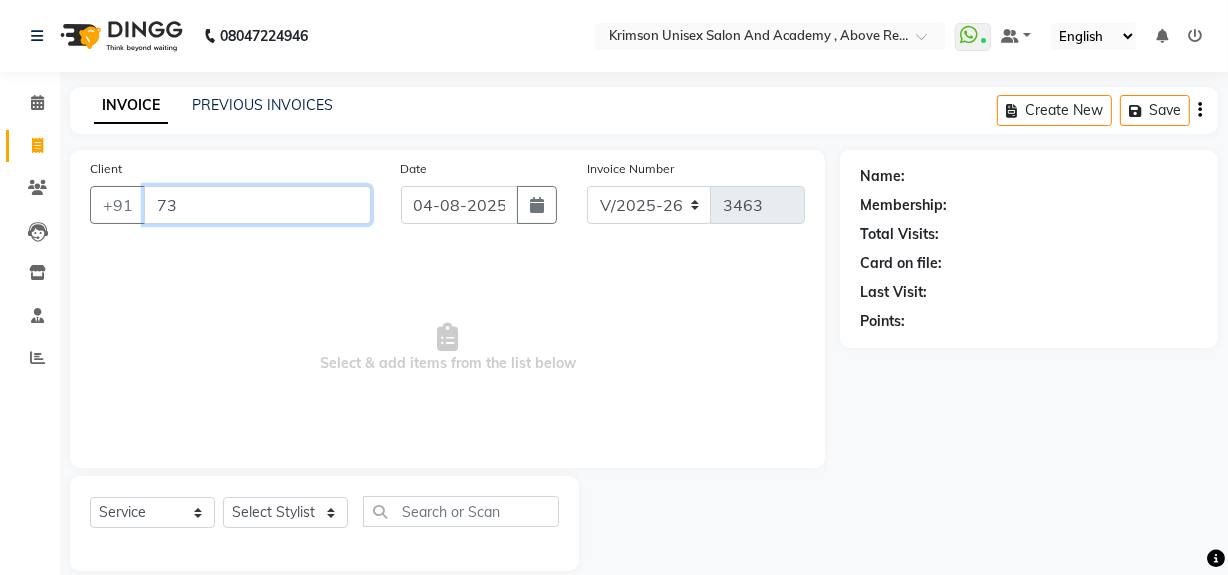 click on "73" at bounding box center (257, 205) 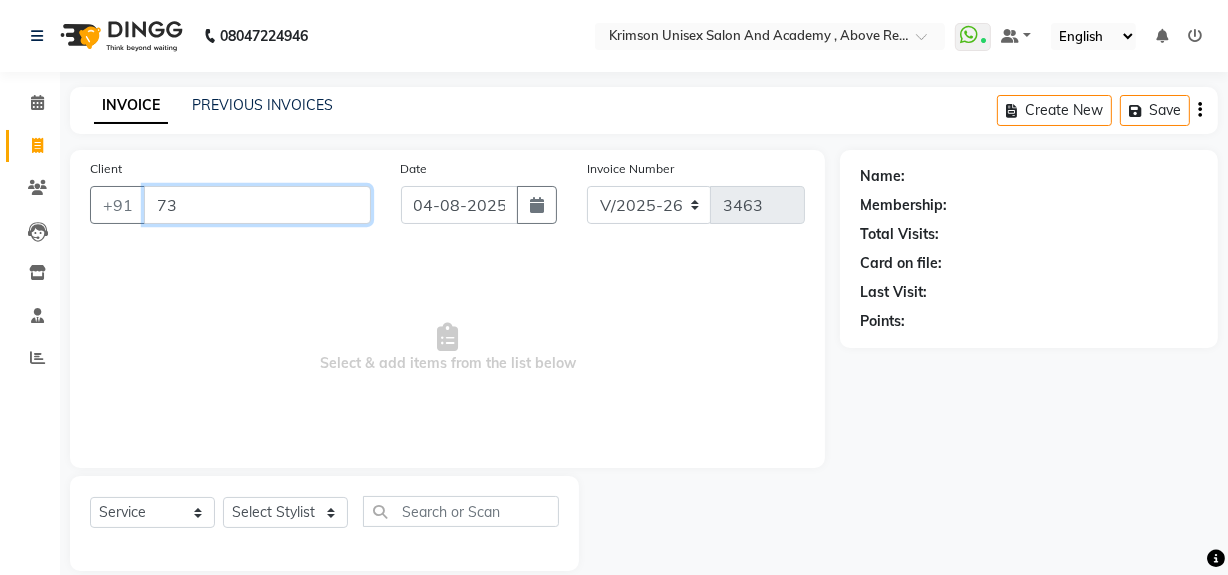 click on "73" at bounding box center [257, 205] 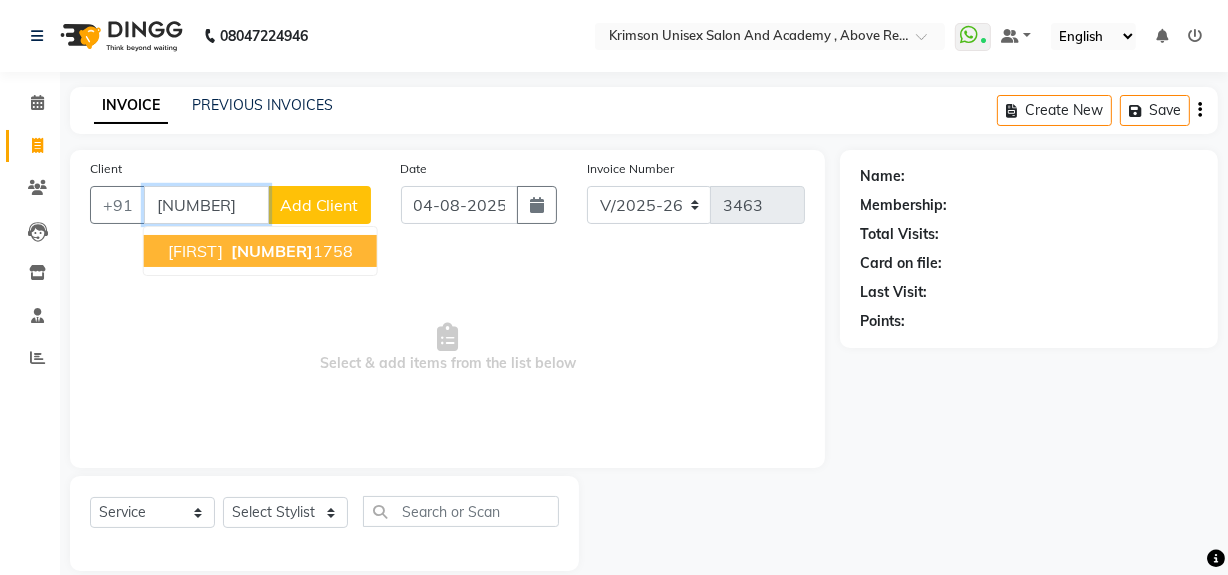 click on "[NUMBER] [NUMBER]" at bounding box center [290, 251] 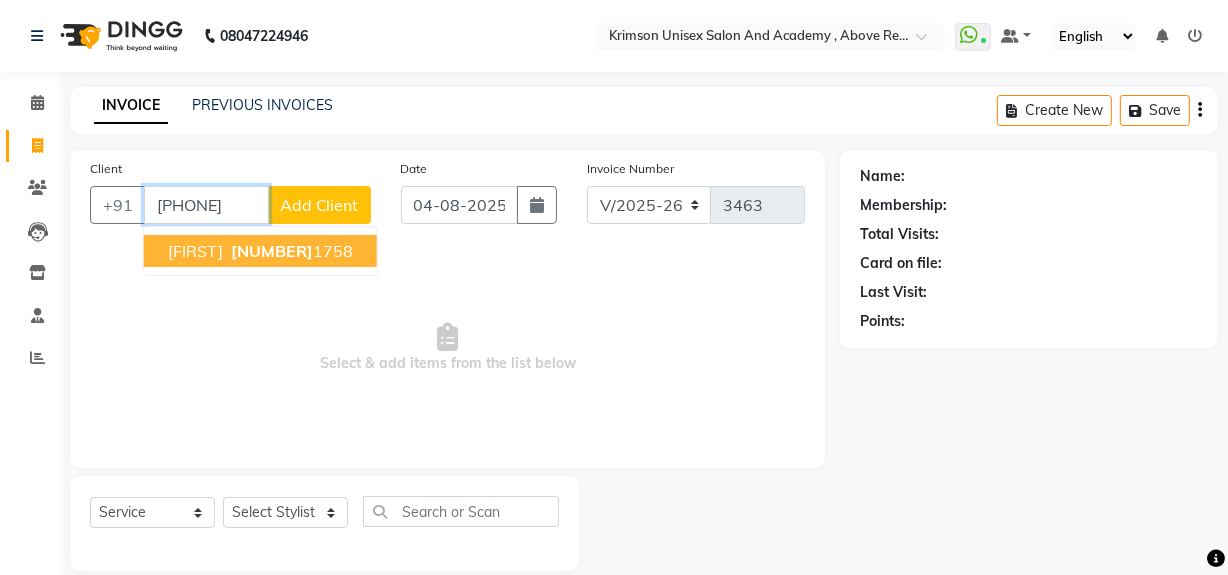 type on "[PHONE]" 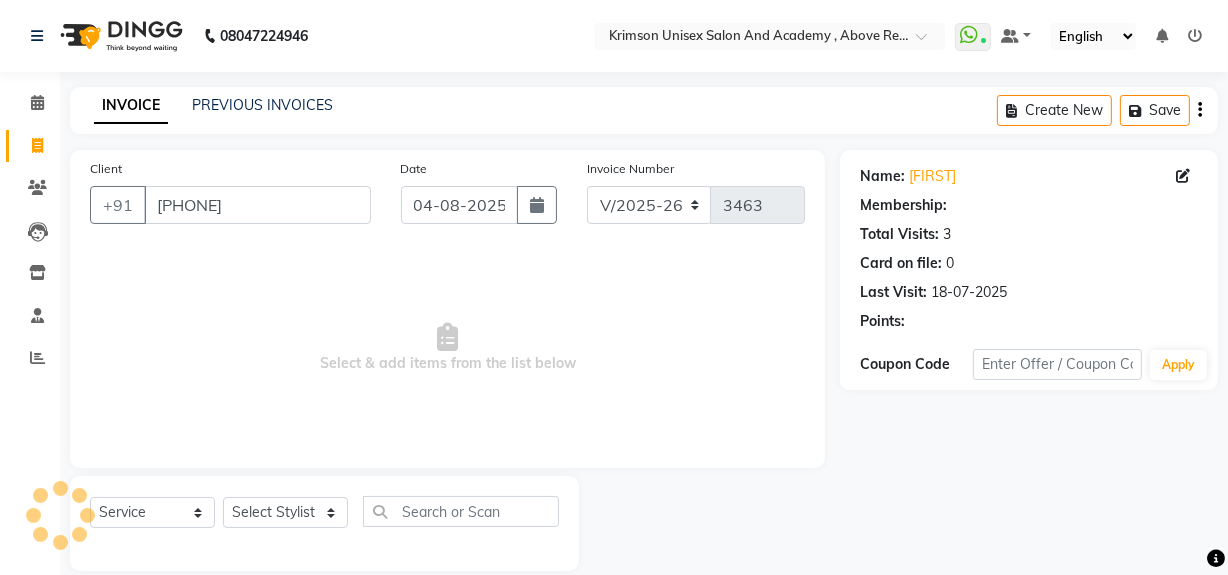 select on "1: Object" 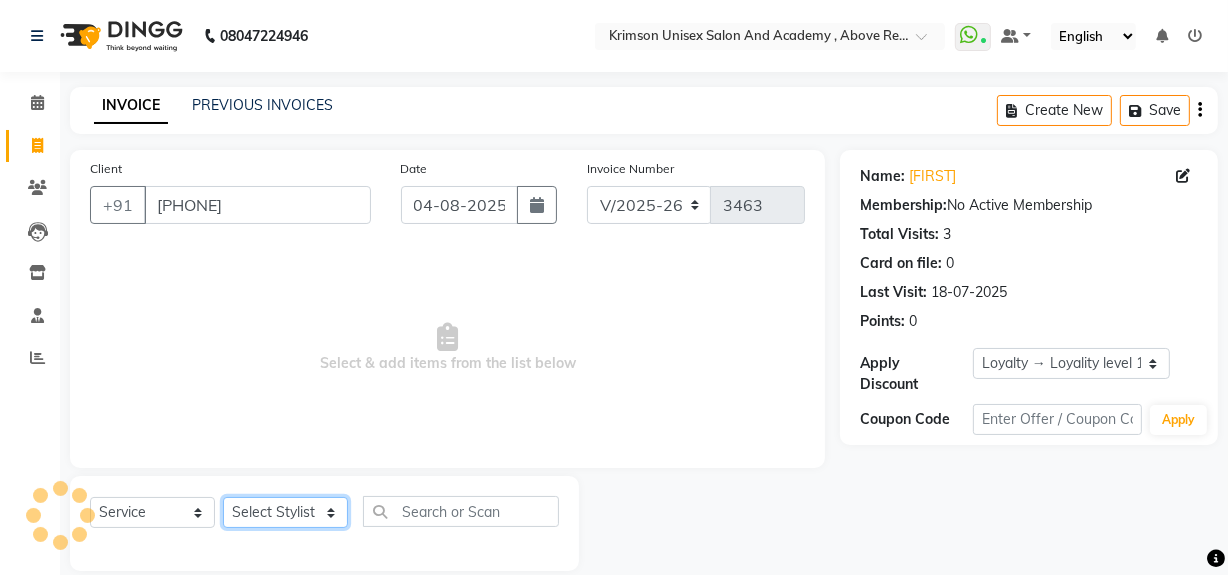 click on "Select Stylist ADMIN [FIRST] [LAST] [FIRST] [FIRST] DR. [FIRST] ([OCCUPATION]) FRONT DESK [FIRST] [FIRST] [LAST] [FIRST]  [FIRST] [FIRST] [FIRST] [FIRST] [FIRST] [FIRST] [FIRST] [FIRST] [FIRST] [FIRST] [FIRST] [FIRST]" 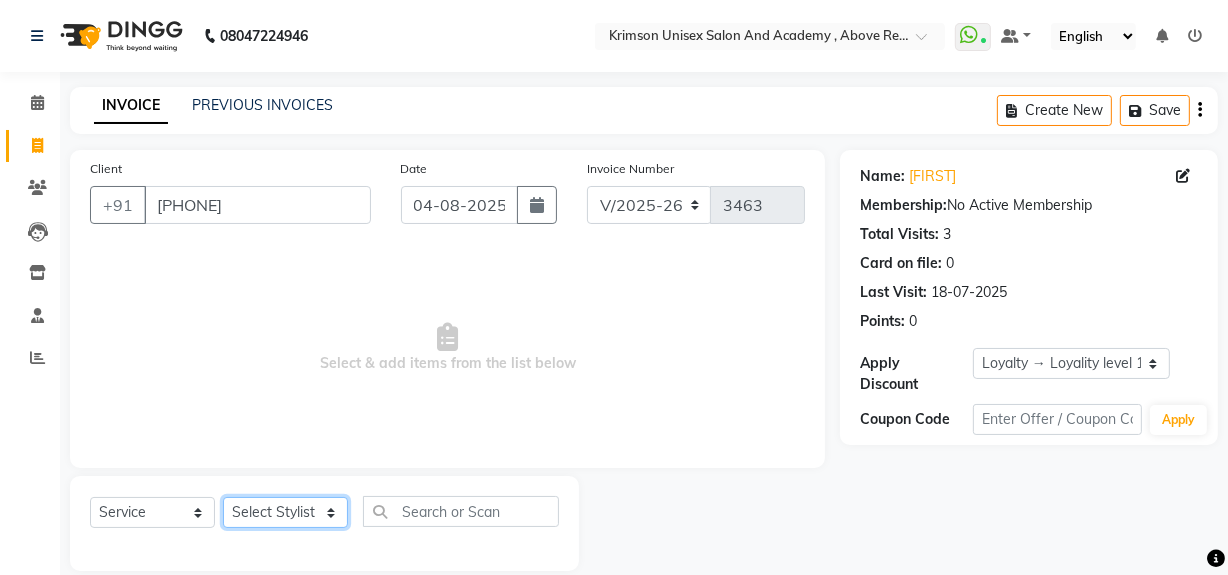 scroll, scrollTop: 26, scrollLeft: 0, axis: vertical 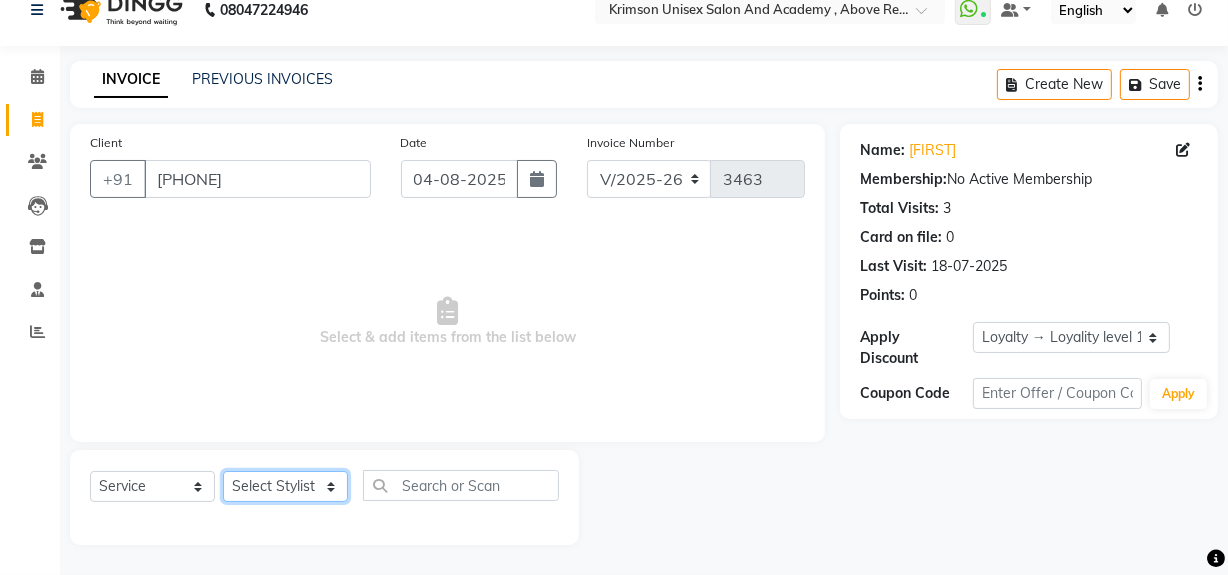 select on "52211" 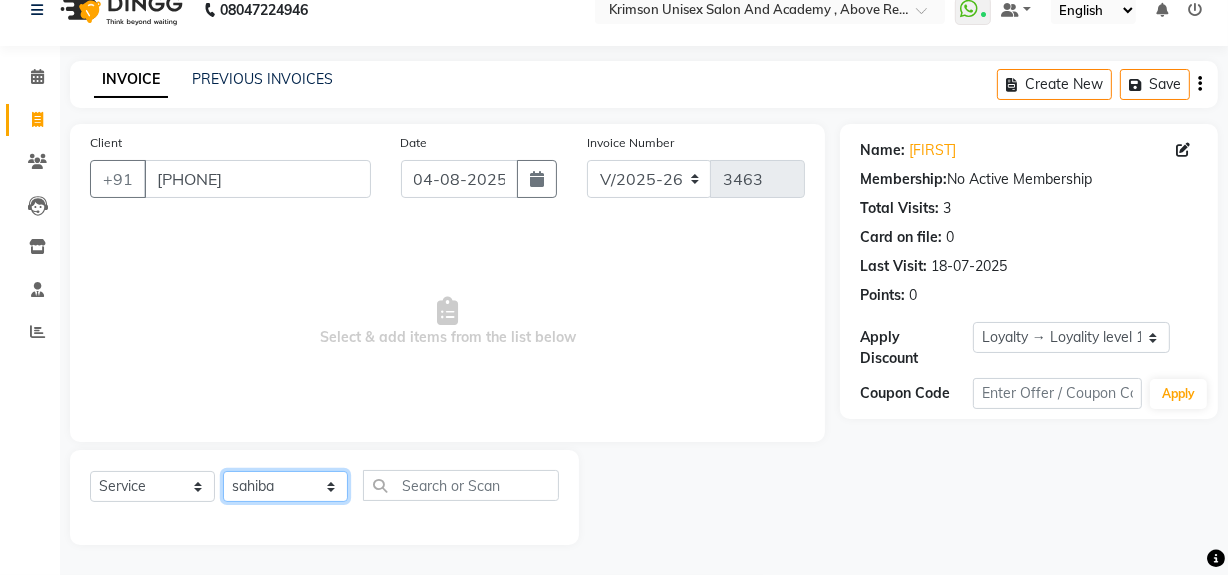 click on "Select Stylist ADMIN [FIRST] [LAST] [FIRST] [FIRST] DR. [FIRST] ([OCCUPATION]) FRONT DESK [FIRST] [FIRST] [LAST] [FIRST]  [FIRST] [FIRST] [FIRST] [FIRST] [FIRST] [FIRST] [FIRST] [FIRST] [FIRST] [FIRST] [FIRST] [FIRST]" 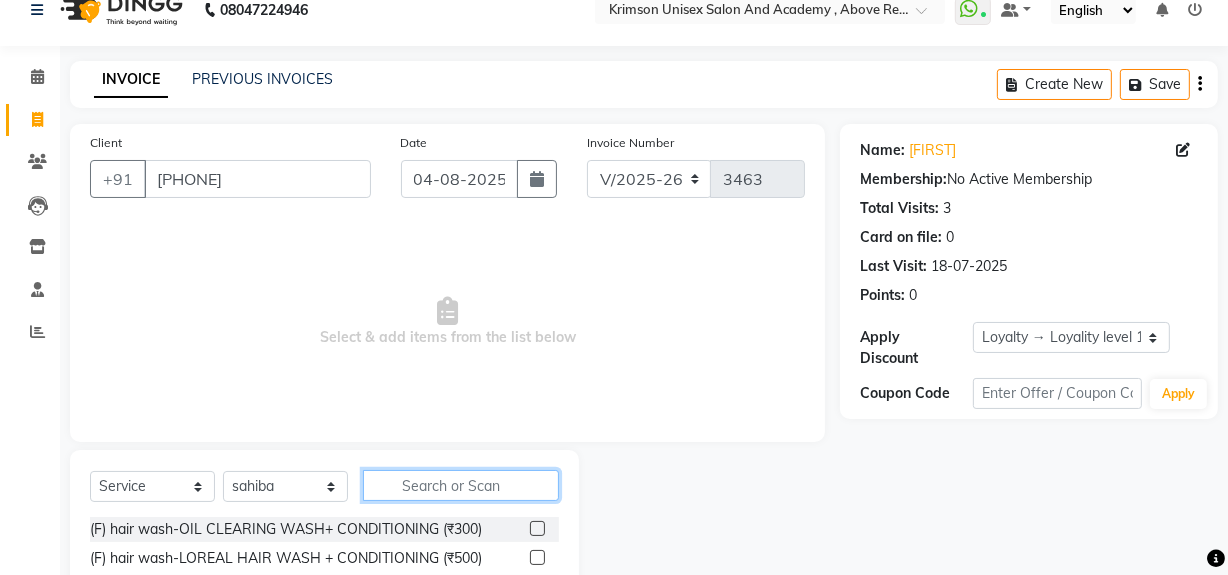 click 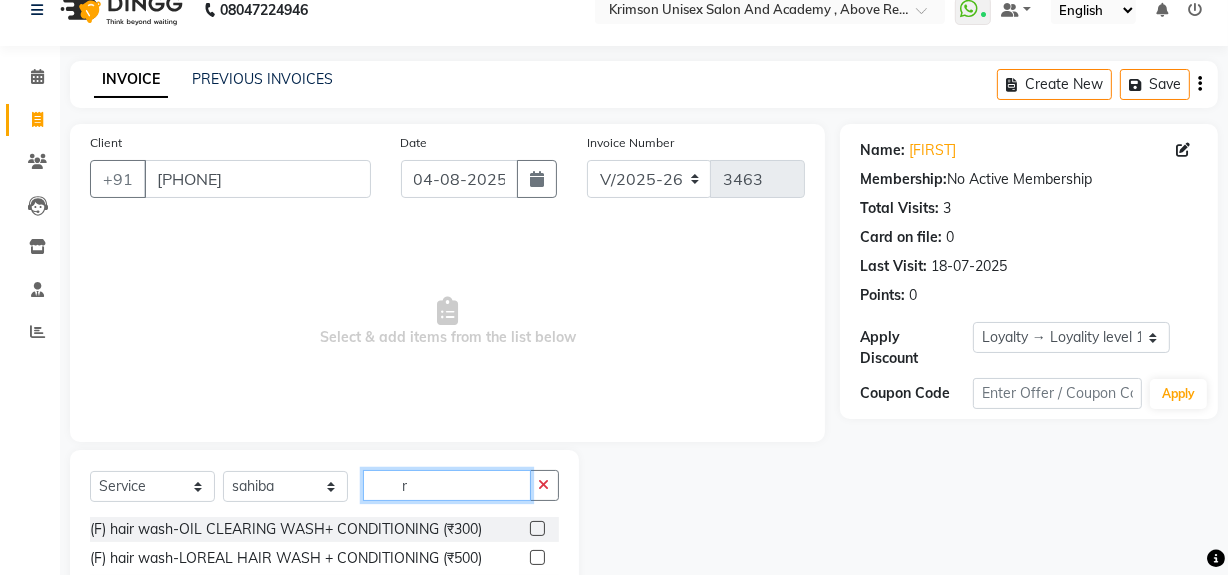 scroll, scrollTop: 226, scrollLeft: 0, axis: vertical 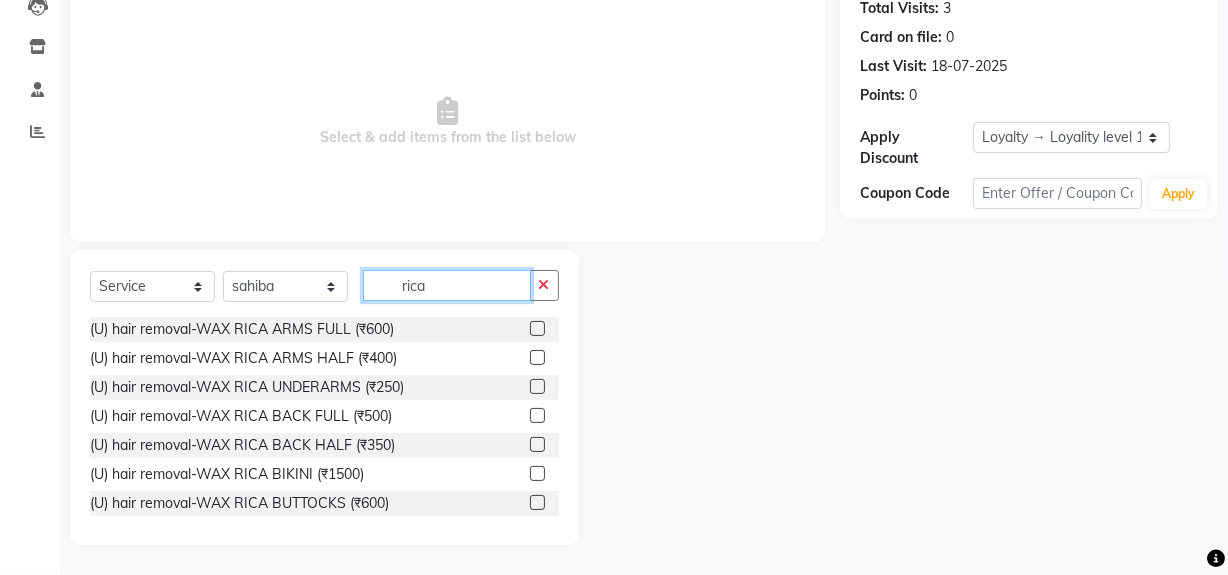 type on "rica" 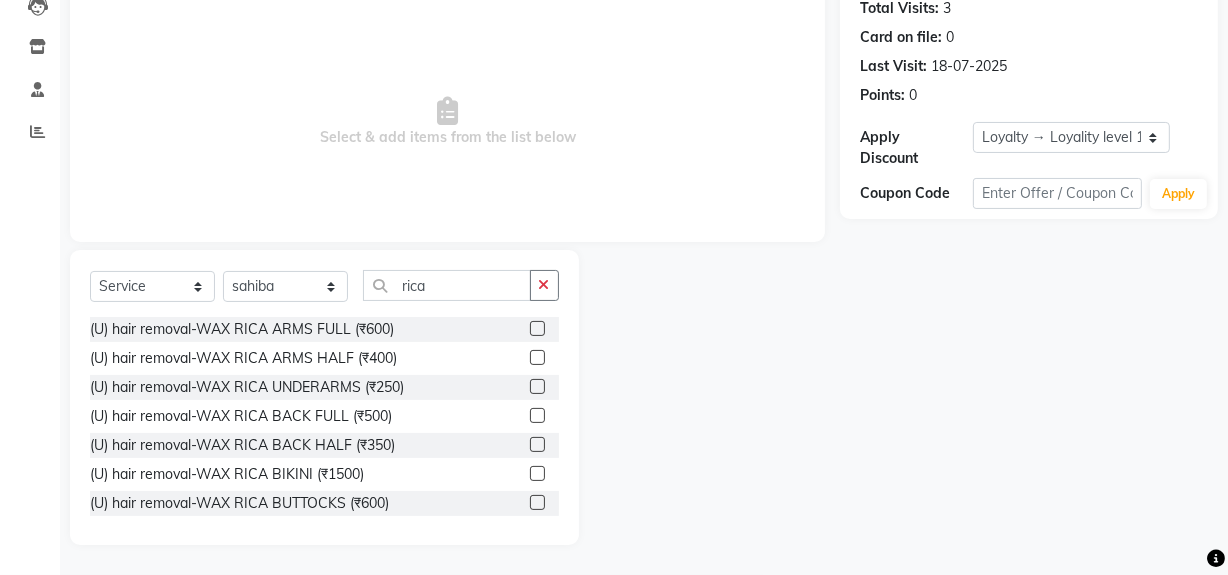 click 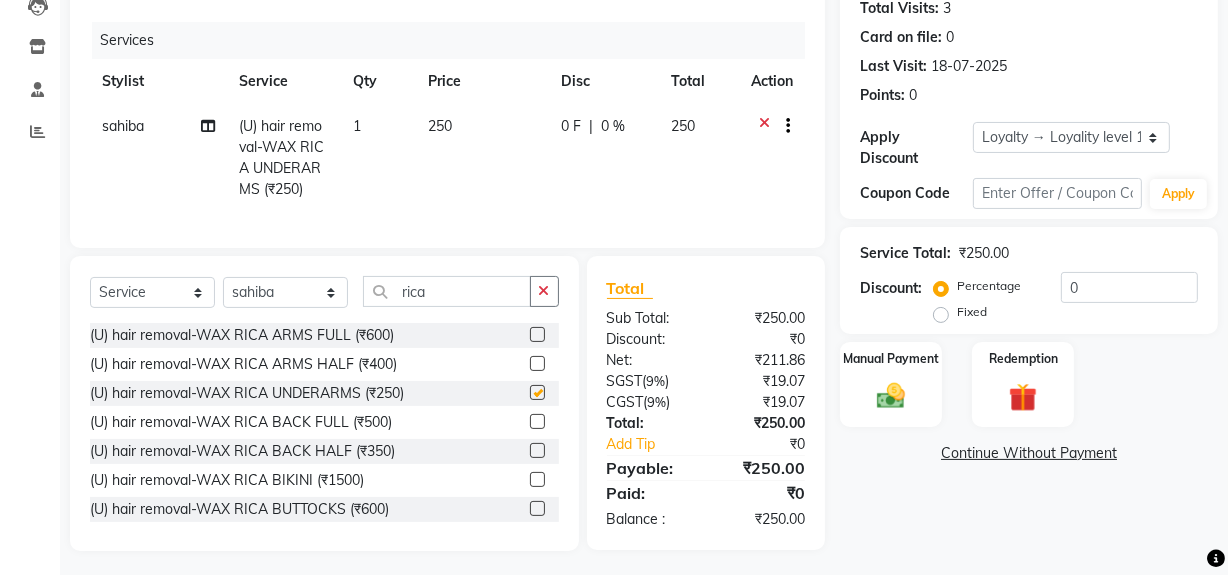 checkbox on "false" 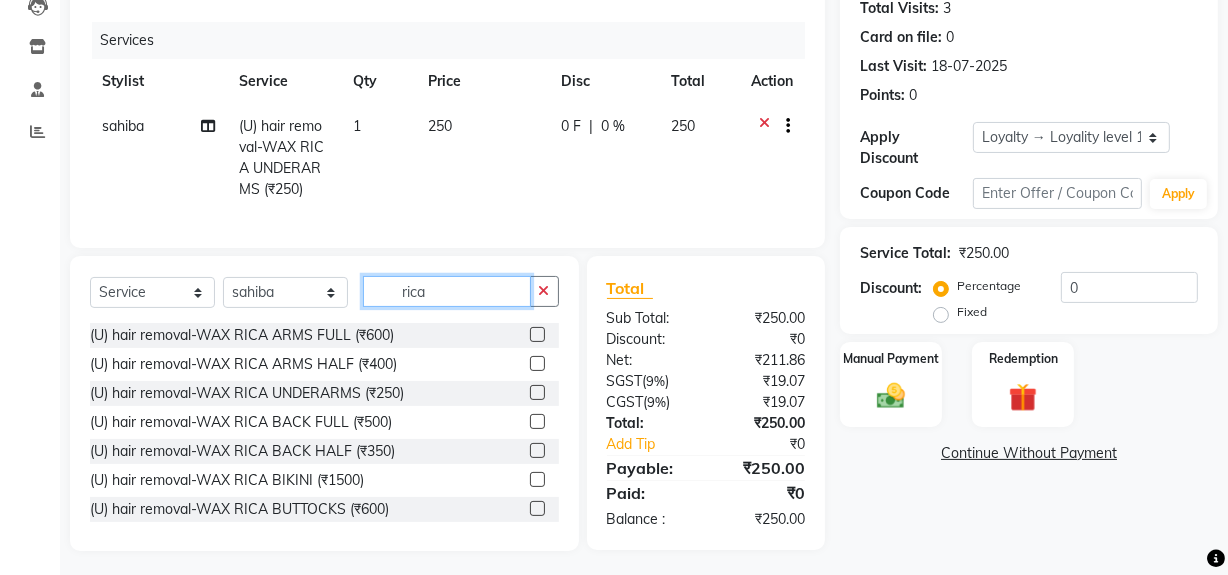 click on "rica" 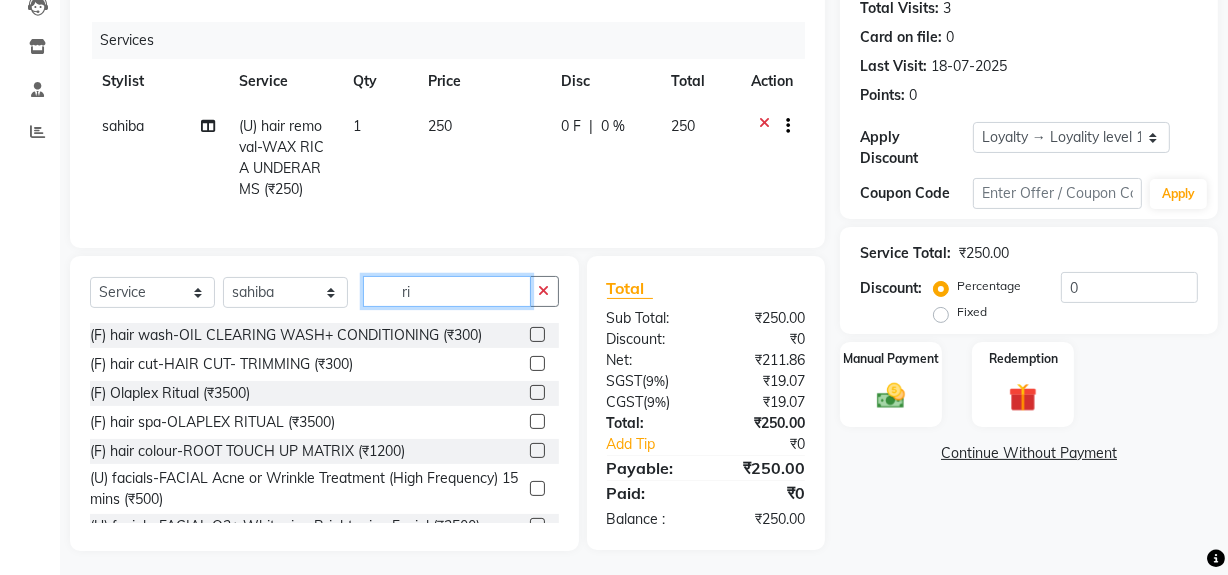 type on "r" 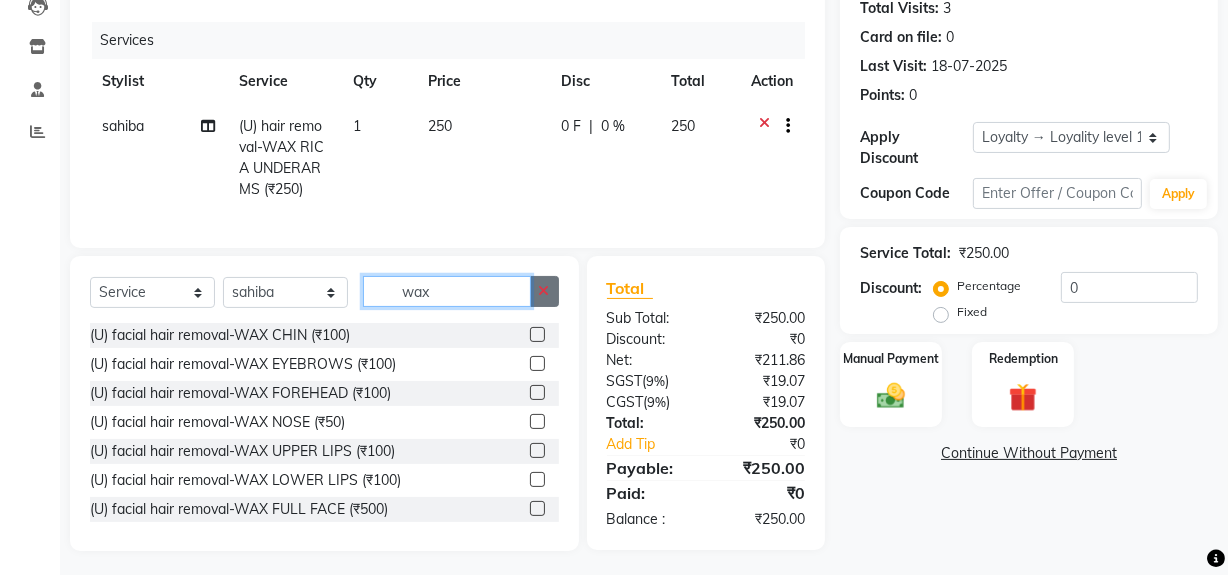 scroll, scrollTop: 245, scrollLeft: 0, axis: vertical 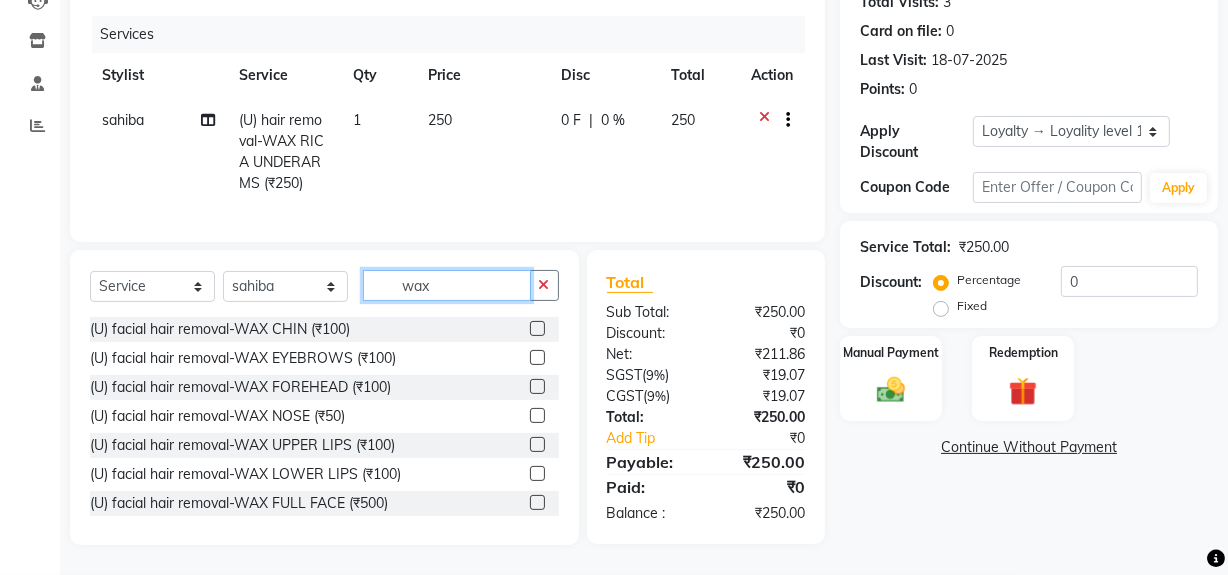 type on "wax" 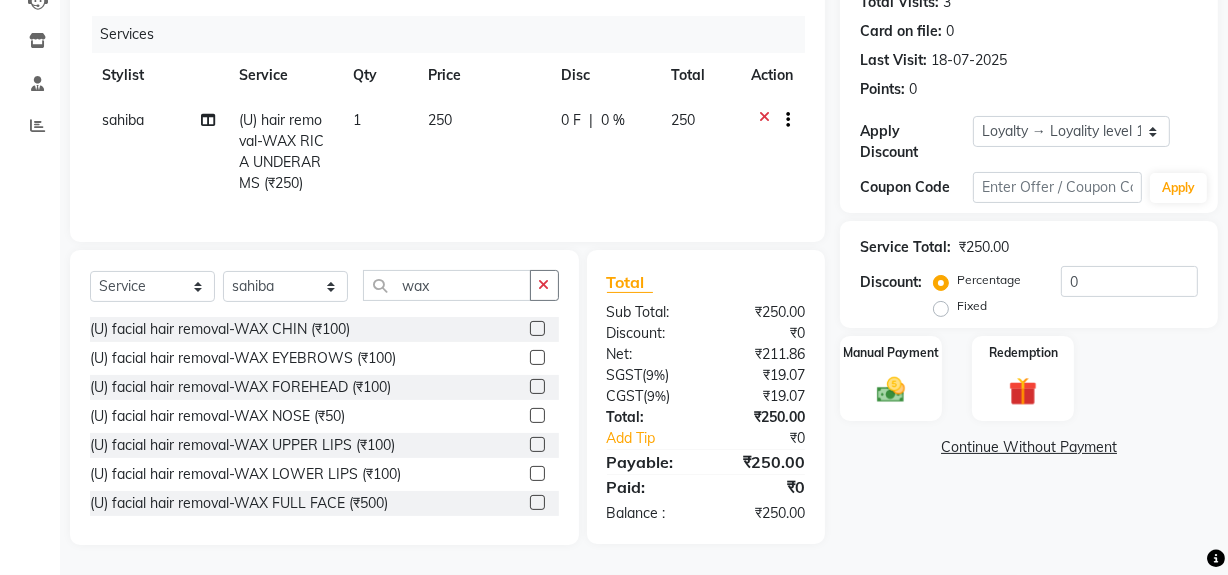 click 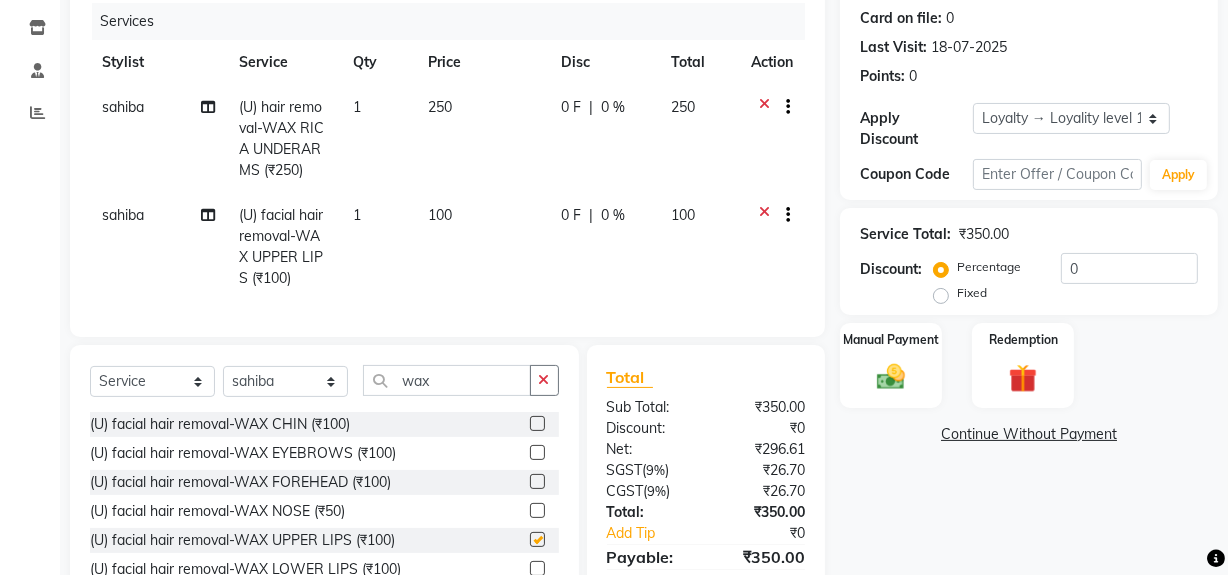 checkbox on "false" 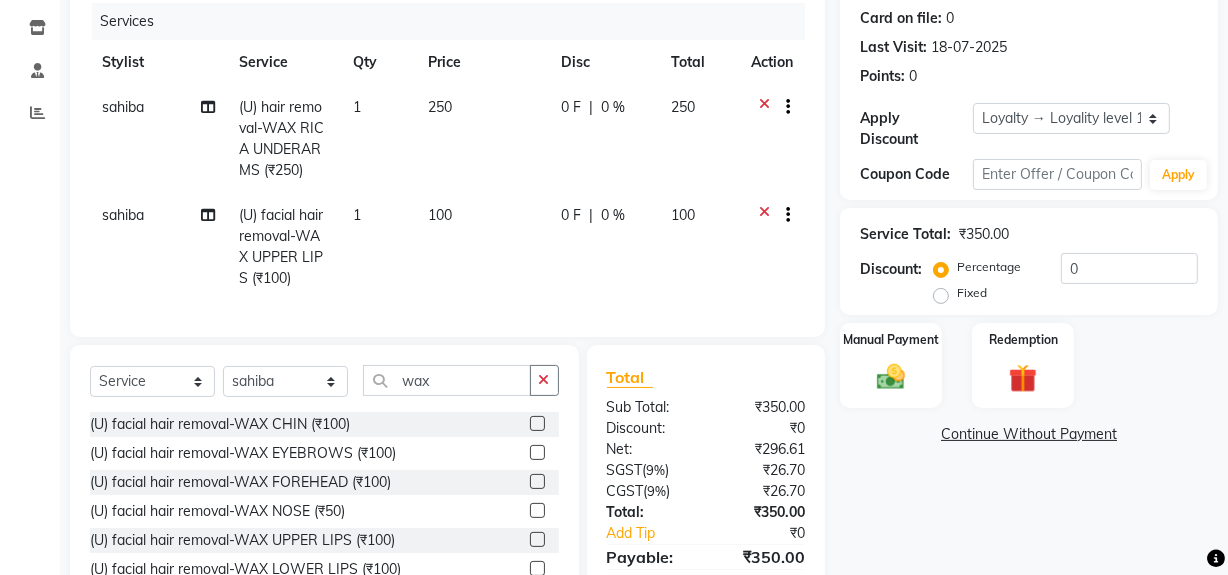 scroll, scrollTop: 353, scrollLeft: 0, axis: vertical 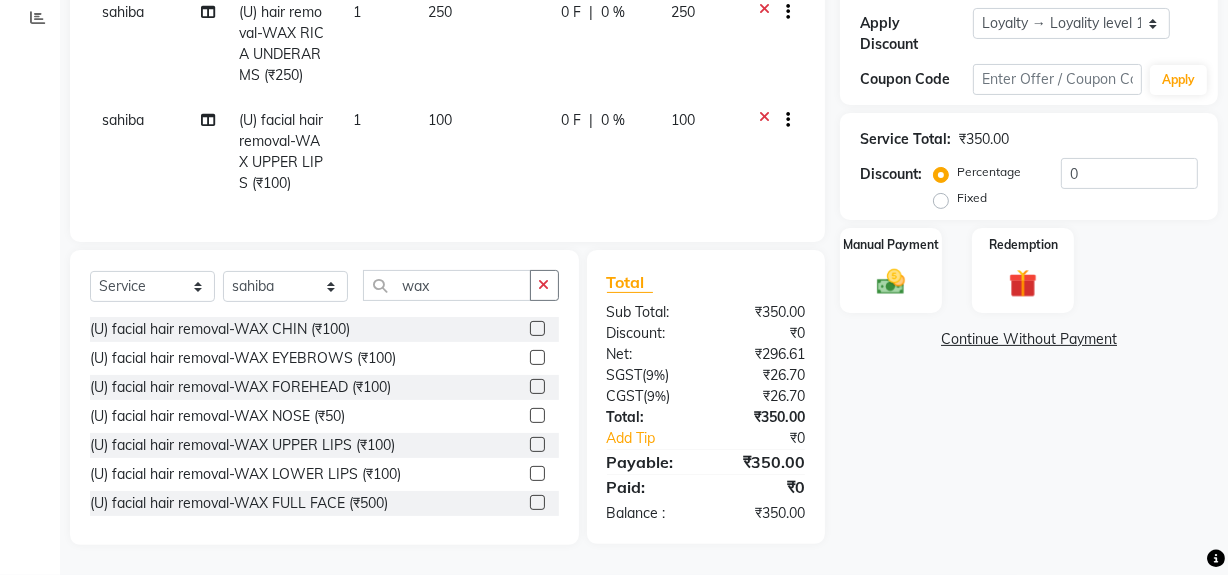 click 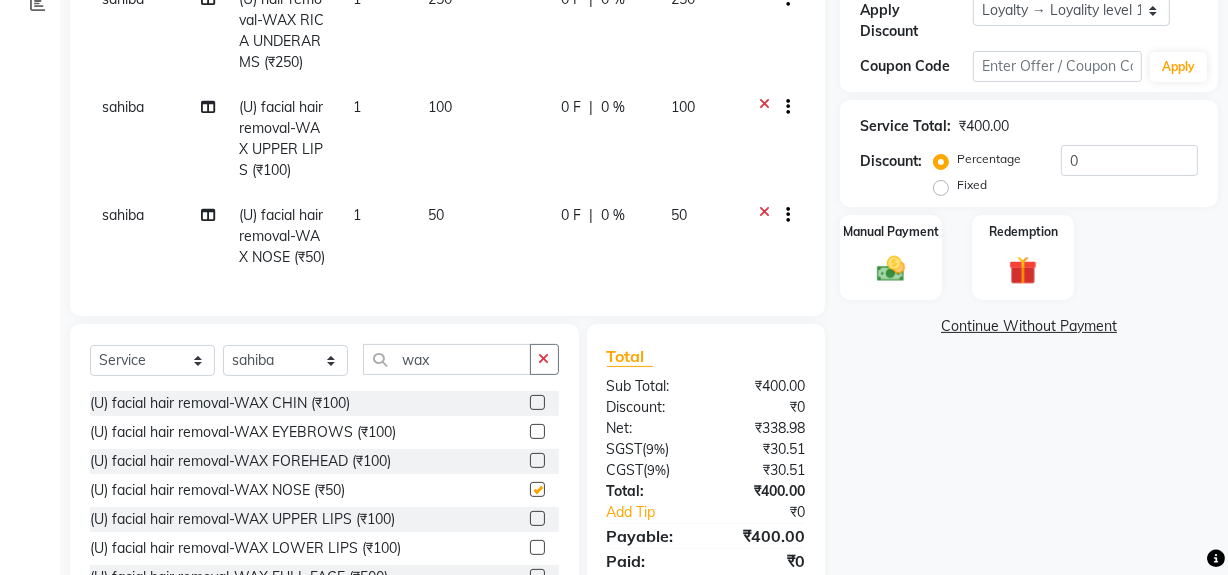 checkbox on "false" 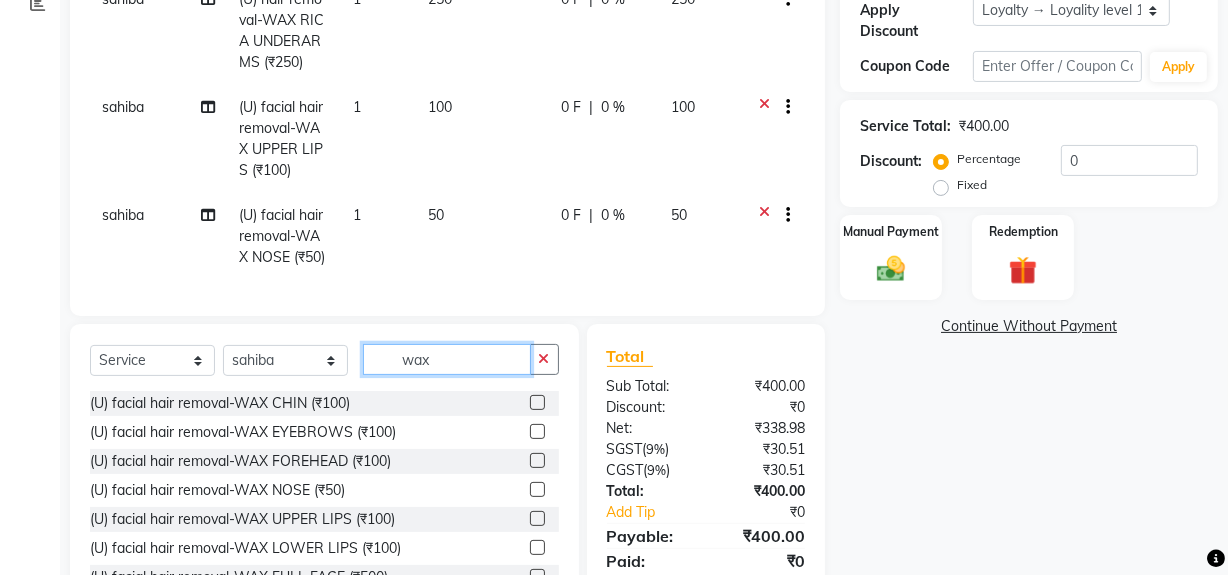 click on "wax" 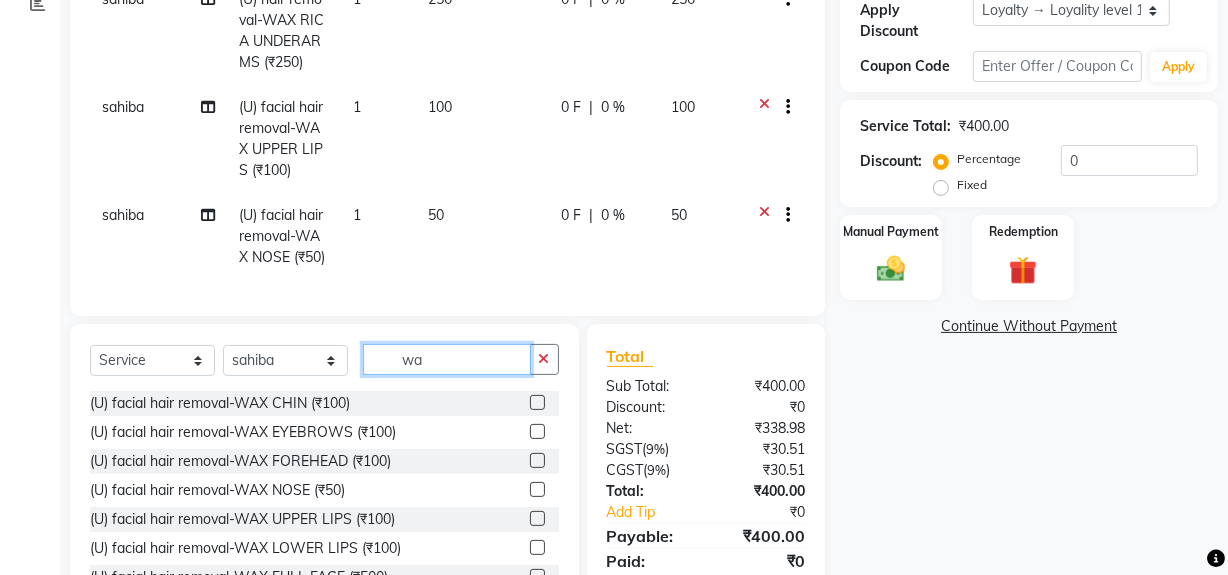 type on "w" 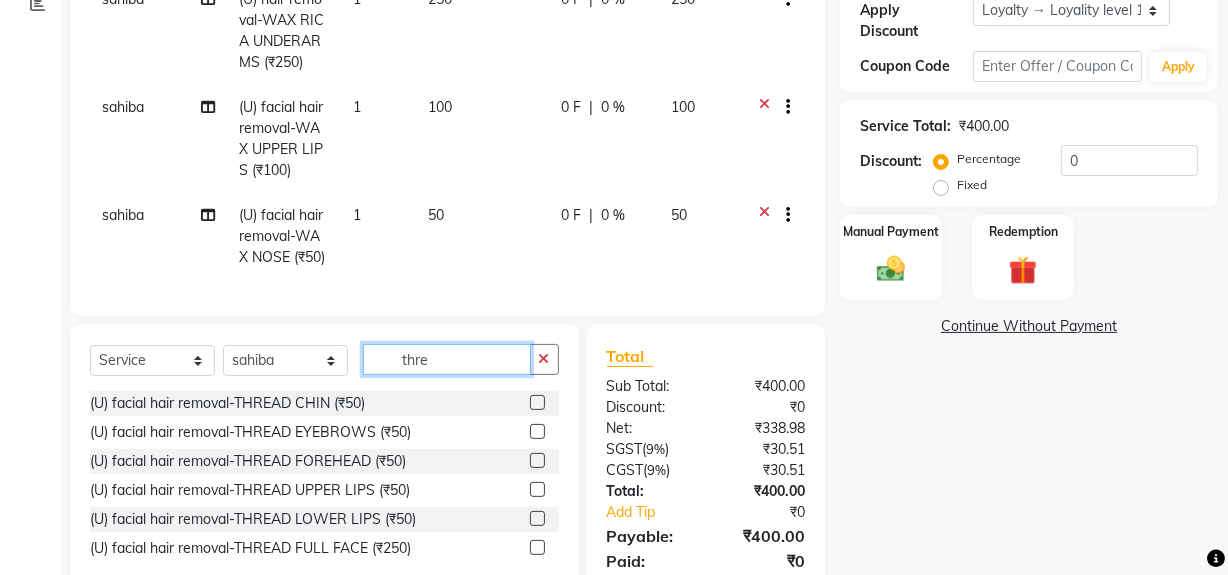 type on "thre" 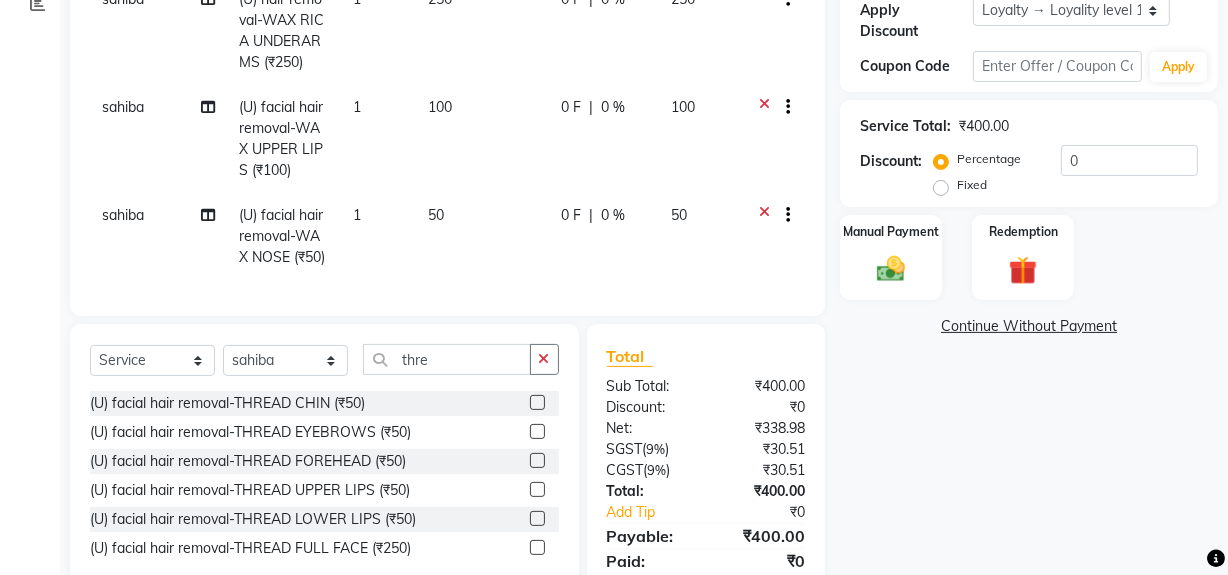 click 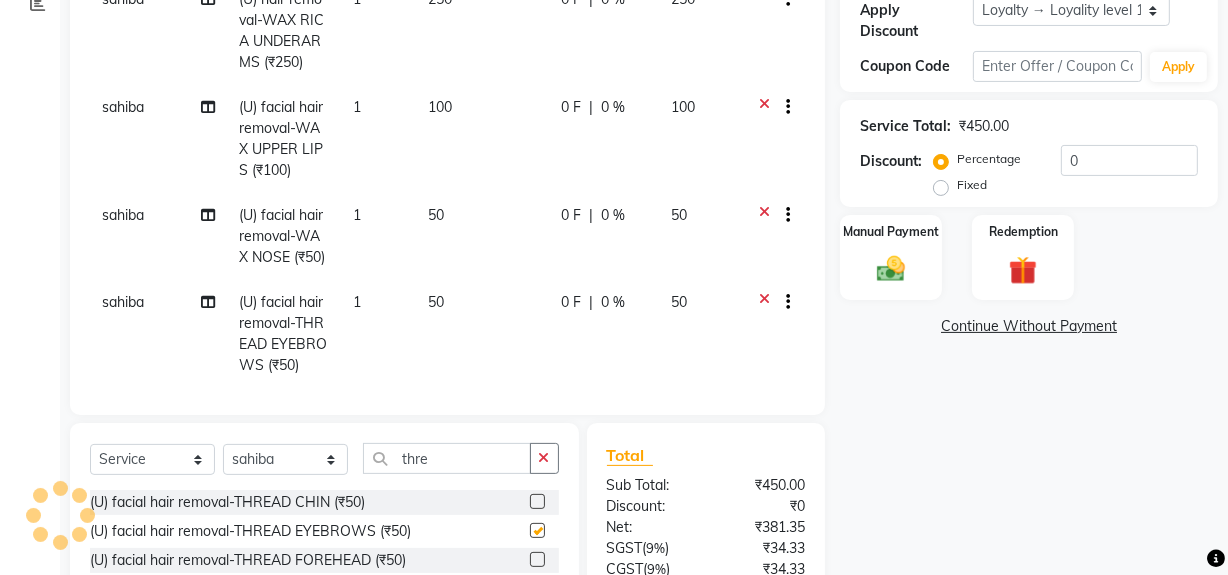 scroll, scrollTop: 423, scrollLeft: 0, axis: vertical 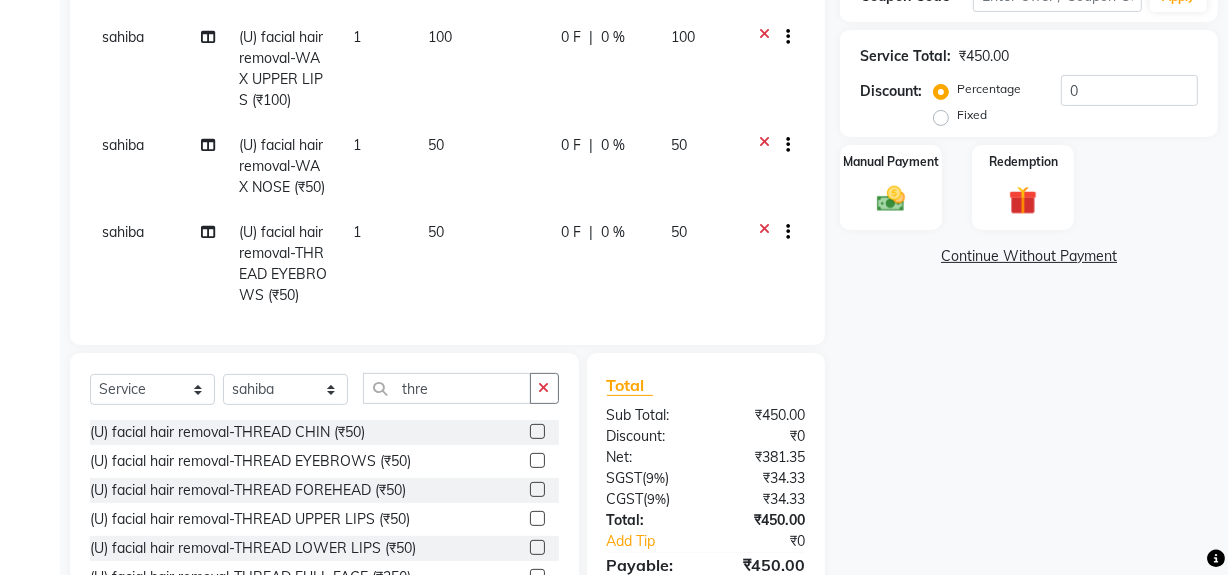 checkbox on "false" 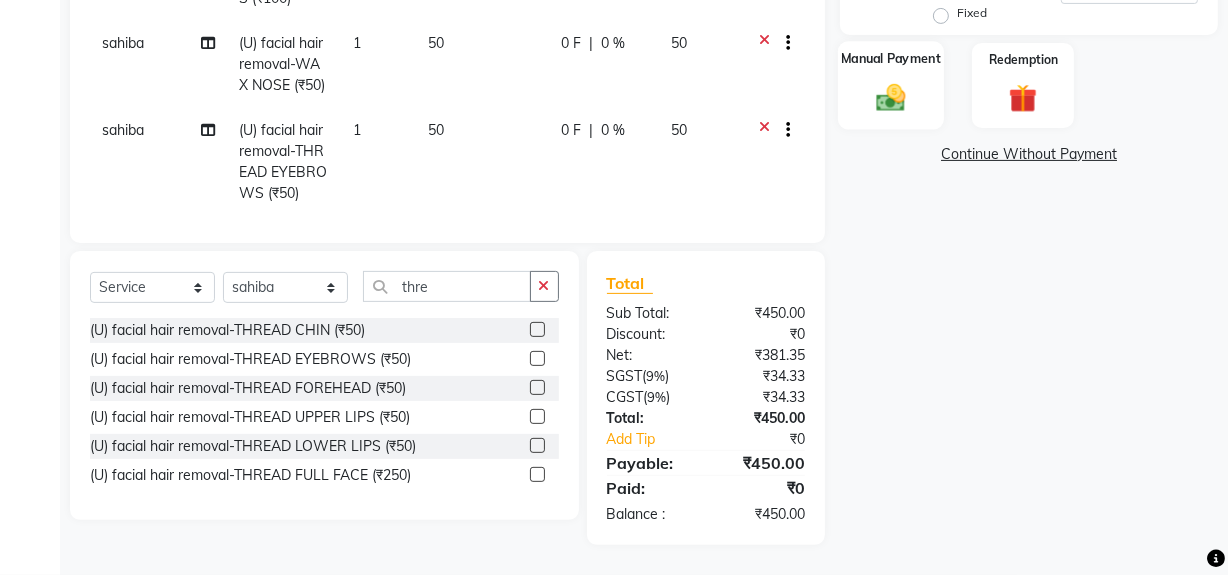 click 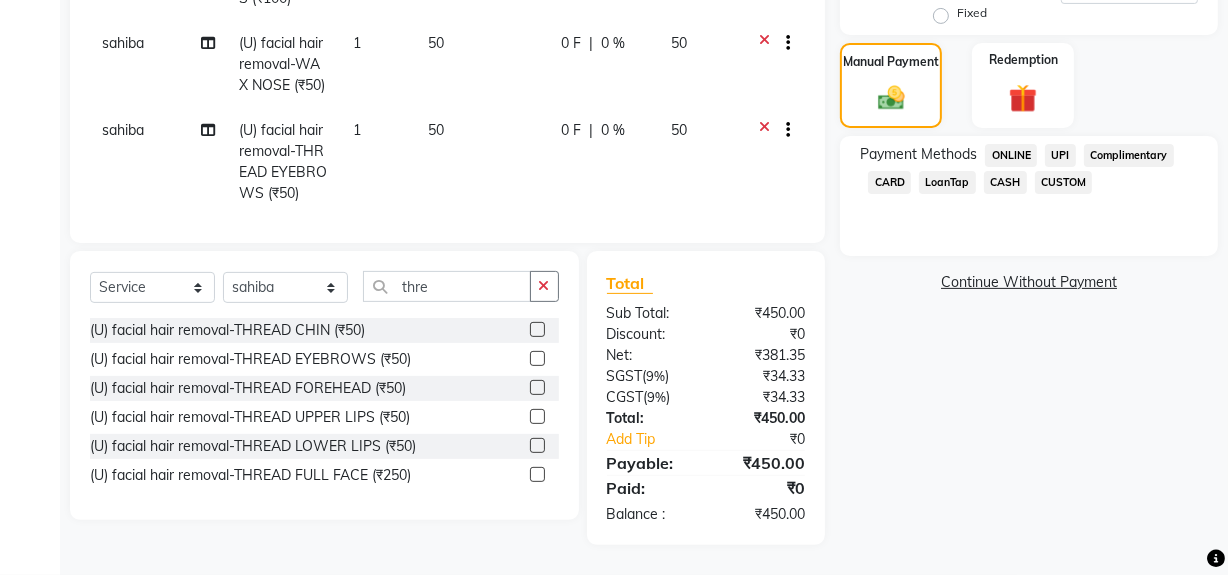 click on "ONLINE" 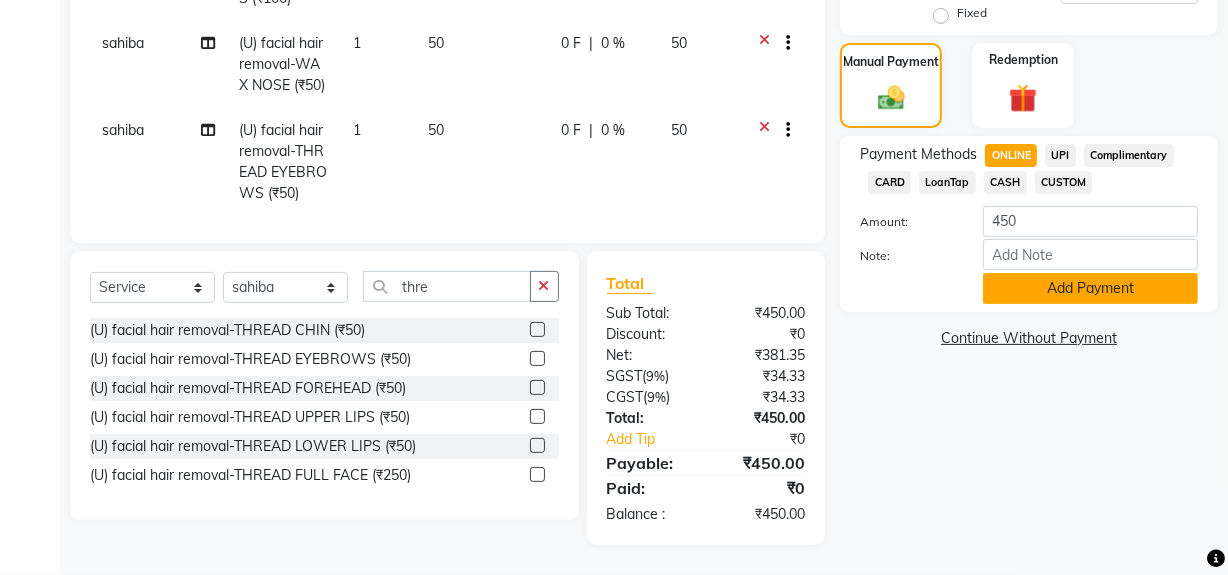 click on "Add Payment" 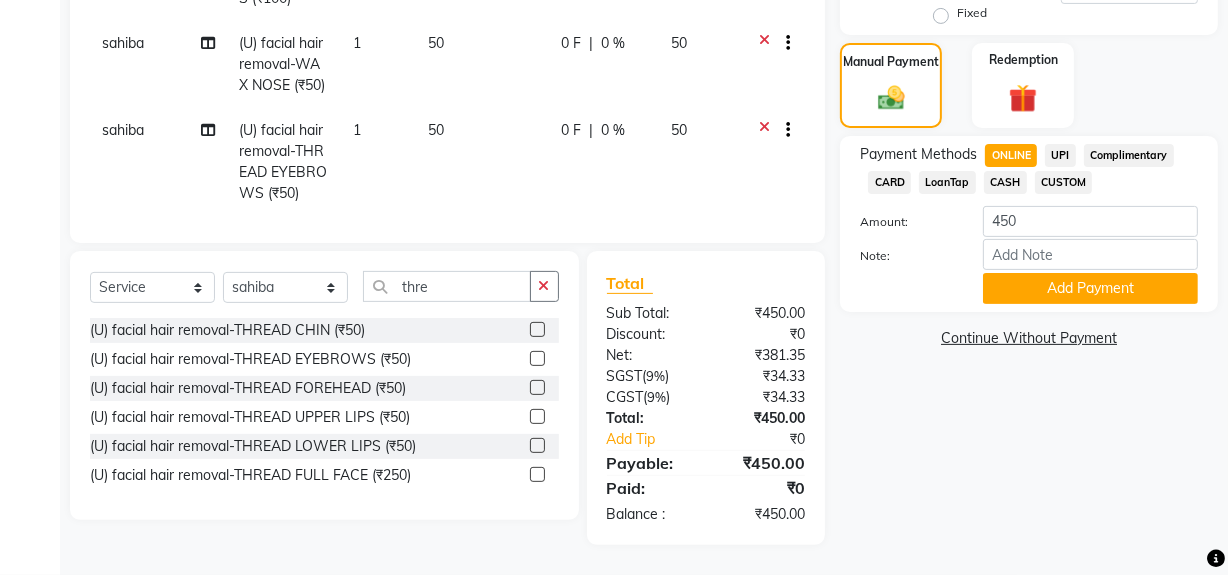click on "₹450.00" 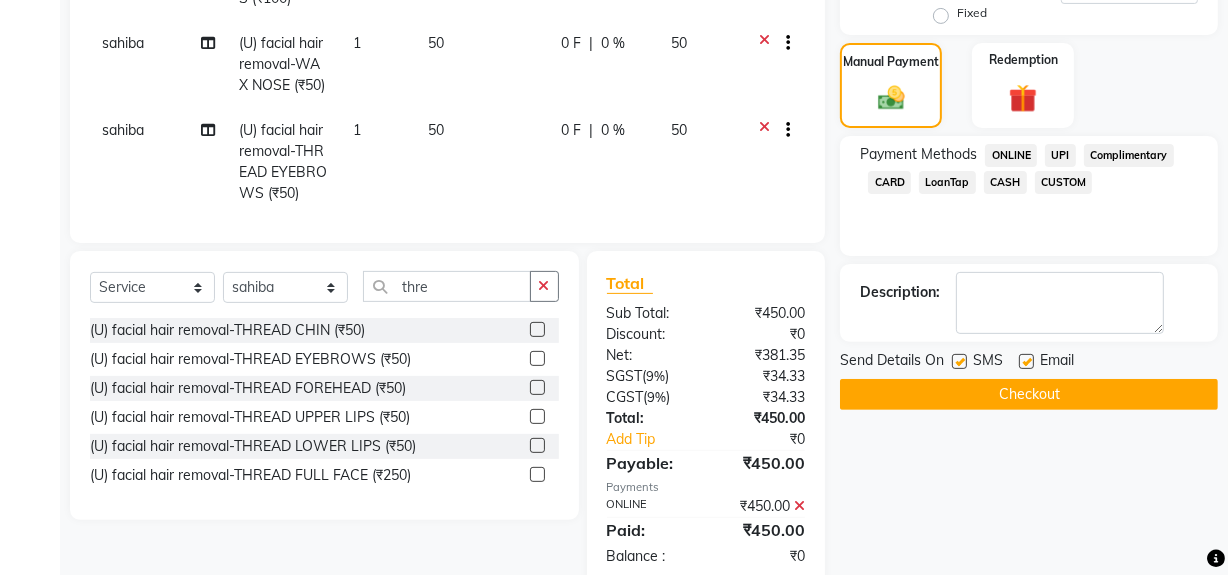 click 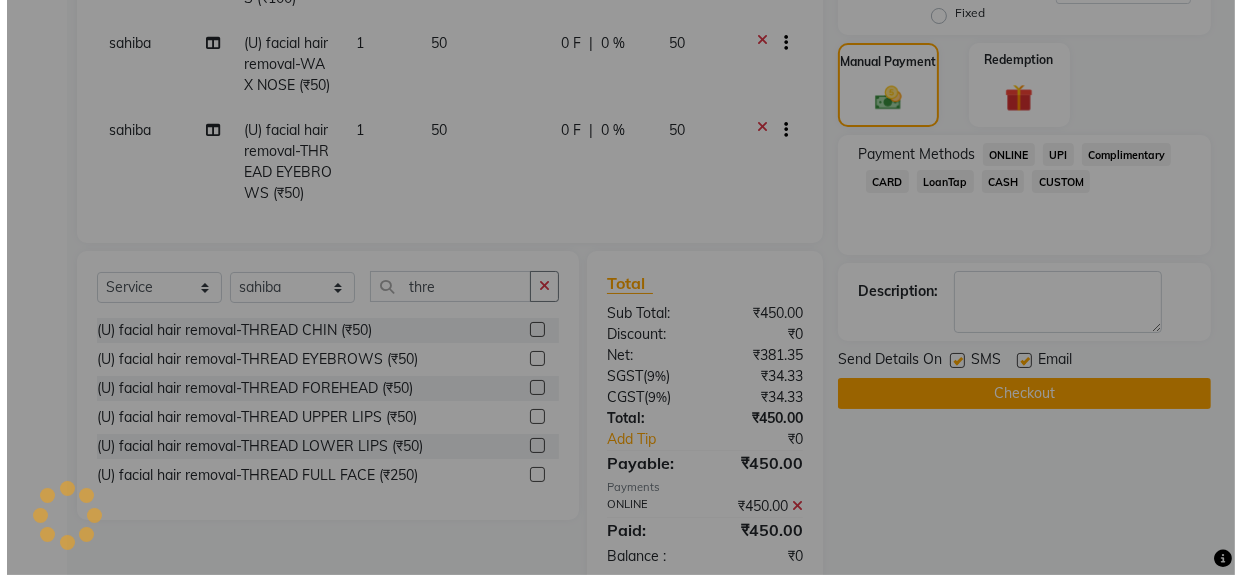 scroll, scrollTop: 728, scrollLeft: 0, axis: vertical 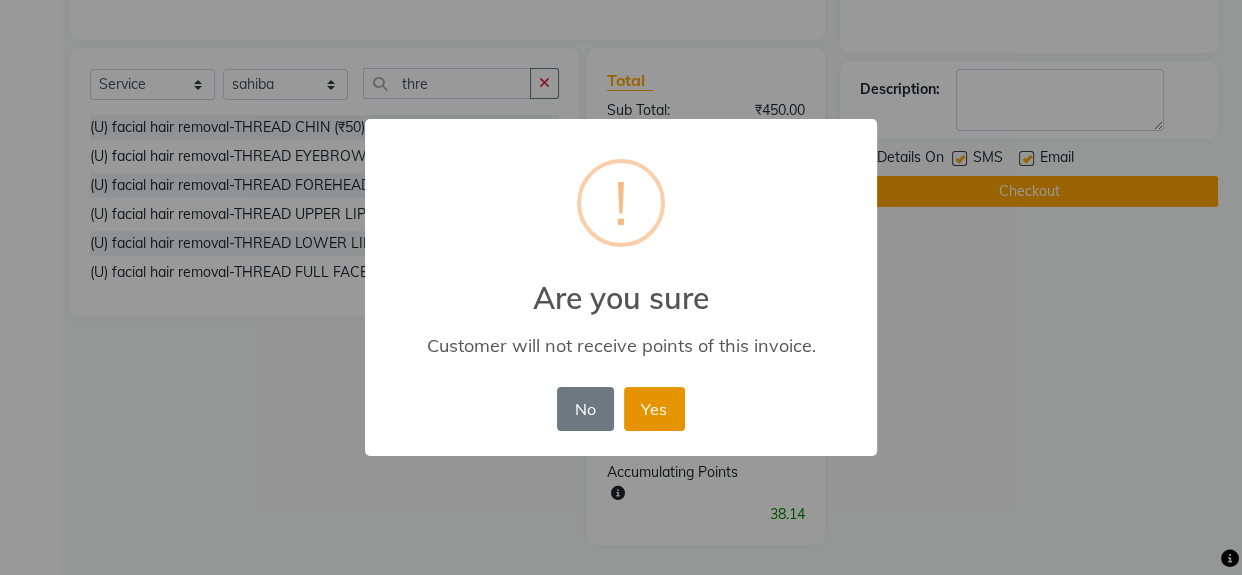 click on "Yes" at bounding box center (654, 409) 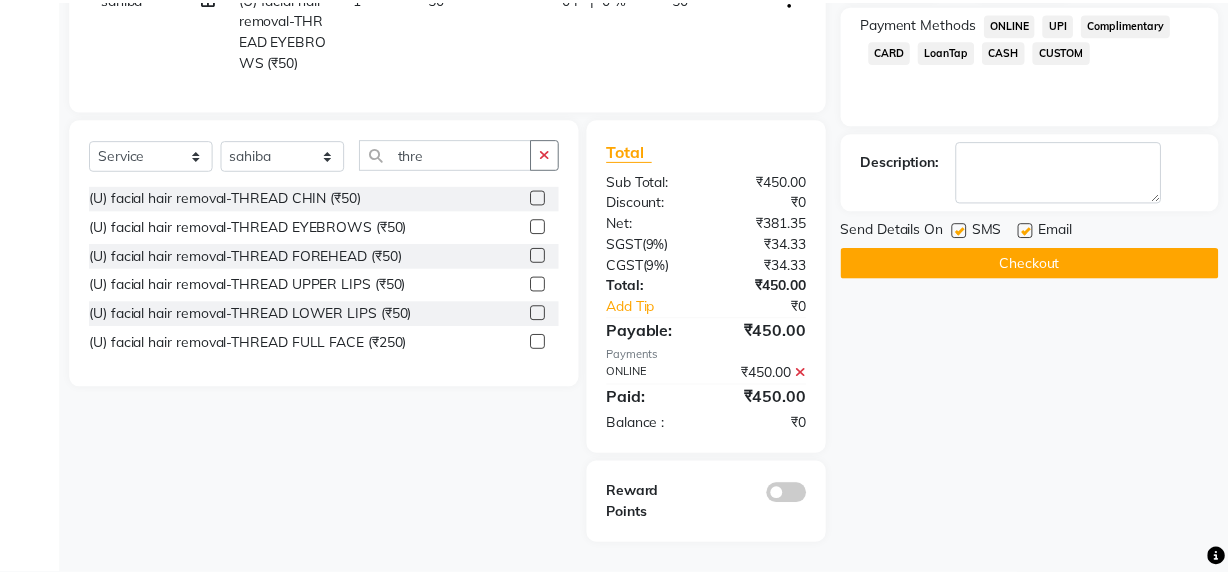 scroll, scrollTop: 657, scrollLeft: 0, axis: vertical 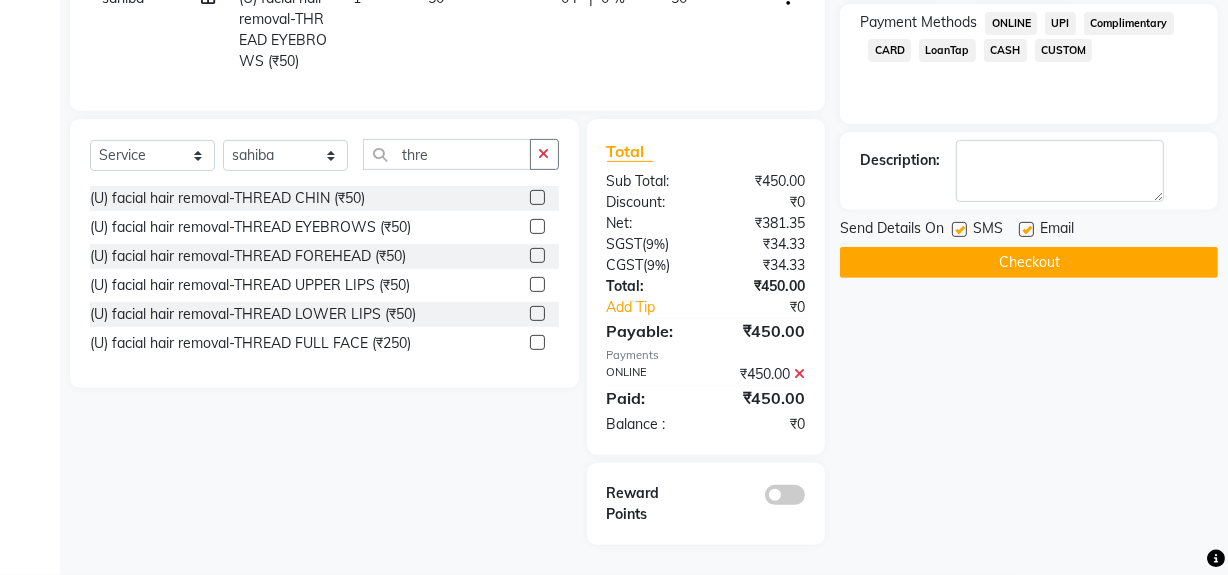 click on "Checkout" 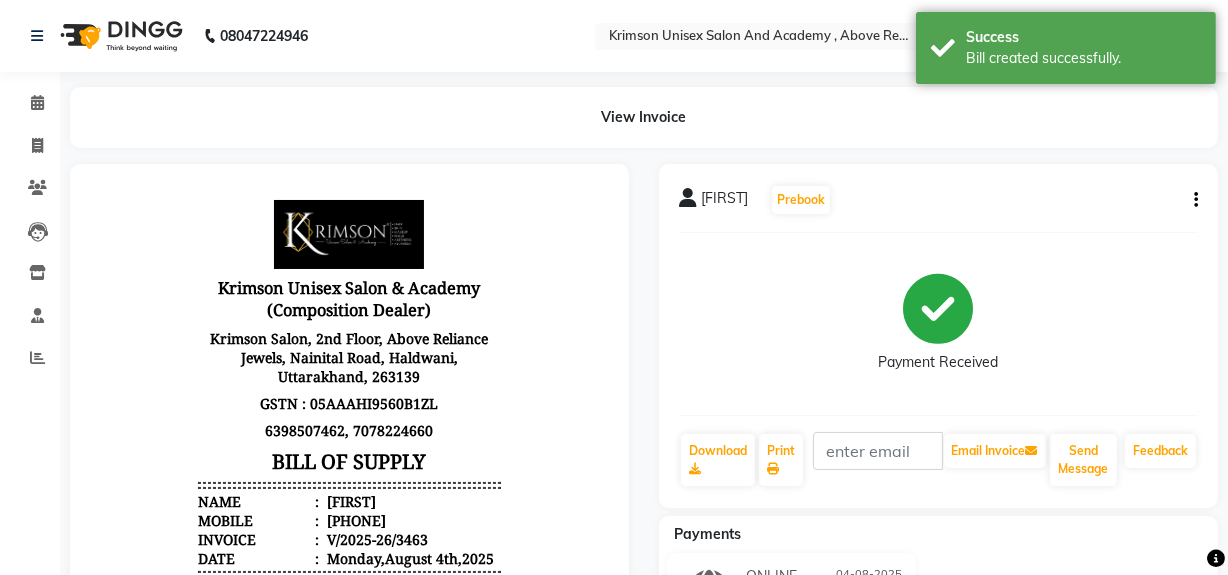 scroll, scrollTop: 0, scrollLeft: 0, axis: both 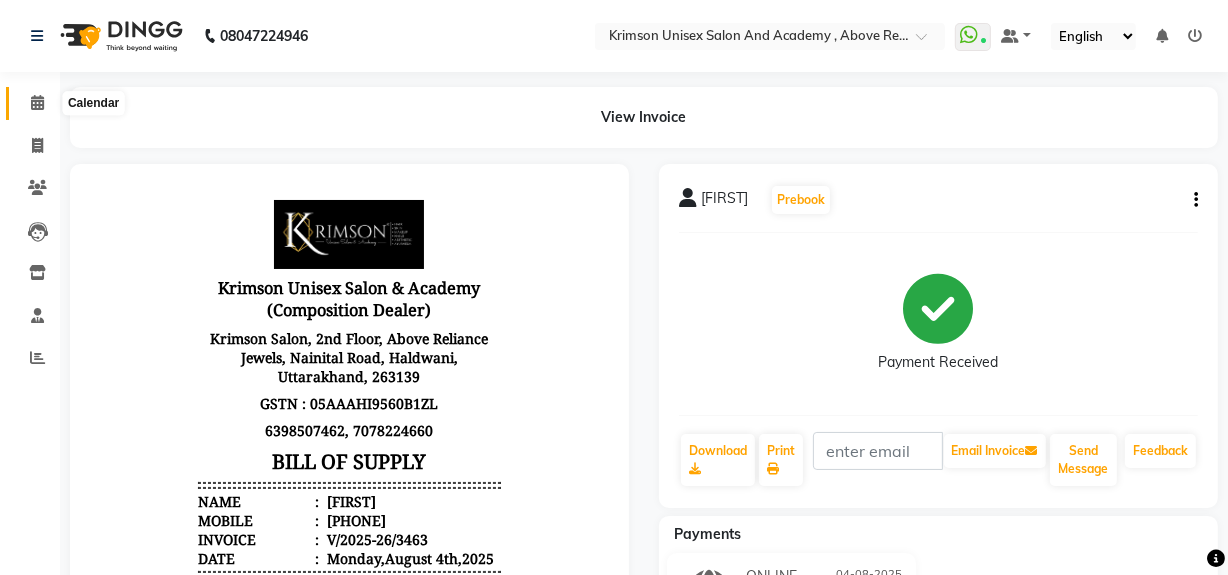 click 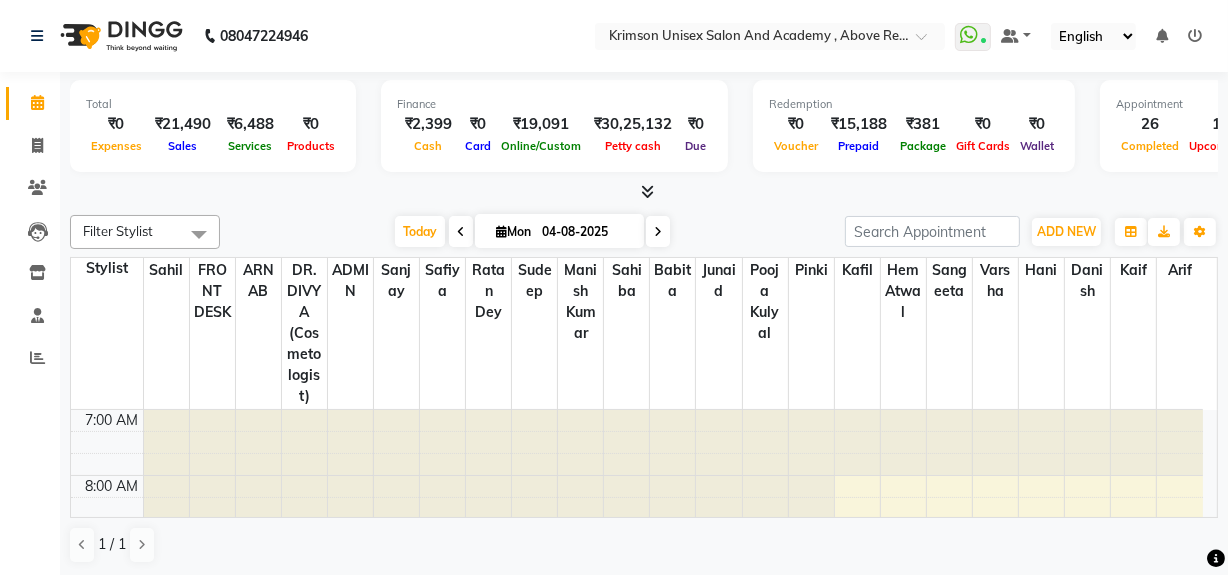 scroll, scrollTop: 840, scrollLeft: 0, axis: vertical 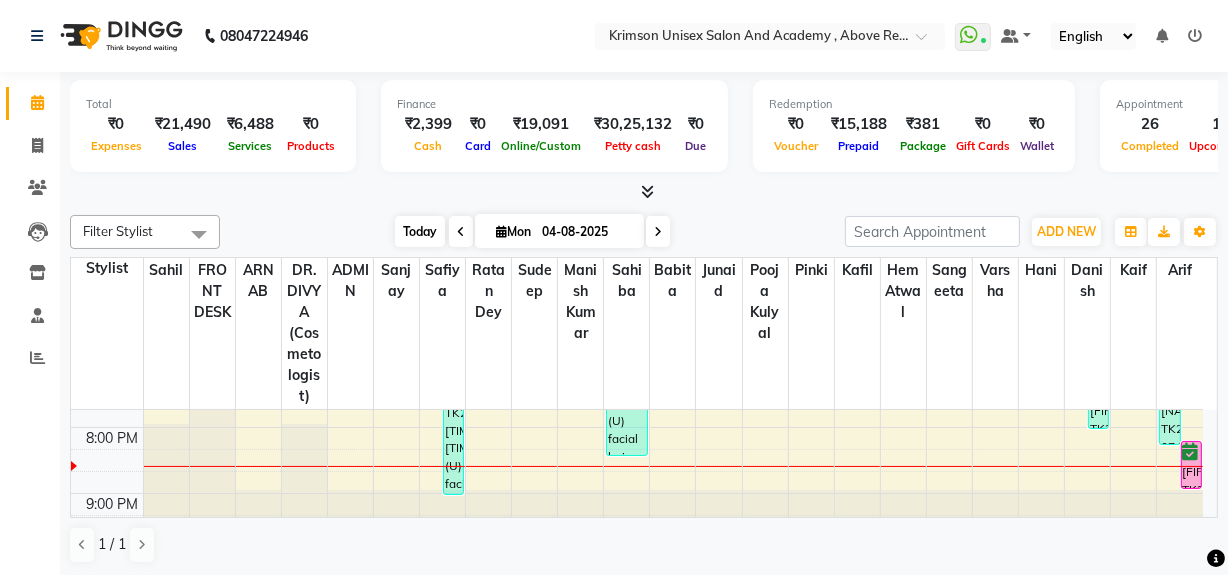 click on "Today" at bounding box center (420, 231) 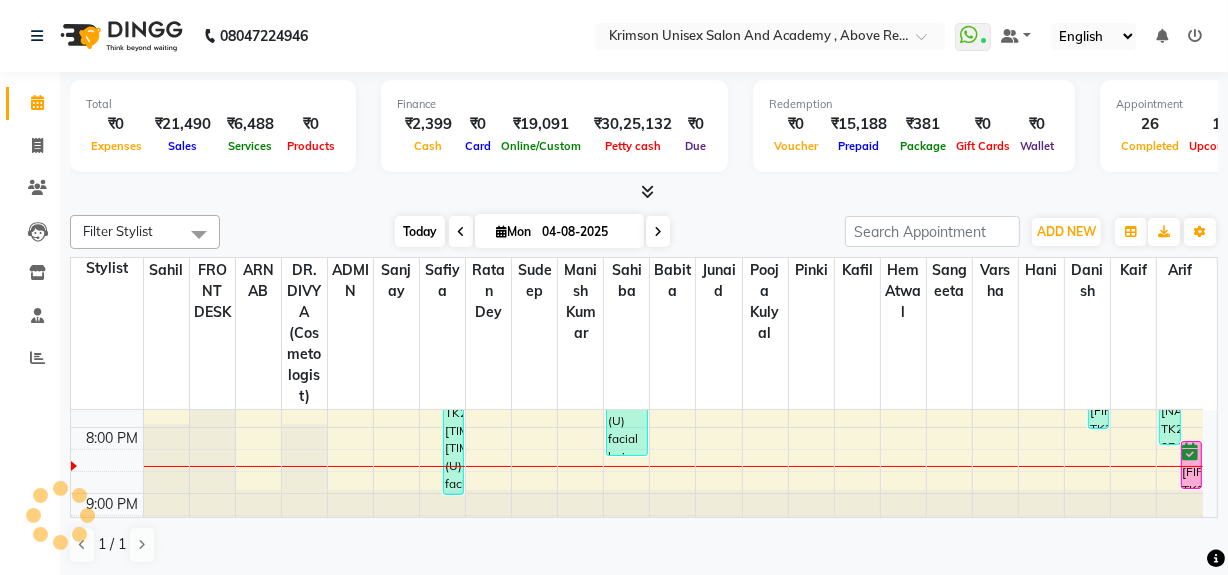 scroll, scrollTop: 856, scrollLeft: 0, axis: vertical 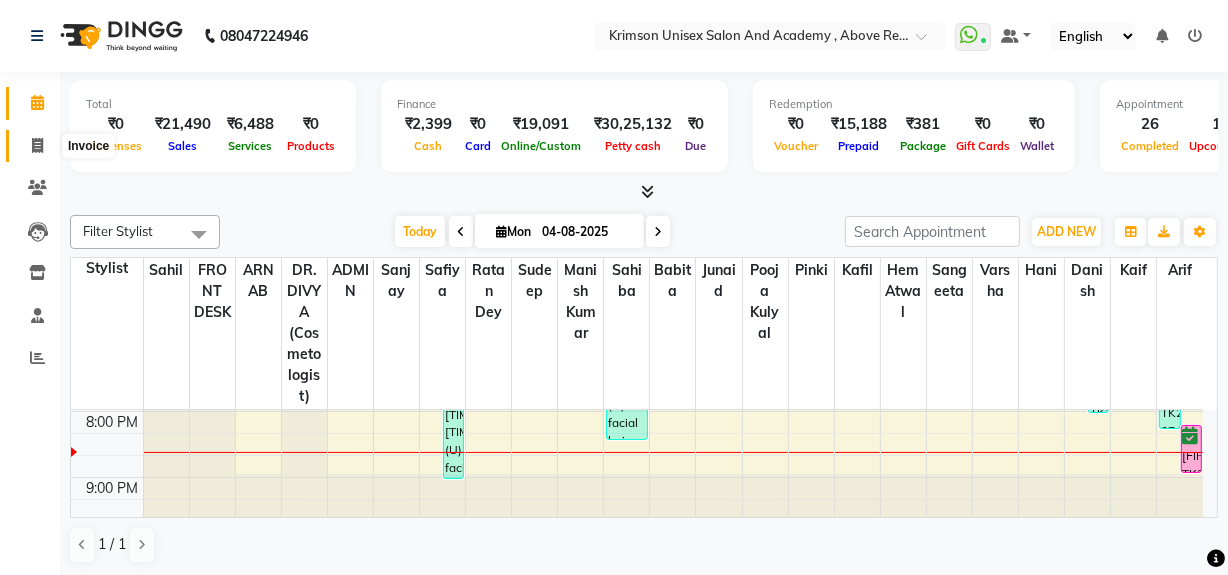 click 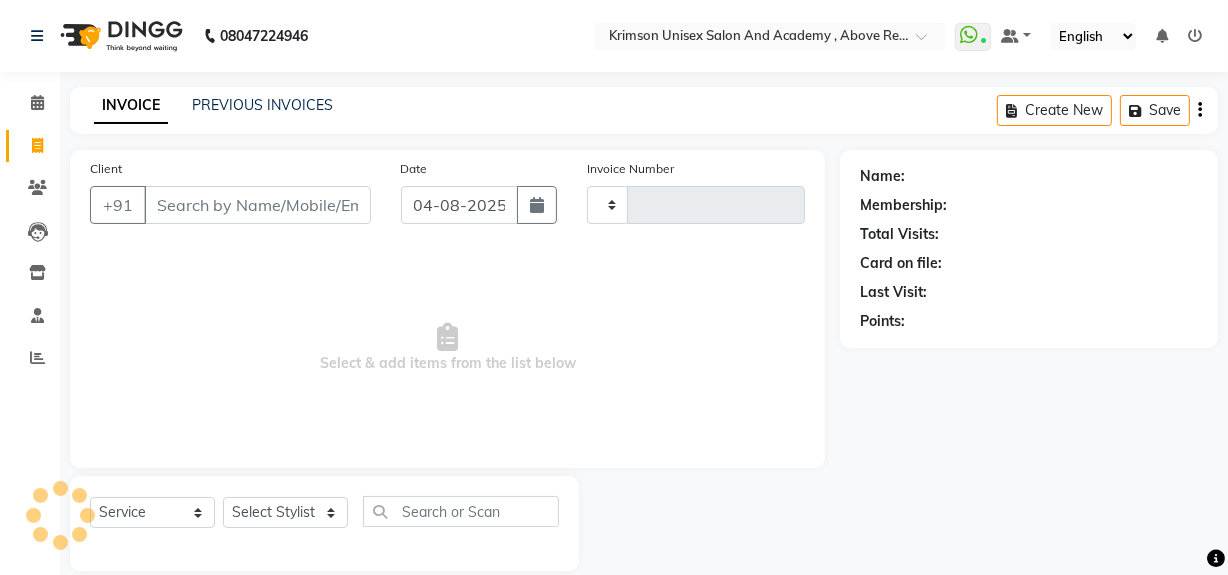 type on "3464" 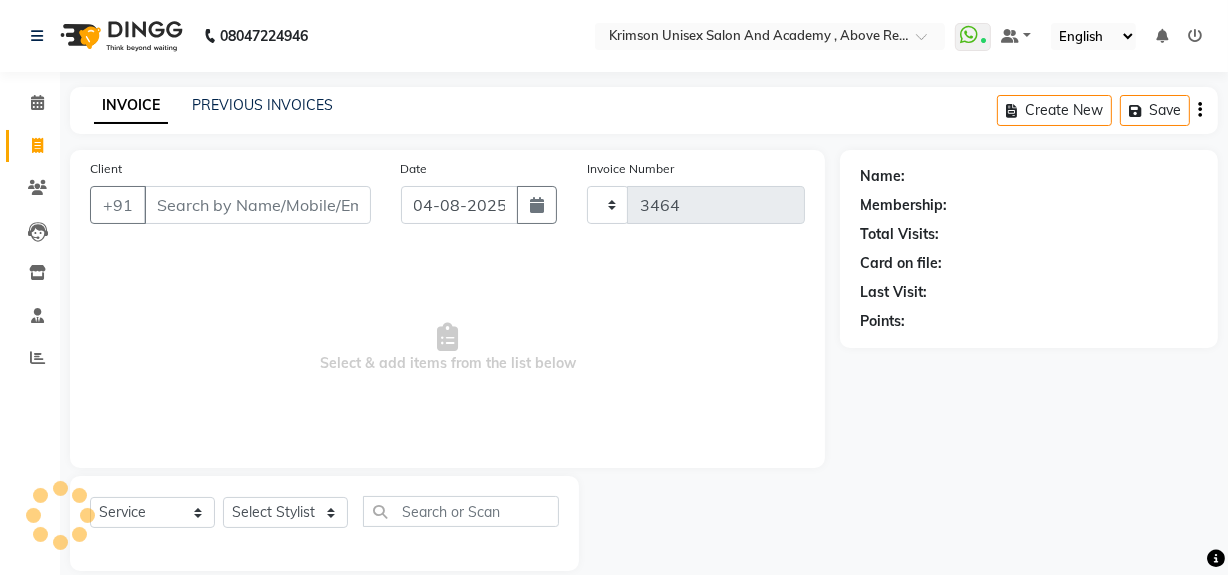 select on "5853" 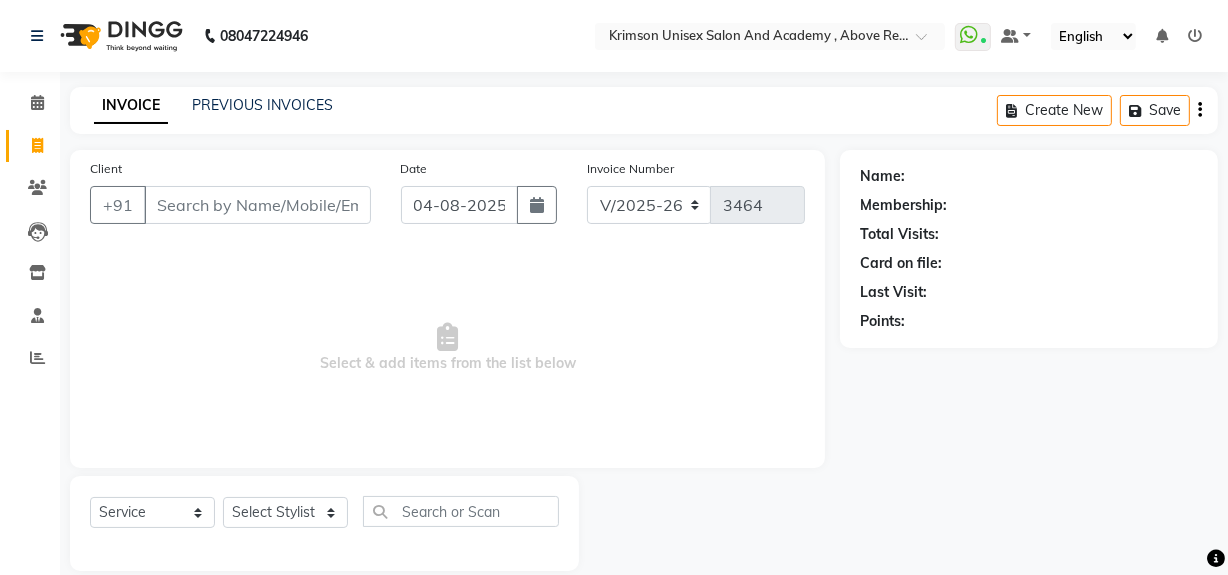 click on "Client" at bounding box center [257, 205] 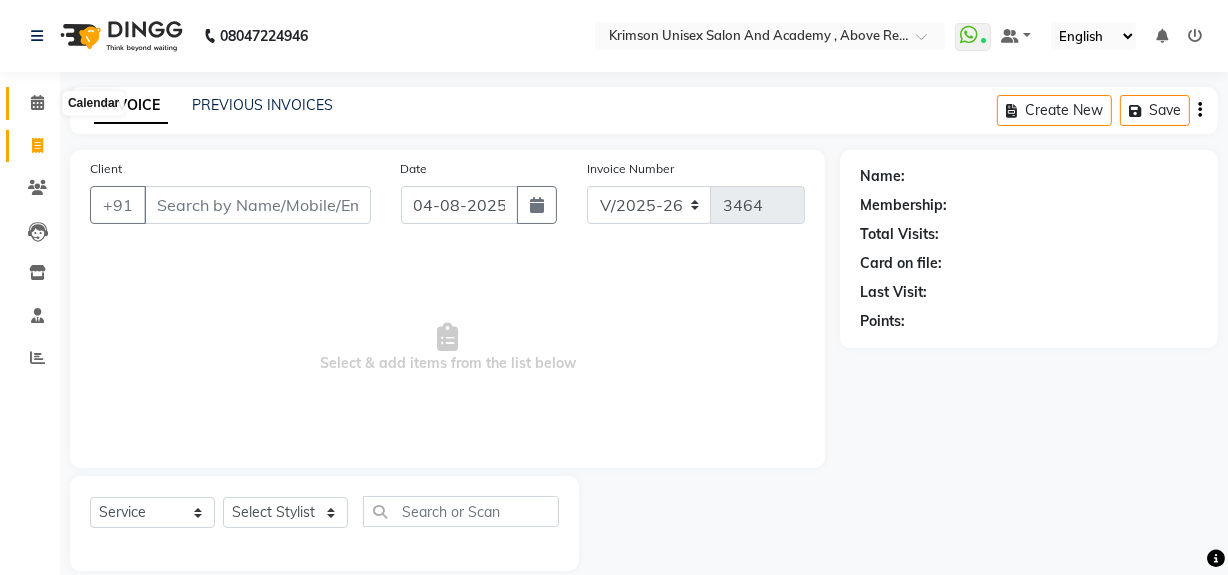 click 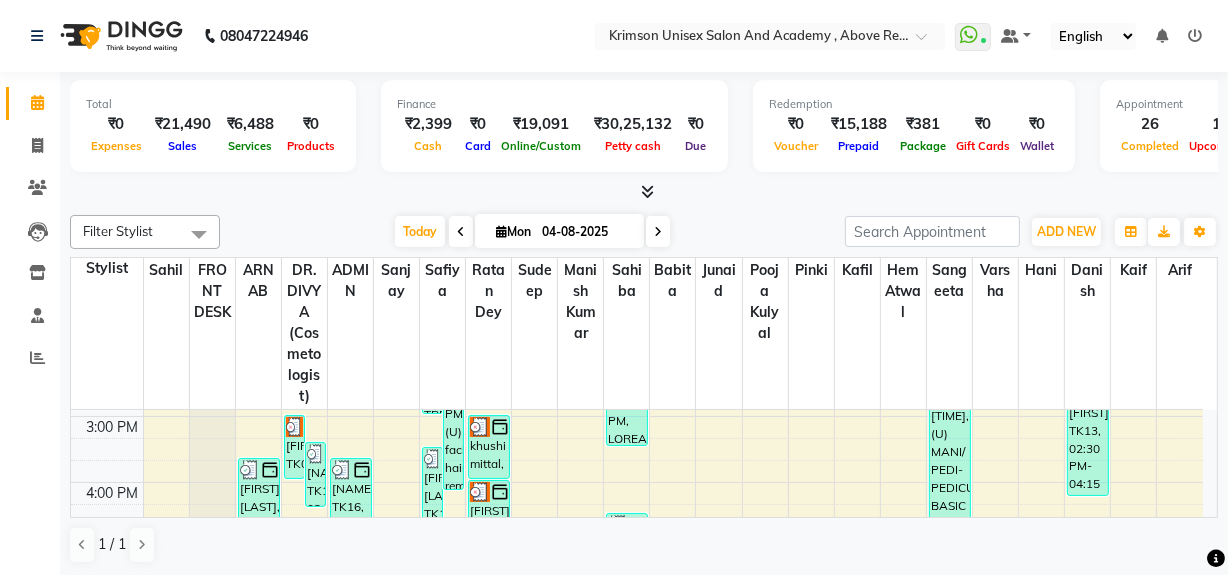 scroll, scrollTop: 522, scrollLeft: 0, axis: vertical 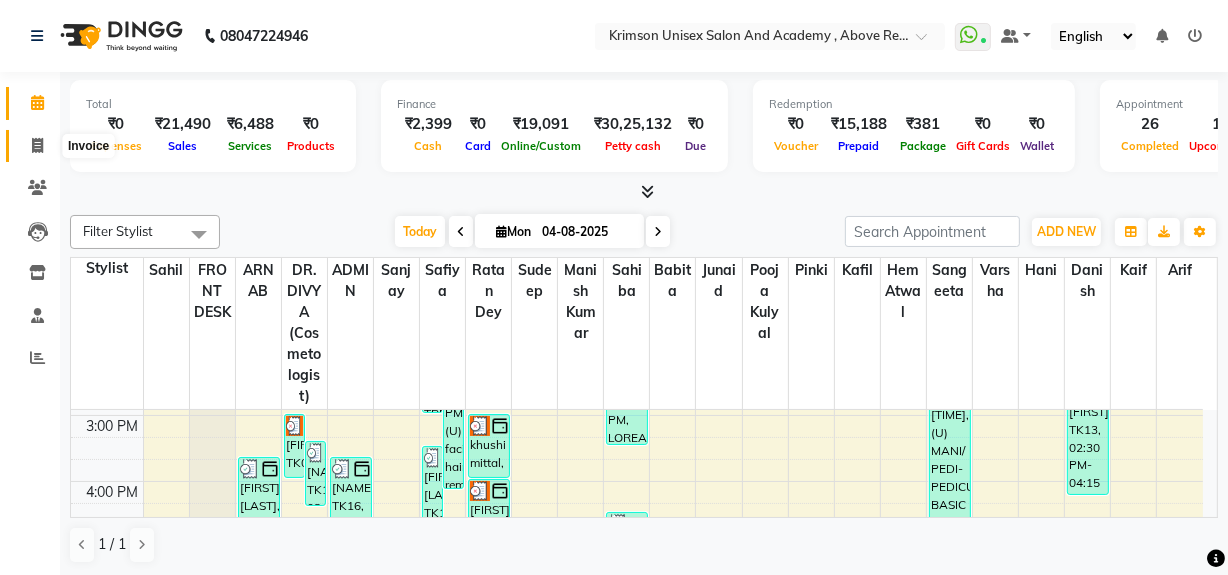 click 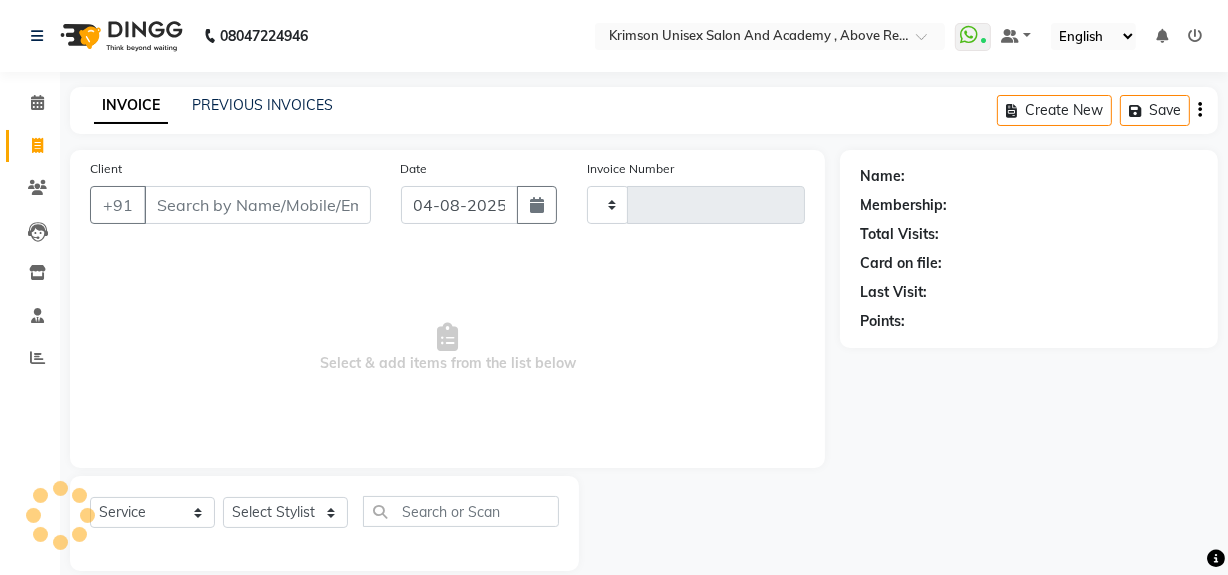 type on "3464" 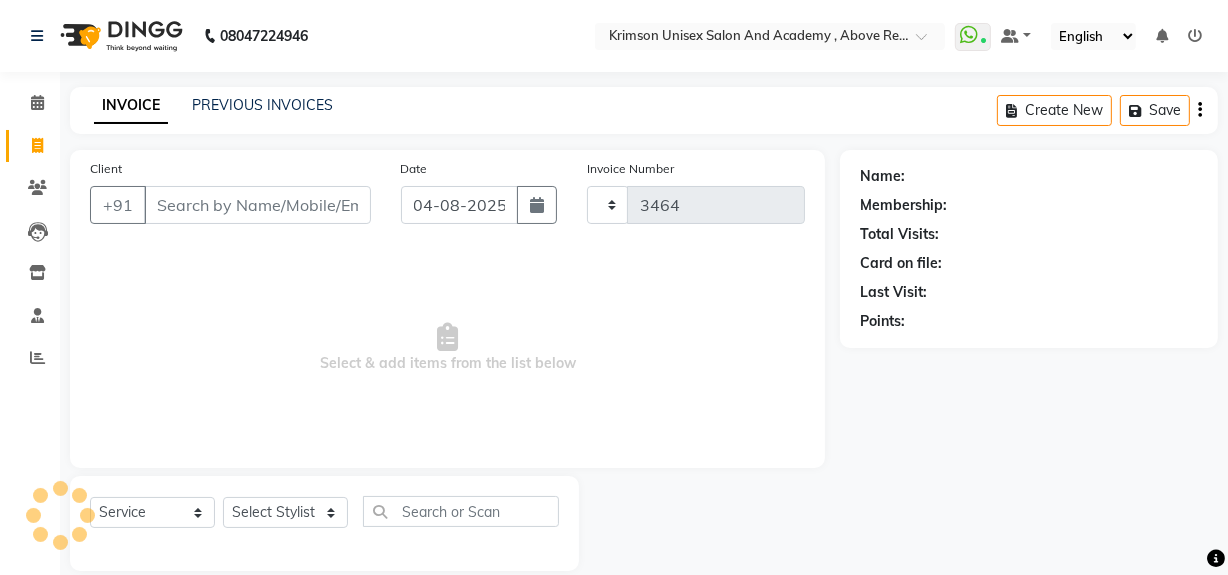 select on "5853" 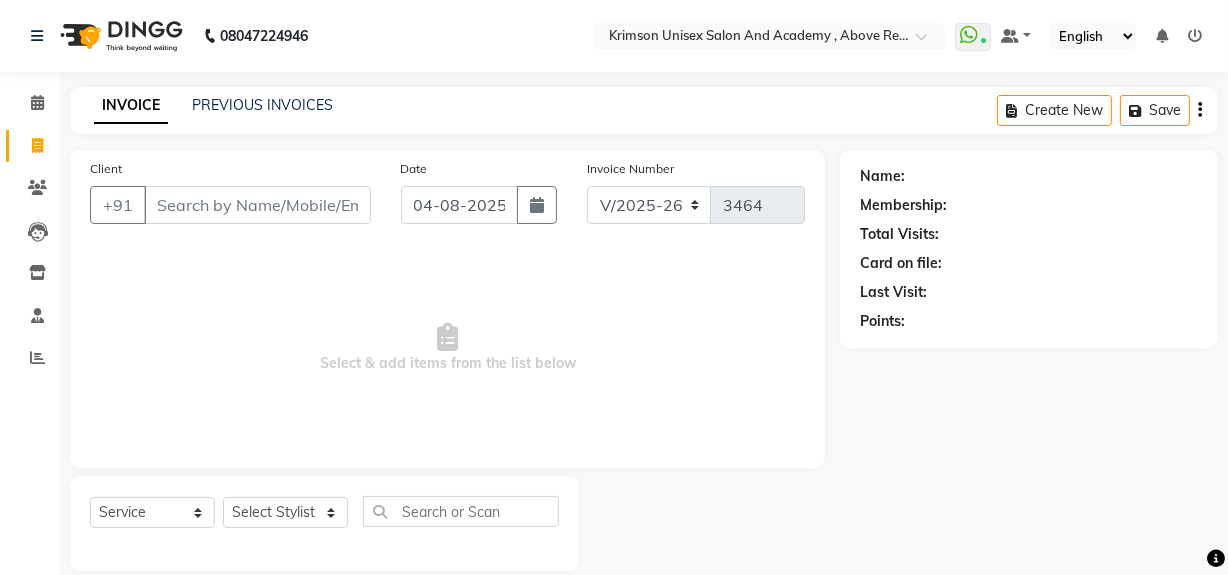 click on "Client" at bounding box center (257, 205) 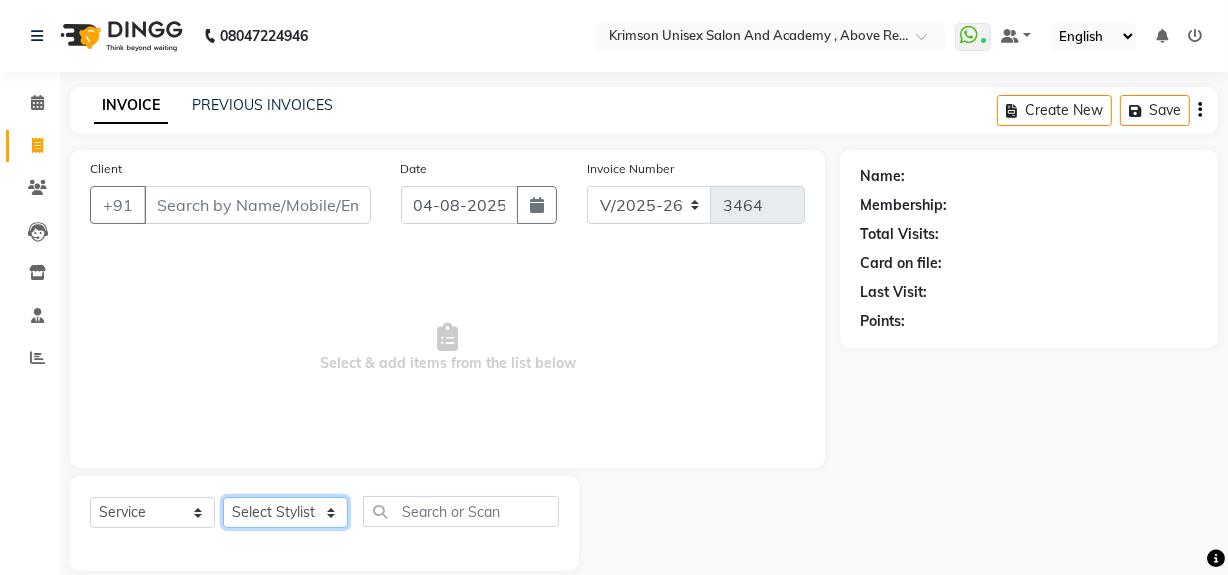 click on "Select Stylist ADMIN [FIRST] [LAST] [FIRST] [FIRST] DR. [FIRST] ([OCCUPATION]) FRONT DESK [FIRST] [FIRST] [LAST] [FIRST]  [FIRST] [FIRST] [FIRST] [FIRST] [FIRST] [FIRST] [FIRST] [FIRST] [FIRST] [FIRST] [FIRST] [FIRST]" 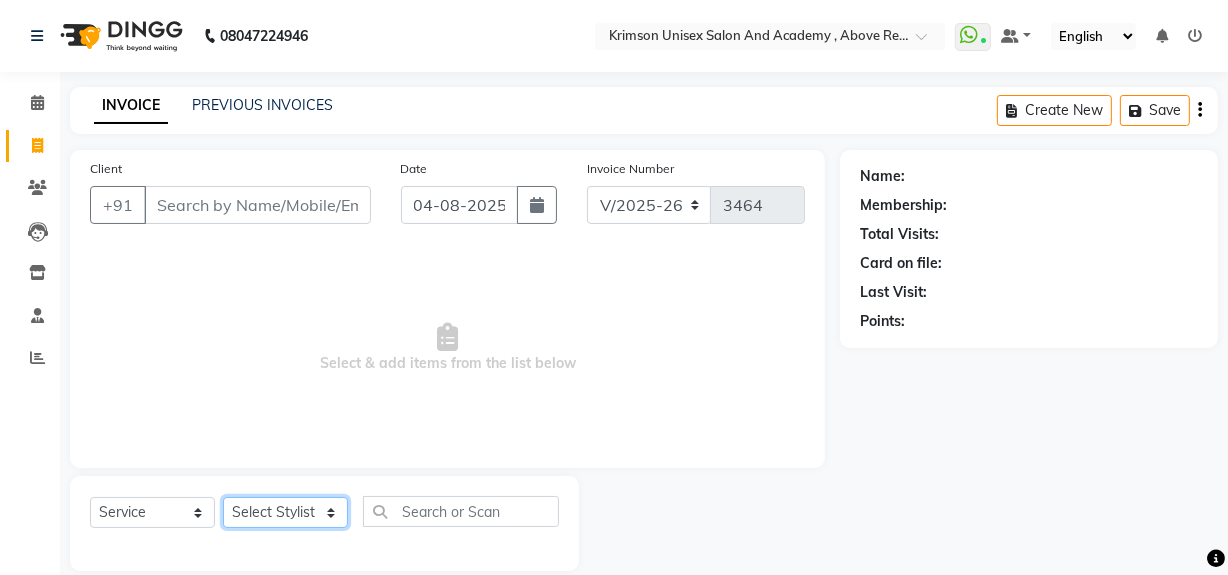 select on "84643" 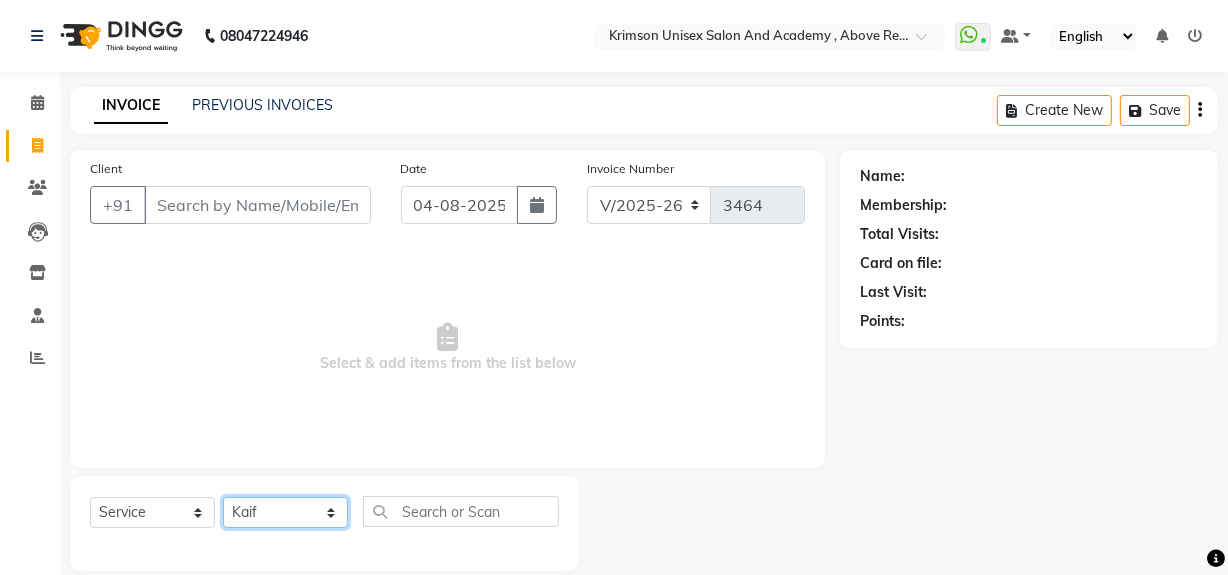 click on "Select Stylist ADMIN [FIRST] [LAST] [FIRST] [FIRST] DR. [FIRST] ([OCCUPATION]) FRONT DESK [FIRST] [FIRST] [LAST] [FIRST]  [FIRST] [FIRST] [FIRST] [FIRST] [FIRST] [FIRST] [FIRST] [FIRST] [FIRST] [FIRST] [FIRST] [FIRST]" 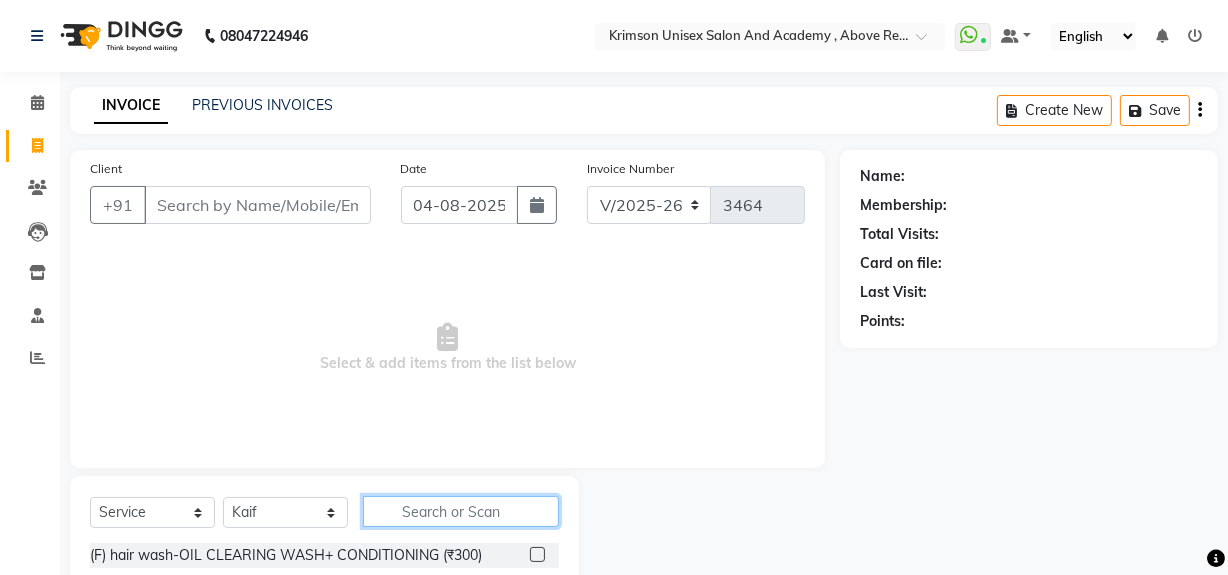 click 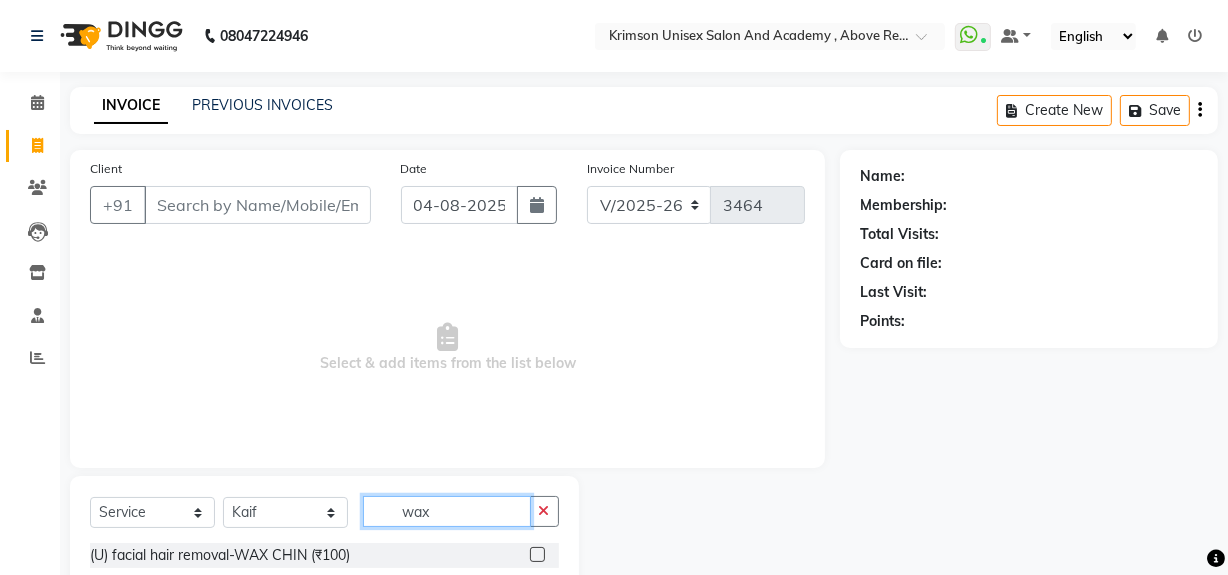 scroll, scrollTop: 167, scrollLeft: 0, axis: vertical 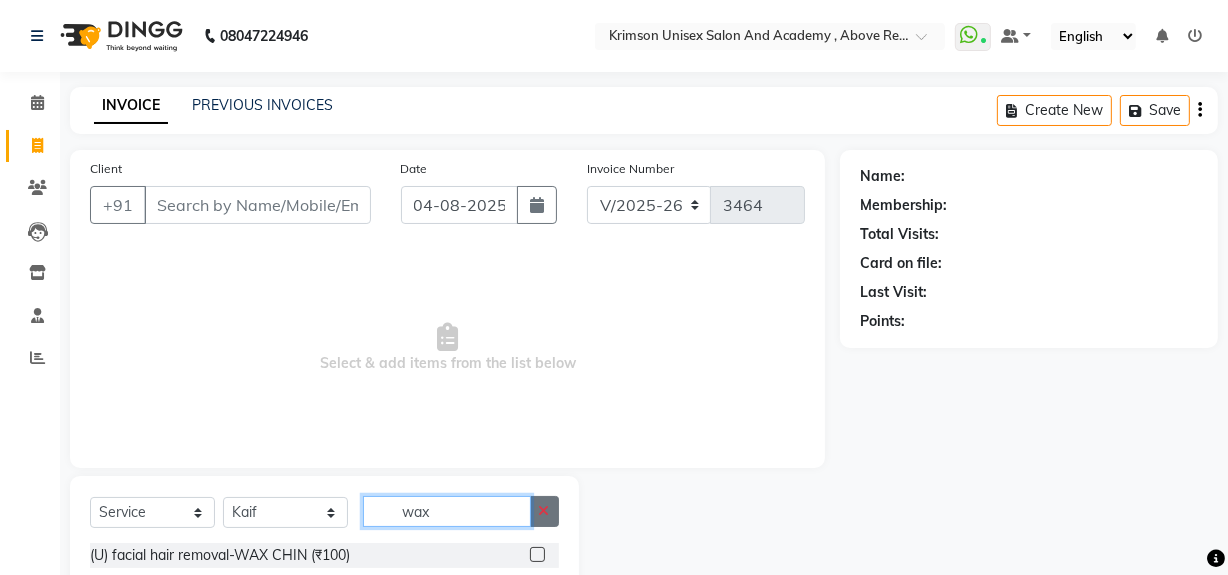 type on "wax" 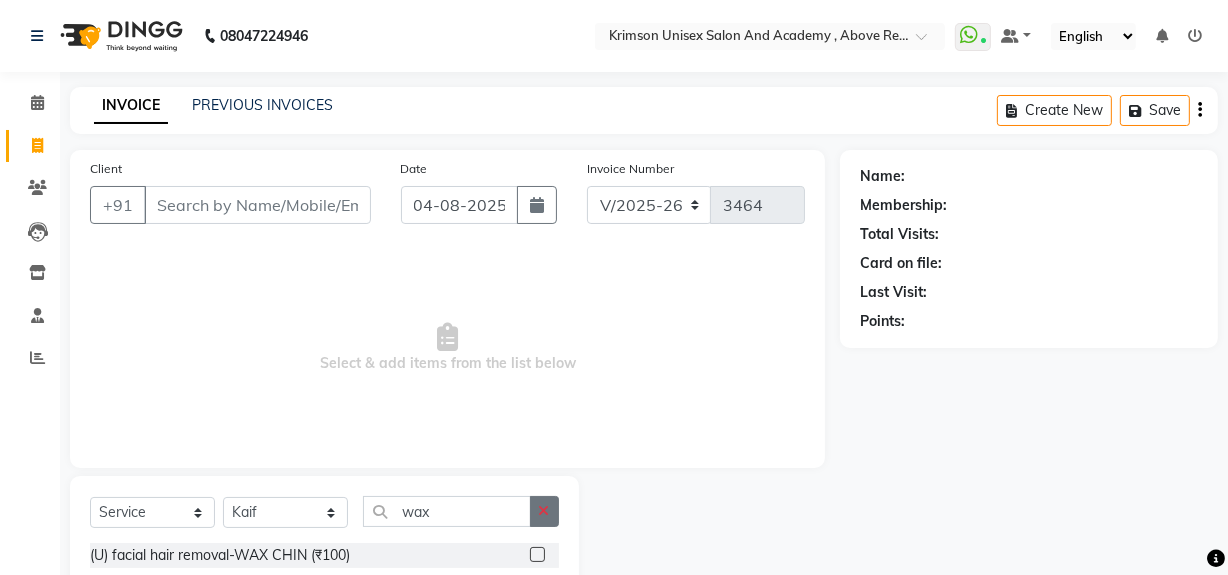 click 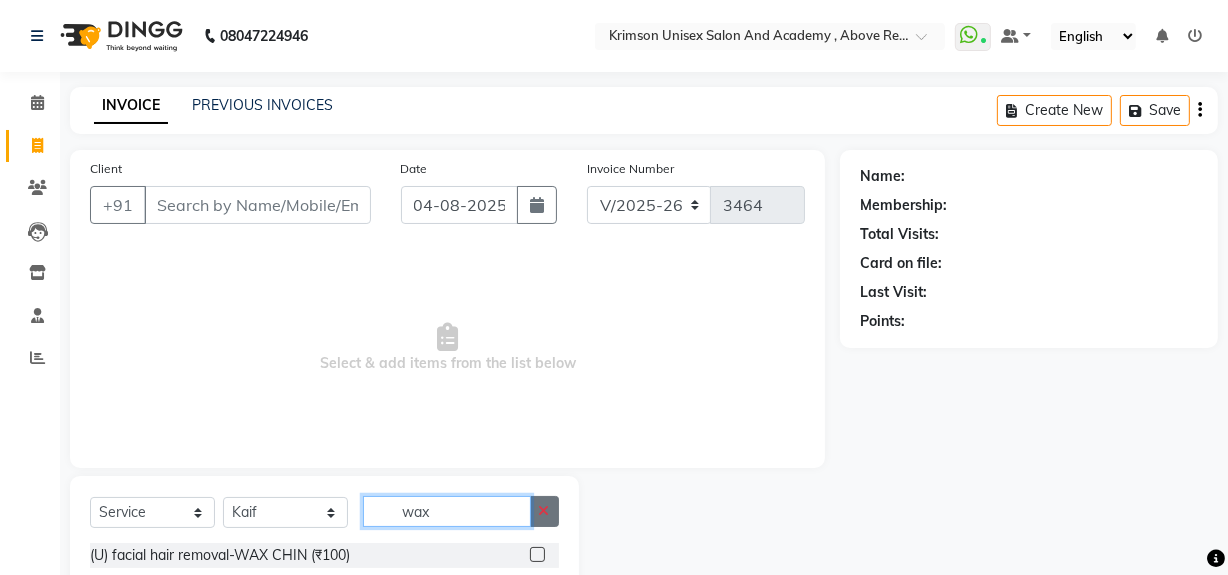 type 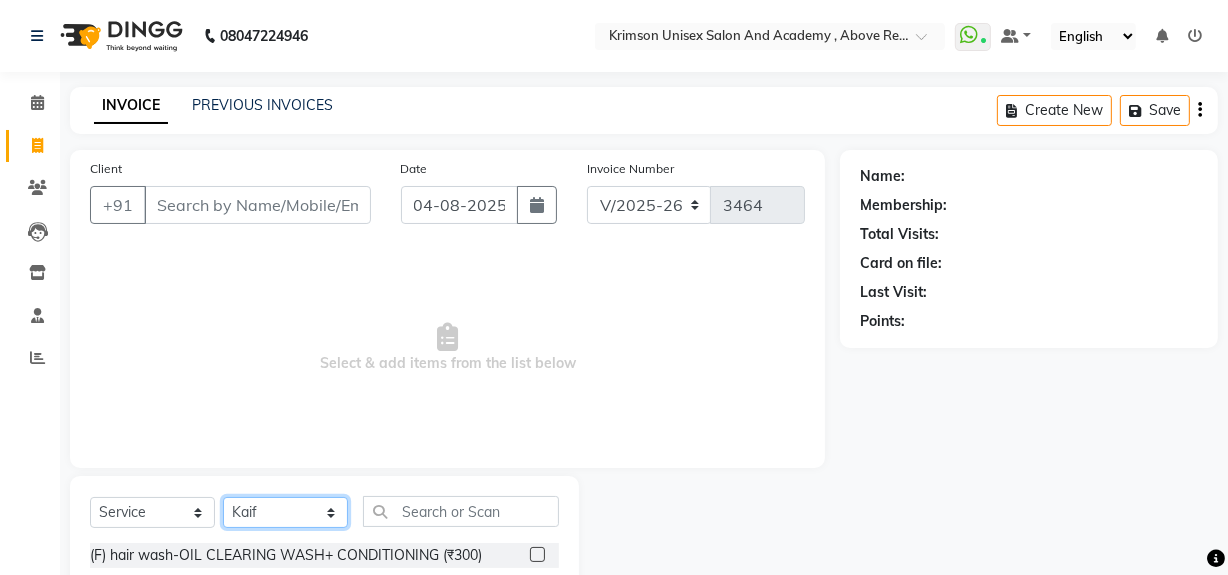 click on "Select Stylist ADMIN [FIRST] [LAST] [FIRST] [FIRST] DR. [FIRST] ([OCCUPATION]) FRONT DESK [FIRST] [FIRST] [LAST] [FIRST]  [FIRST] [FIRST] [FIRST] [FIRST] [FIRST] [FIRST] [FIRST] [FIRST] [FIRST] [FIRST] [FIRST] [FIRST]" 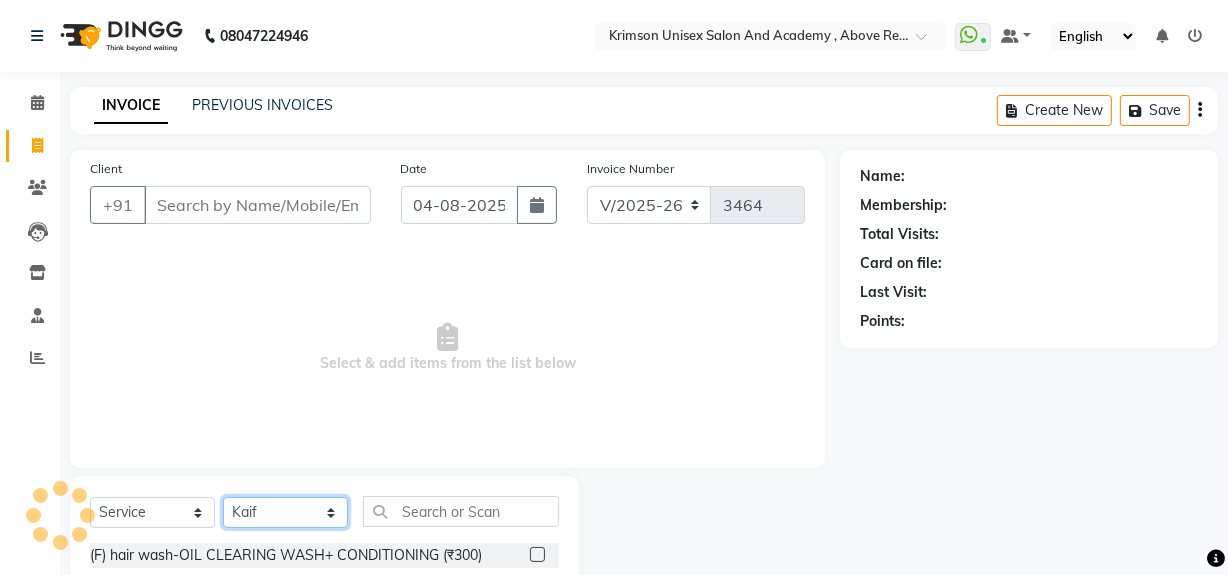 select on "80963" 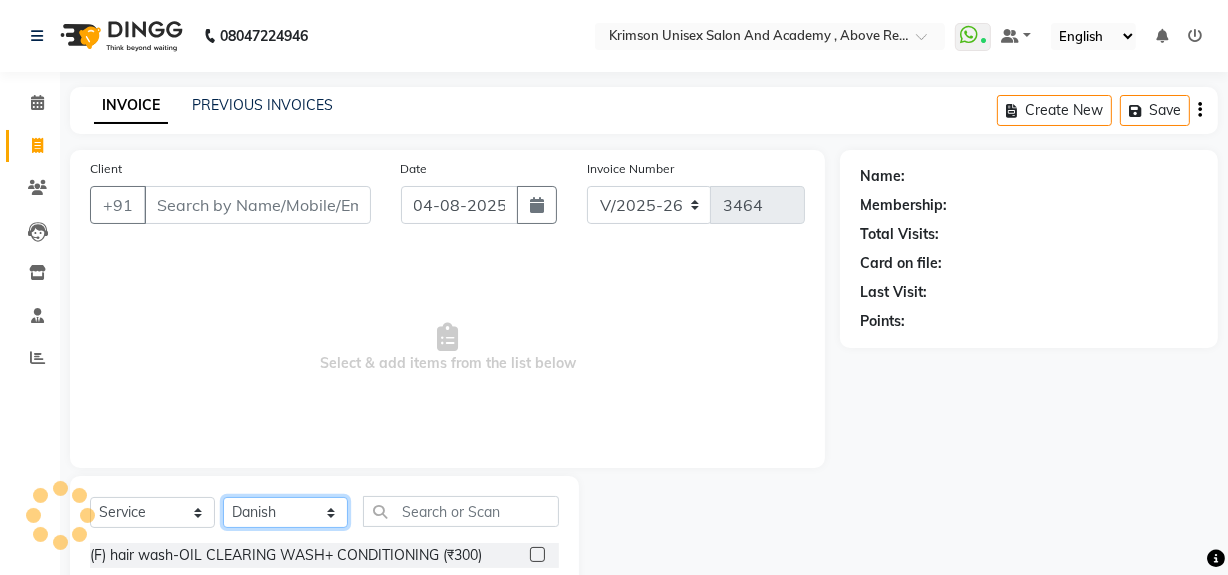 click on "Select Stylist ADMIN [FIRST] [LAST] [FIRST] [FIRST] DR. [FIRST] ([OCCUPATION]) FRONT DESK [FIRST] [FIRST] [LAST] [FIRST]  [FIRST] [FIRST] [FIRST] [FIRST] [FIRST] [FIRST] [FIRST] [FIRST] [FIRST] [FIRST] [FIRST] [FIRST]" 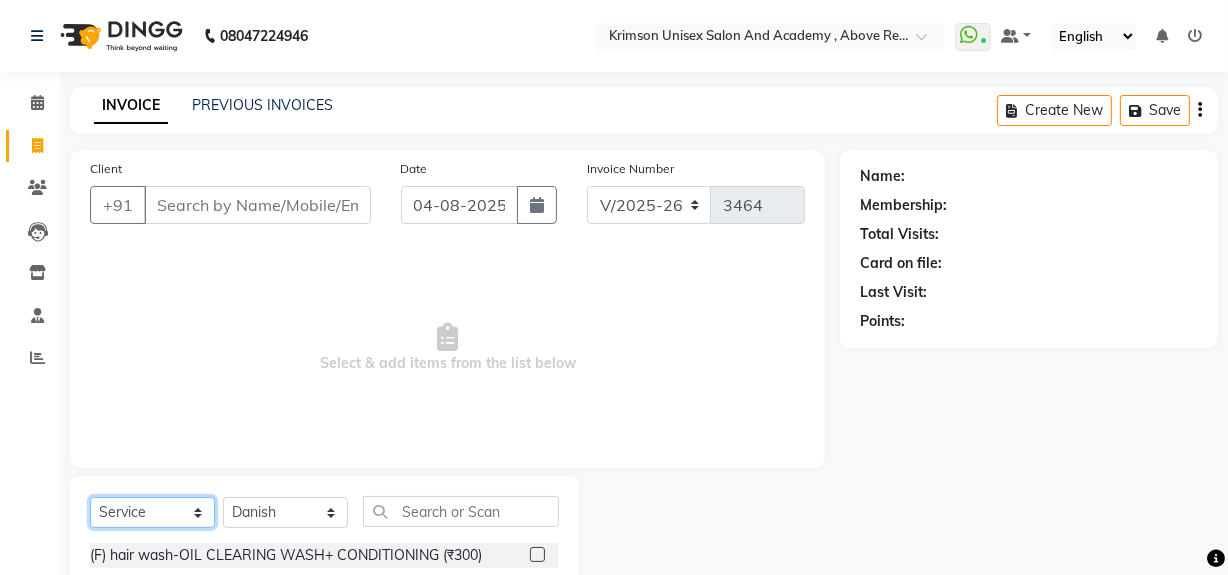 click on "Select  Service  Product  Membership  Package Voucher Prepaid Gift Card" 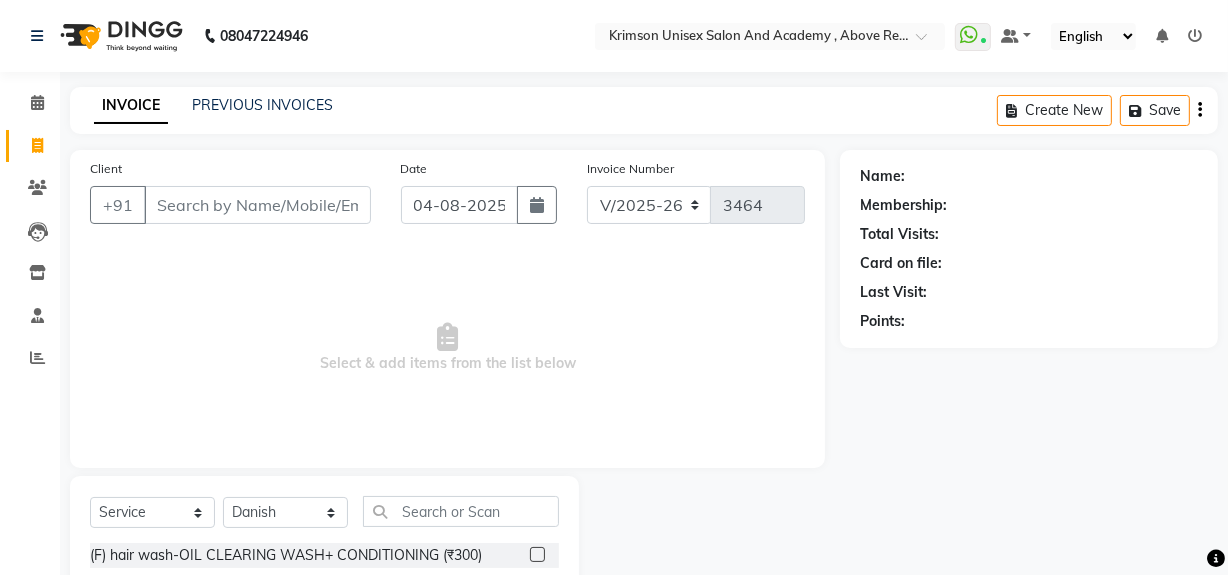 click on "Select & add items from the list below" at bounding box center (447, 348) 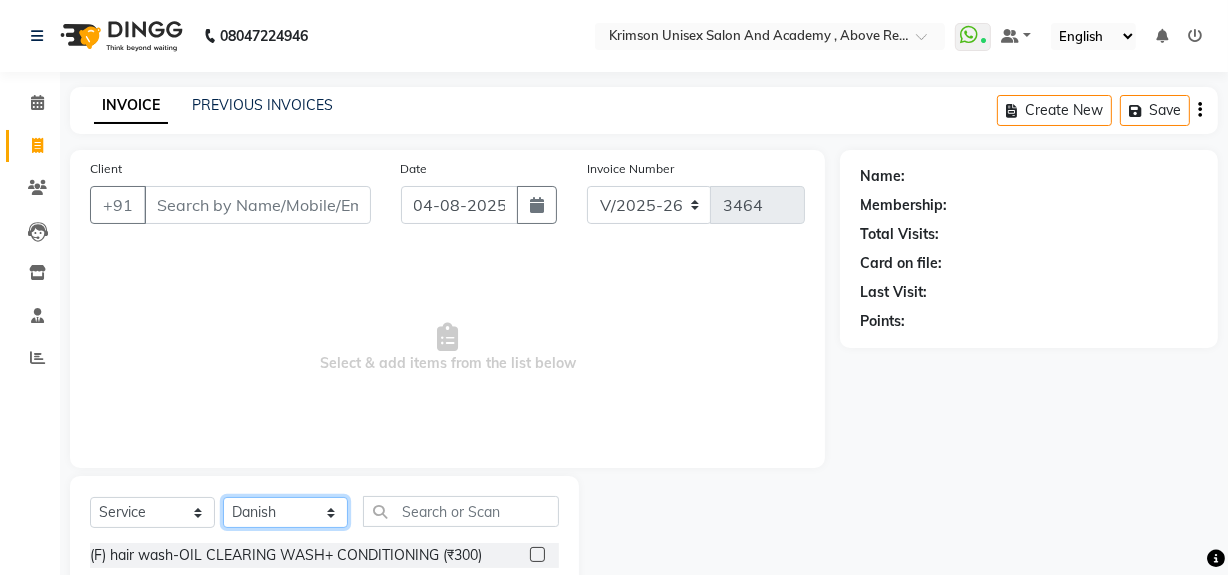 click on "Select Stylist ADMIN [FIRST] [LAST] [FIRST] [FIRST] DR. [FIRST] ([OCCUPATION]) FRONT DESK [FIRST] [FIRST] [LAST] [FIRST]  [FIRST] [FIRST] [FIRST] [FIRST] [FIRST] [FIRST] [FIRST] [FIRST] [FIRST] [FIRST] [FIRST] [FIRST]" 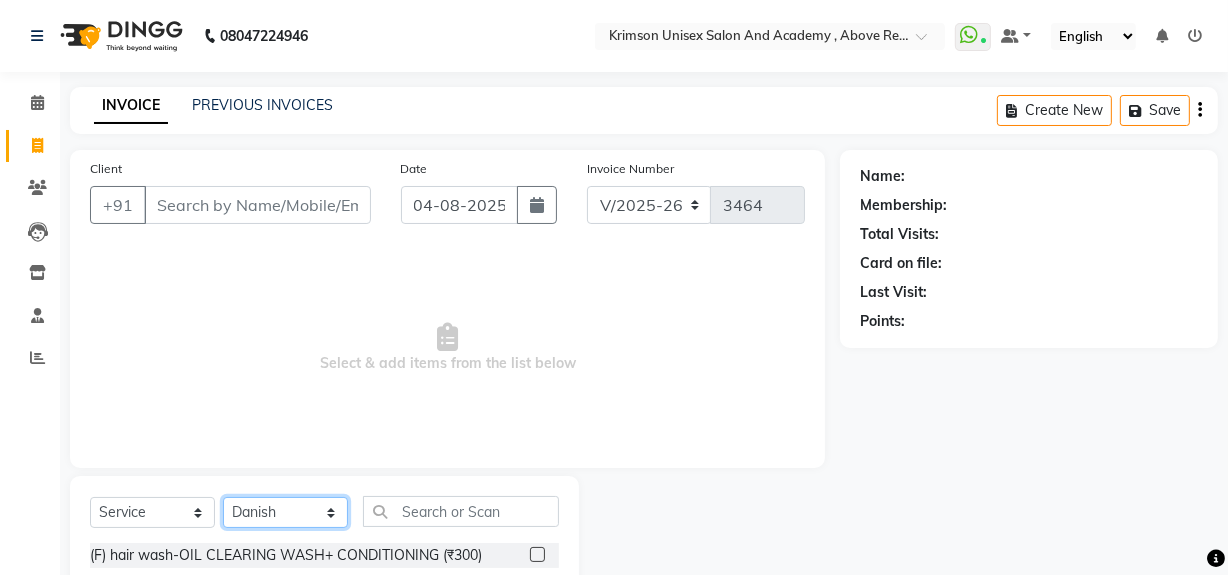 select 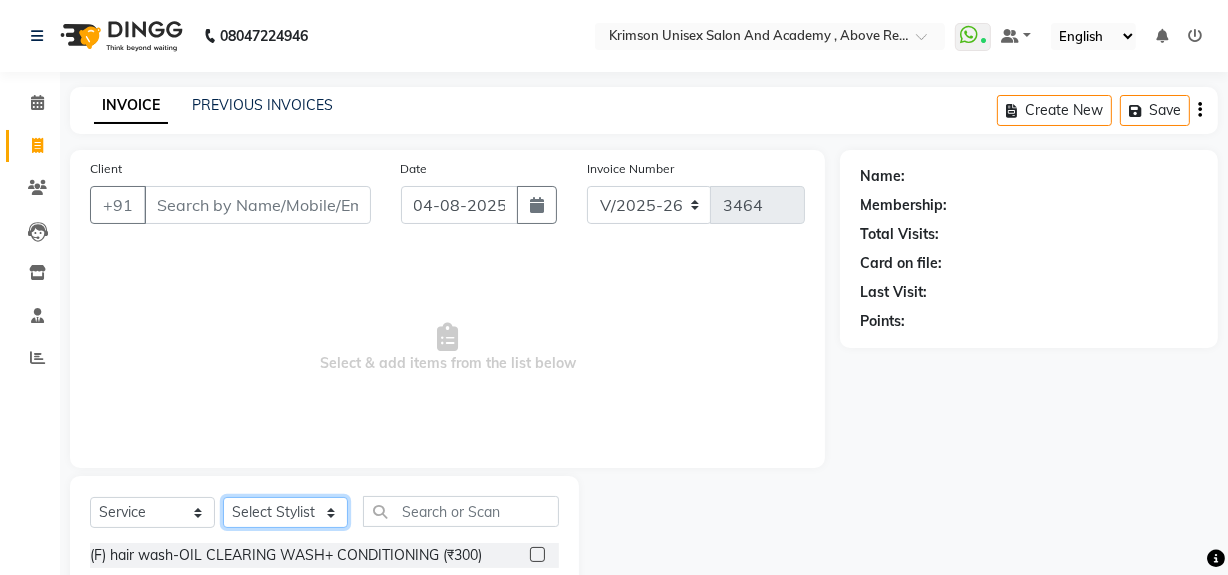 click on "Select Stylist ADMIN [FIRST] [LAST] [FIRST] [FIRST] DR. [FIRST] ([OCCUPATION]) FRONT DESK [FIRST] [FIRST] [LAST] [FIRST]  [FIRST] [FIRST] [FIRST] [FIRST] [FIRST] [FIRST] [FIRST] [FIRST] [FIRST] [FIRST] [FIRST] [FIRST]" 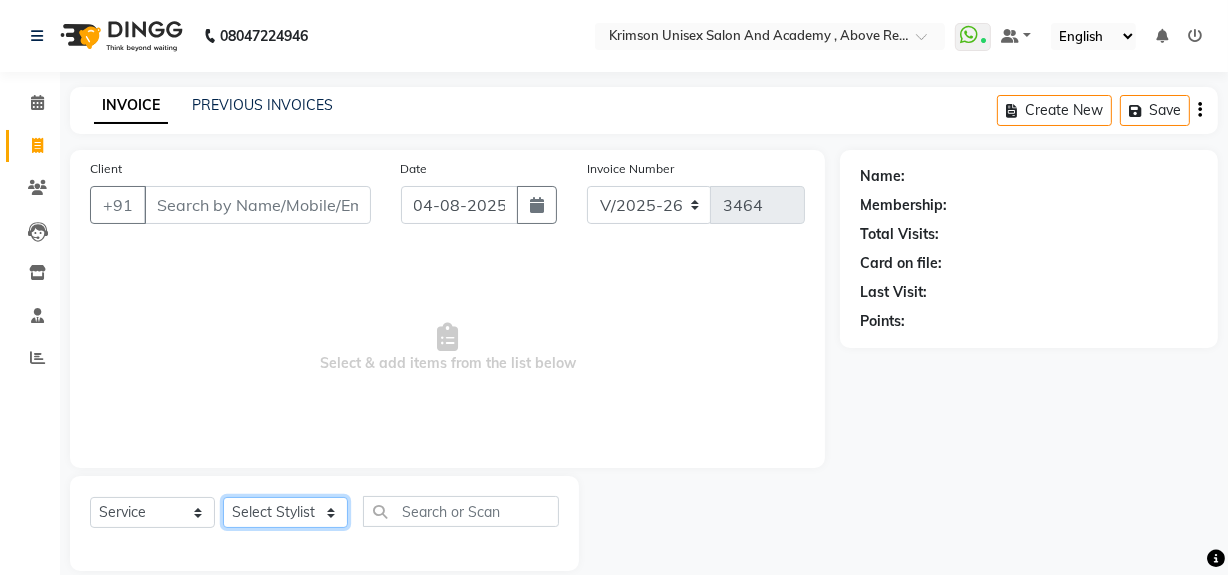 click on "Select Stylist ADMIN [FIRST] [LAST] [FIRST] [FIRST] DR. [FIRST] ([OCCUPATION]) FRONT DESK [FIRST] [FIRST] [LAST] [FIRST]  [FIRST] [FIRST] [FIRST] [FIRST] [FIRST] [FIRST] [FIRST] [FIRST] [FIRST] [FIRST] [FIRST] [FIRST]" 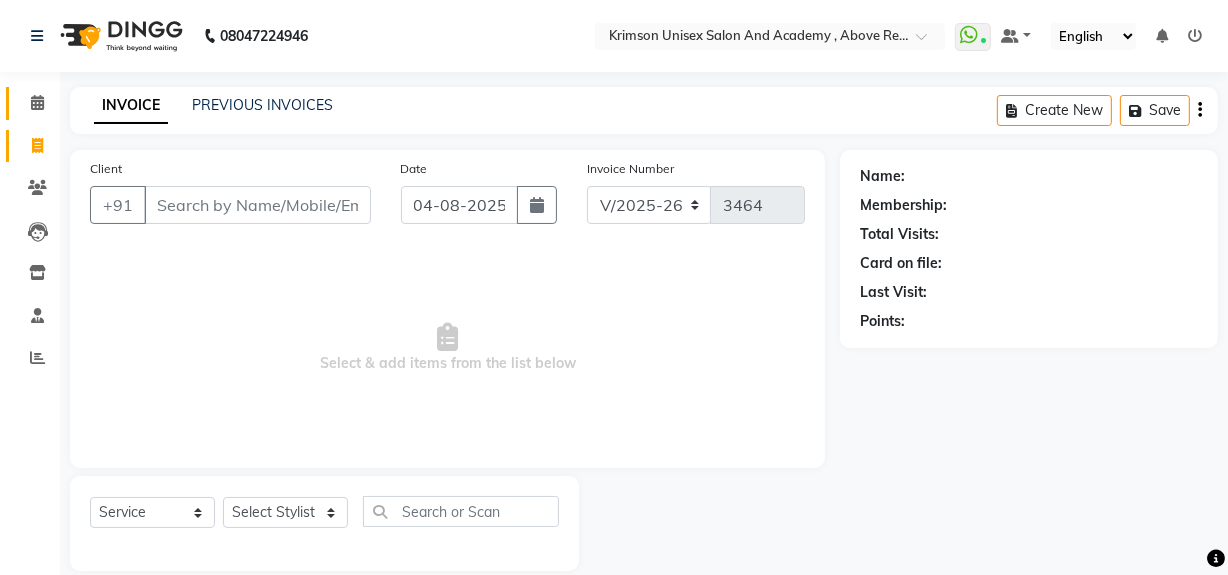 click on "Calendar" 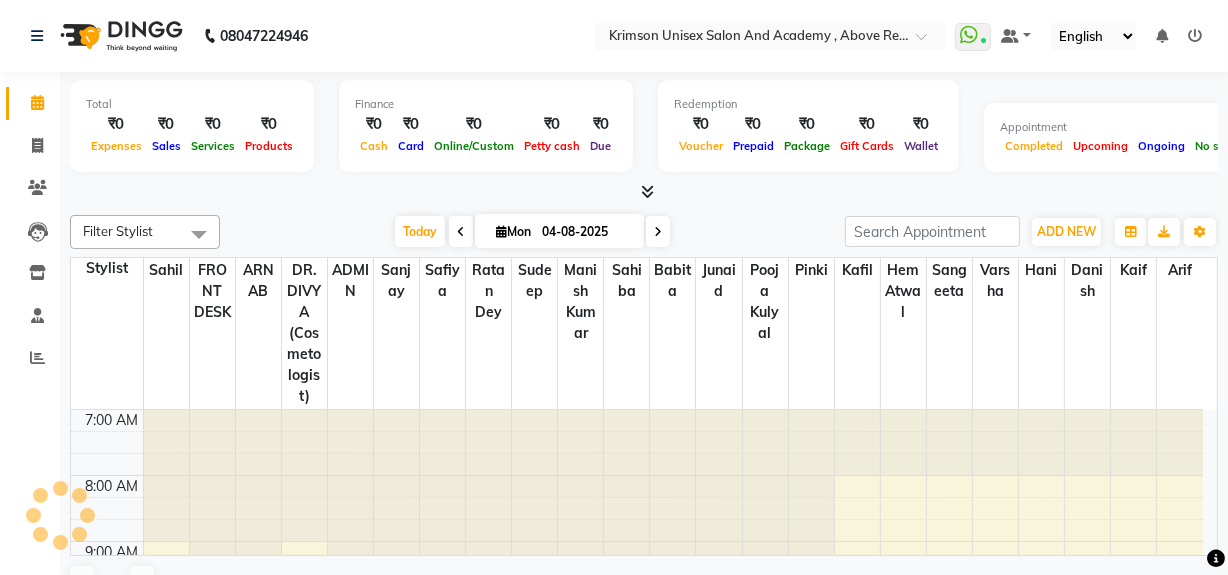 scroll, scrollTop: 840, scrollLeft: 0, axis: vertical 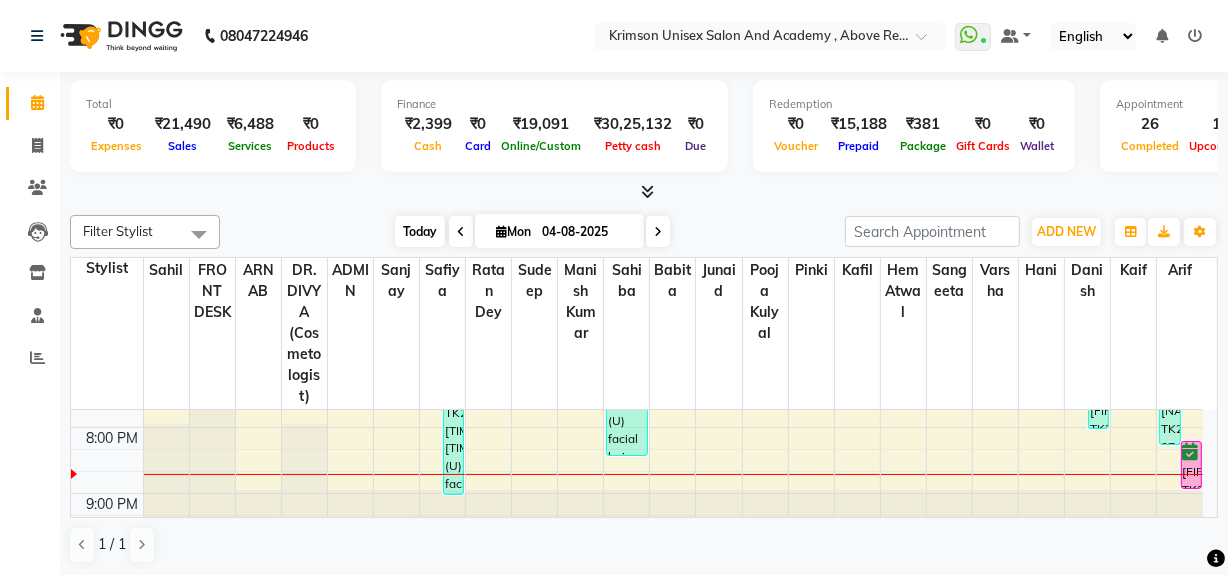 click on "Today" at bounding box center [420, 231] 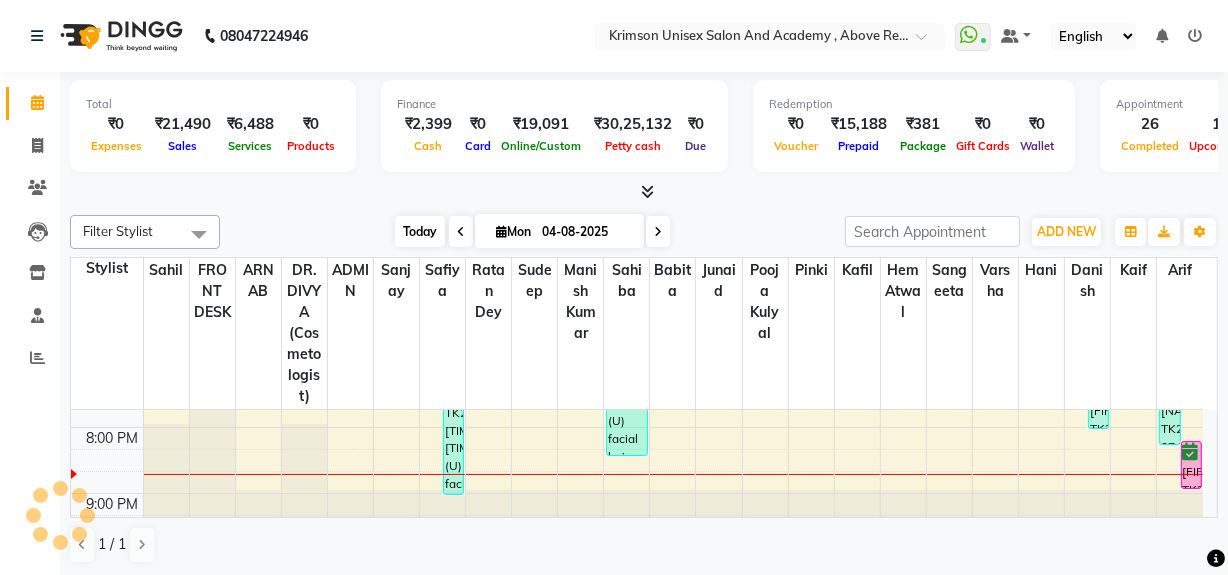 scroll, scrollTop: 856, scrollLeft: 0, axis: vertical 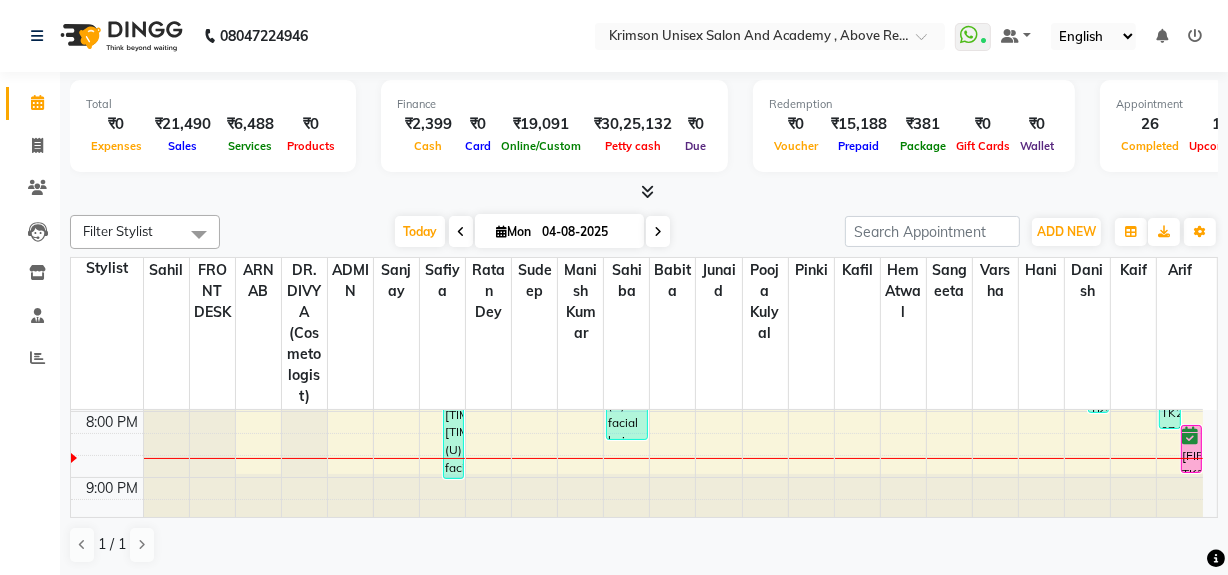 click on "Mon" at bounding box center [513, 231] 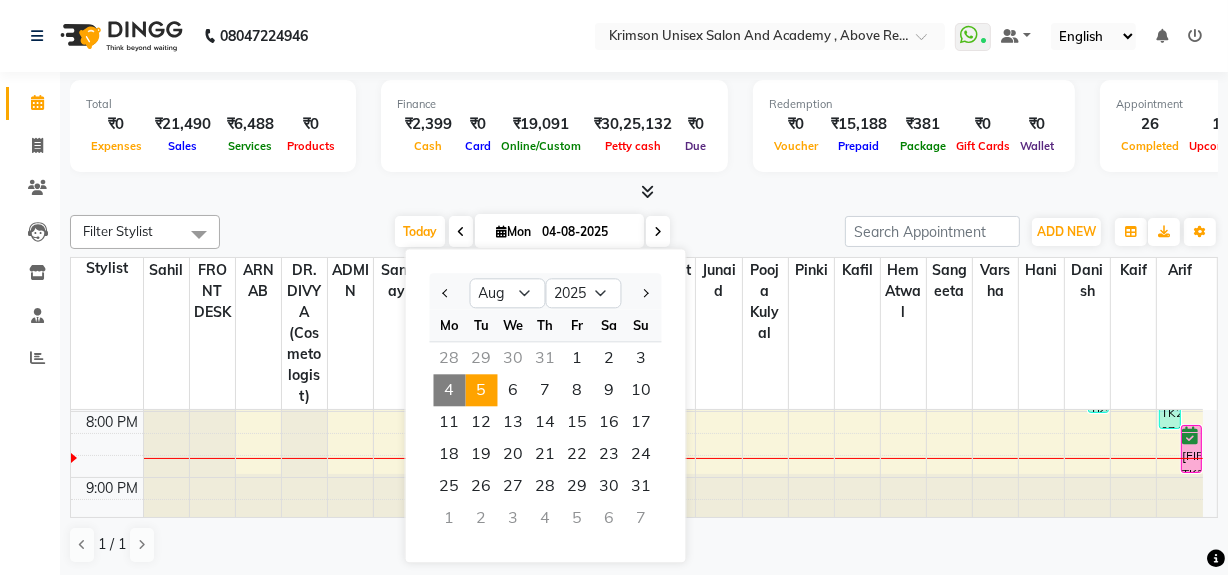 click on "5" at bounding box center (482, 390) 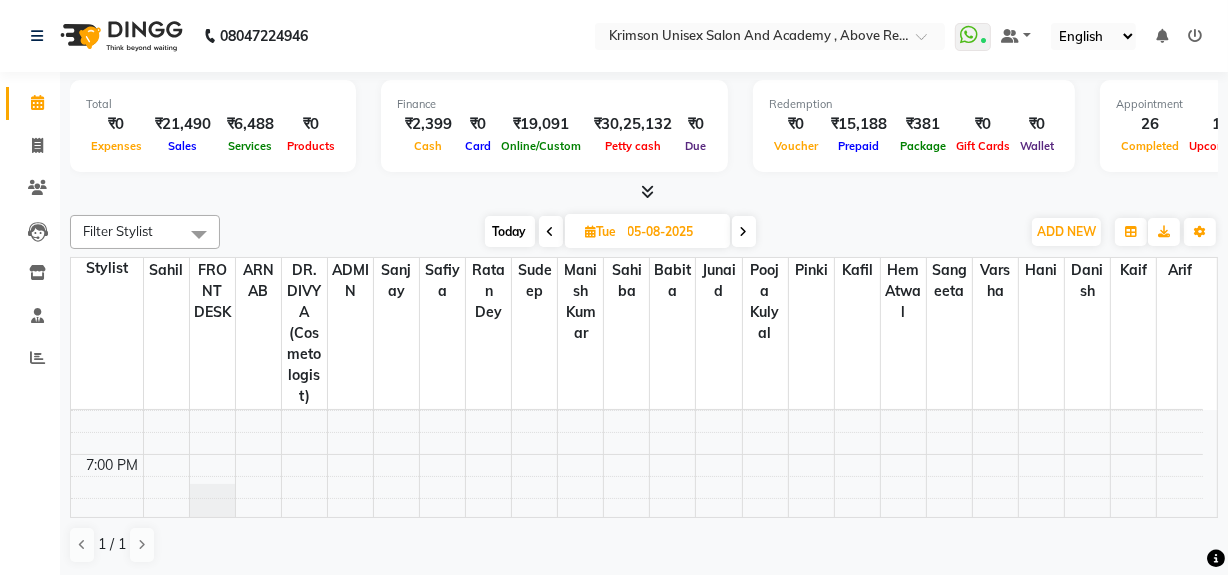 scroll, scrollTop: 746, scrollLeft: 0, axis: vertical 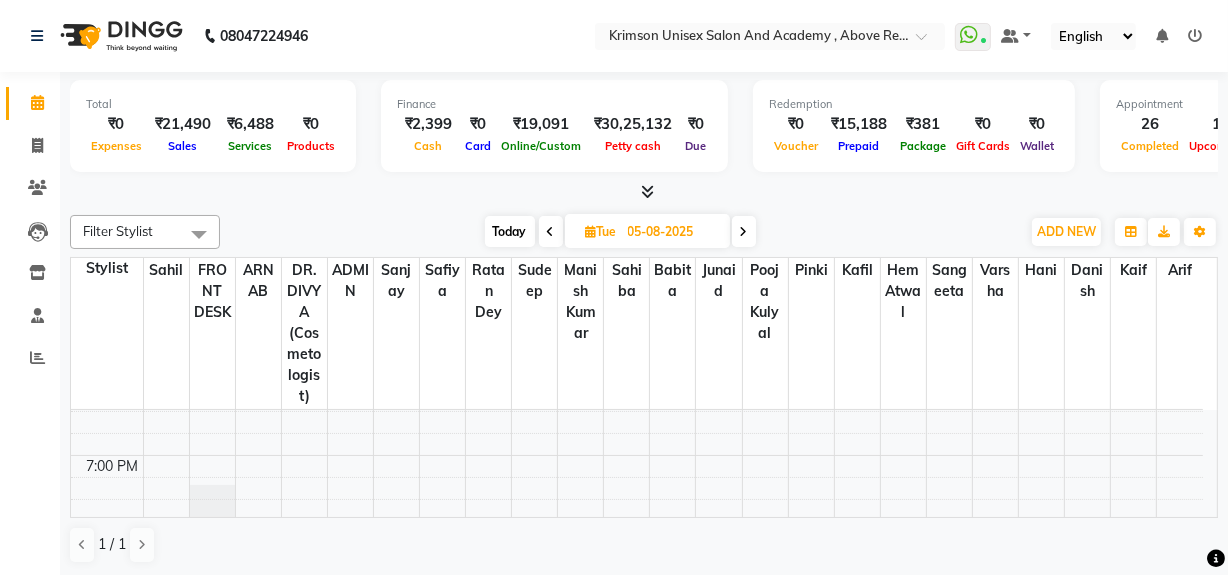click on "7:00 AM 8:00 AM 9:00 AM 10:00 AM 11:00 AM 12:00 PM 1:00 PM 2:00 PM 3:00 PM 4:00 PM 5:00 PM 6:00 PM 7:00 PM 8:00 PM 9:00 PM" at bounding box center (637, 158) 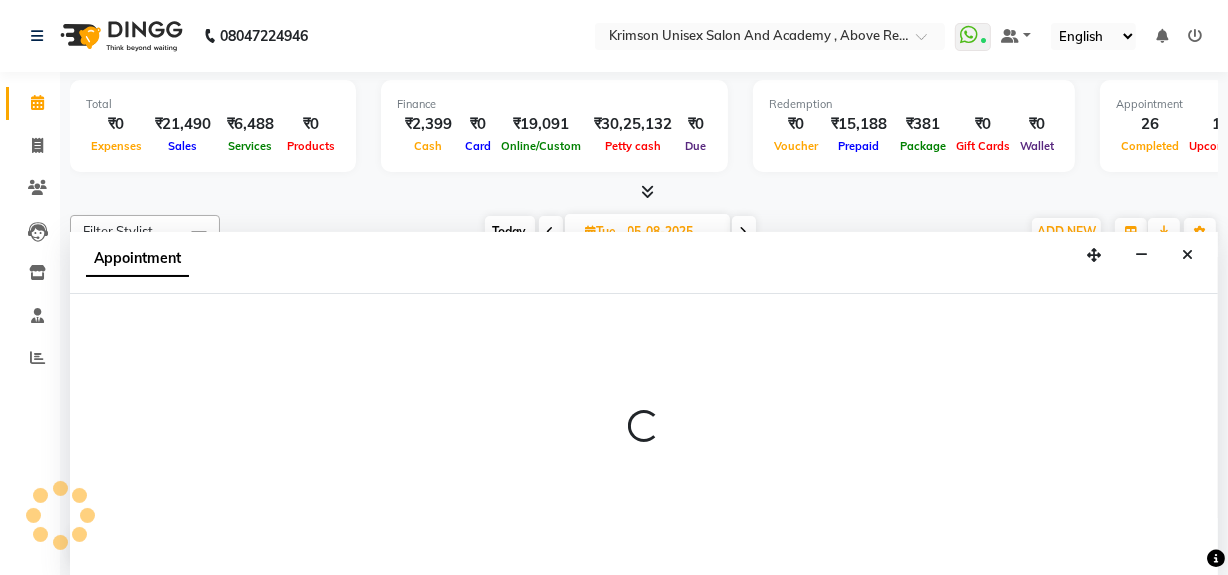 scroll, scrollTop: 0, scrollLeft: 0, axis: both 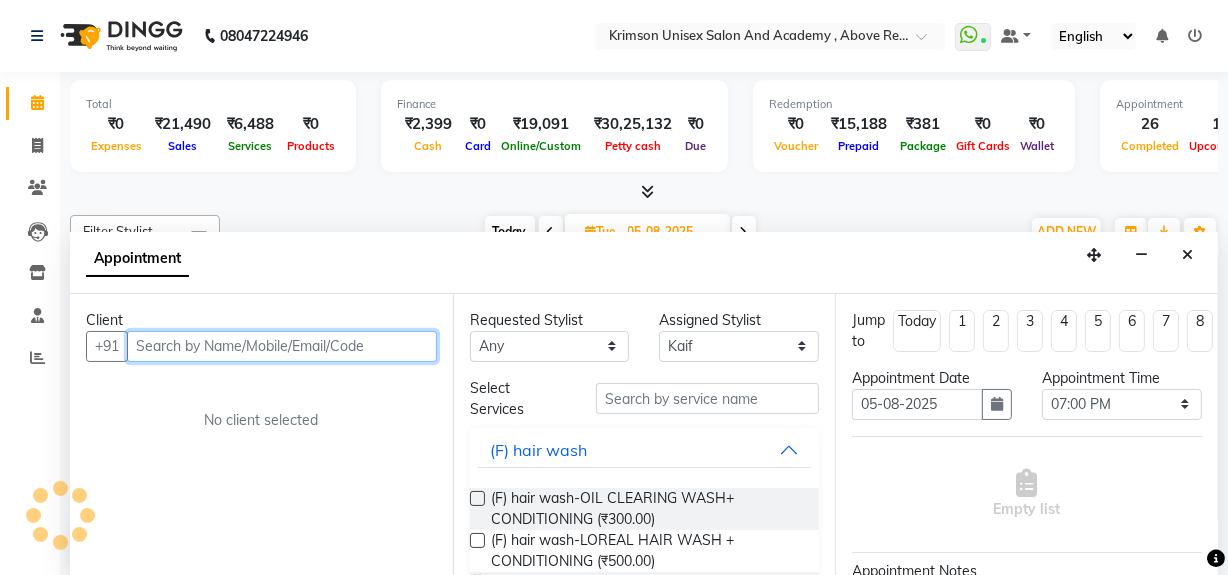 click at bounding box center (282, 346) 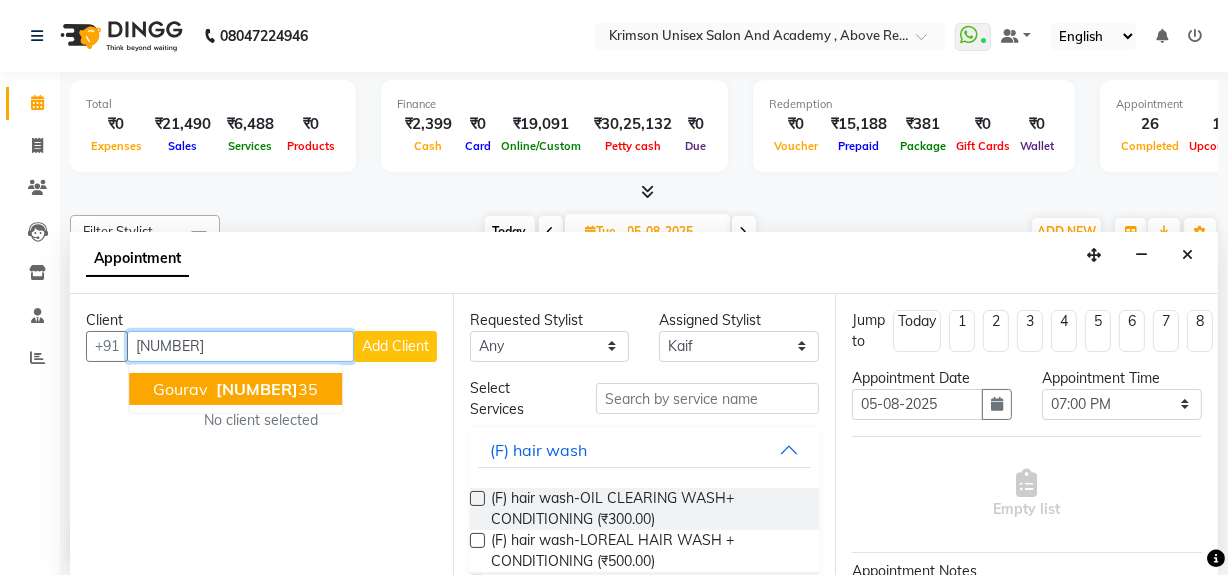 click on "[NUMBER]" at bounding box center (257, 389) 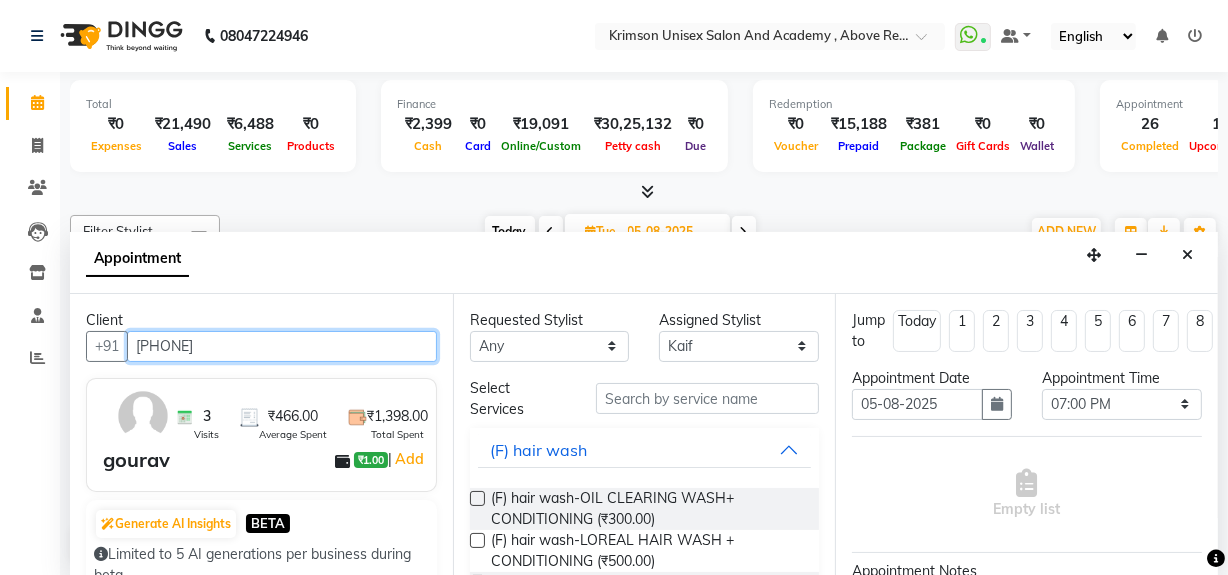 type on "[PHONE]" 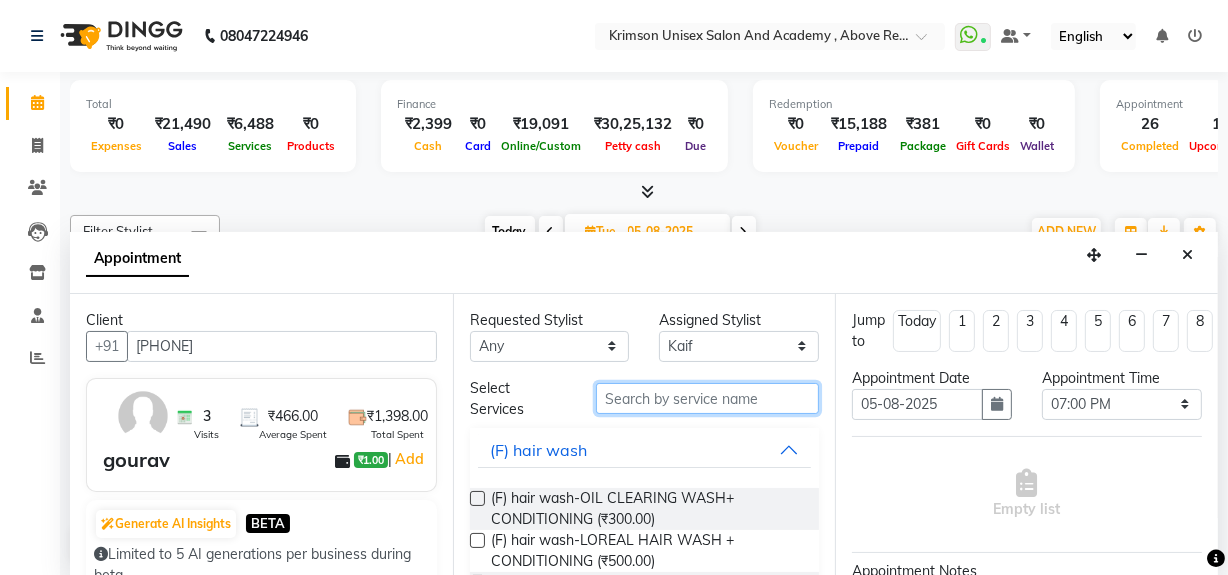 click at bounding box center [707, 398] 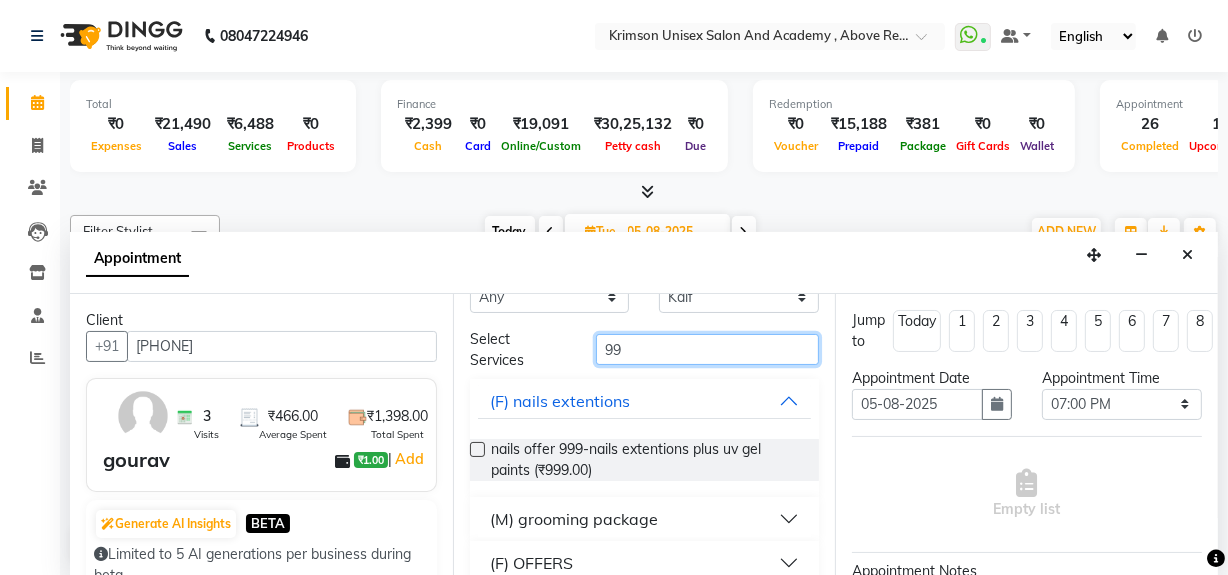 scroll, scrollTop: 0, scrollLeft: 0, axis: both 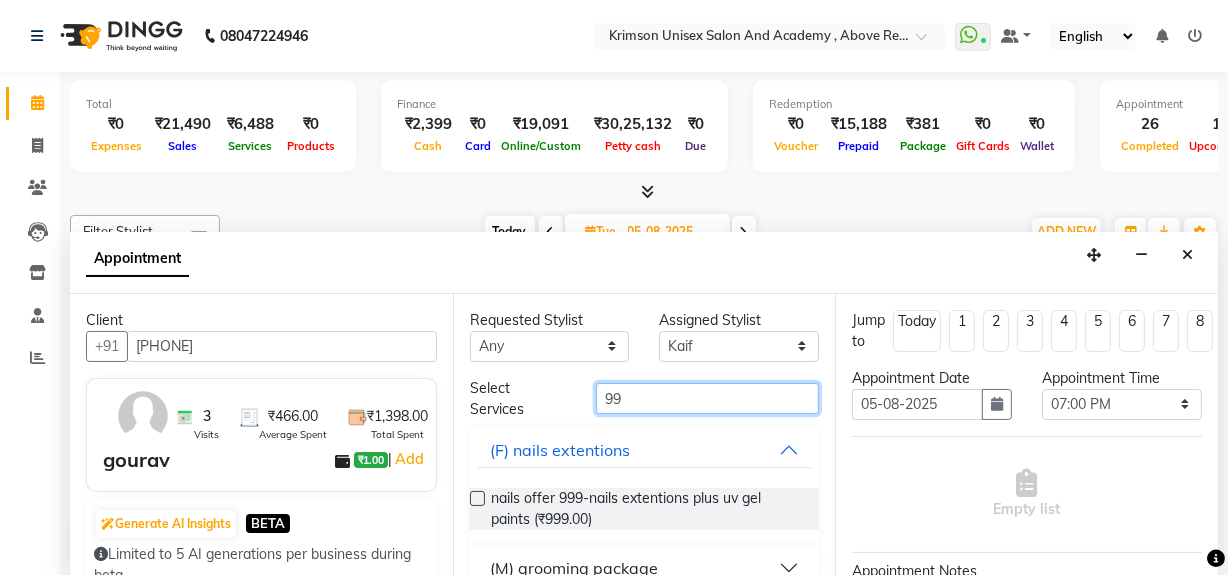type on "99" 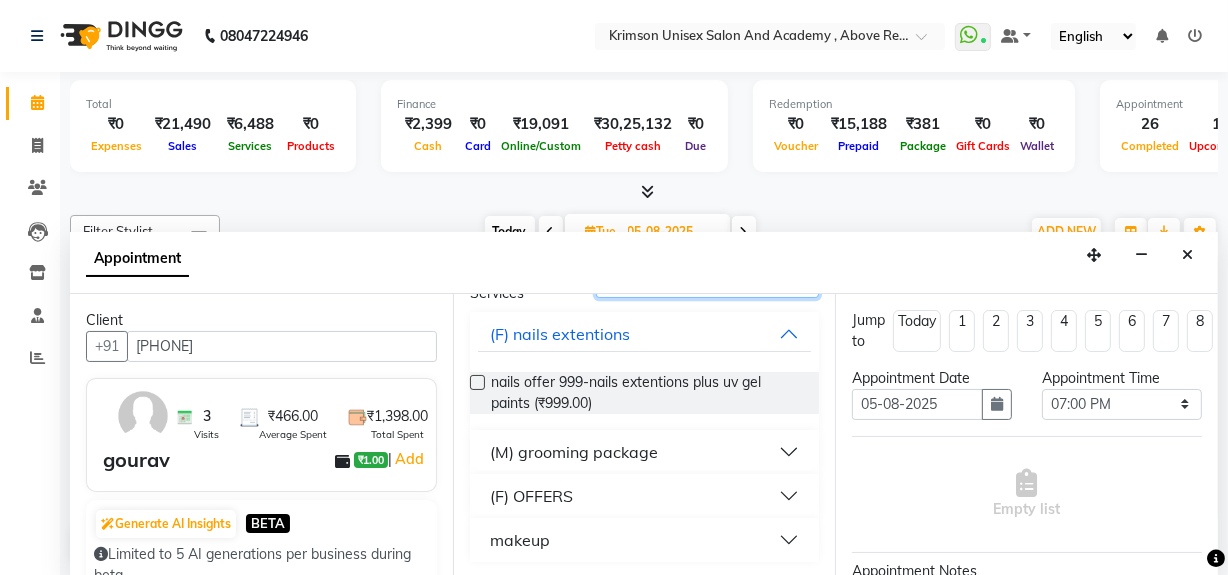scroll, scrollTop: 0, scrollLeft: 0, axis: both 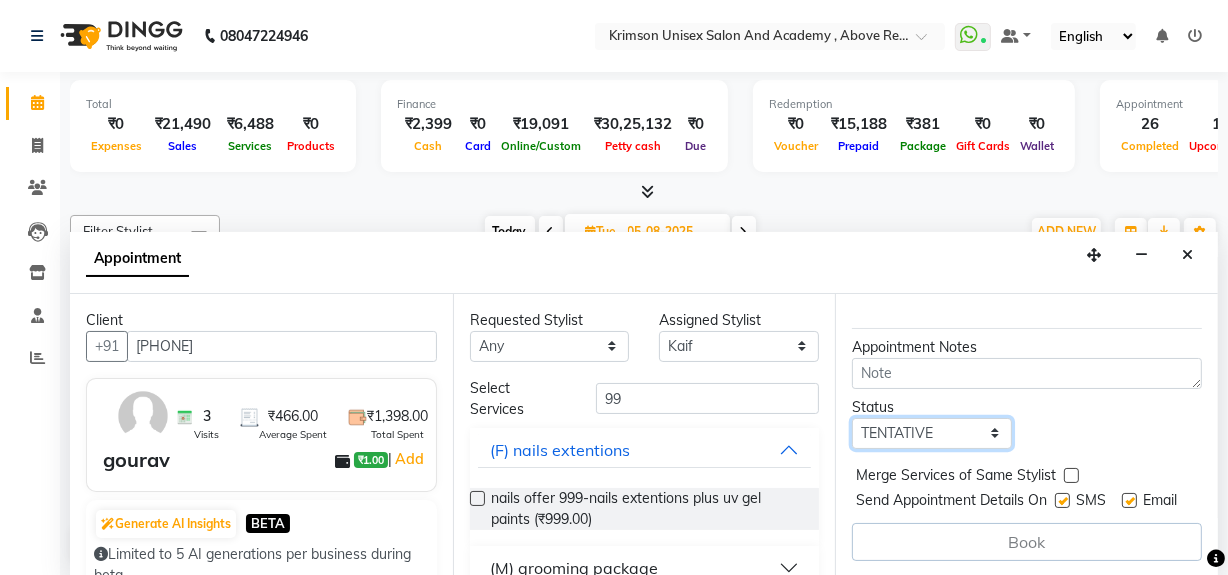 click on "Select TENTATIVE CONFIRM UPCOMING" at bounding box center (932, 433) 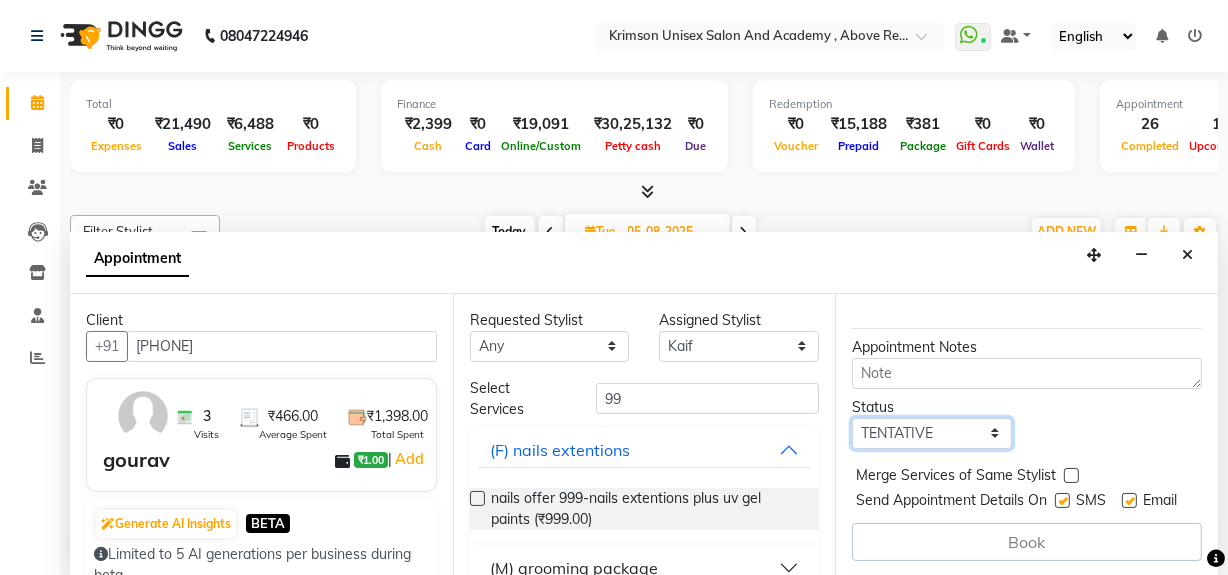 select on "confirm booking" 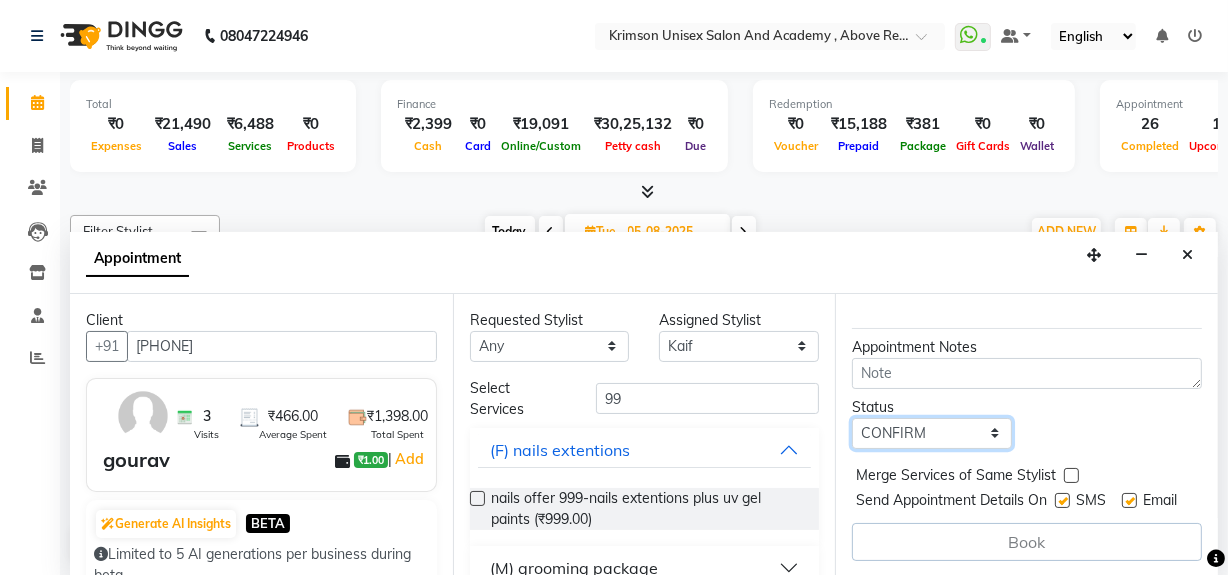 click on "Select TENTATIVE CONFIRM UPCOMING" at bounding box center (932, 433) 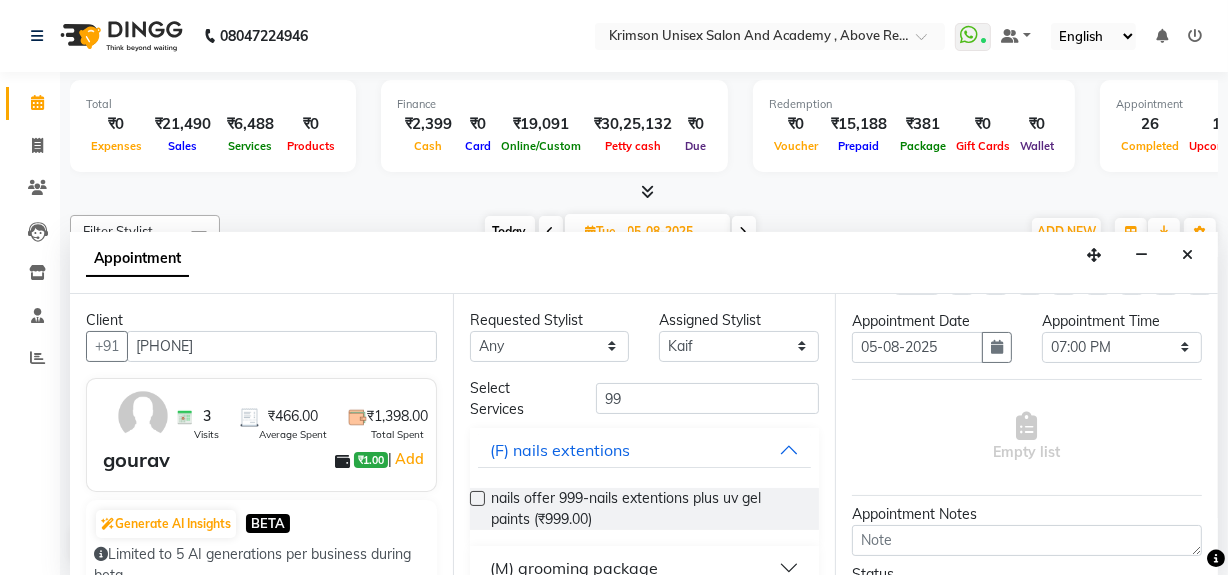 scroll, scrollTop: 252, scrollLeft: 0, axis: vertical 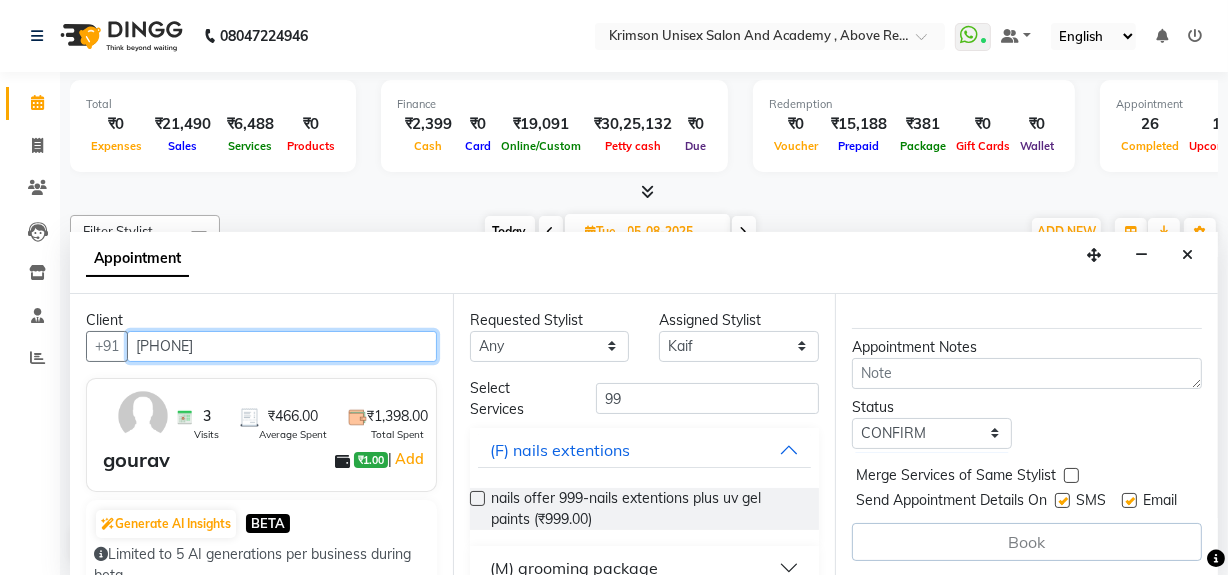 drag, startPoint x: 134, startPoint y: 336, endPoint x: 314, endPoint y: 336, distance: 180 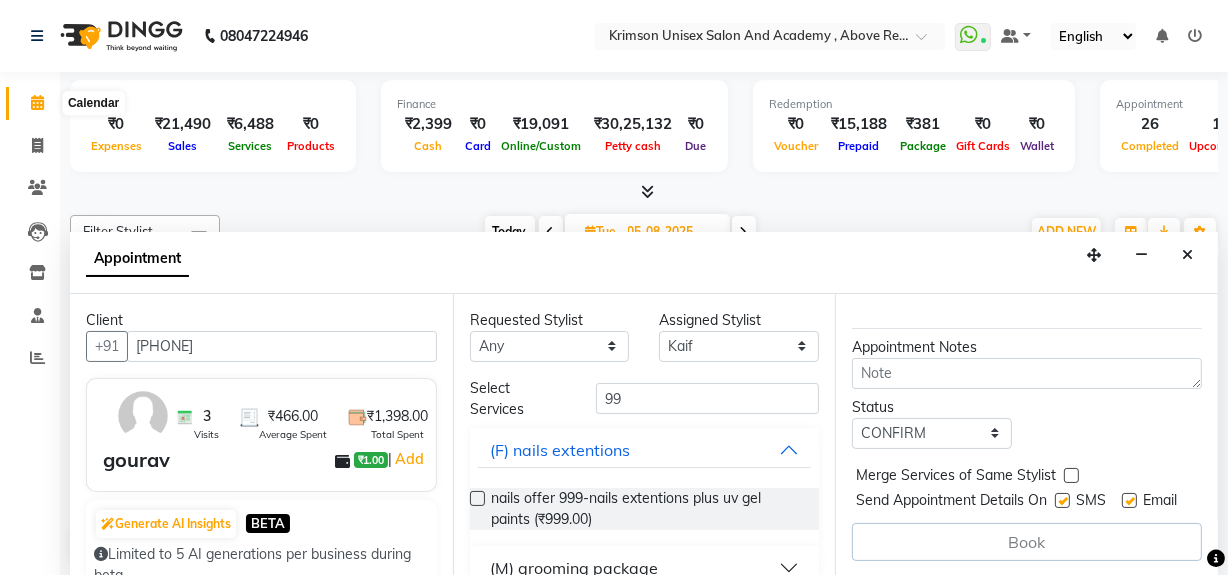 click 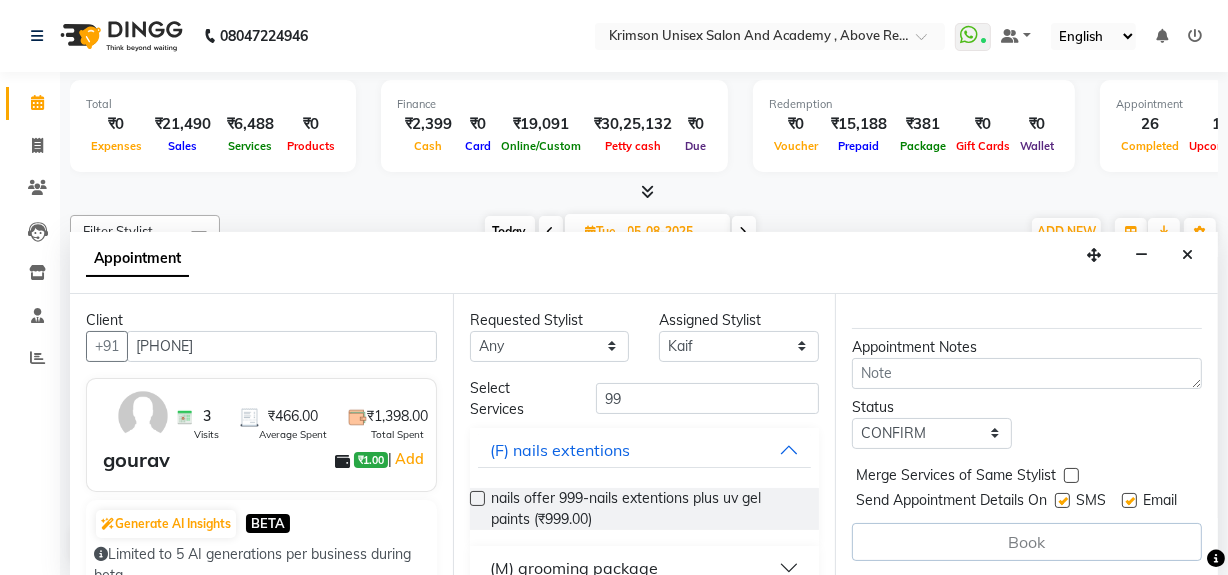 click 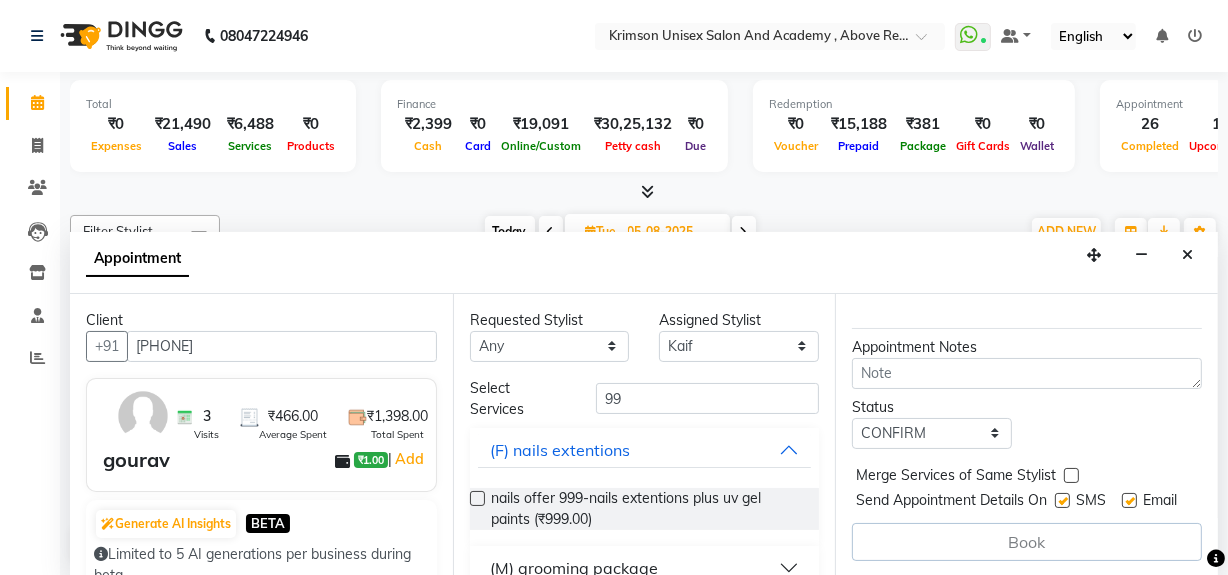 click 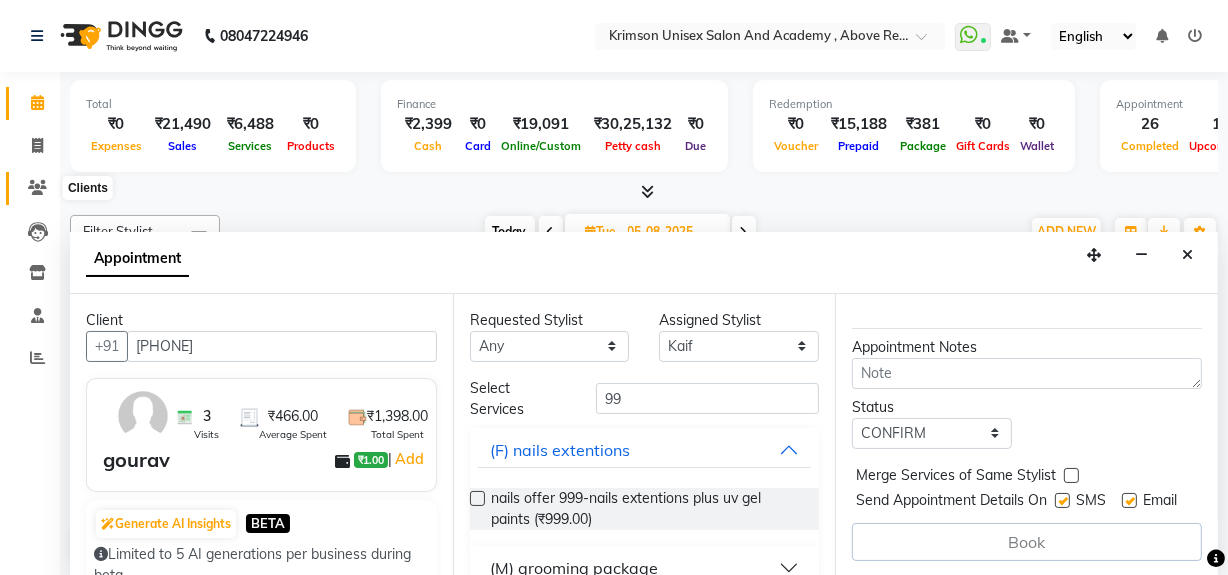 click 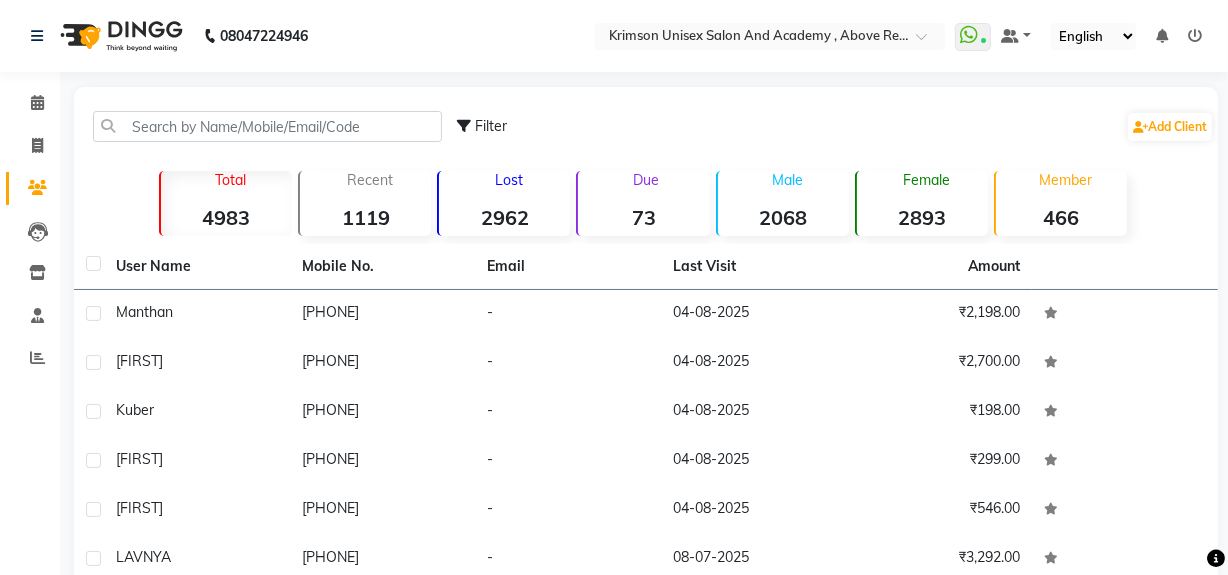 scroll, scrollTop: 0, scrollLeft: 0, axis: both 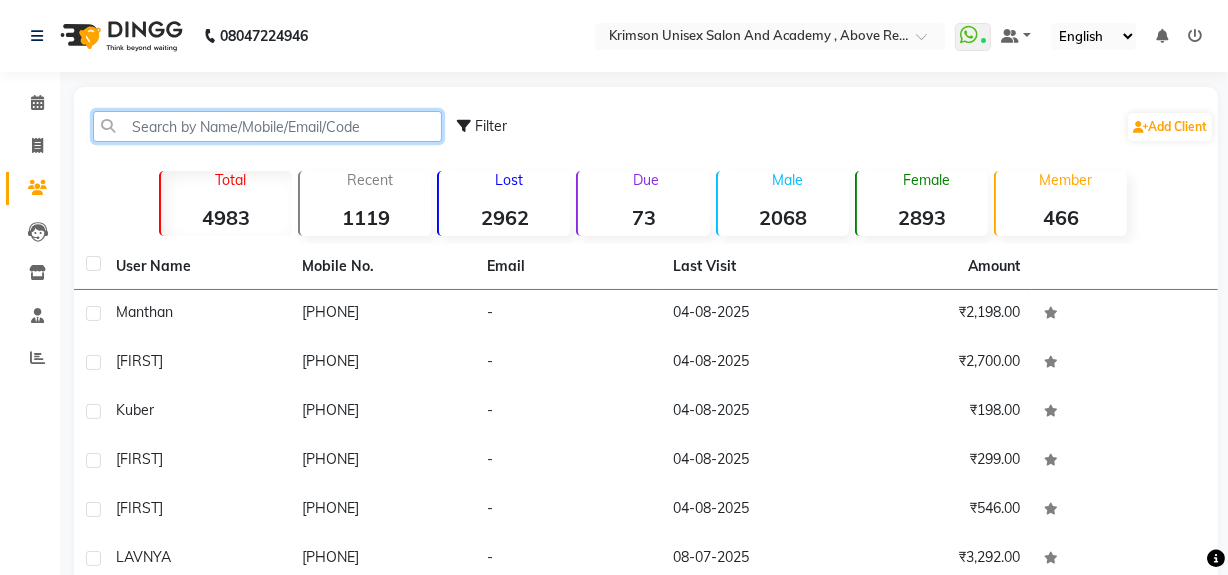 click 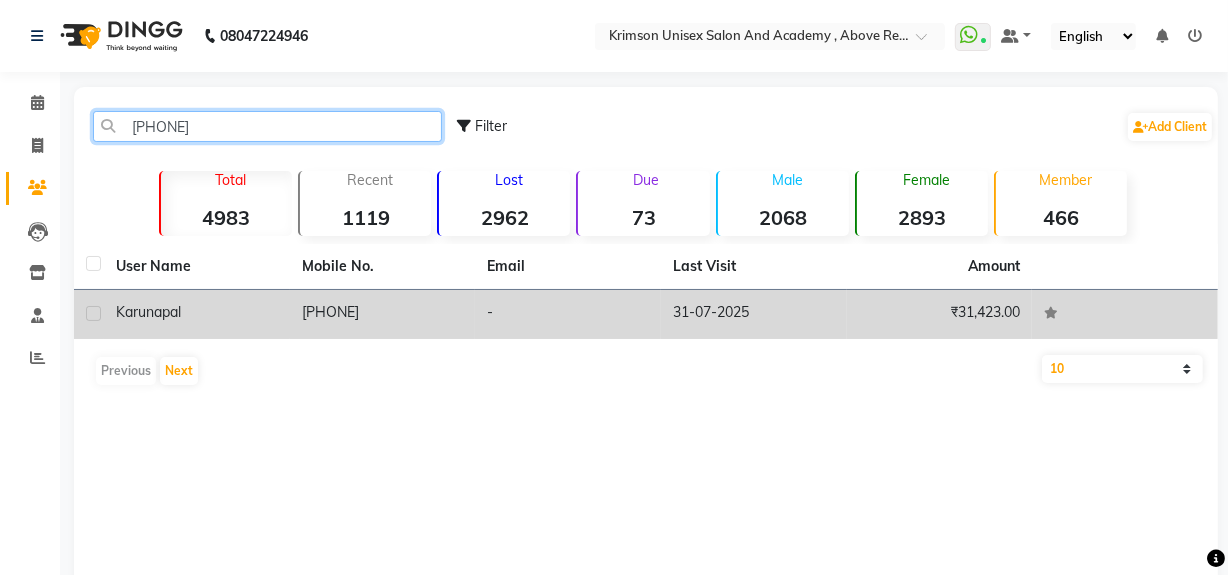 type on "[PHONE]" 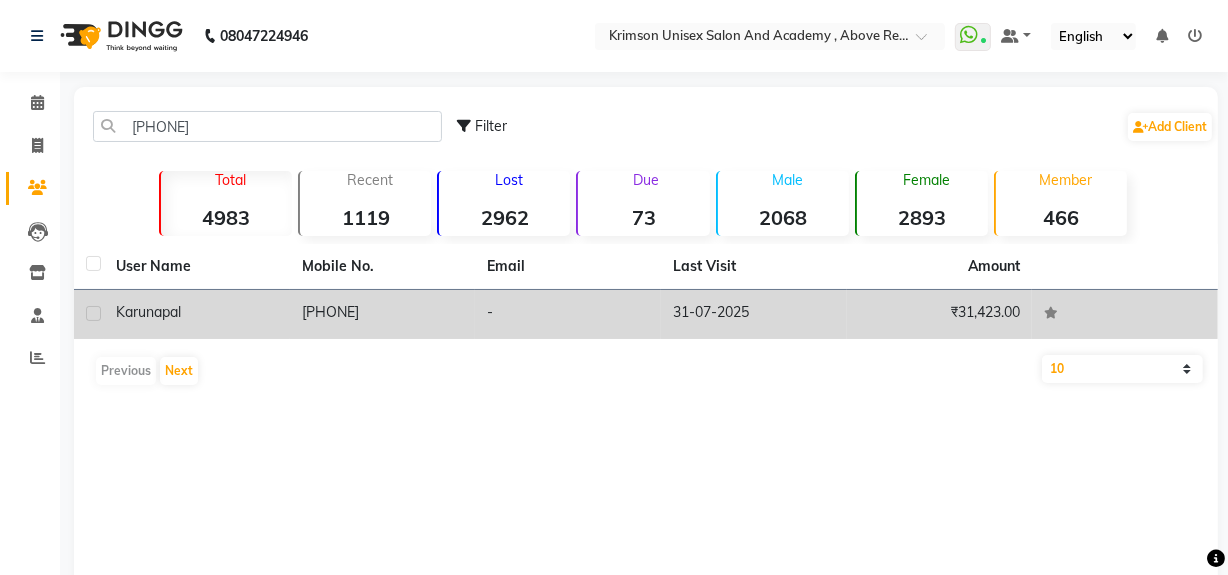 click on "[PHONE]" 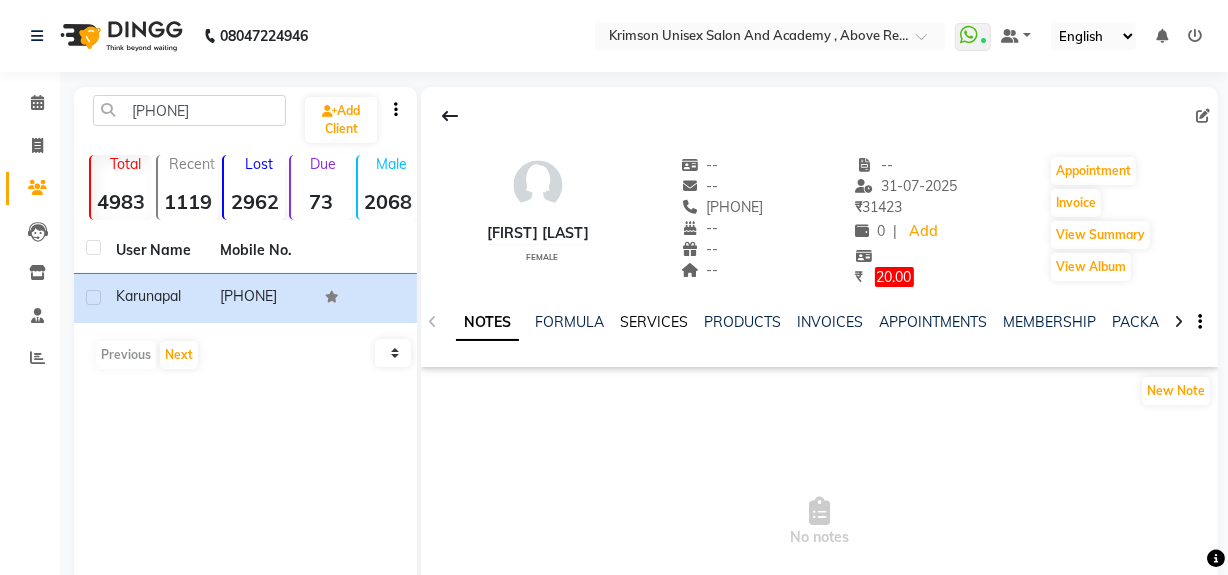 click on "SERVICES" 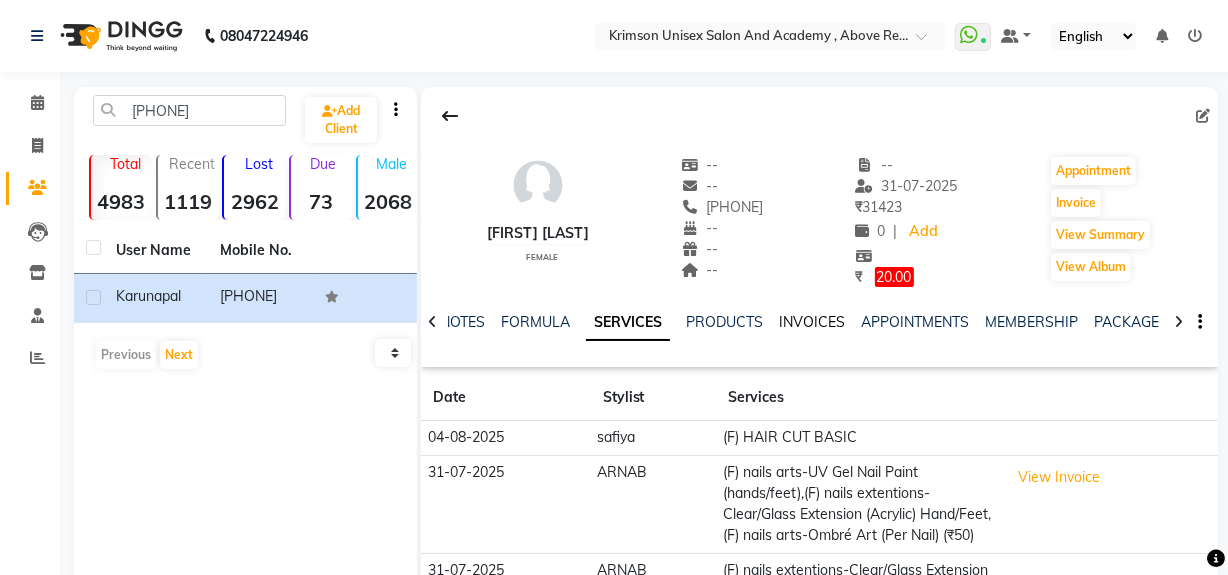 click on "INVOICES" 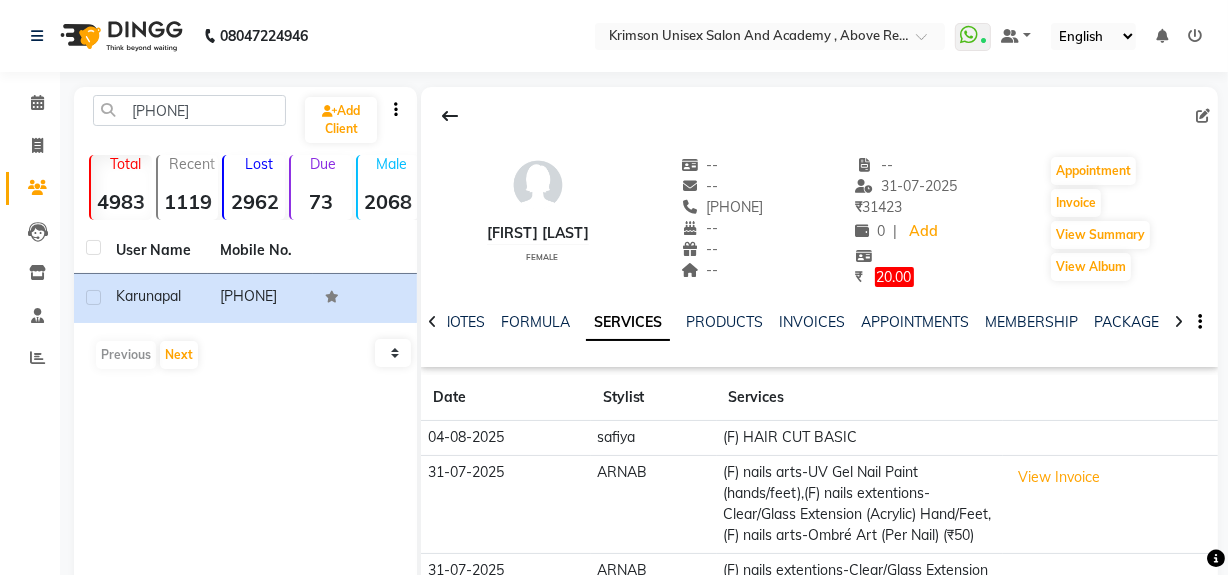 click on "INVOICES" 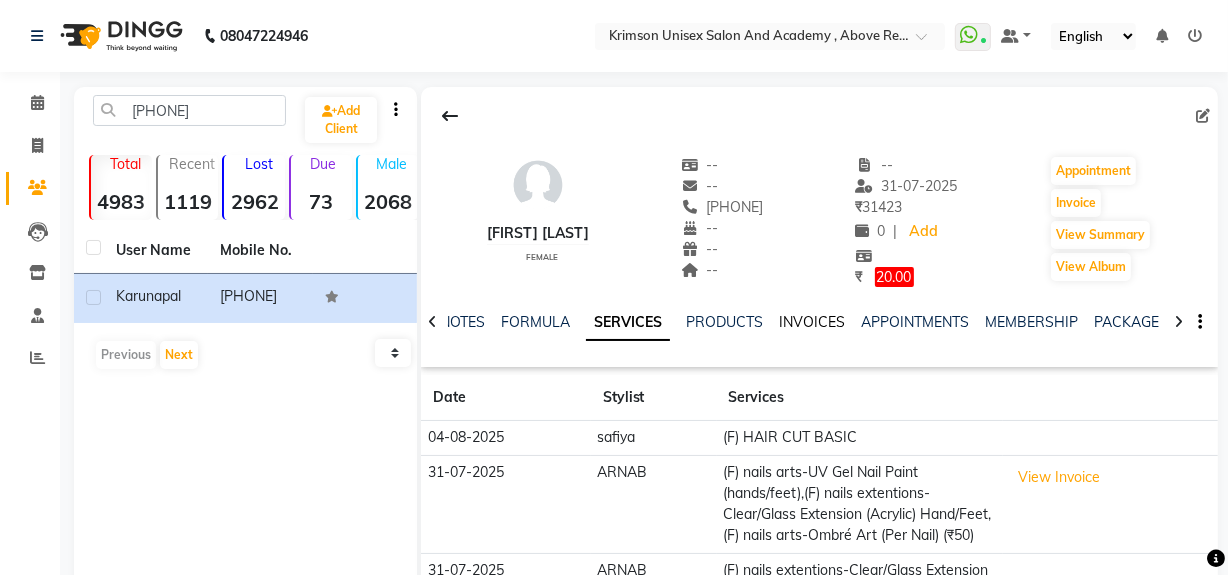 click on "INVOICES" 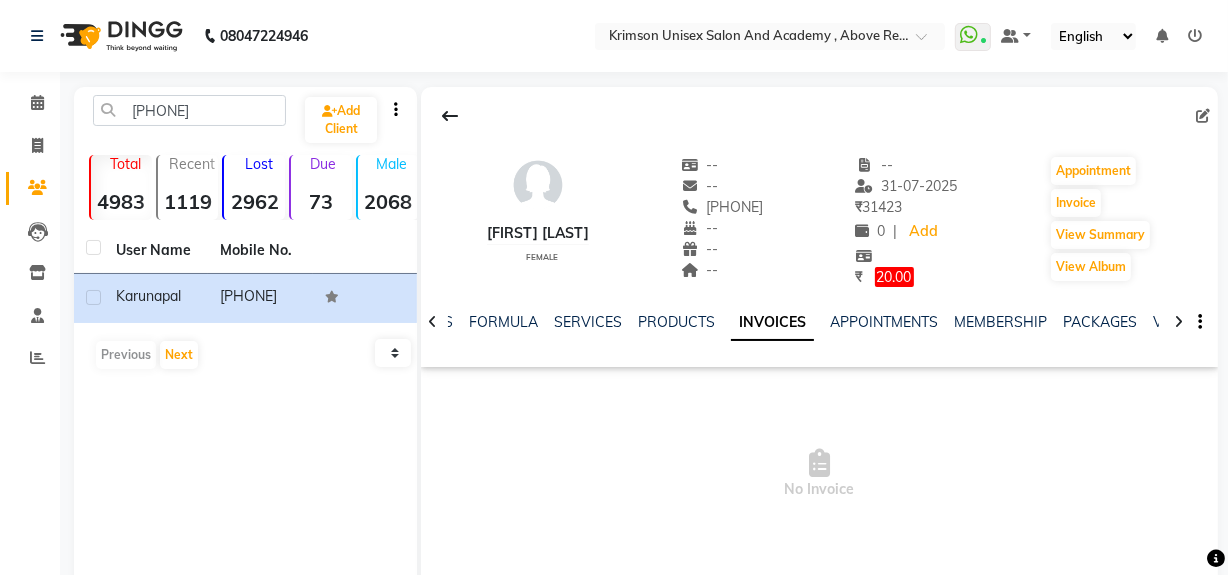 click on "NOTES FORMULA SERVICES PRODUCTS INVOICES APPOINTMENTS MEMBERSHIP PACKAGES VOUCHERS GIFTCARDS POINTS FORMS FAMILY CARDS WALLET" 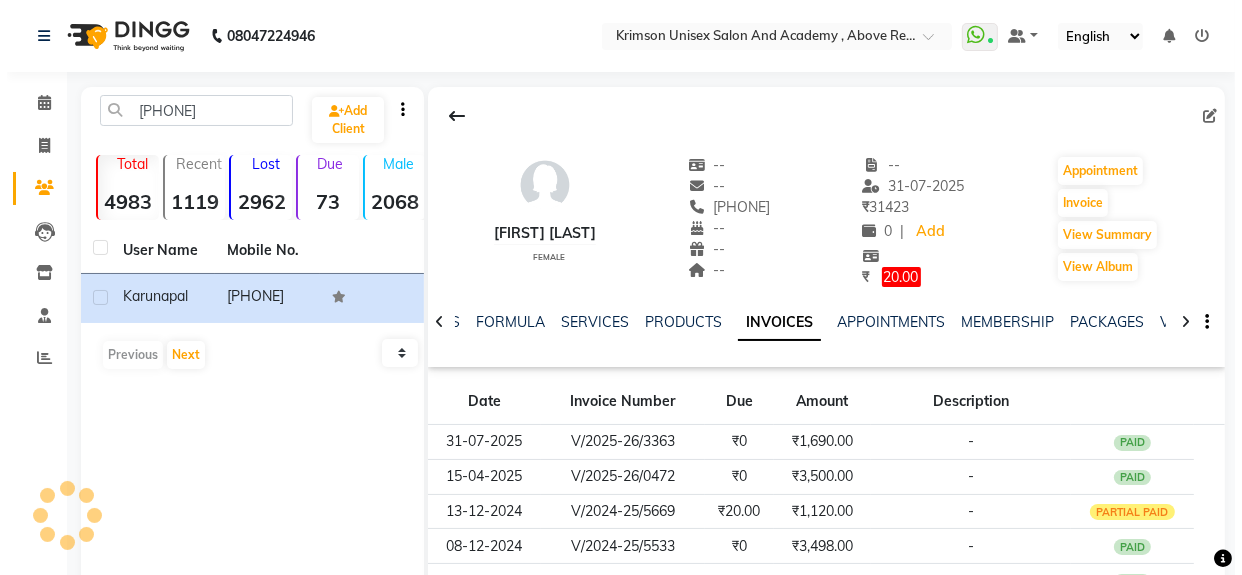 scroll, scrollTop: 141, scrollLeft: 0, axis: vertical 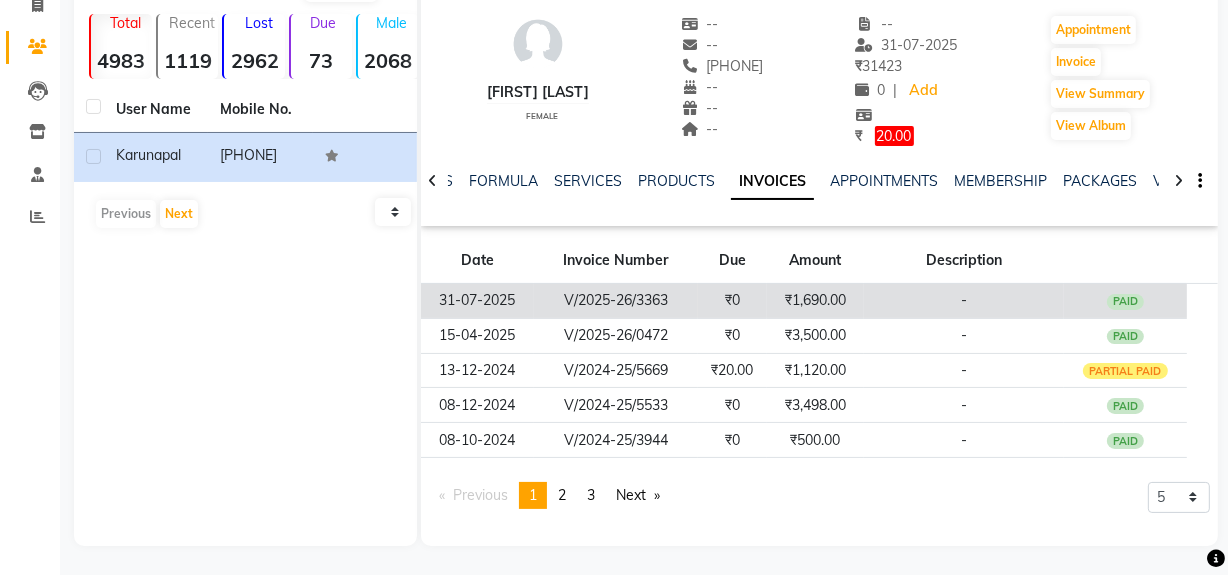 click on "₹1,690.00" 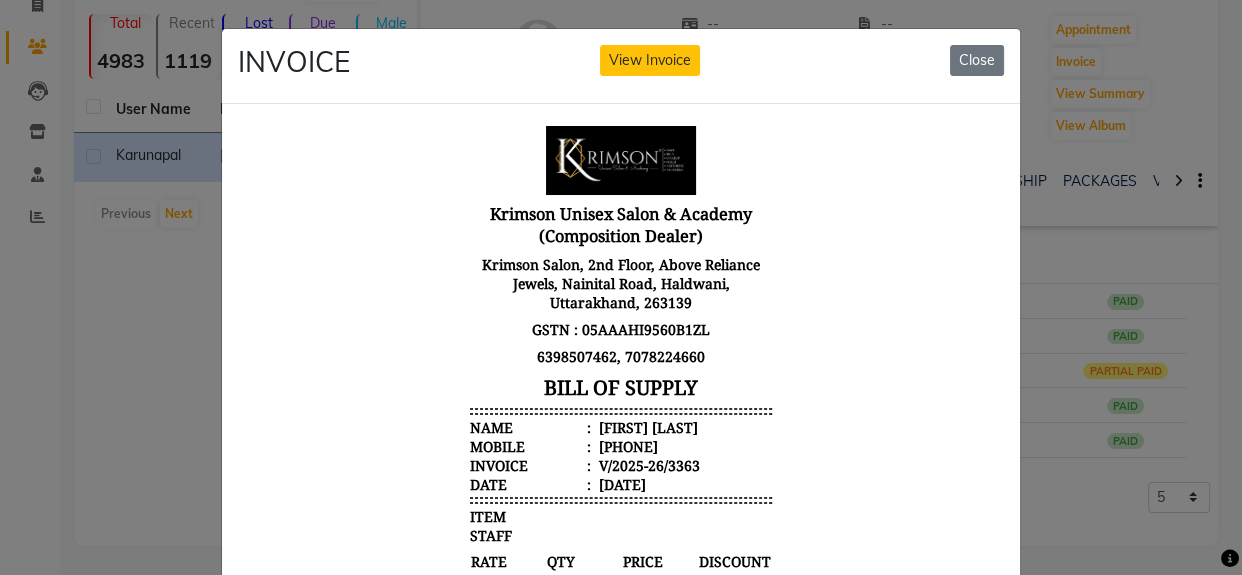 scroll, scrollTop: 16, scrollLeft: 0, axis: vertical 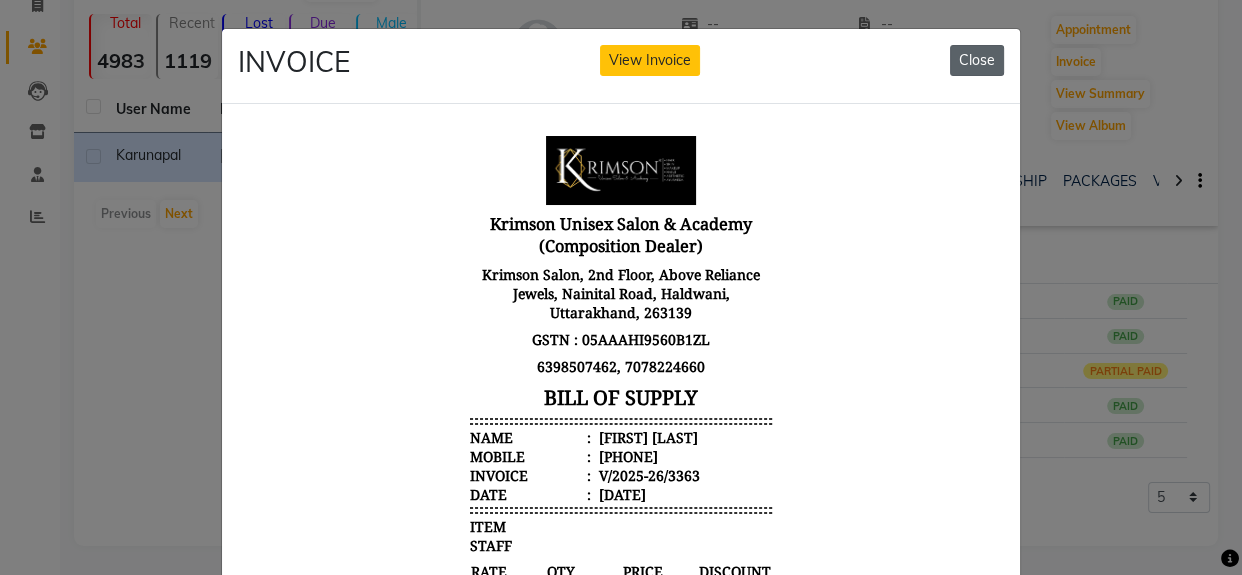 click on "Close" 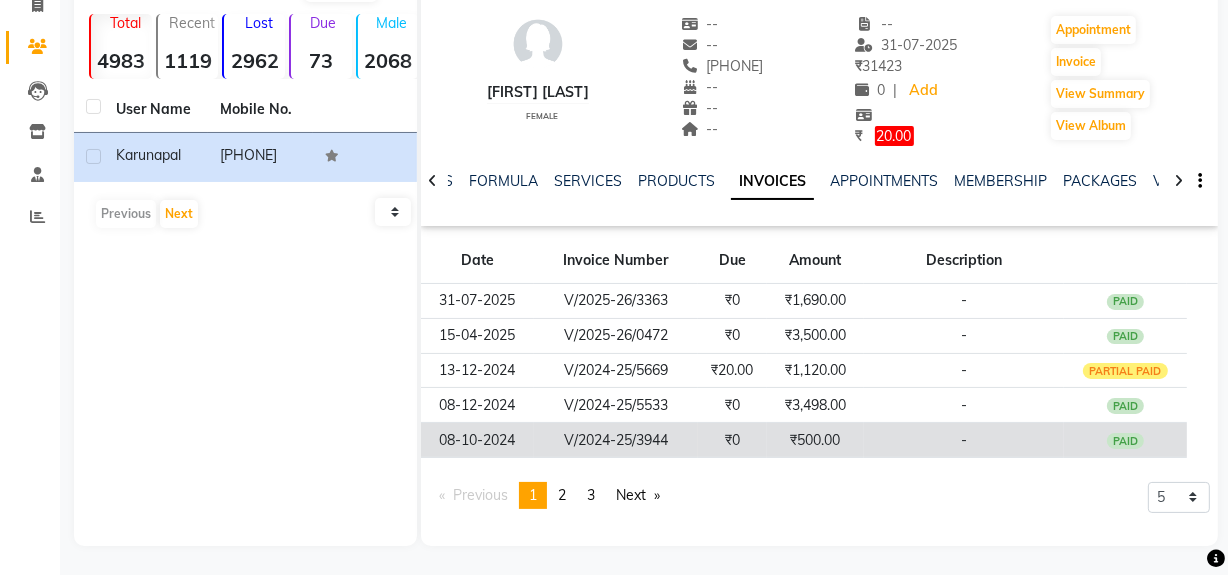 click on "₹500.00" 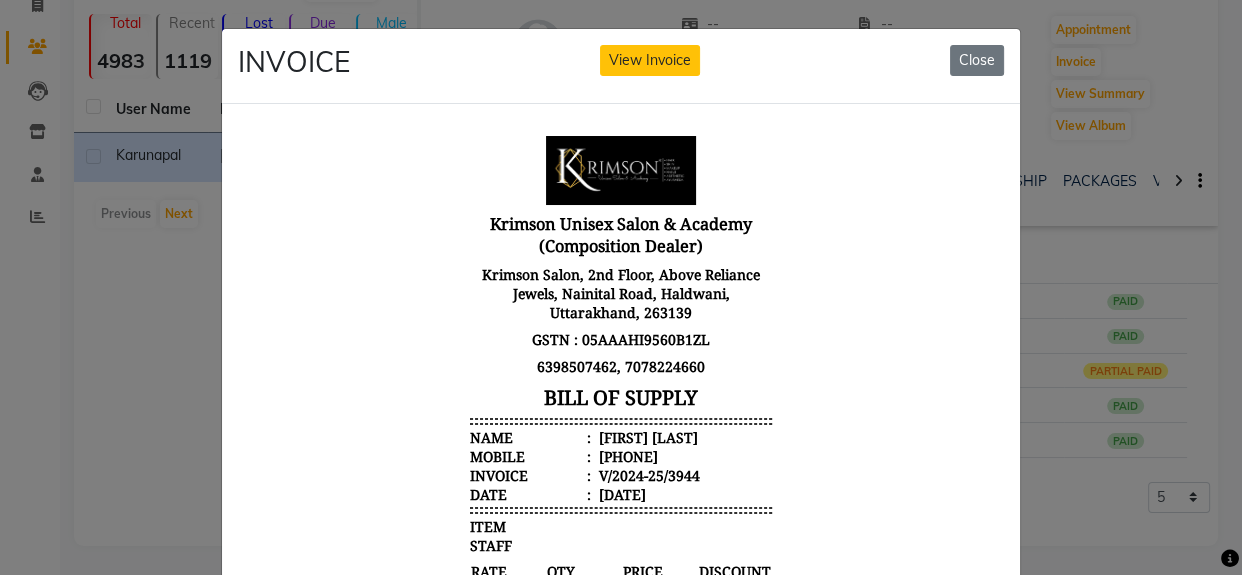 scroll, scrollTop: 16, scrollLeft: 0, axis: vertical 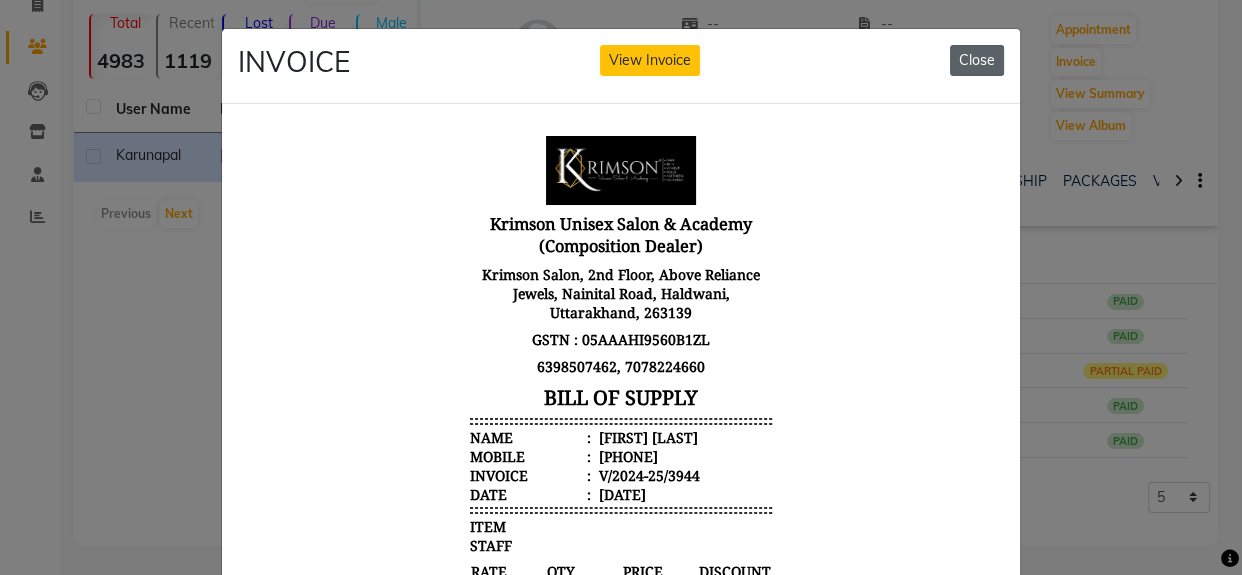 click on "Close" 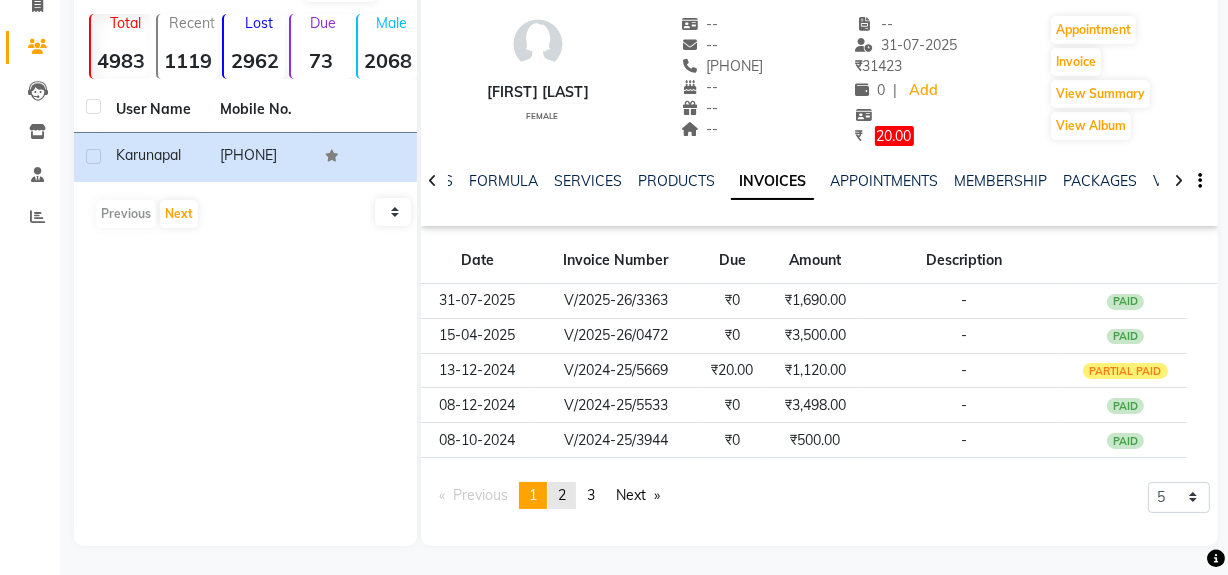 click on "2" 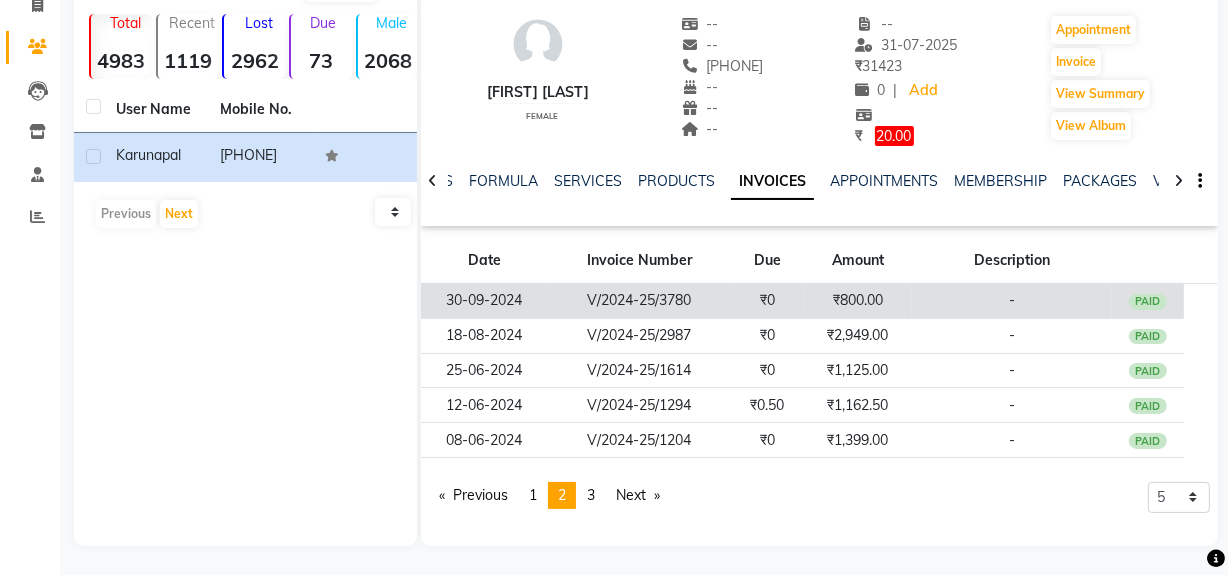 click on "₹800.00" 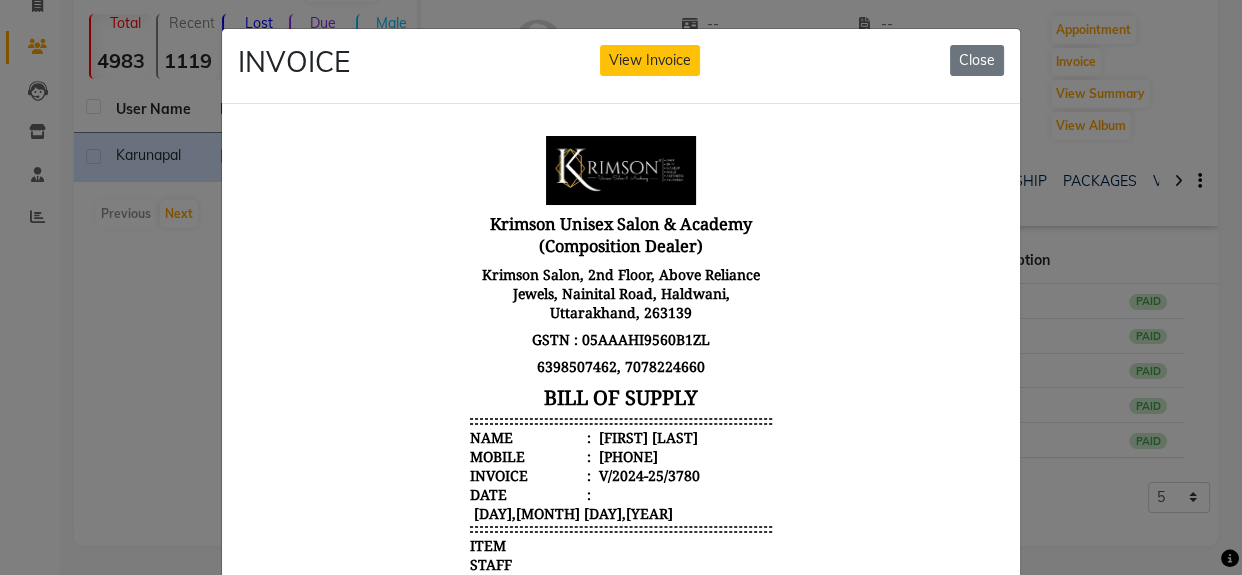 scroll, scrollTop: 16, scrollLeft: 0, axis: vertical 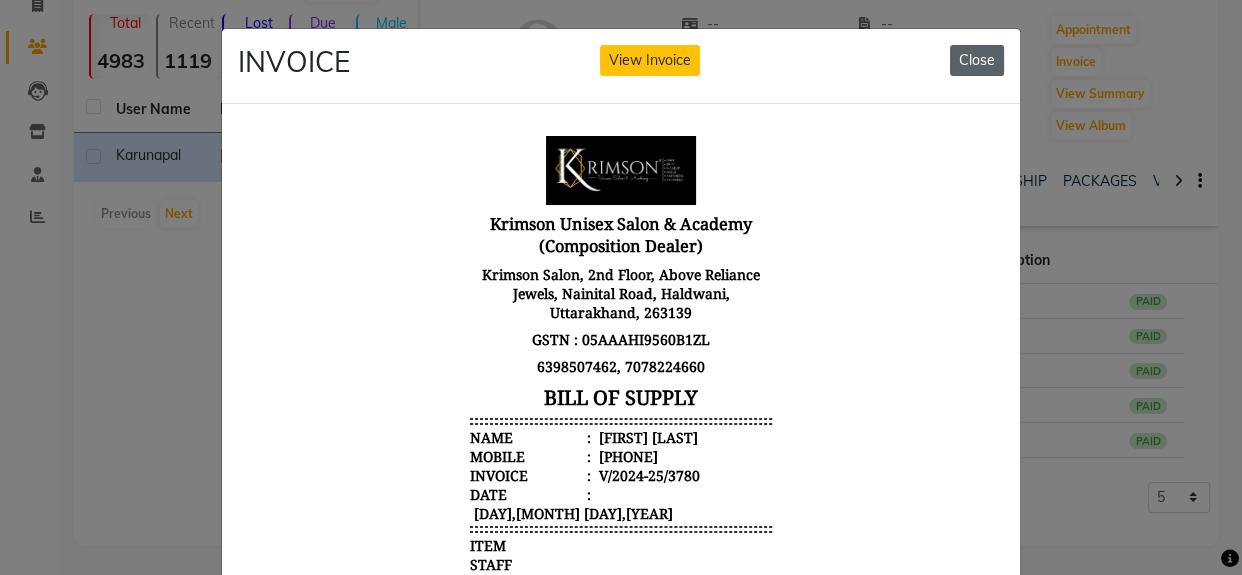 click on "Close" 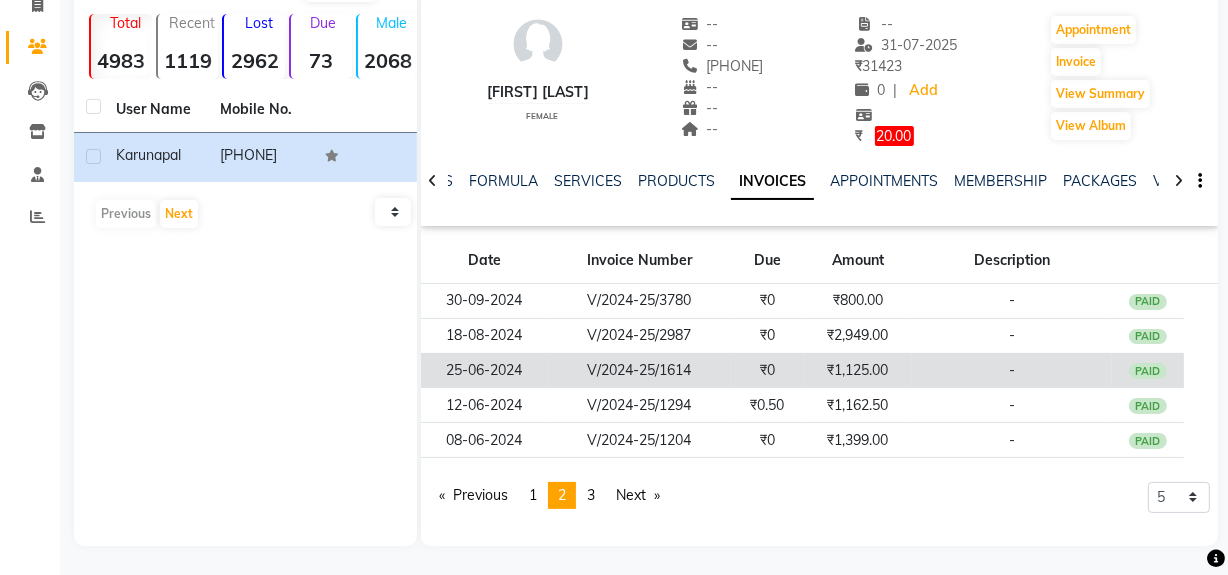 click on "₹1,125.00" 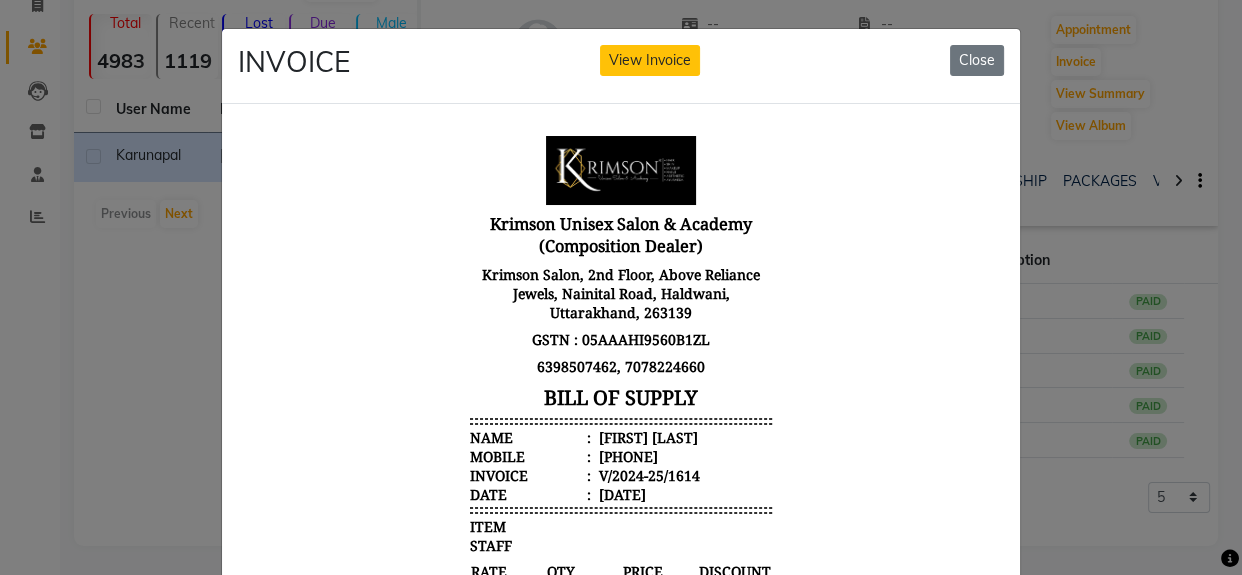 scroll, scrollTop: 16, scrollLeft: 0, axis: vertical 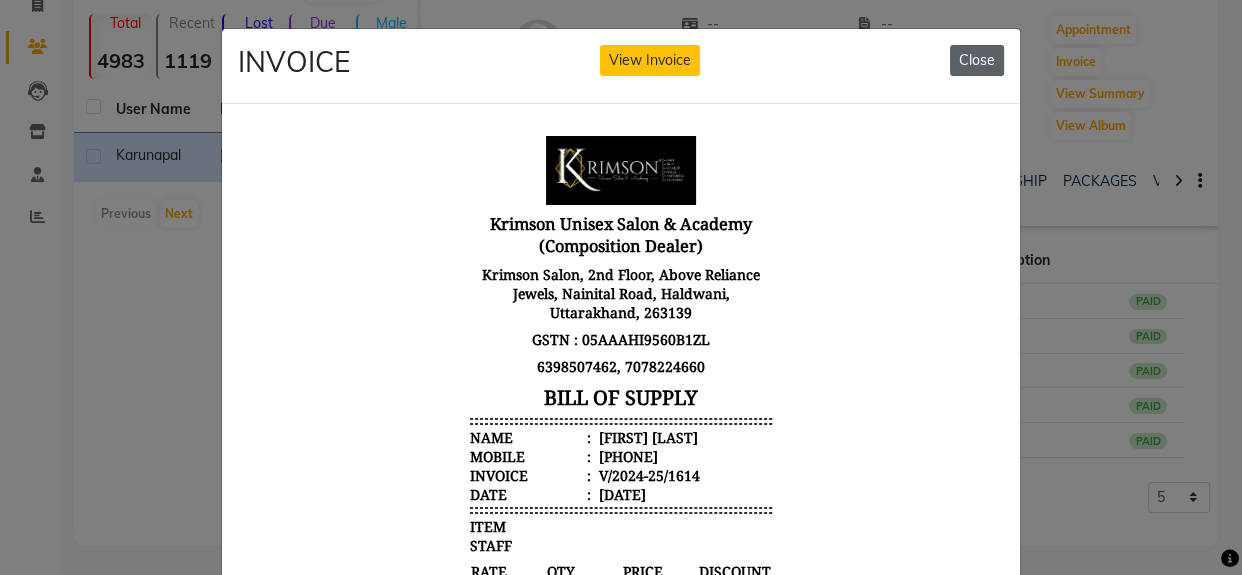 click on "Close" 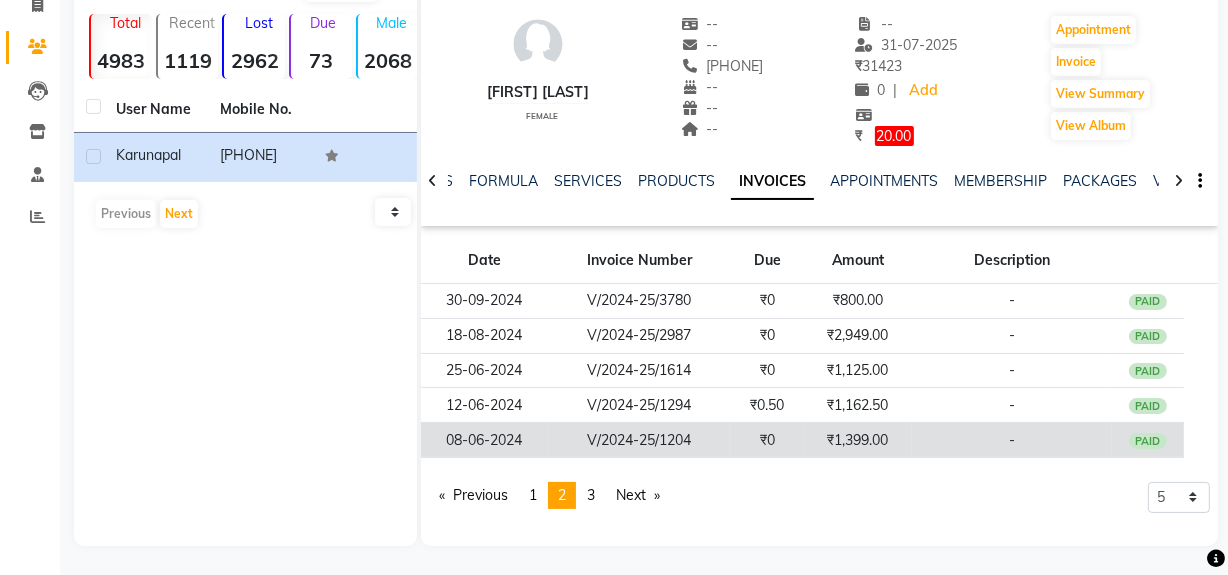 click on "-" 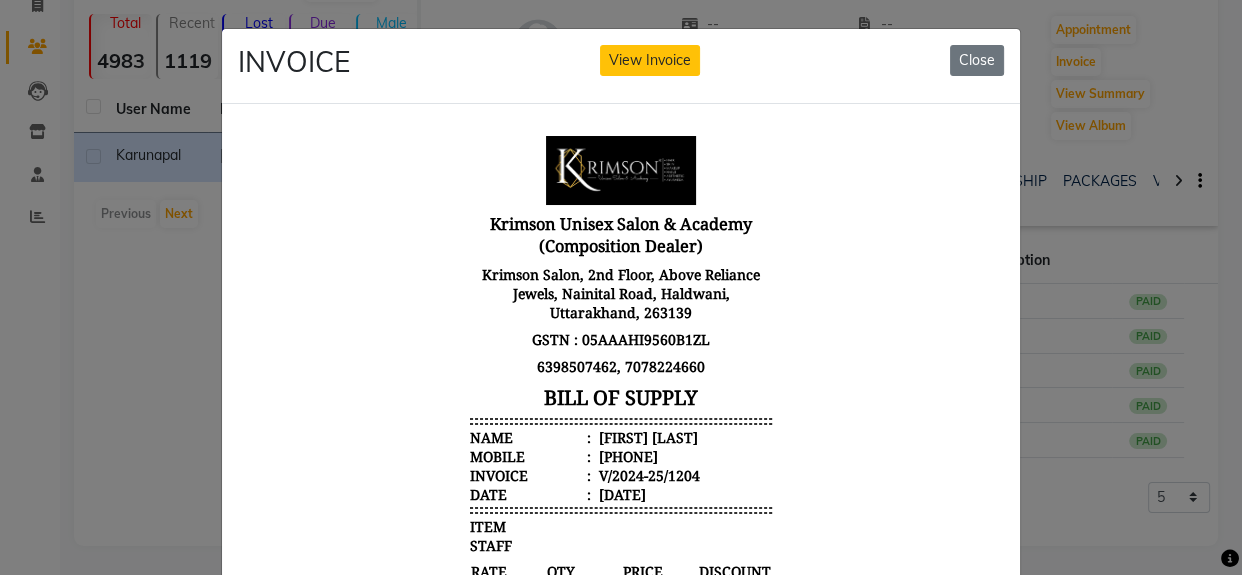 scroll, scrollTop: 15, scrollLeft: 0, axis: vertical 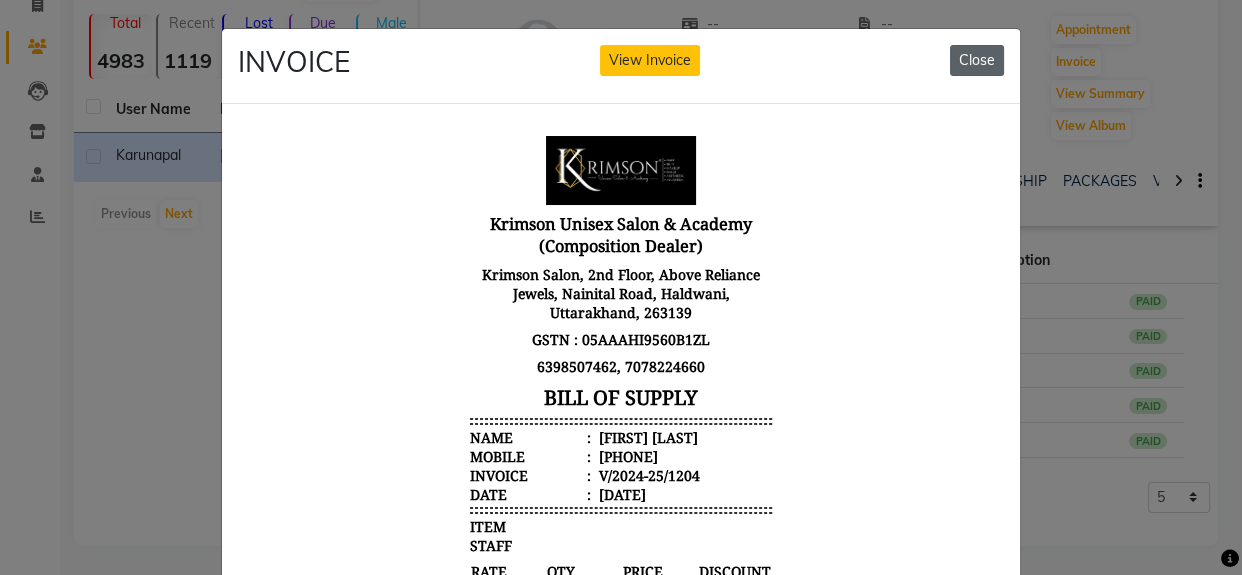 click on "Close" 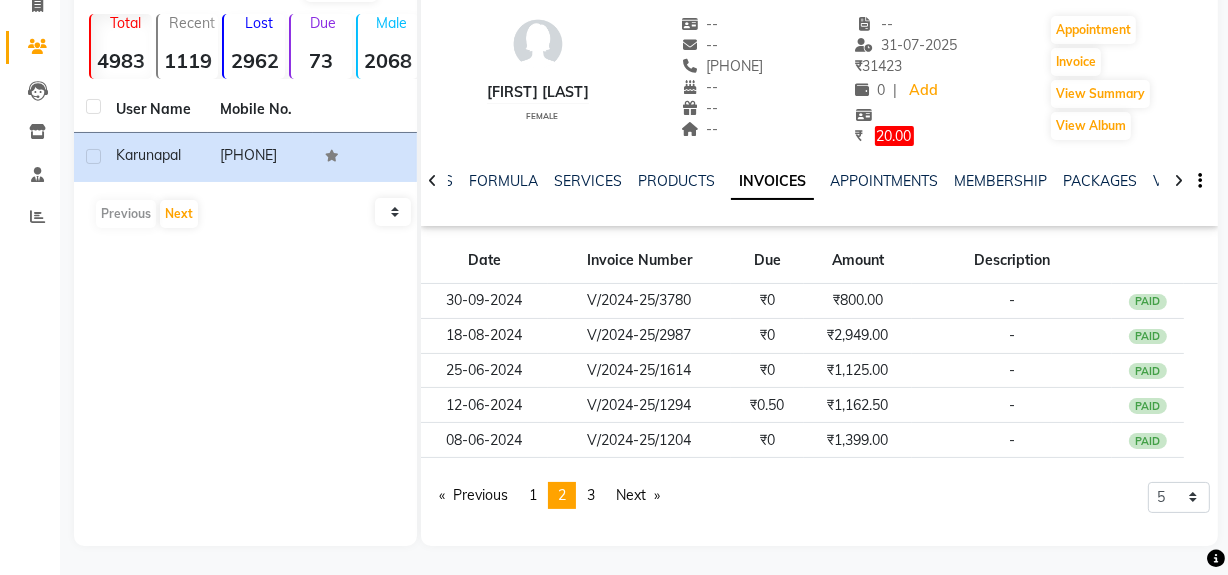 scroll, scrollTop: 0, scrollLeft: 0, axis: both 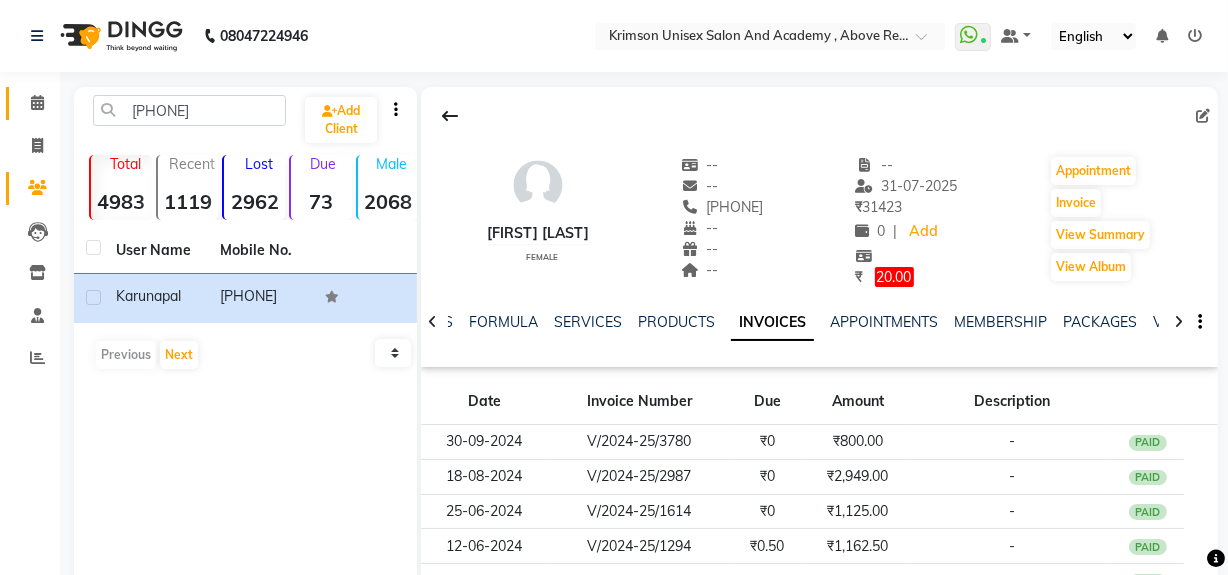 click 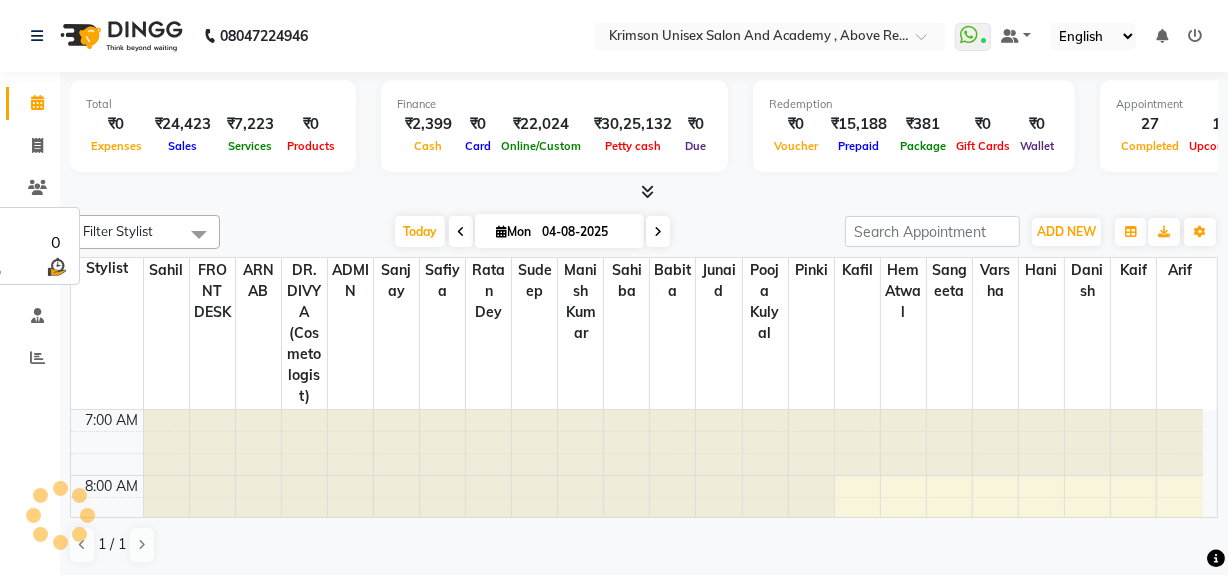 scroll, scrollTop: 0, scrollLeft: 0, axis: both 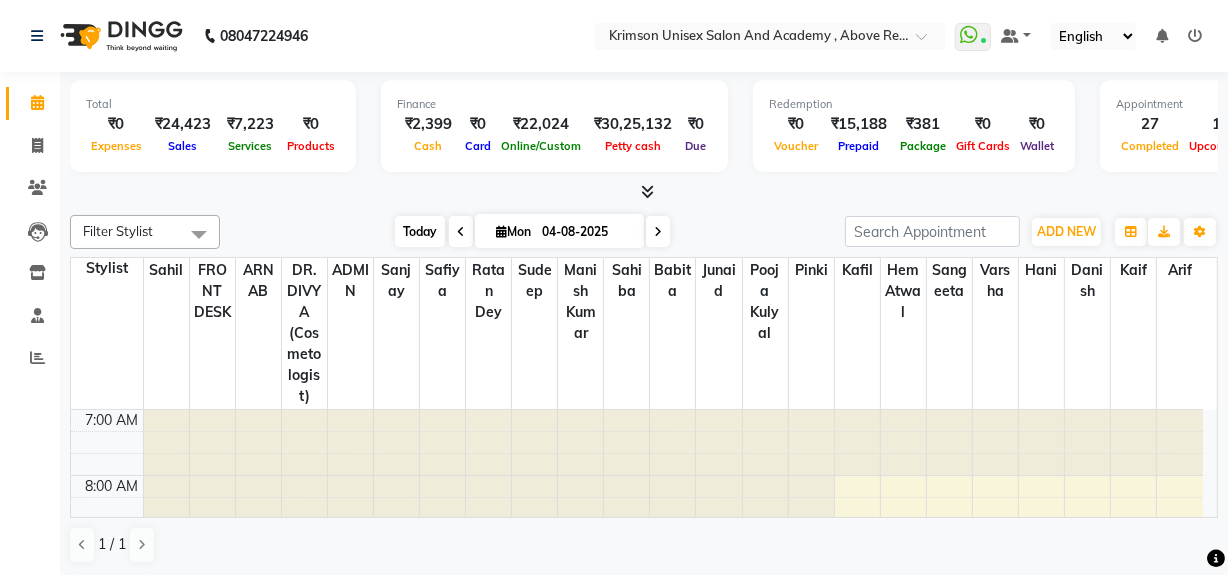 click on "Today" at bounding box center [420, 231] 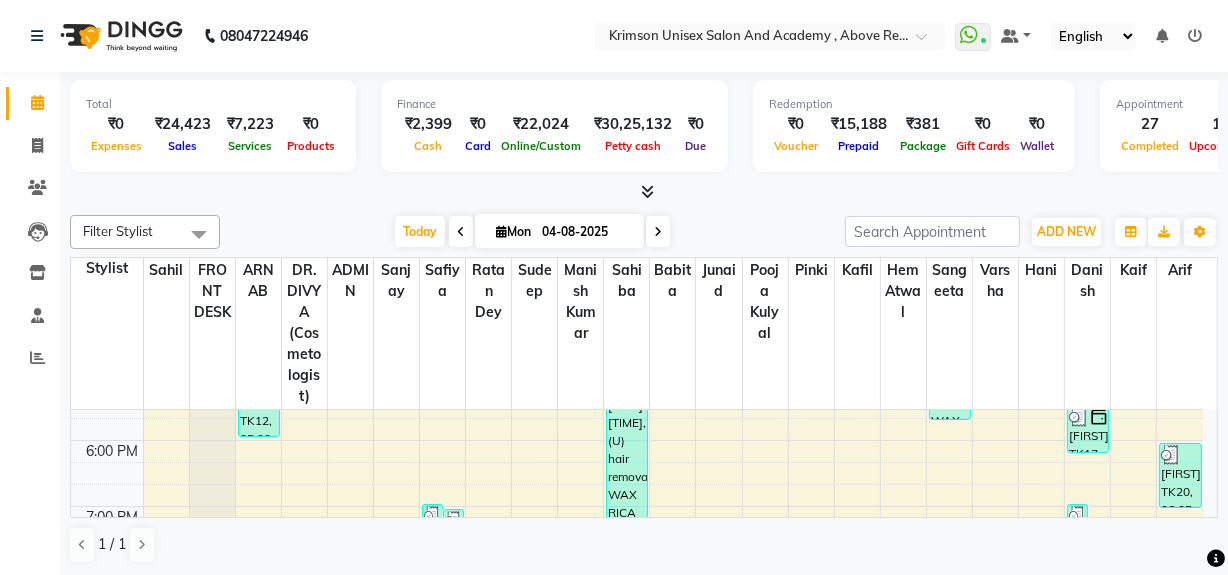 scroll, scrollTop: 878, scrollLeft: 0, axis: vertical 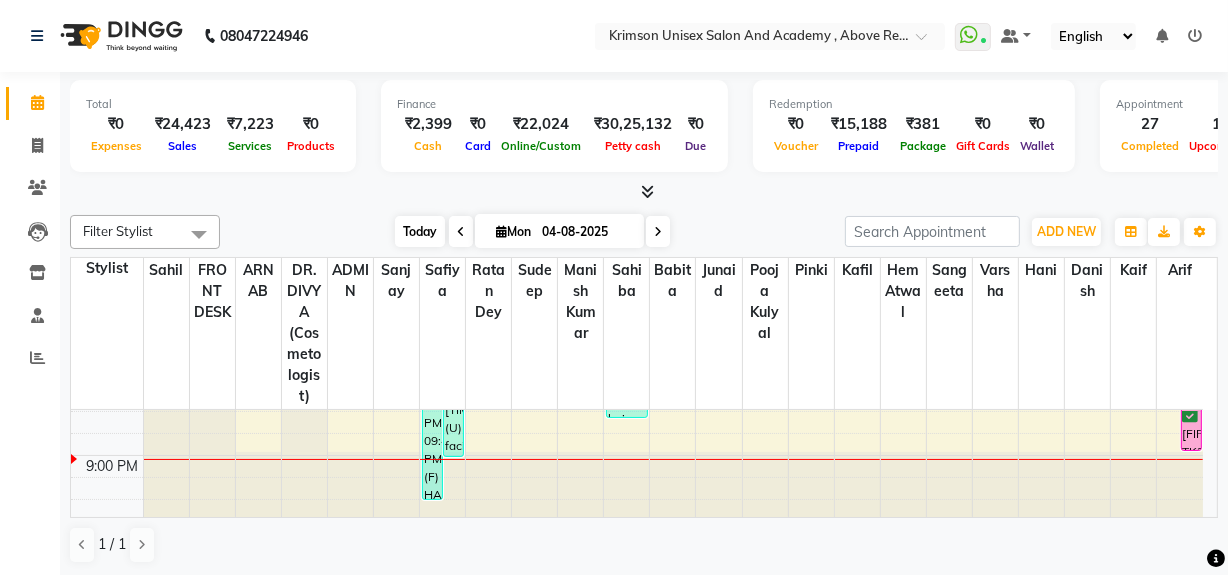 click on "Today" at bounding box center (420, 231) 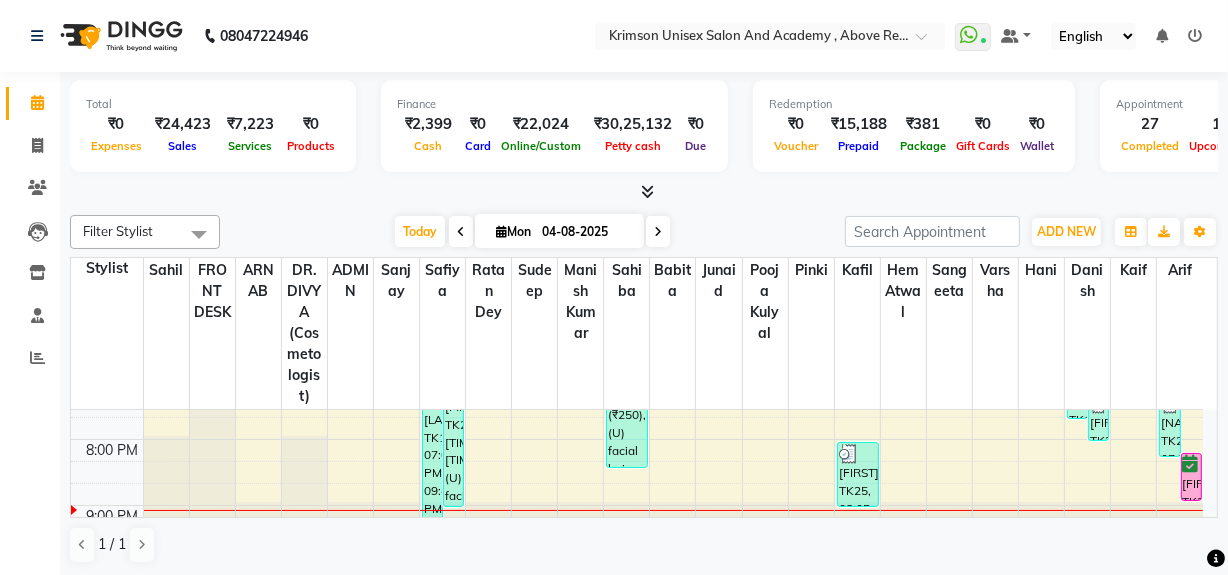 scroll, scrollTop: 878, scrollLeft: 0, axis: vertical 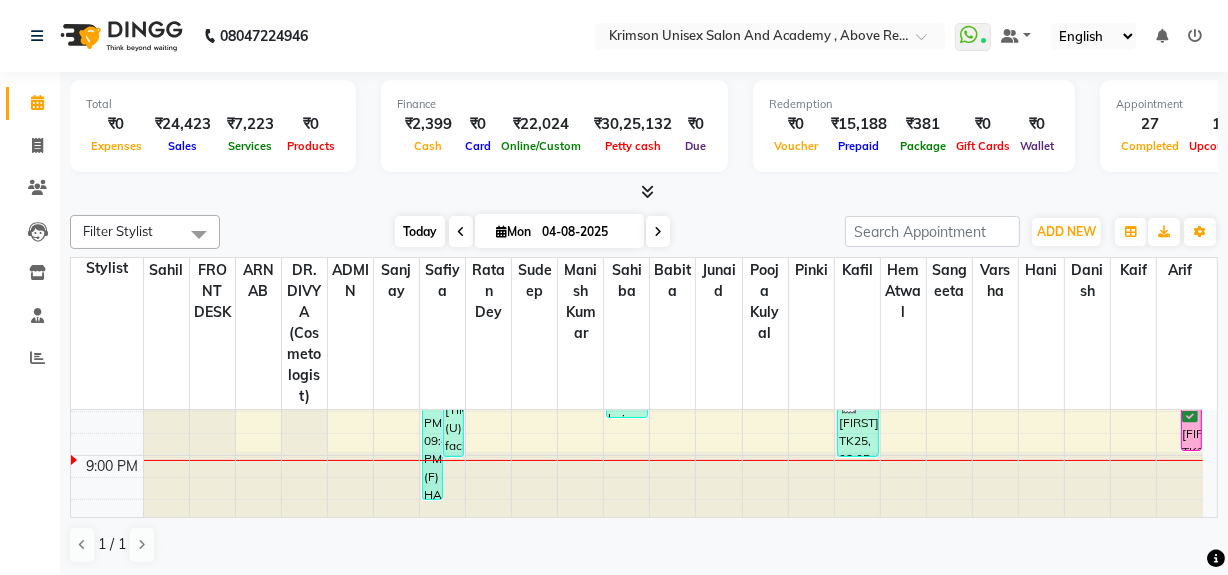 click on "Today" at bounding box center [420, 231] 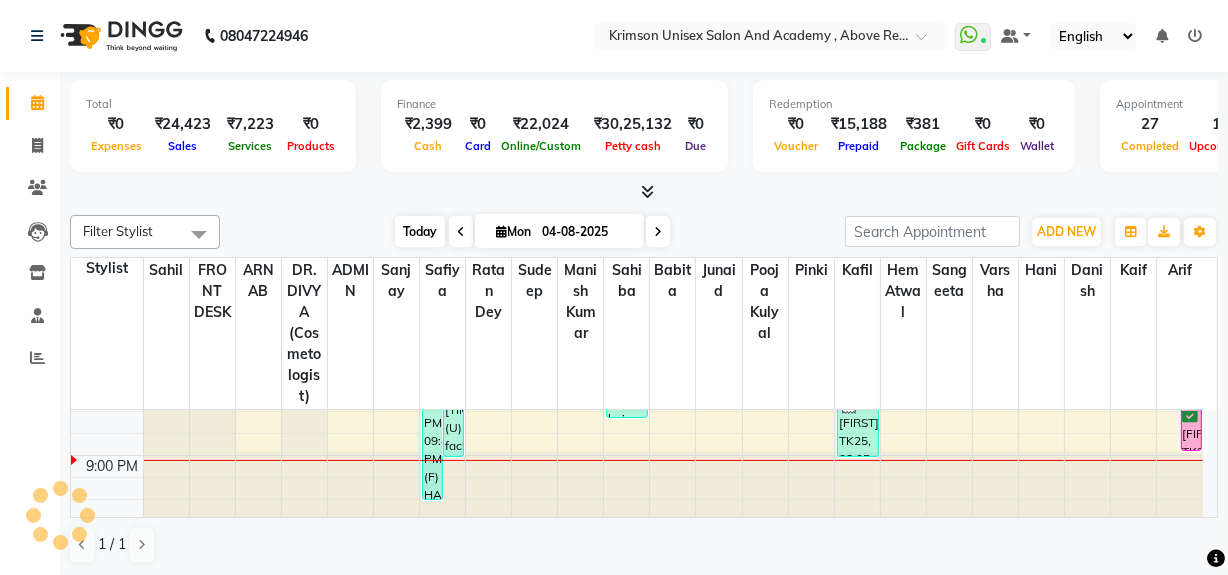scroll, scrollTop: 878, scrollLeft: 0, axis: vertical 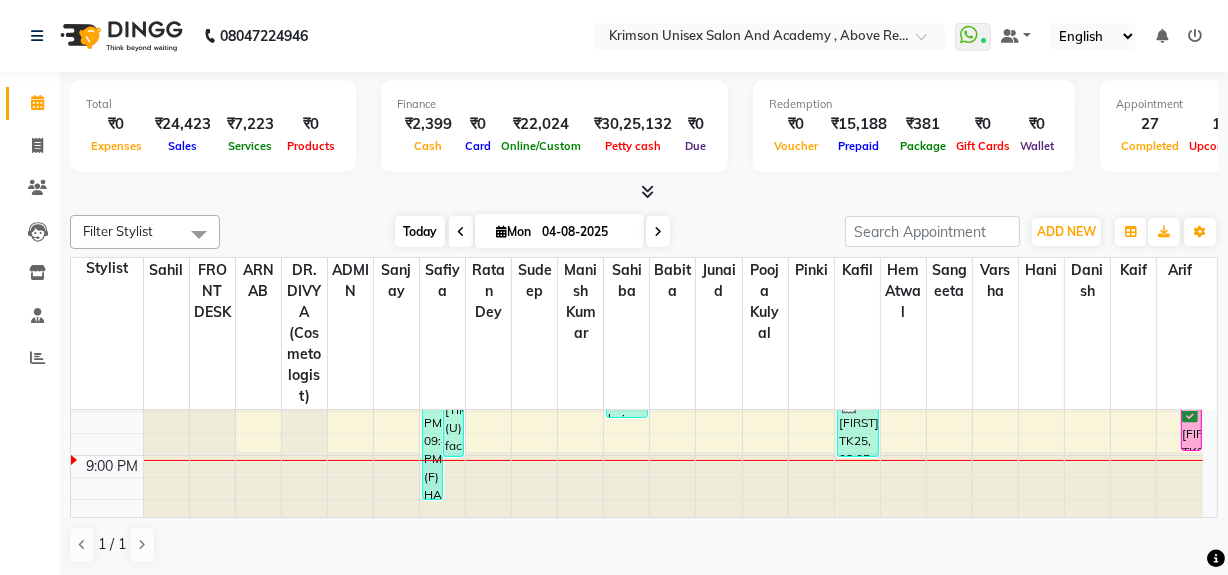 click on "Today" at bounding box center (420, 231) 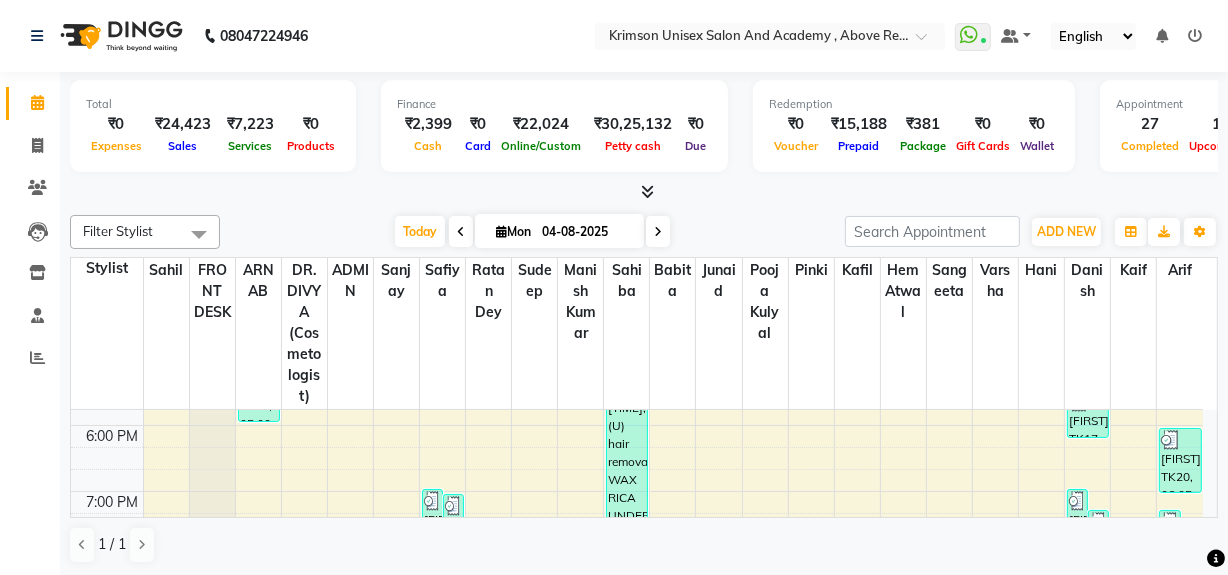 scroll, scrollTop: 729, scrollLeft: 0, axis: vertical 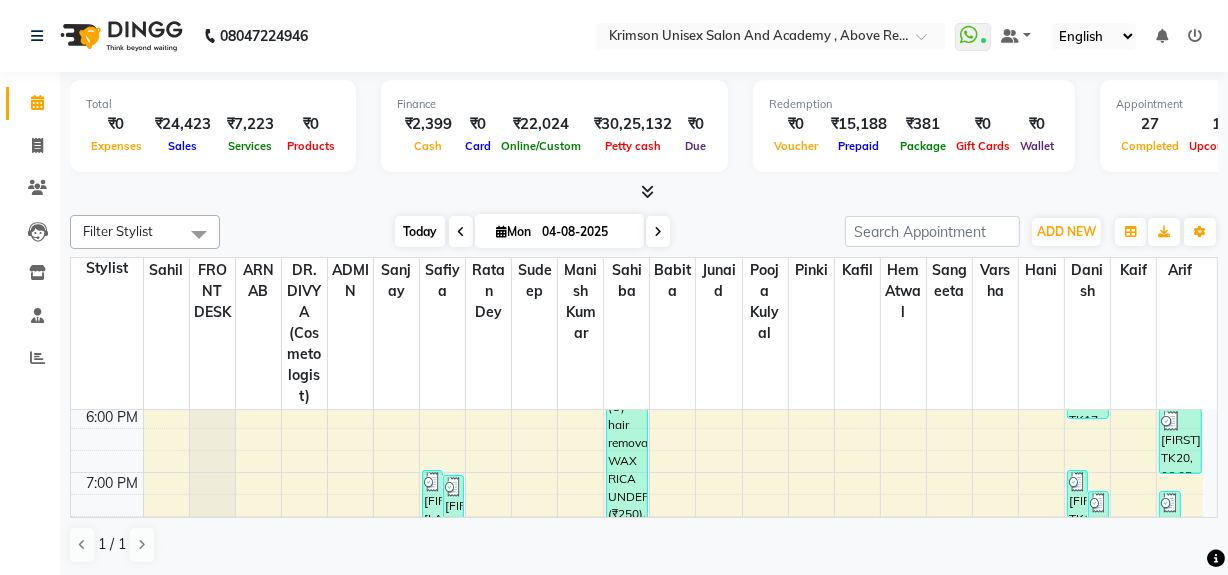 click on "Today" at bounding box center (420, 231) 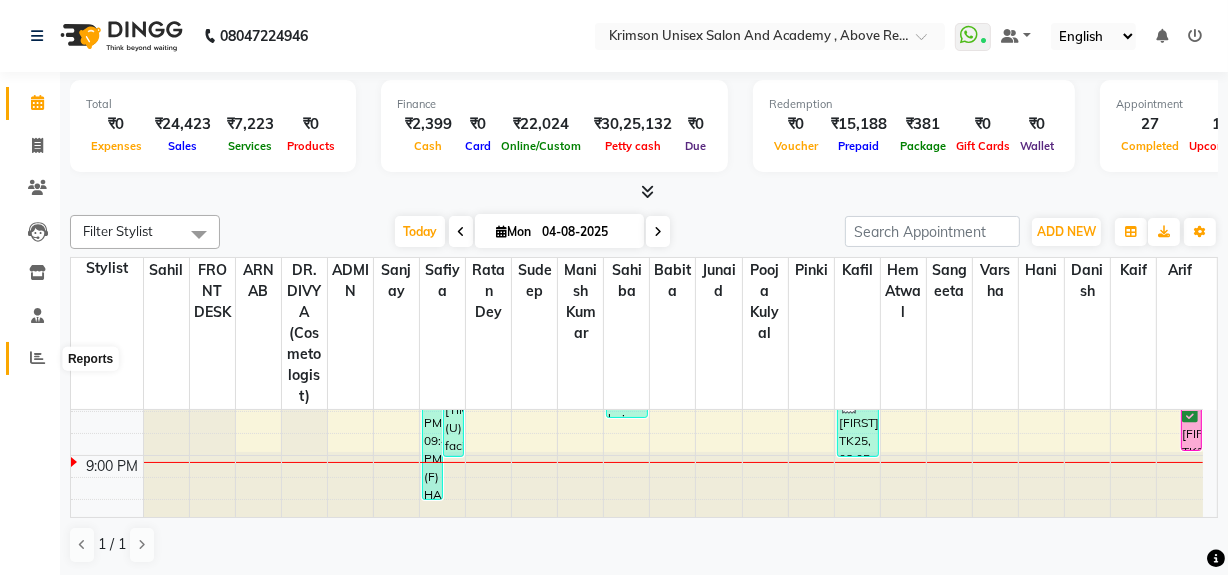 click 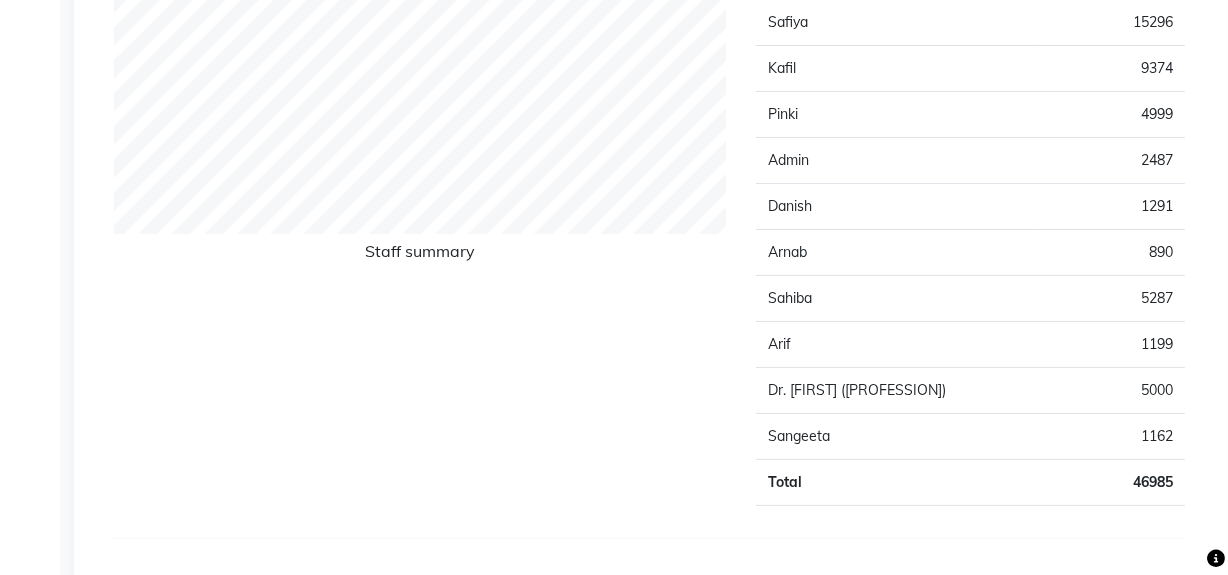 scroll, scrollTop: 0, scrollLeft: 0, axis: both 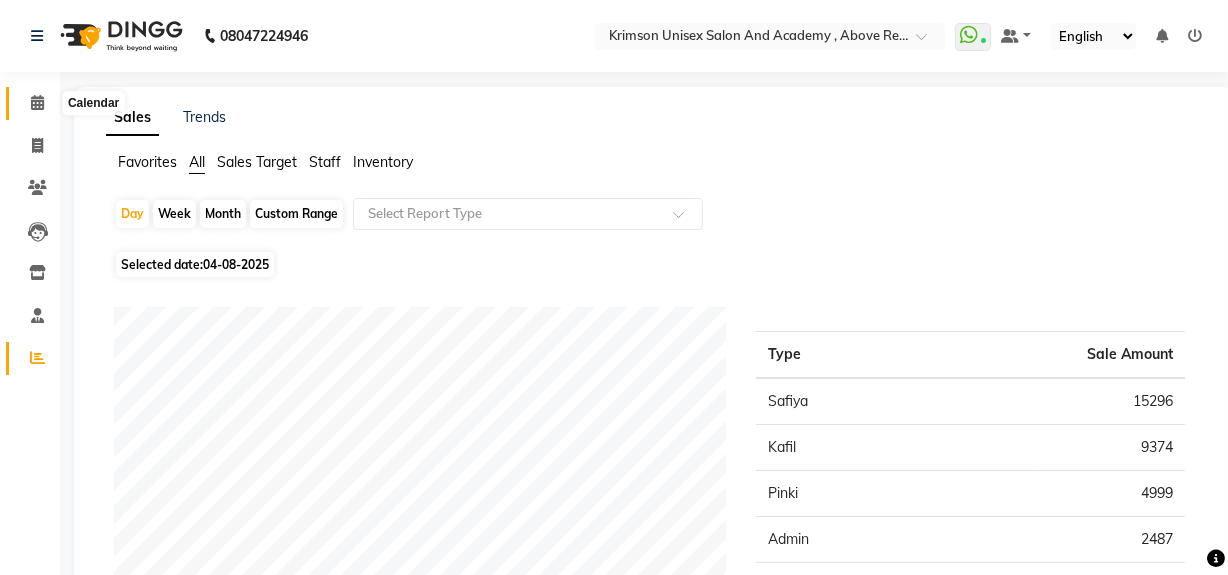 click 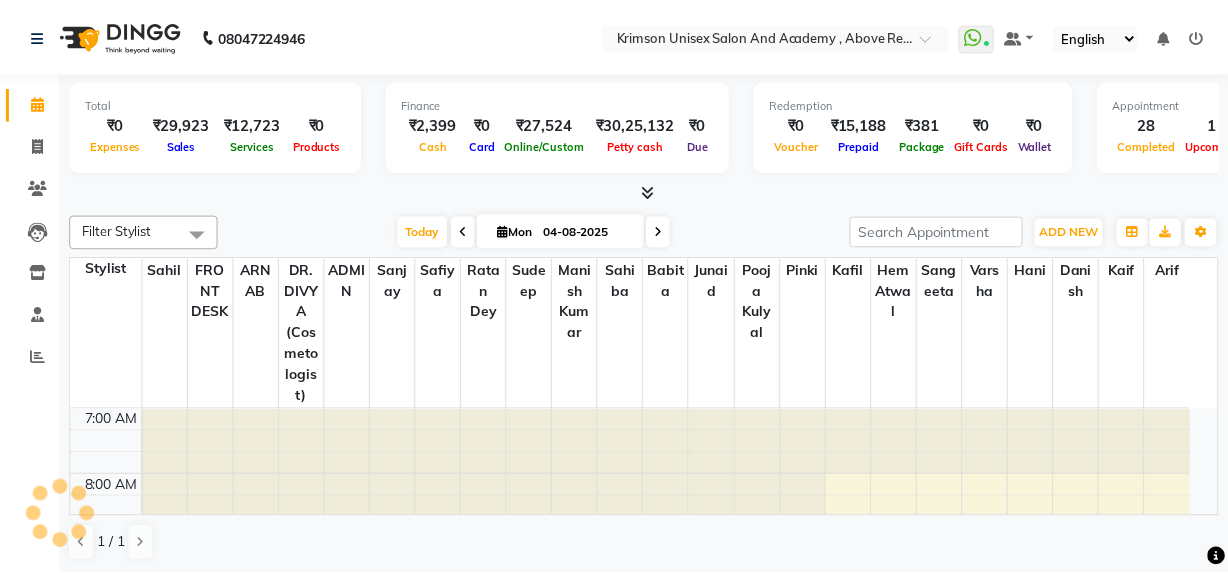 scroll, scrollTop: 0, scrollLeft: 0, axis: both 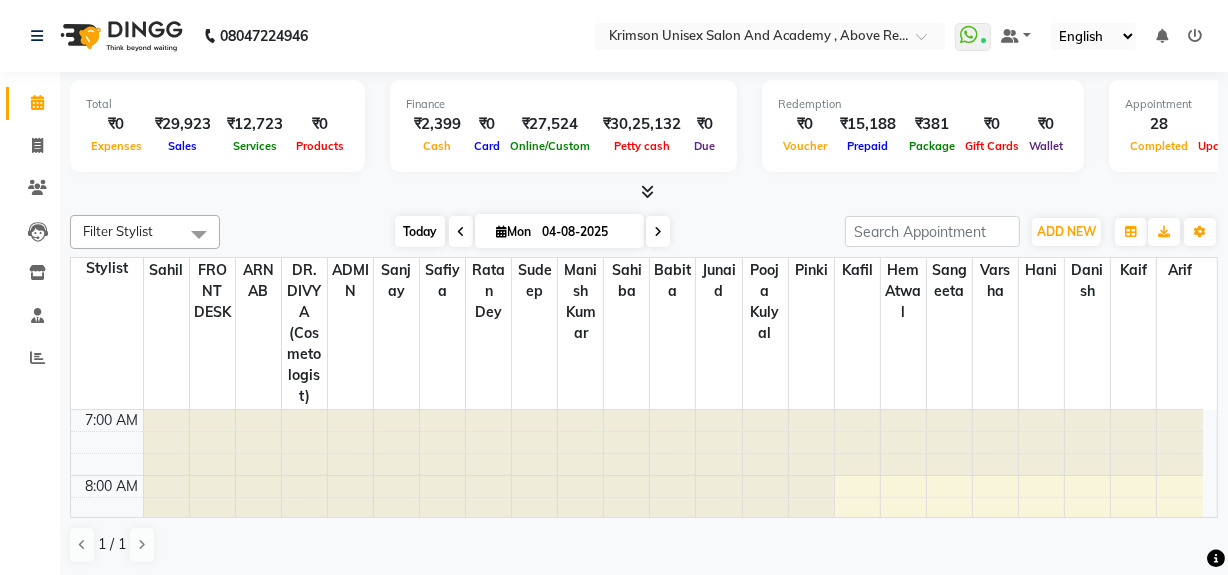click on "Today" at bounding box center (420, 231) 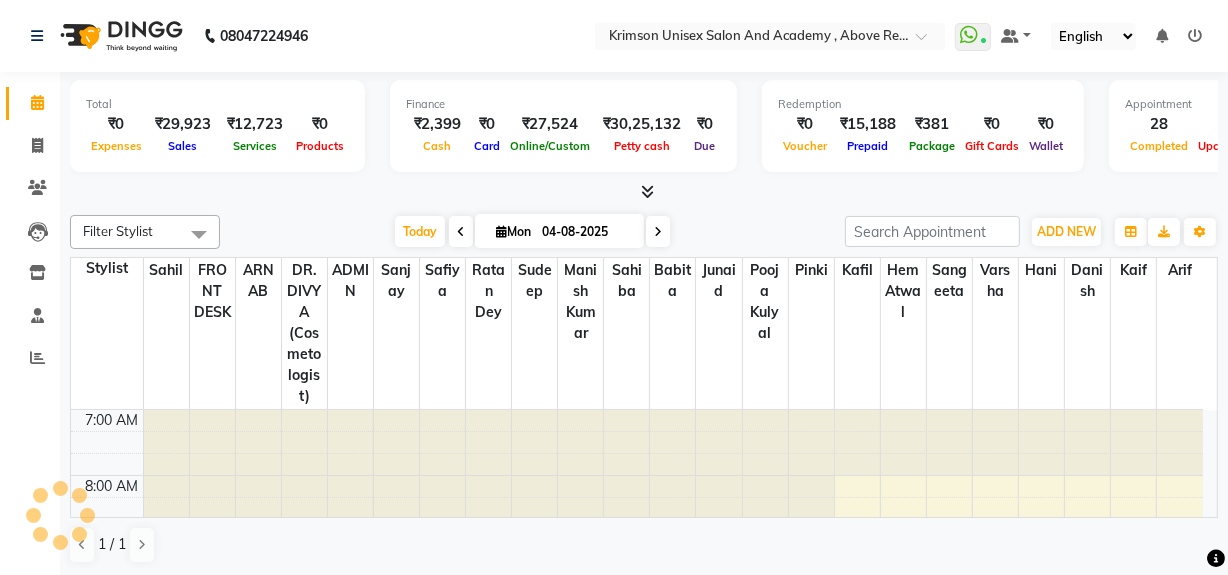 scroll, scrollTop: 878, scrollLeft: 0, axis: vertical 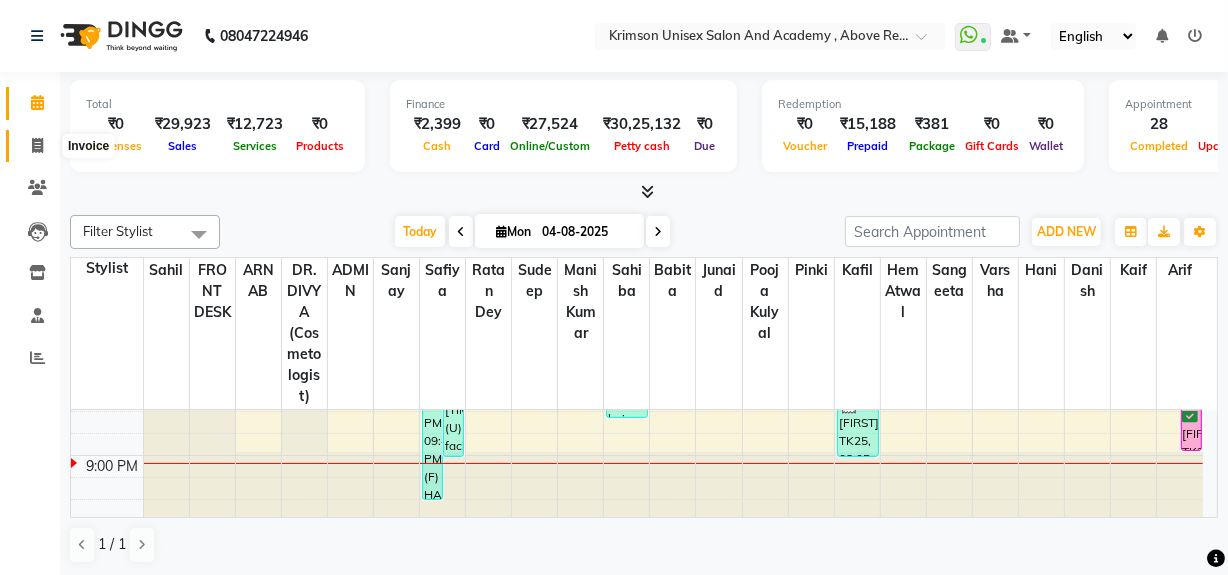 click 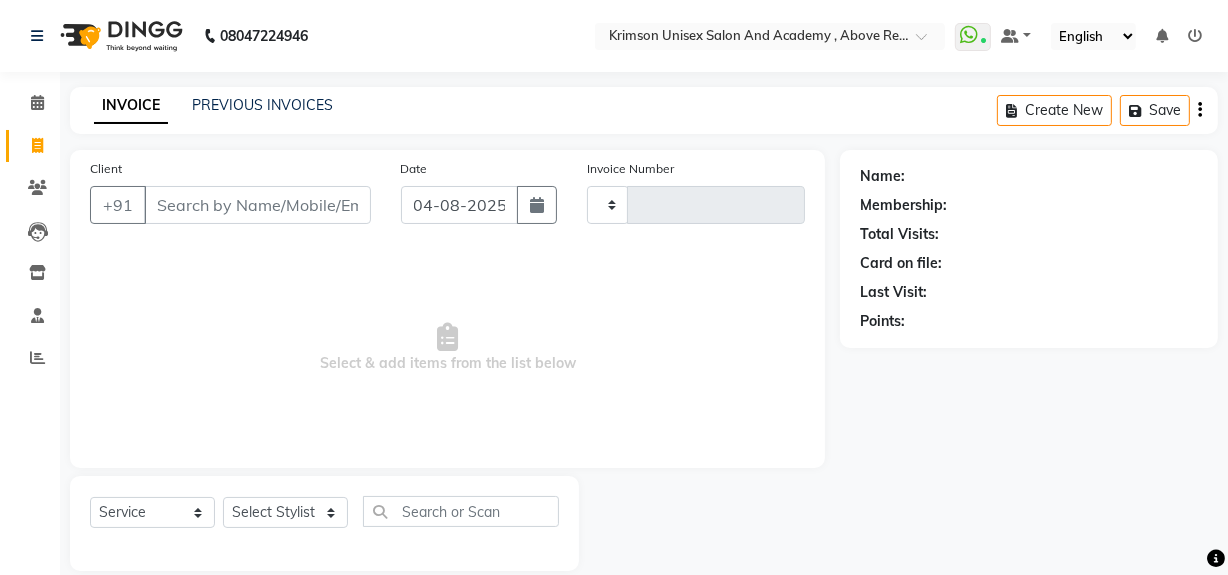 type on "3467" 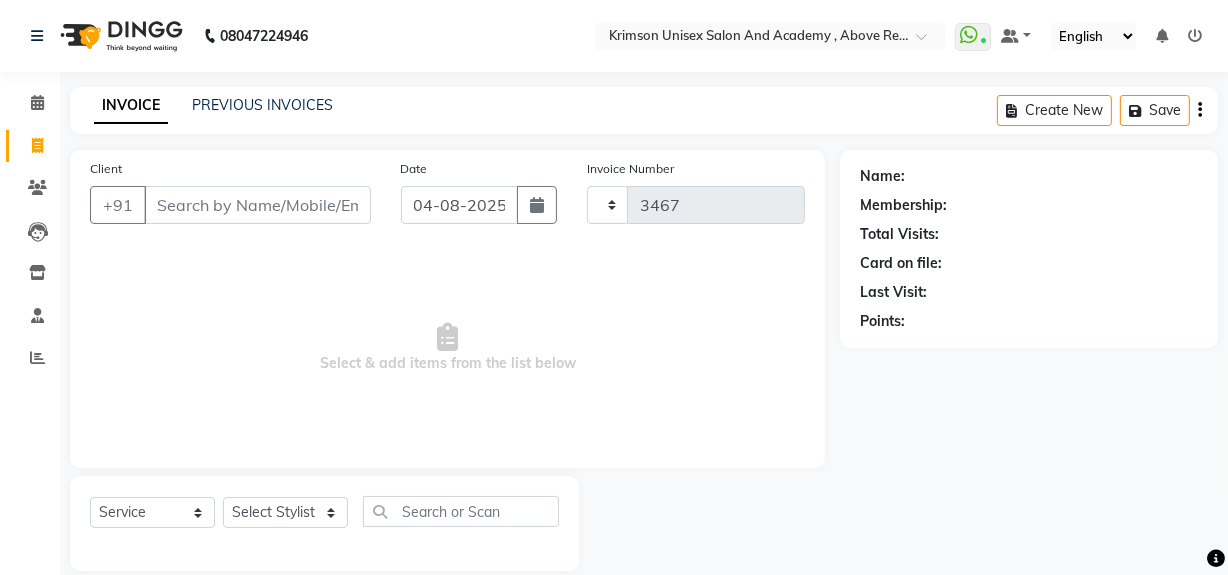 select on "5853" 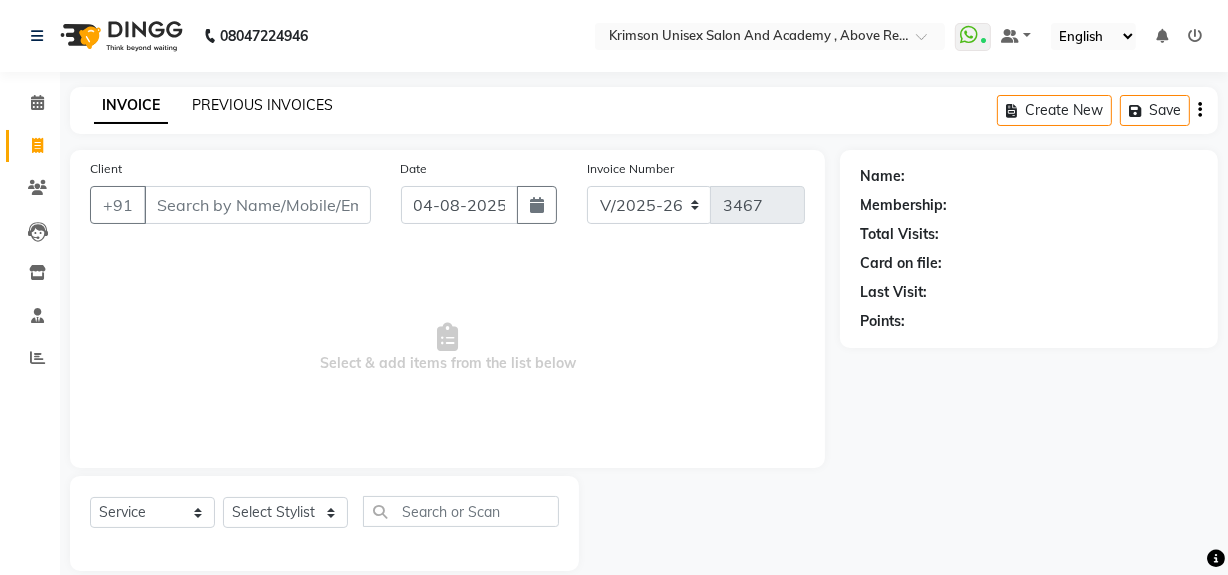 click on "PREVIOUS INVOICES" 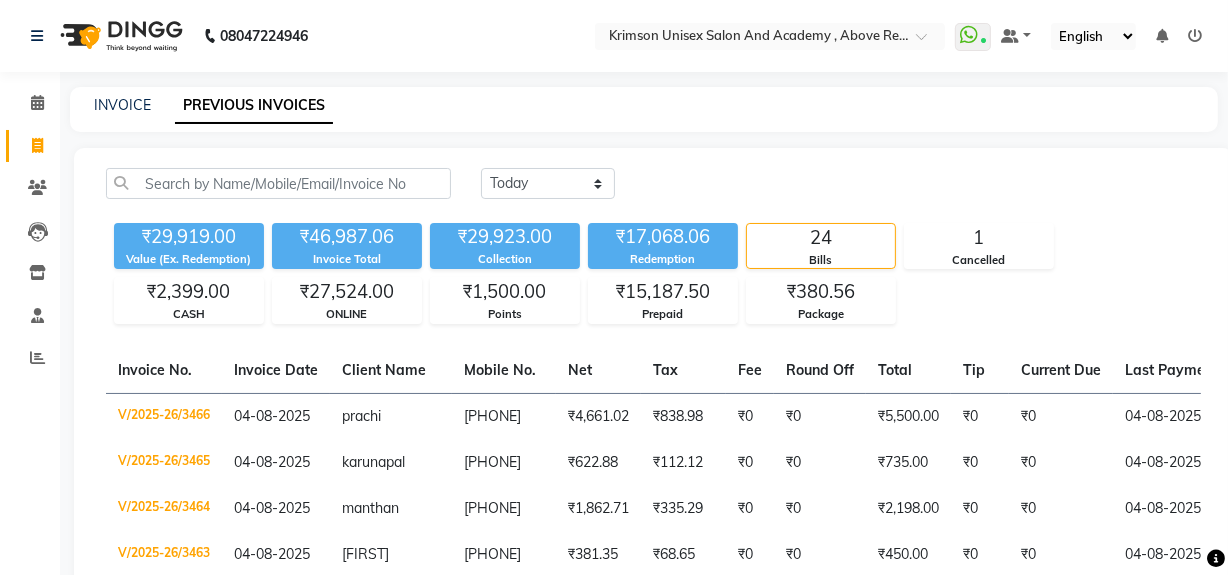 scroll, scrollTop: 1131, scrollLeft: 0, axis: vertical 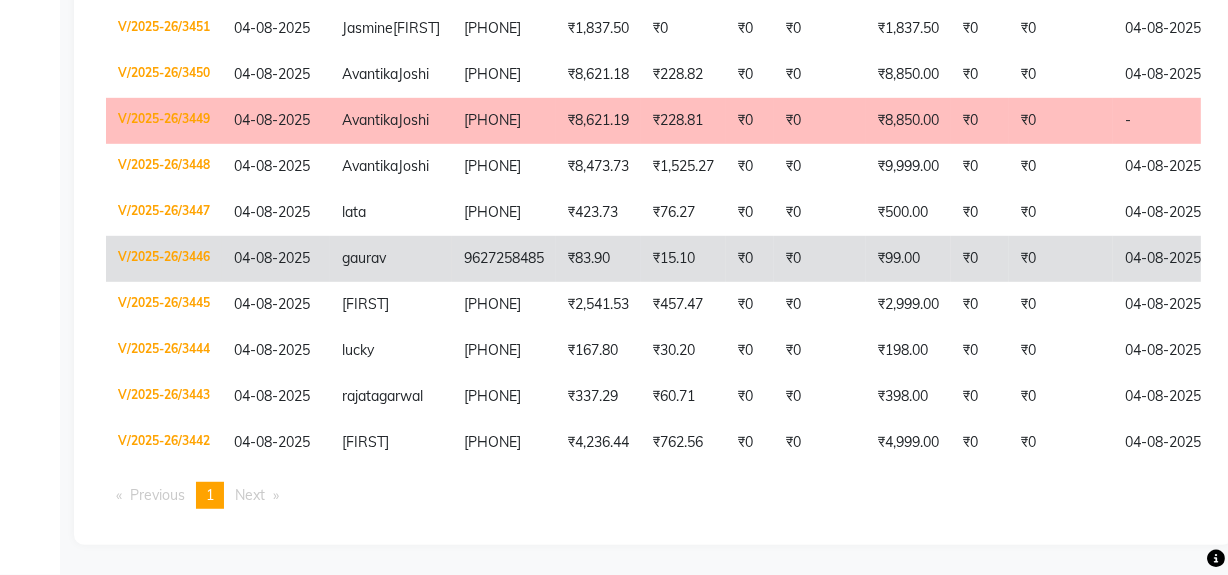 click on "9627258485" 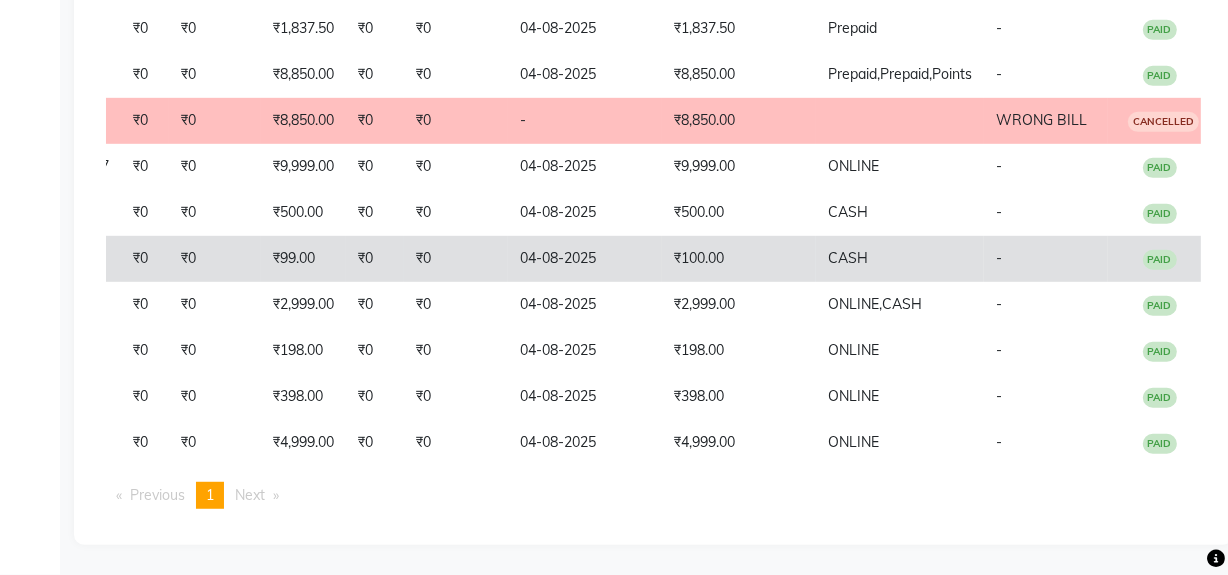 scroll, scrollTop: 0, scrollLeft: 610, axis: horizontal 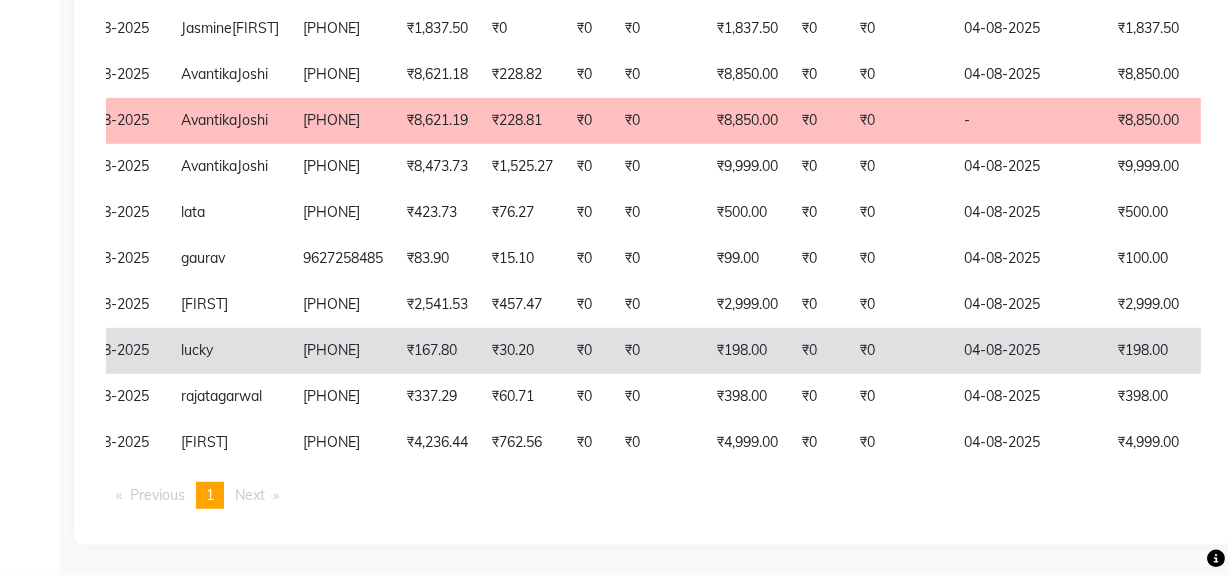 click on "₹198.00" 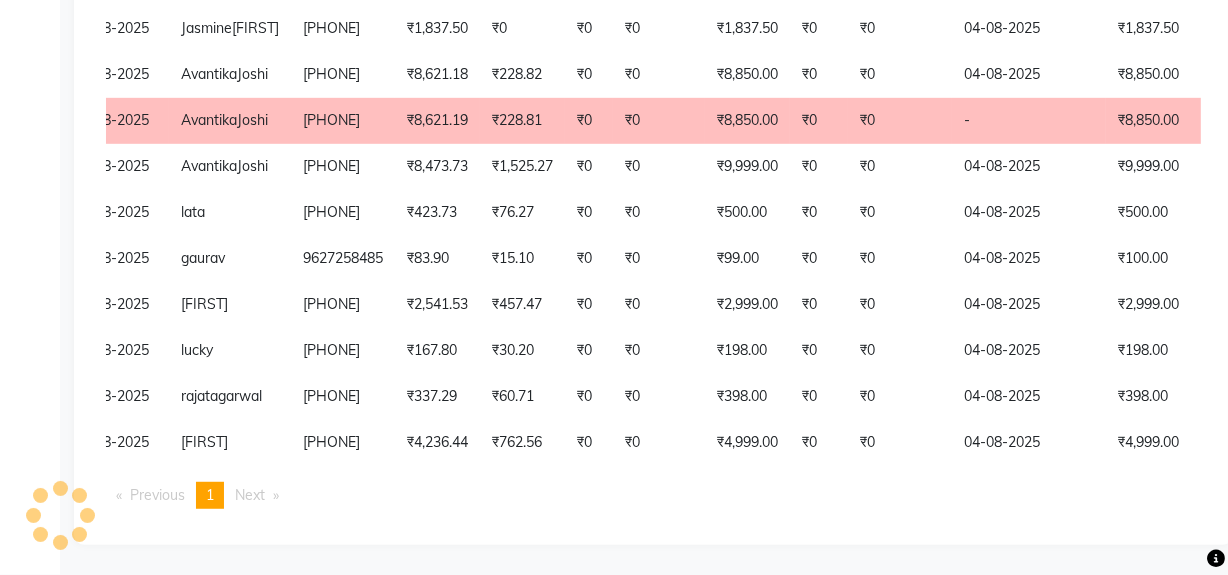 scroll, scrollTop: 306, scrollLeft: 0, axis: vertical 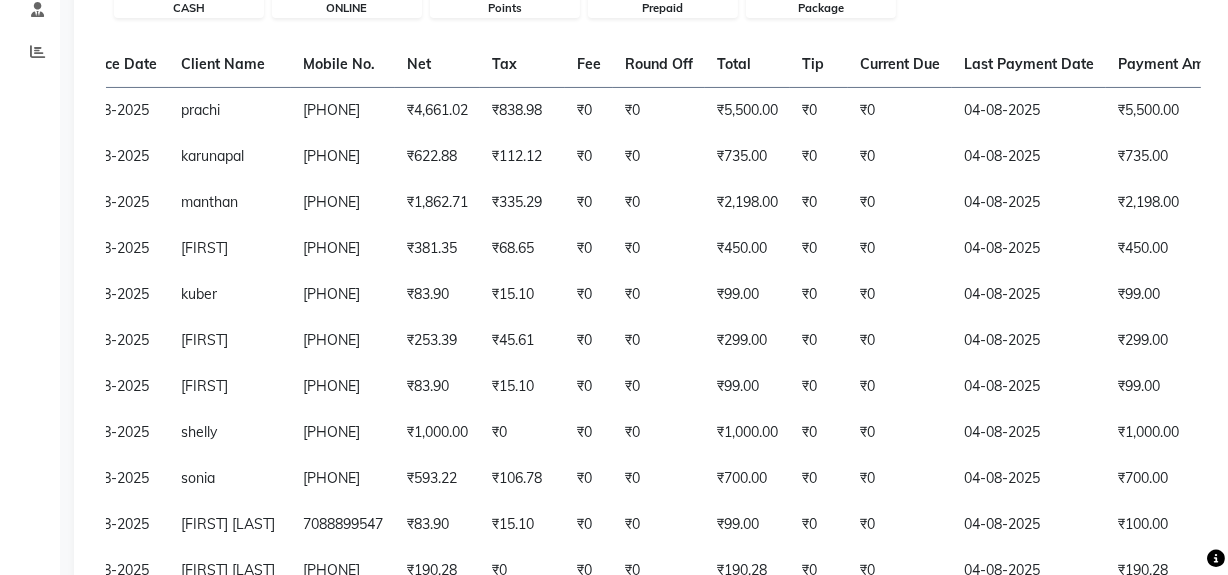 click 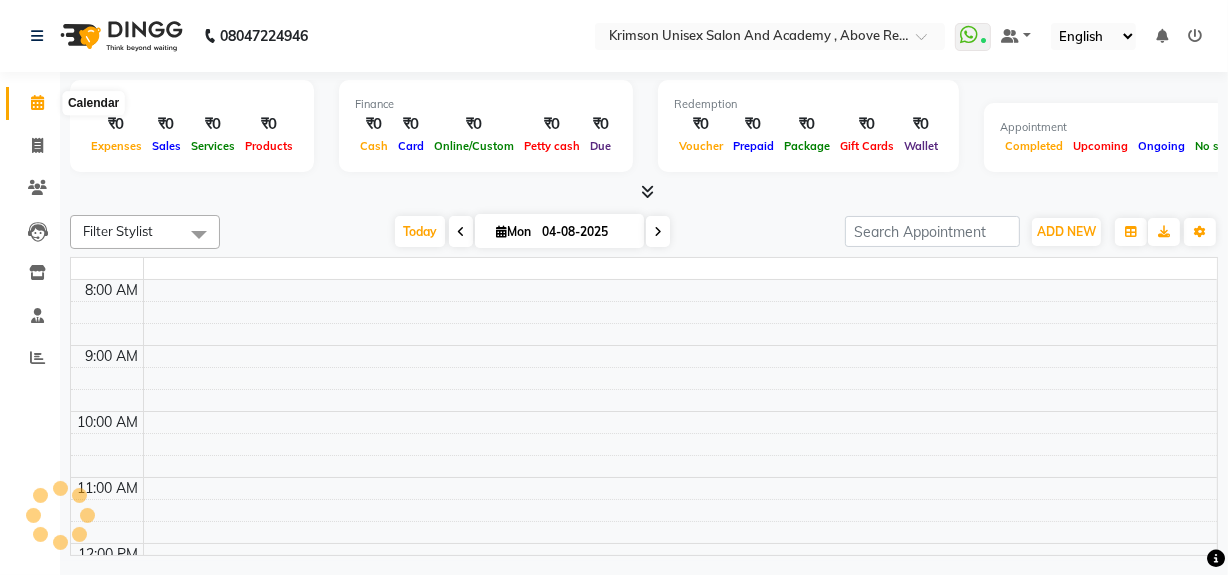 scroll, scrollTop: 0, scrollLeft: 0, axis: both 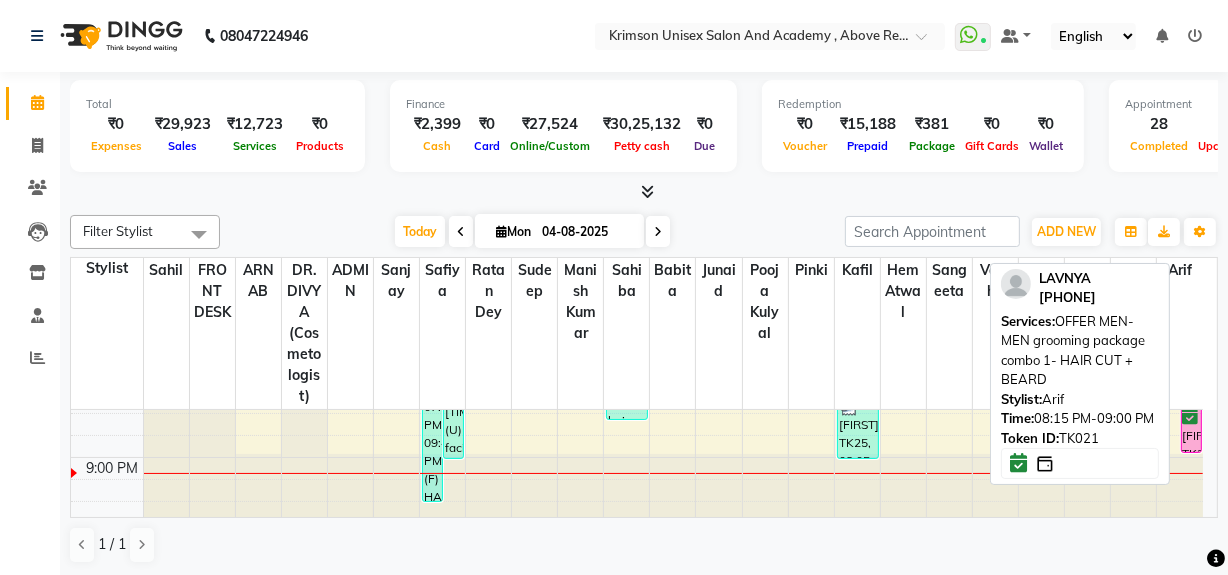 click on "[FIRST], TK21, [TIME]-[TIME], OFFER MEN-MEN grooming package combo 1- HAIR CUT + BEARD" at bounding box center (1191, 429) 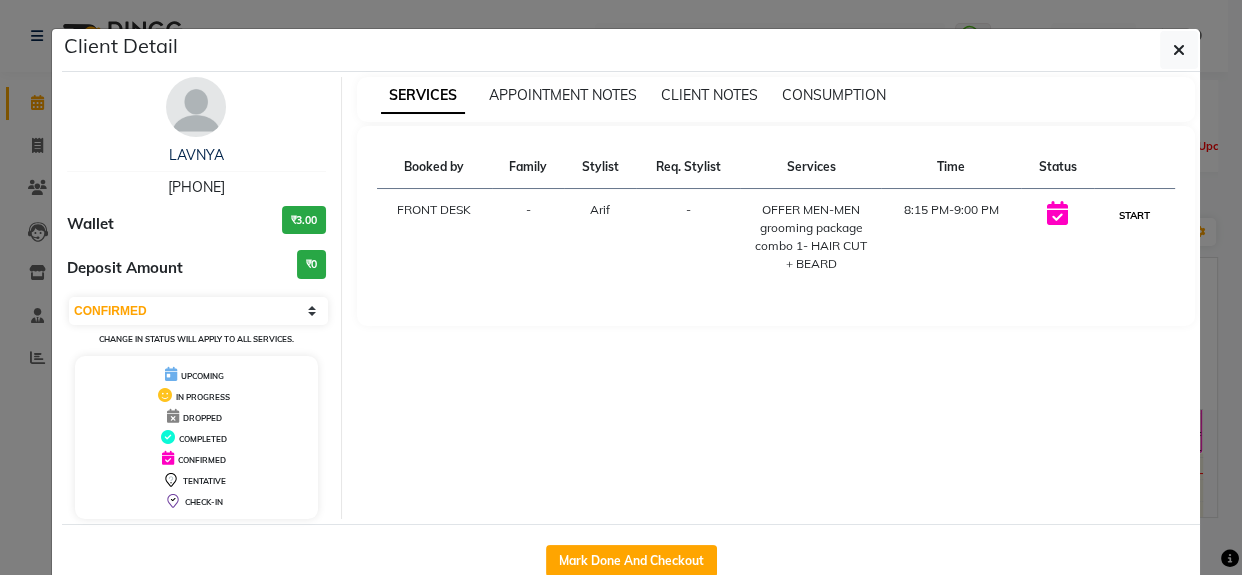 click on "START" at bounding box center (1134, 215) 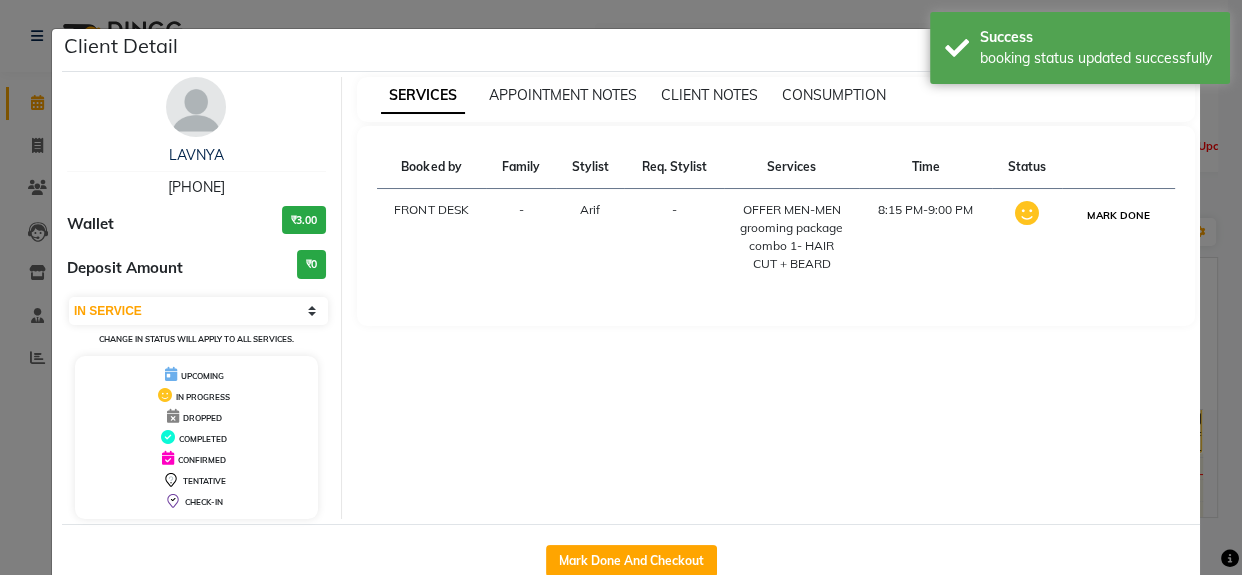 click on "MARK DONE" at bounding box center (1118, 215) 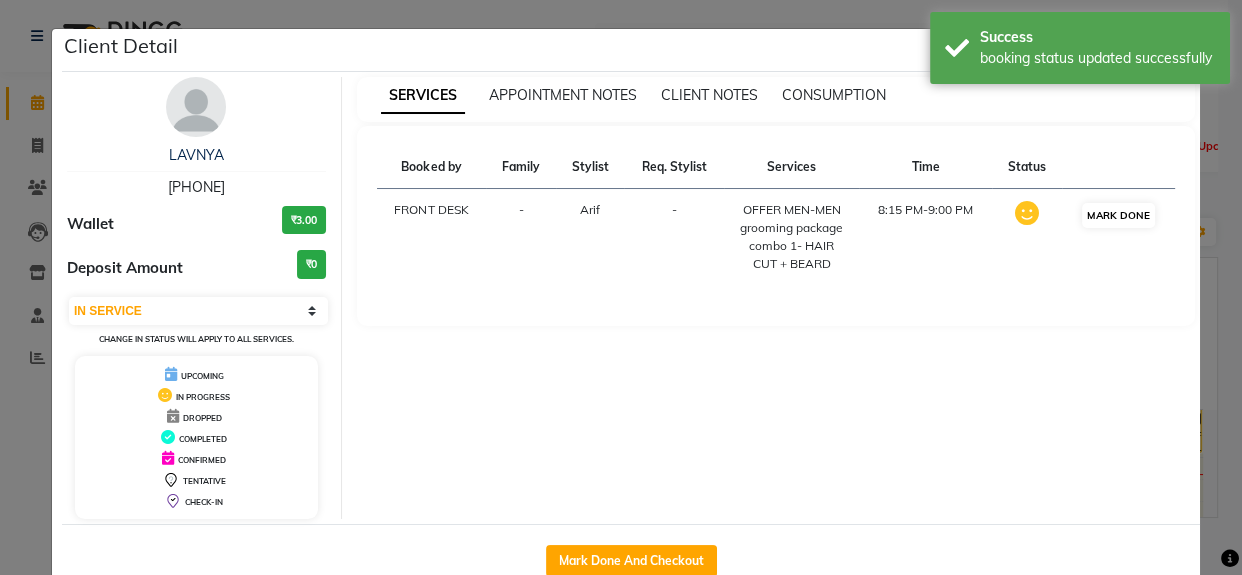 select on "3" 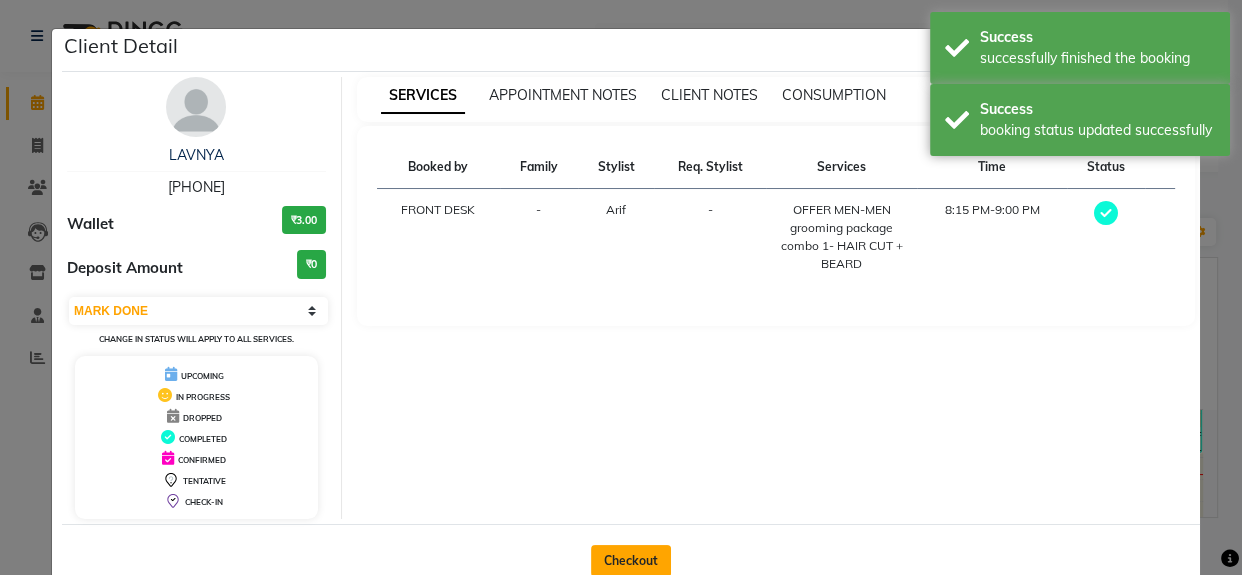 click on "Checkout" 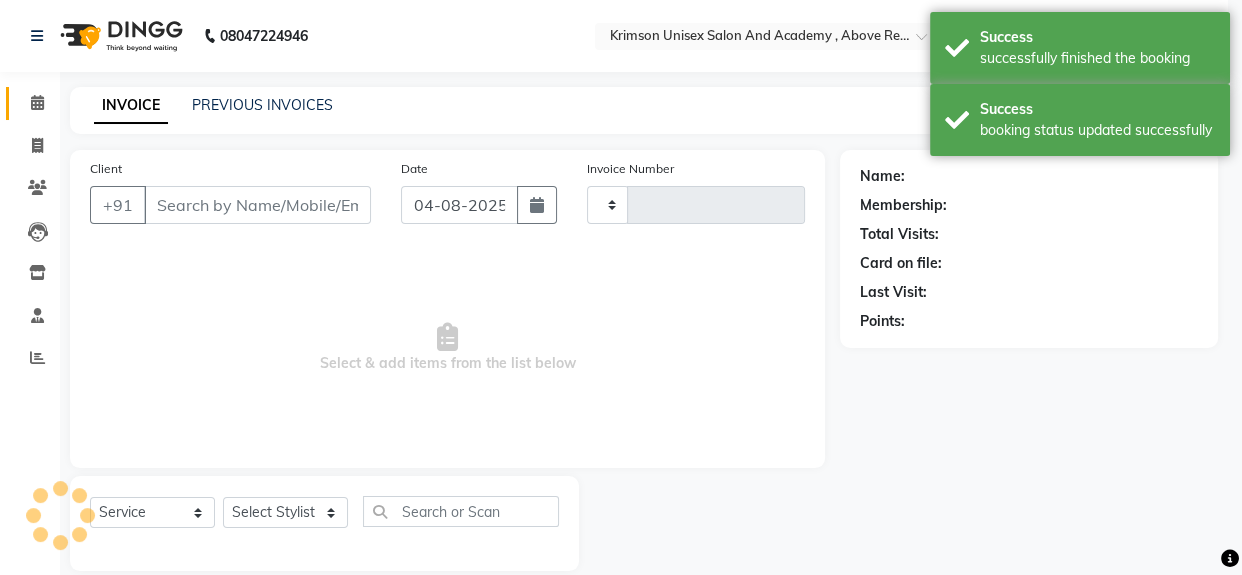 type on "3467" 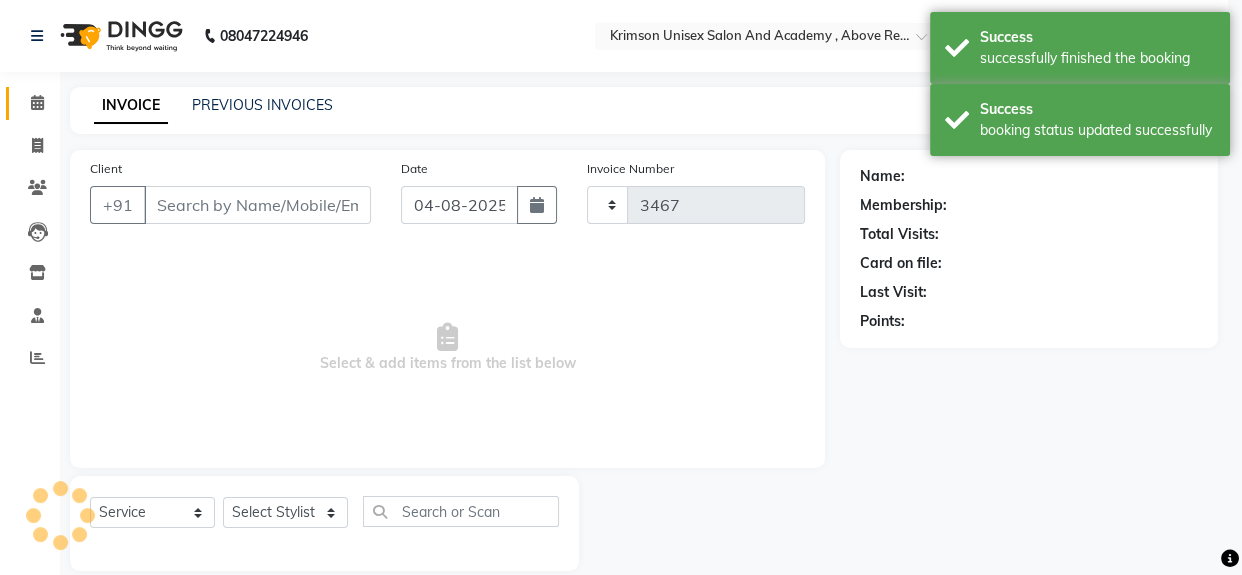 select on "5853" 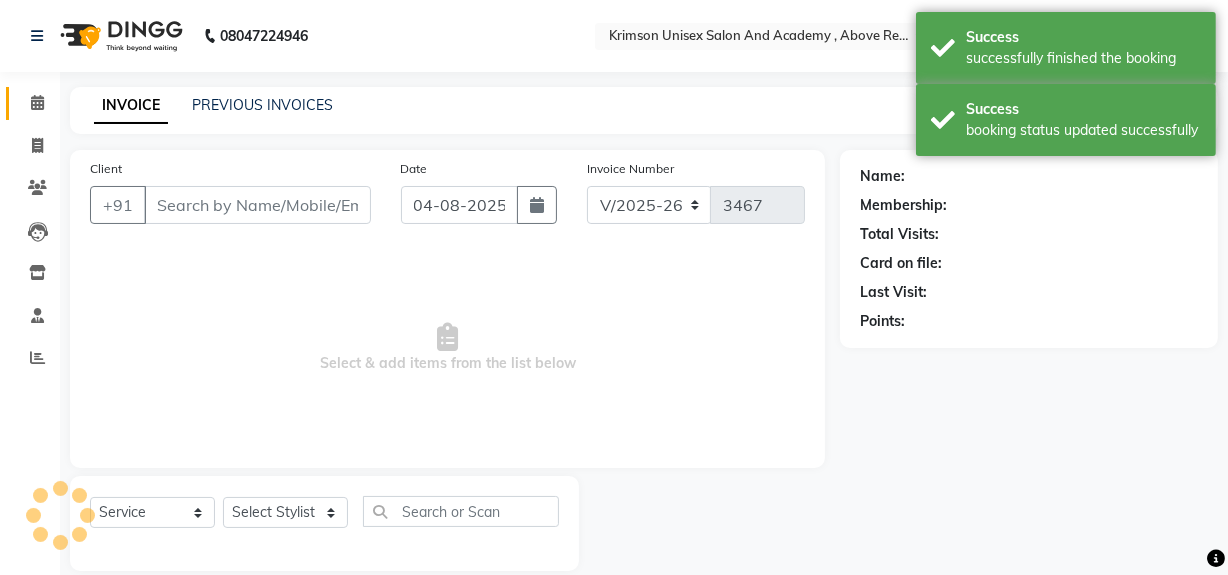 type on "[PHONE]" 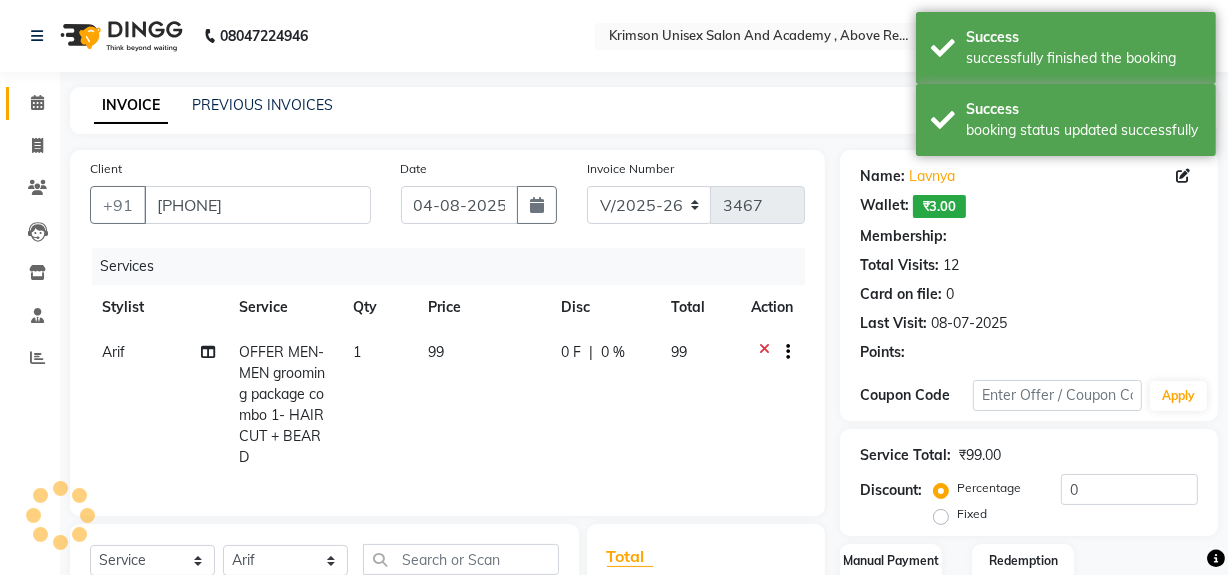 select on "1: Object" 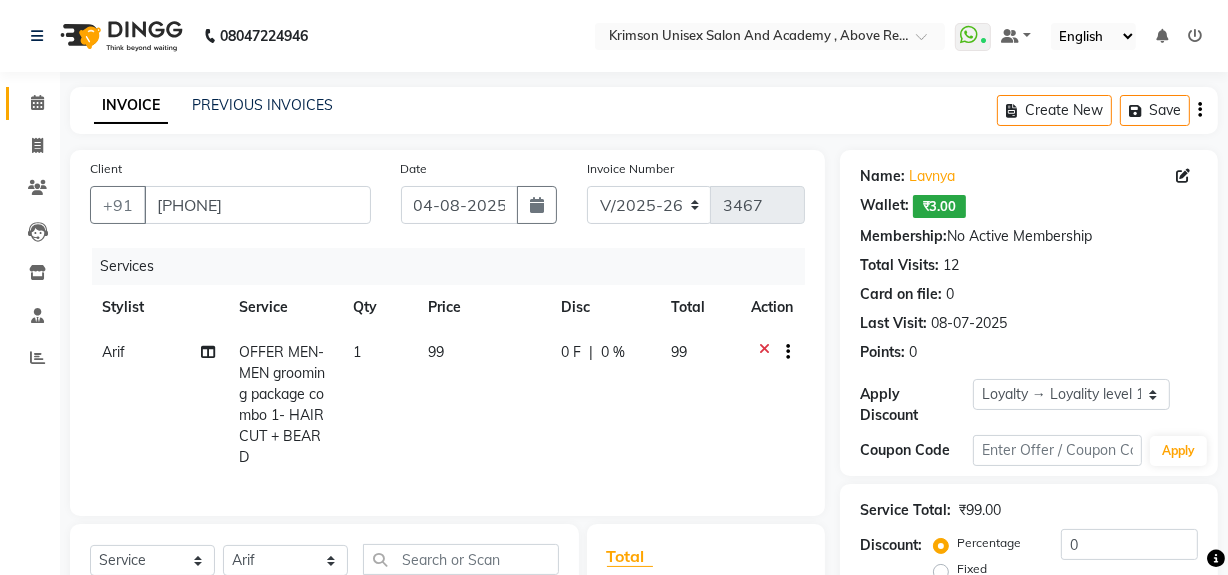scroll, scrollTop: 146, scrollLeft: 0, axis: vertical 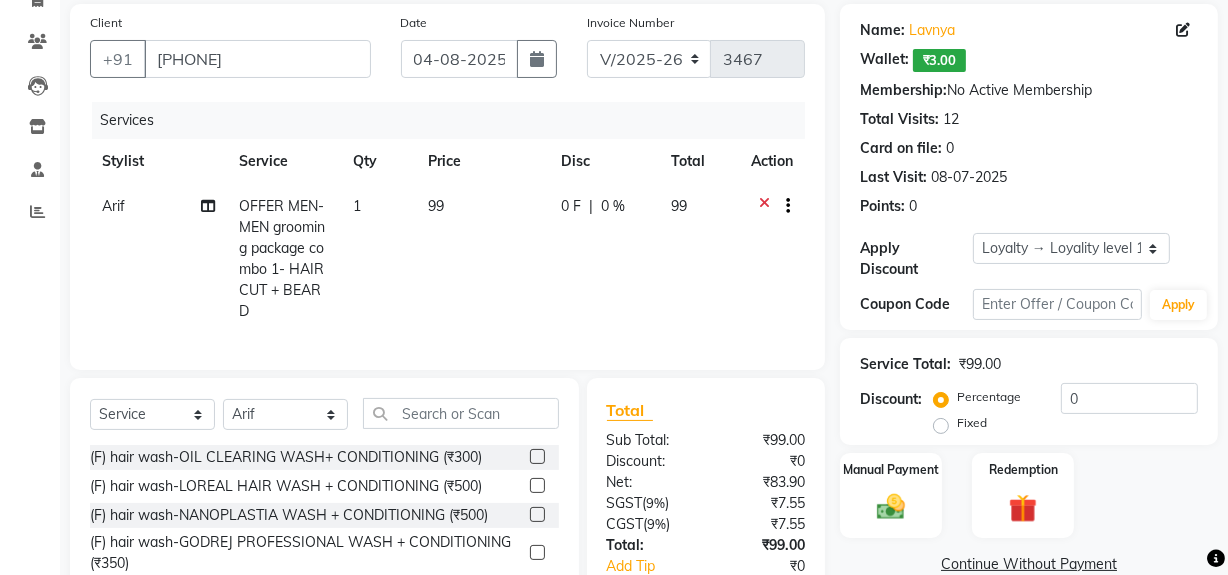 click 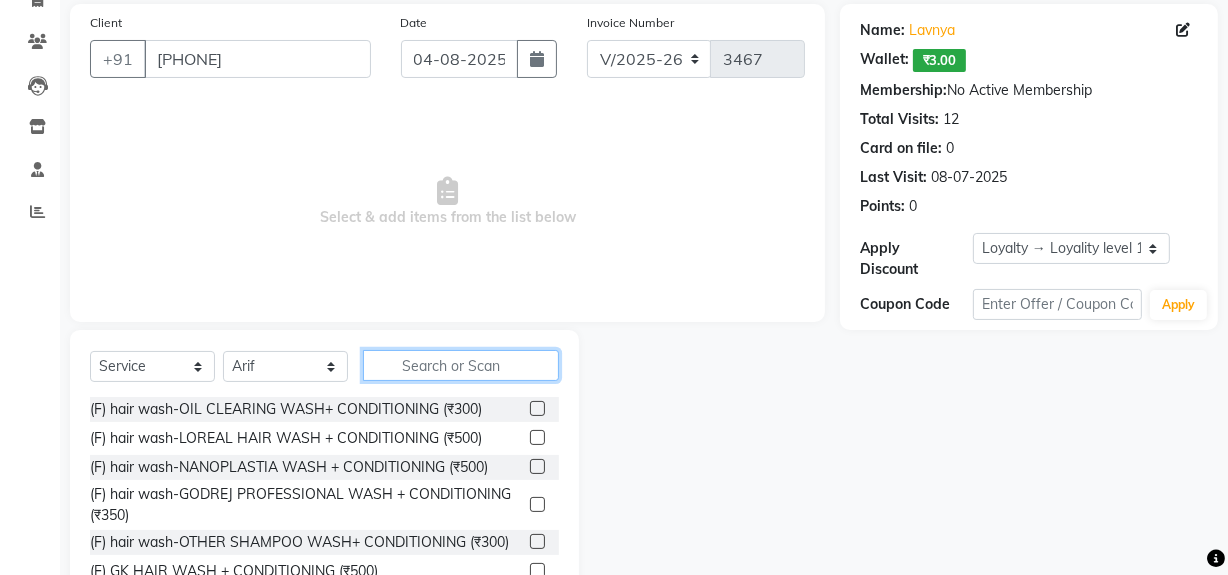 click 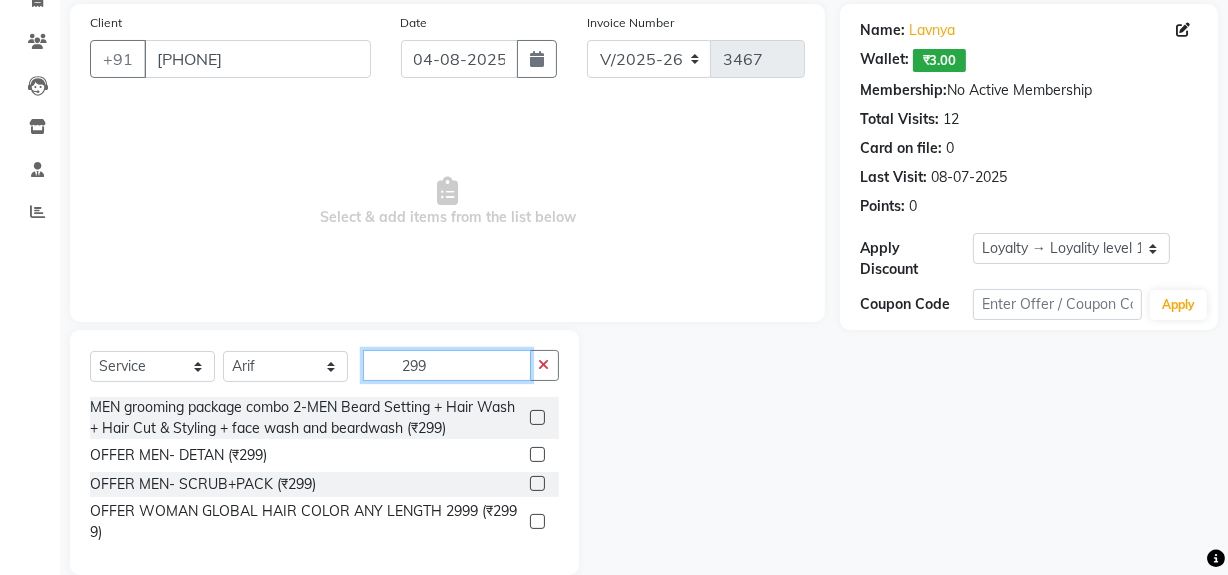 type on "299" 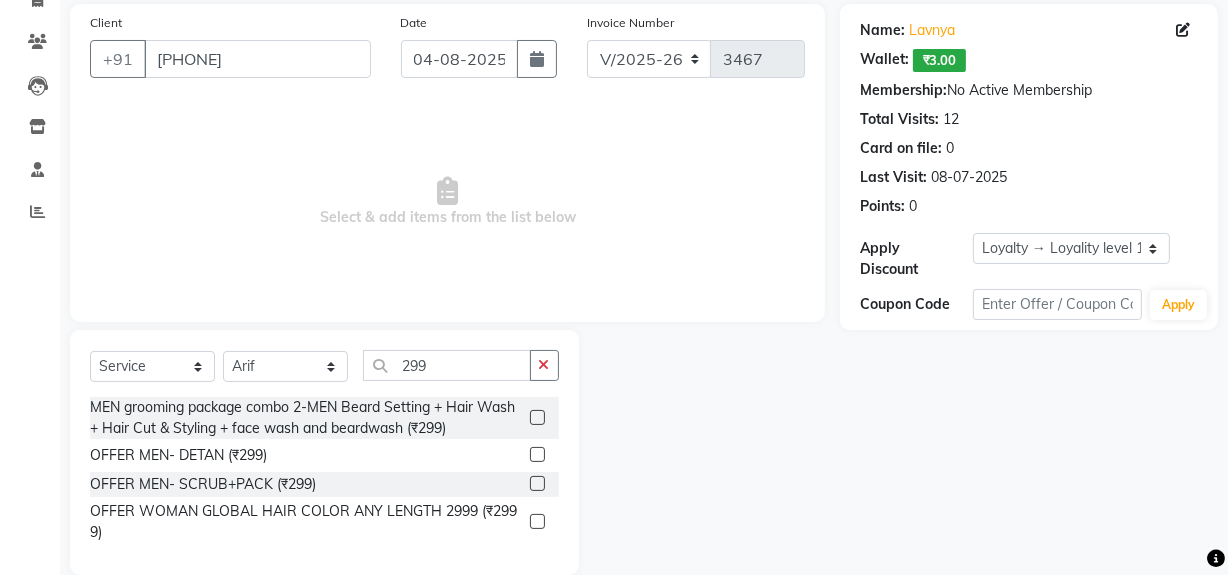 click 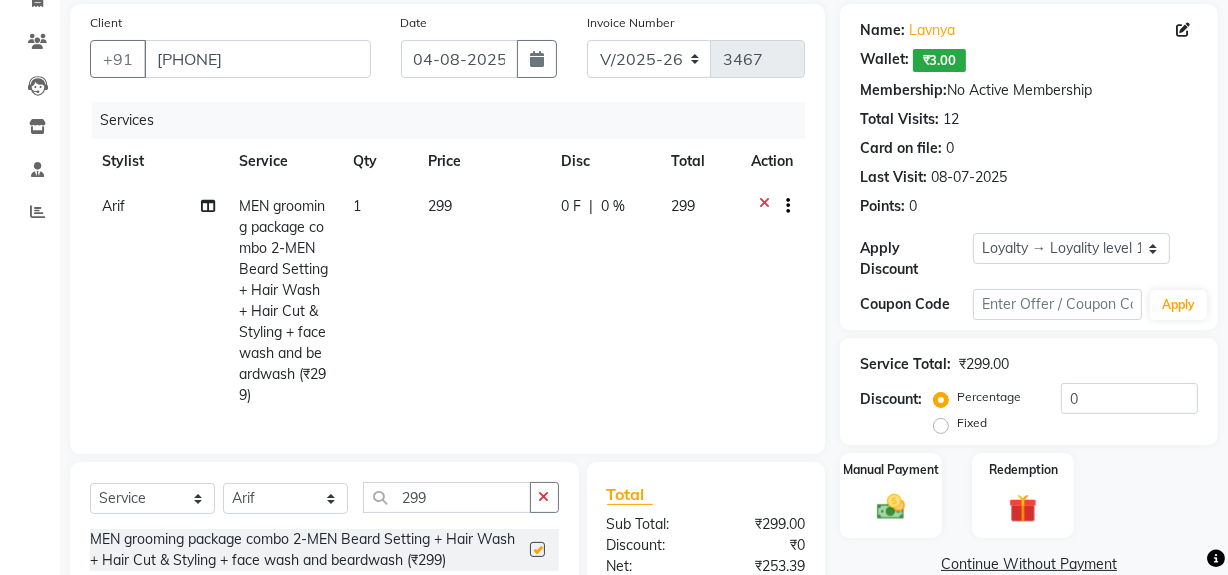 checkbox on "false" 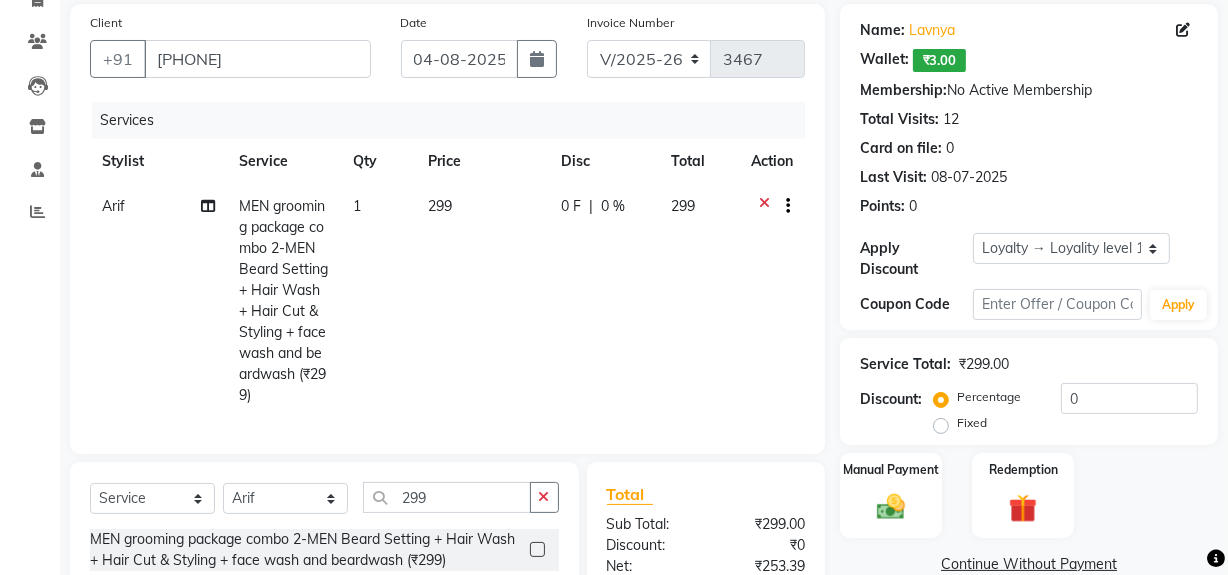 click on "Name: [FIRST]   Wallet:   ₹3.00  Membership:  No Active Membership  Total Visits:  12 Card on file:  0 Last Visit:   [DATE] Points:   0  Apply Discount Select  Loyalty → Loyality level 1  Coupon Code Apply Service Total:  ₹299.00  Discount:  Percentage   Fixed  0 Manual Payment Redemption  Continue Without Payment" 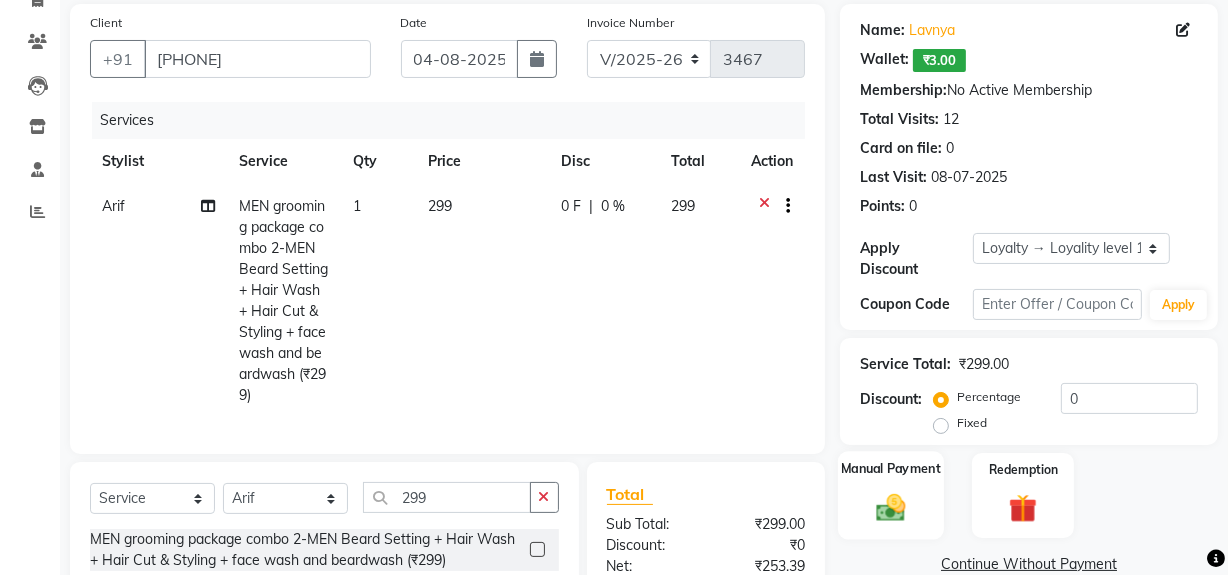 click on "Manual Payment" 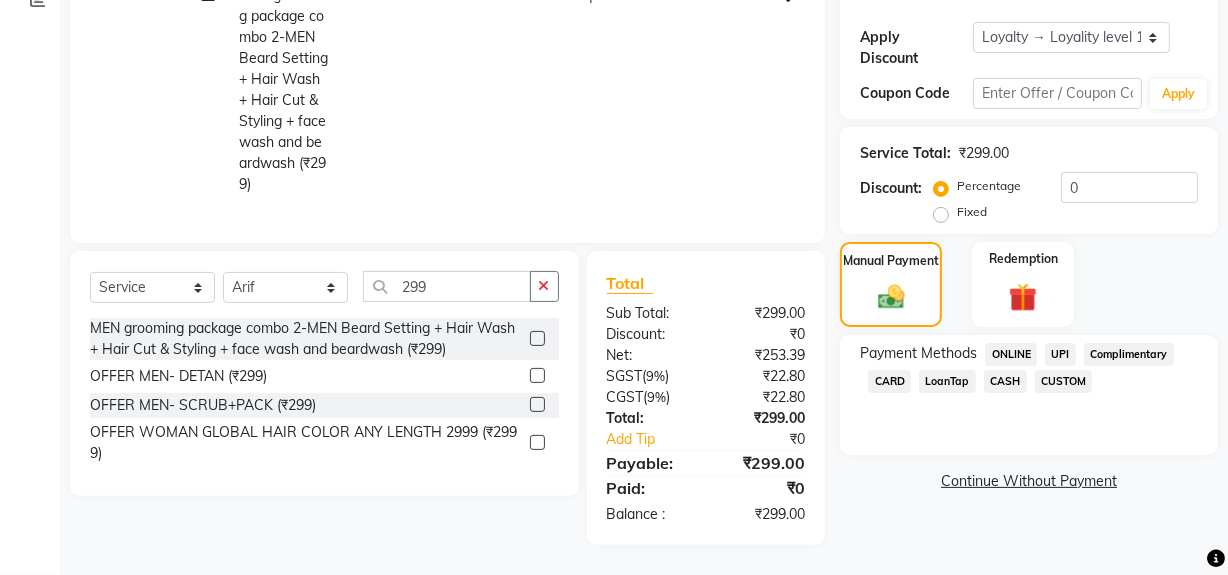 click on "ONLINE" 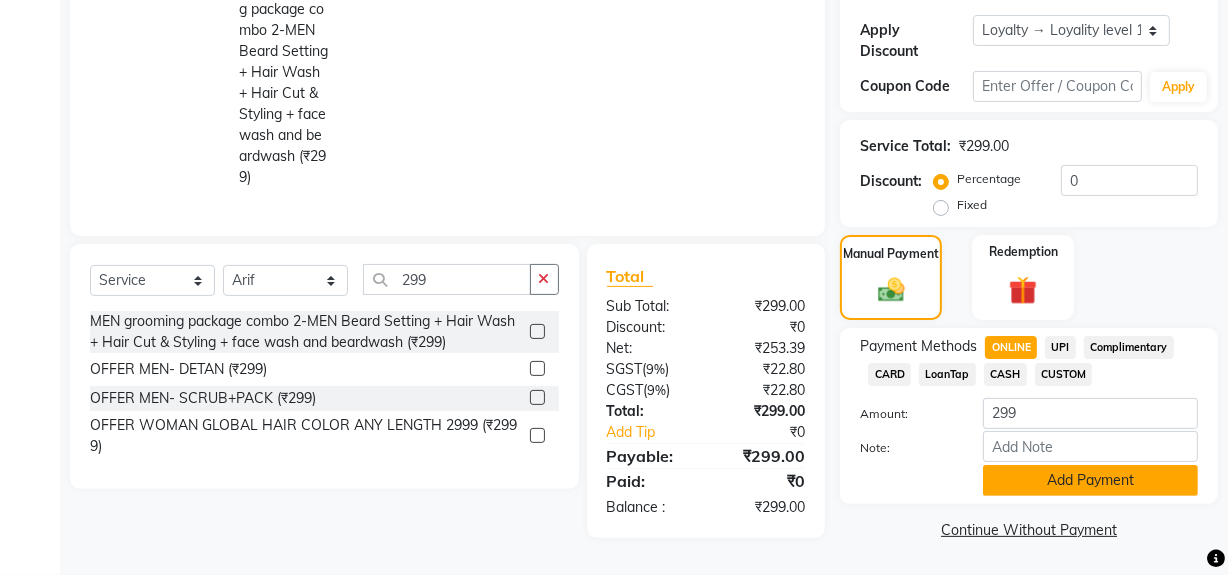 click on "Add Payment" 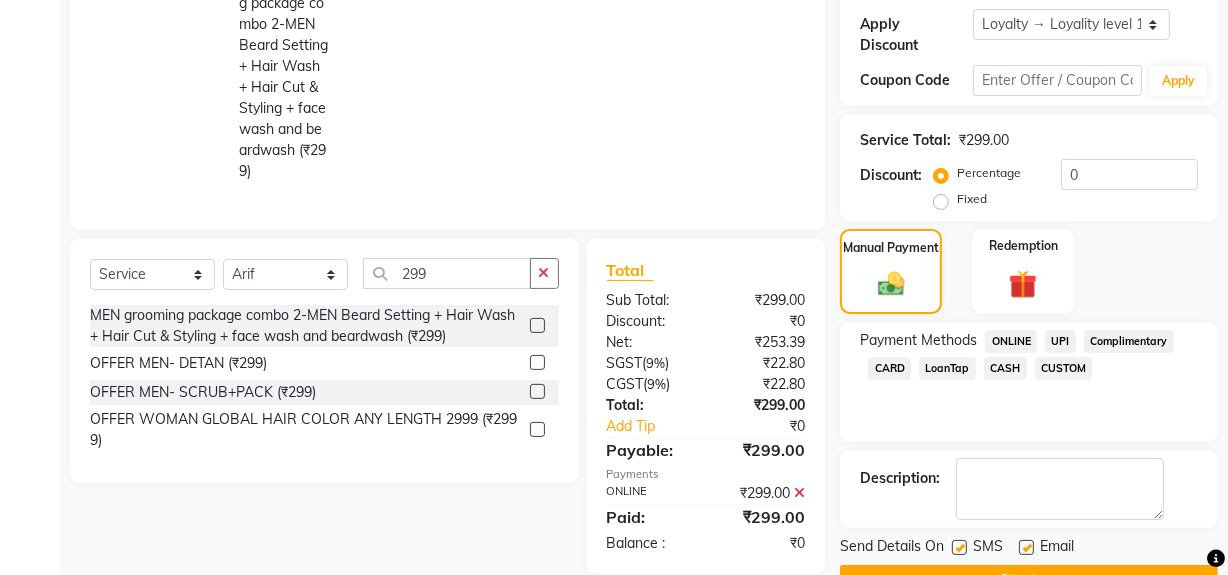 click 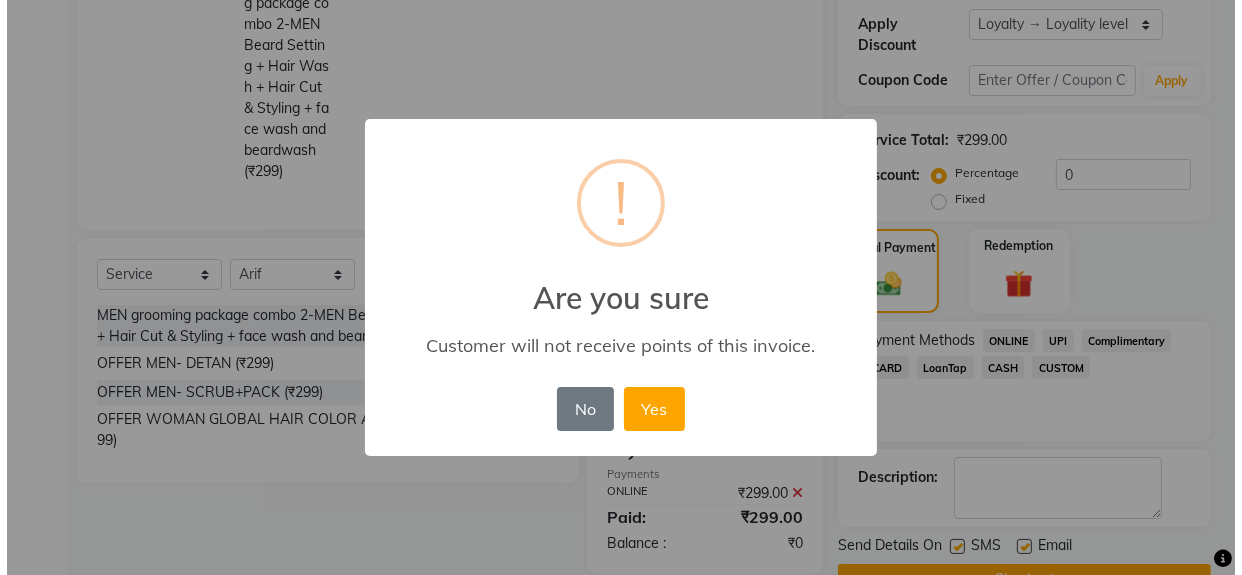scroll, scrollTop: 573, scrollLeft: 0, axis: vertical 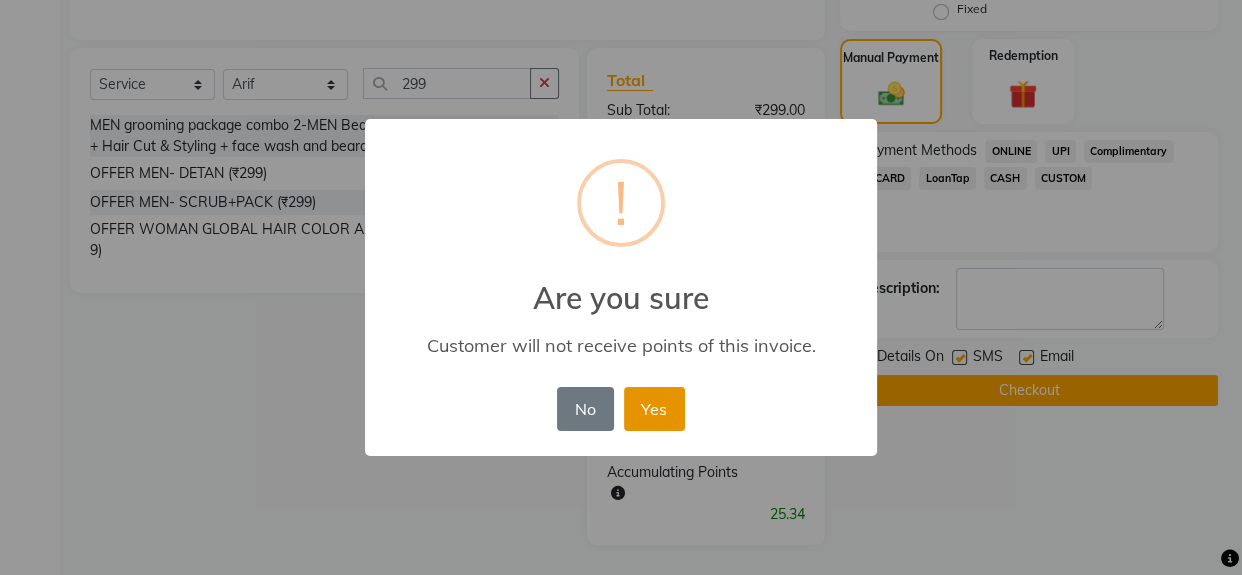 click on "Yes" at bounding box center [654, 409] 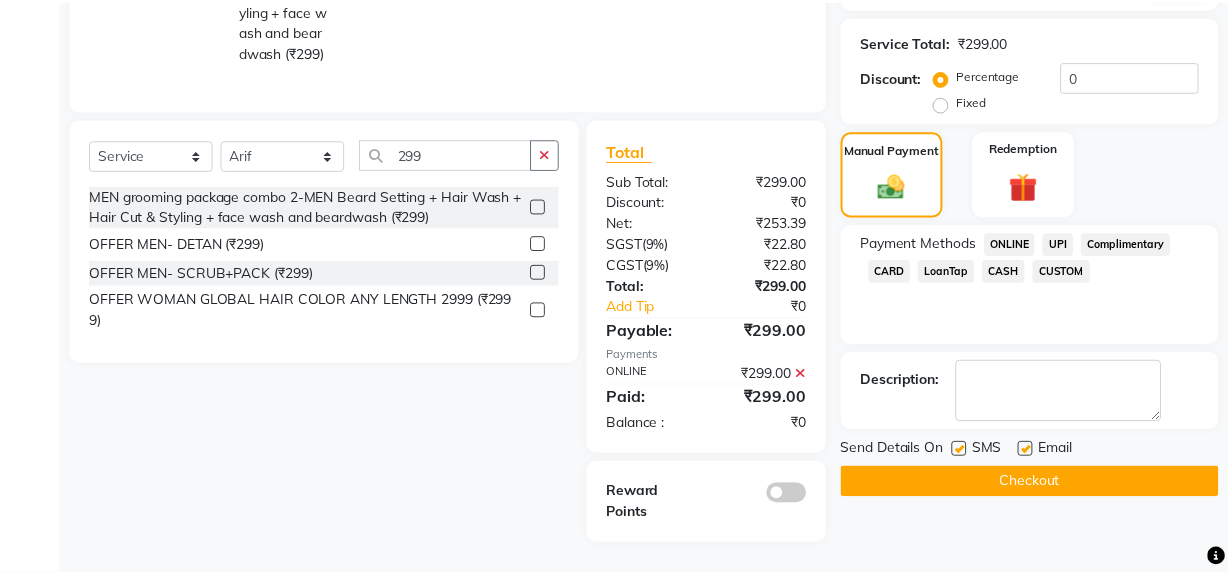 scroll, scrollTop: 502, scrollLeft: 0, axis: vertical 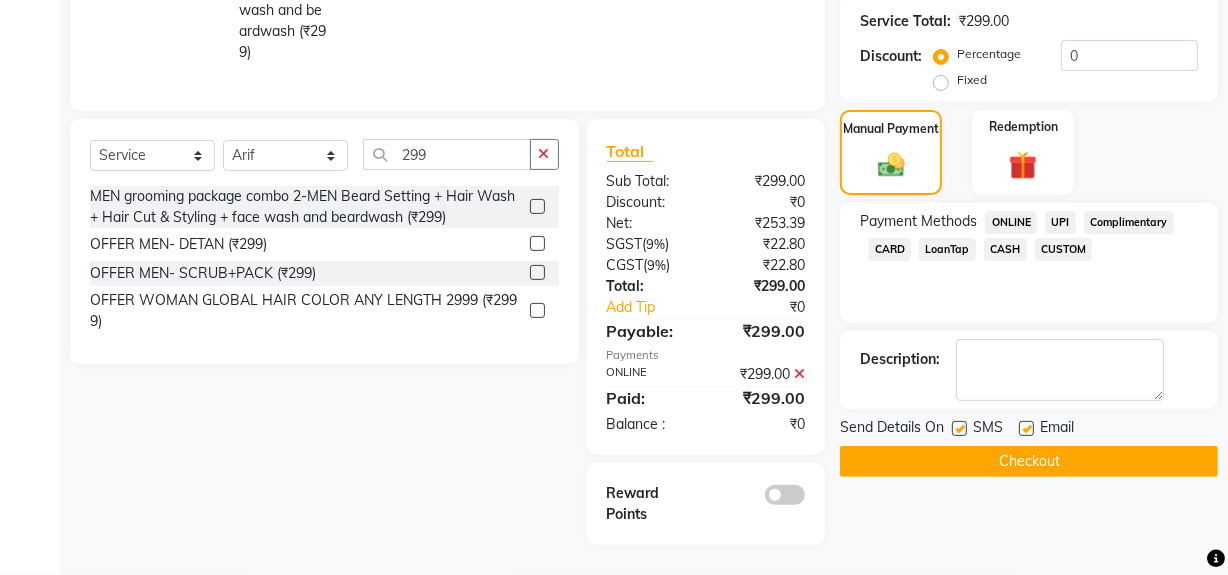 click on "Checkout" 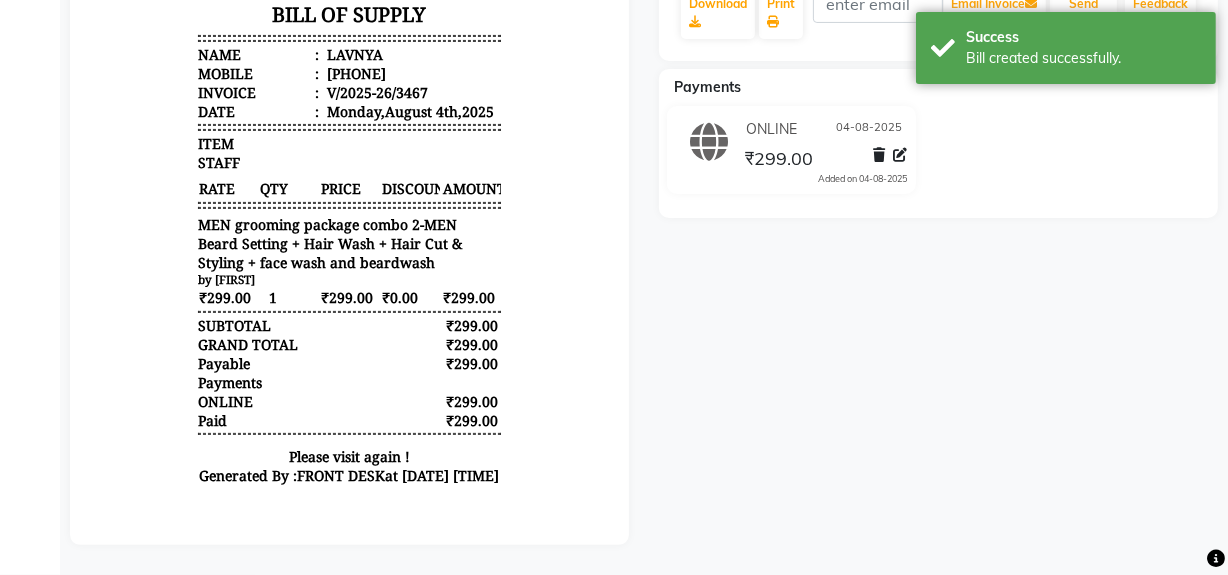 scroll, scrollTop: 0, scrollLeft: 0, axis: both 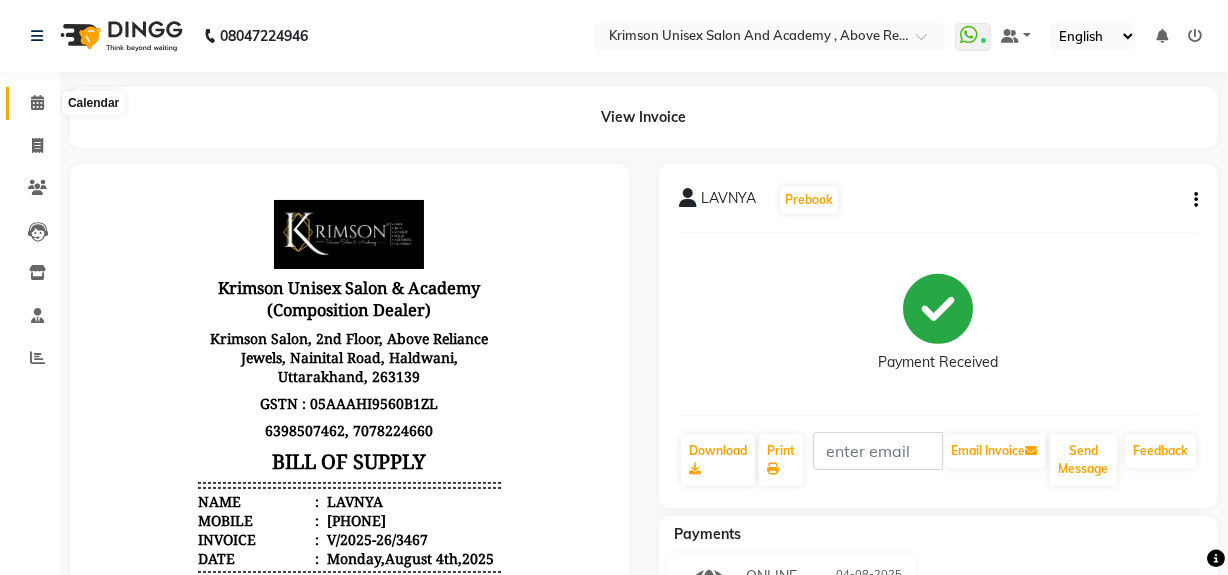click 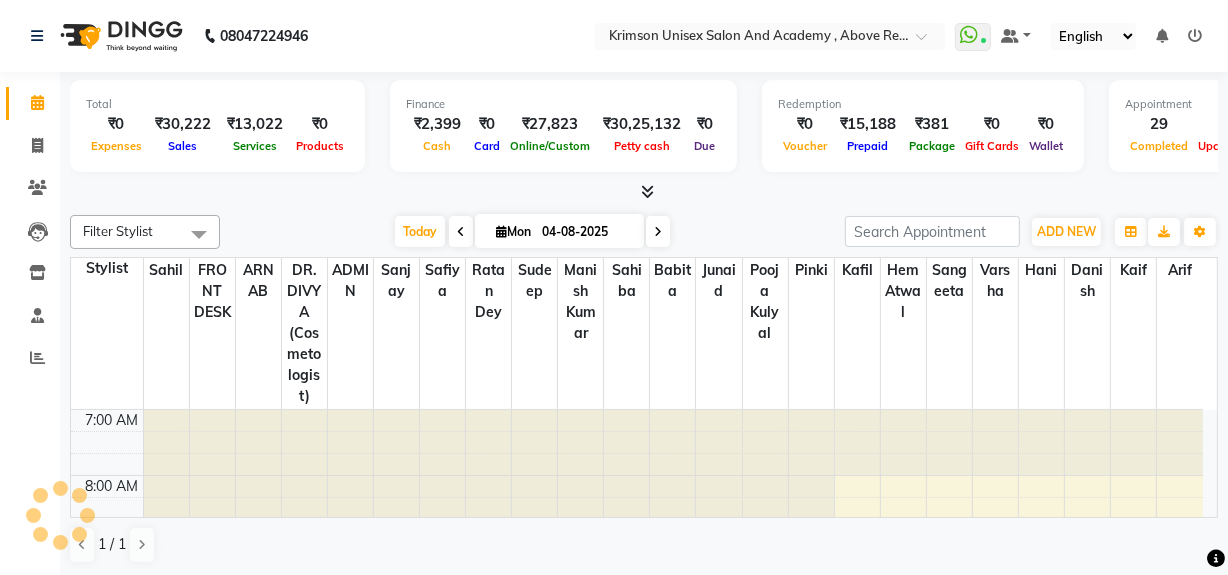 scroll, scrollTop: 840, scrollLeft: 0, axis: vertical 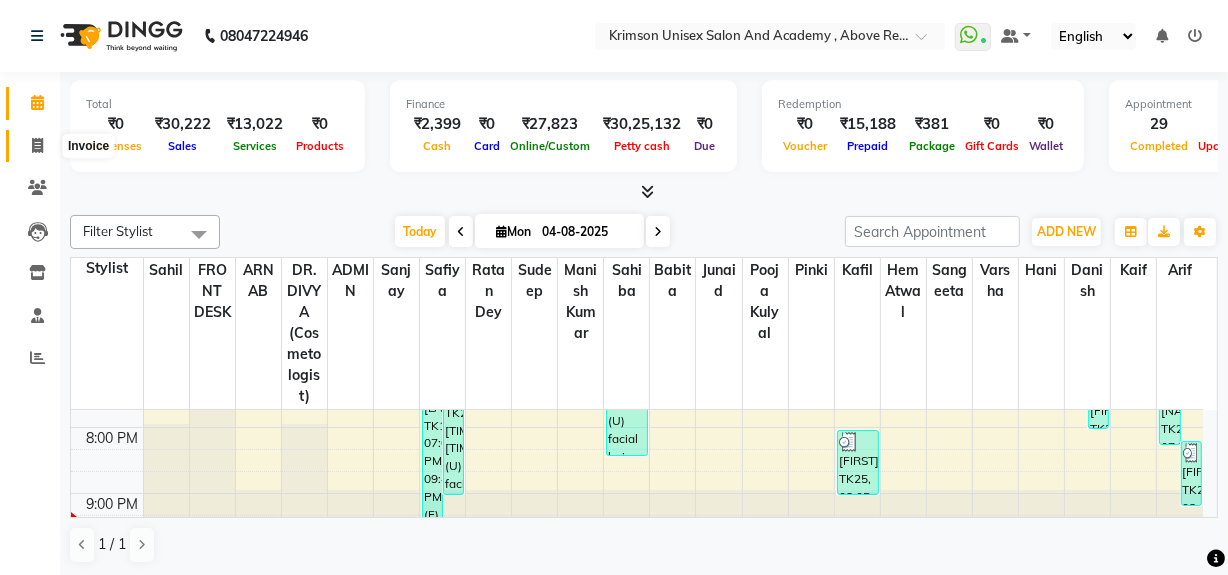 click 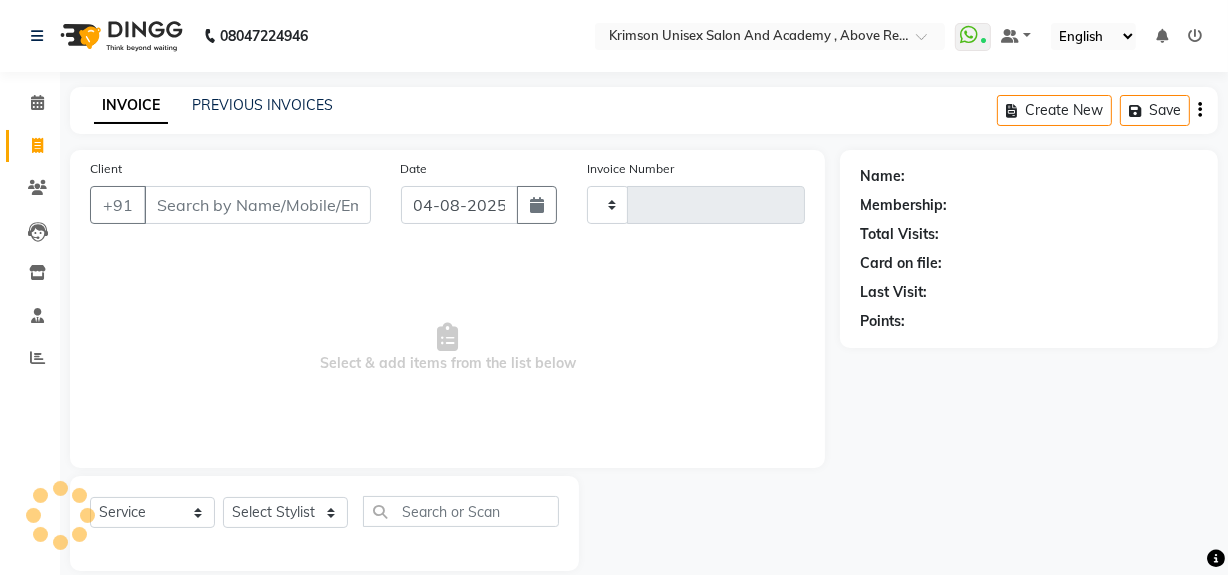 type on "3468" 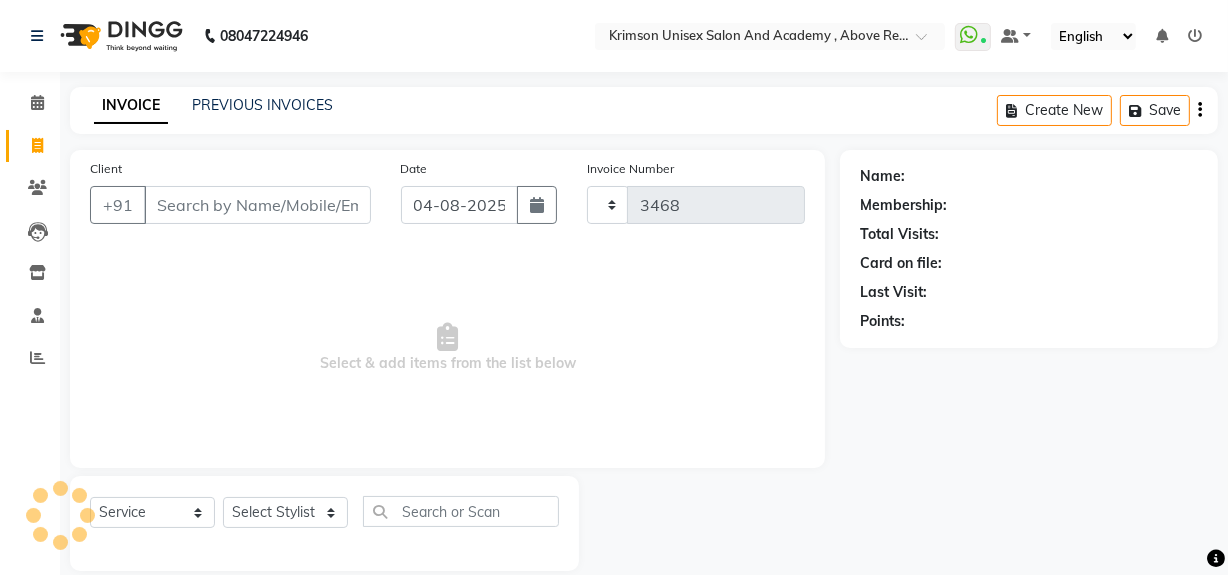 select on "5853" 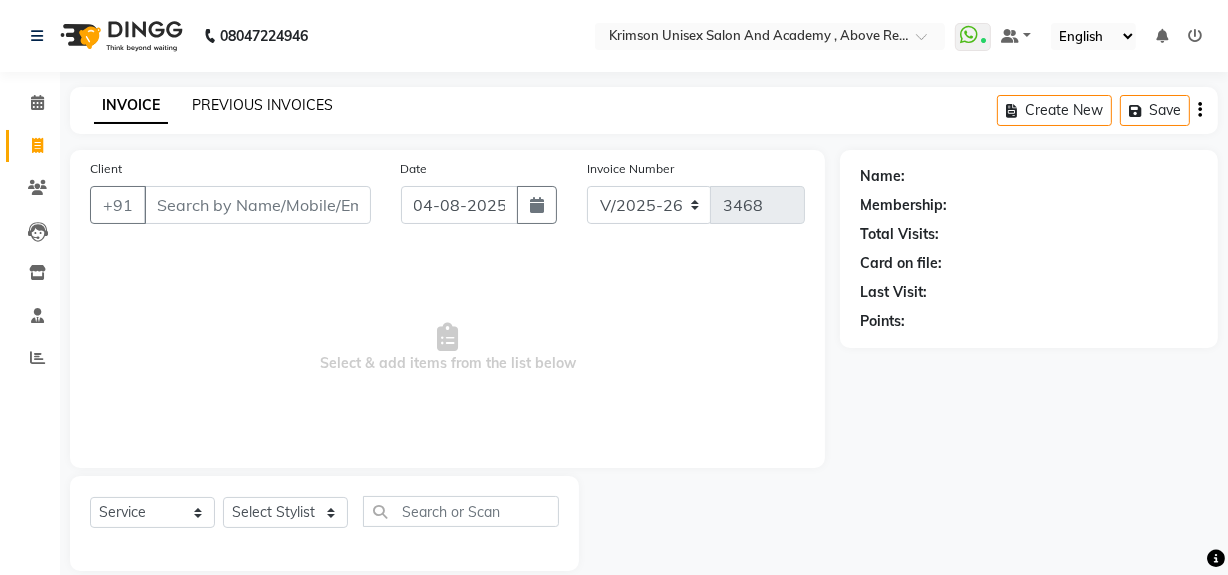 click on "PREVIOUS INVOICES" 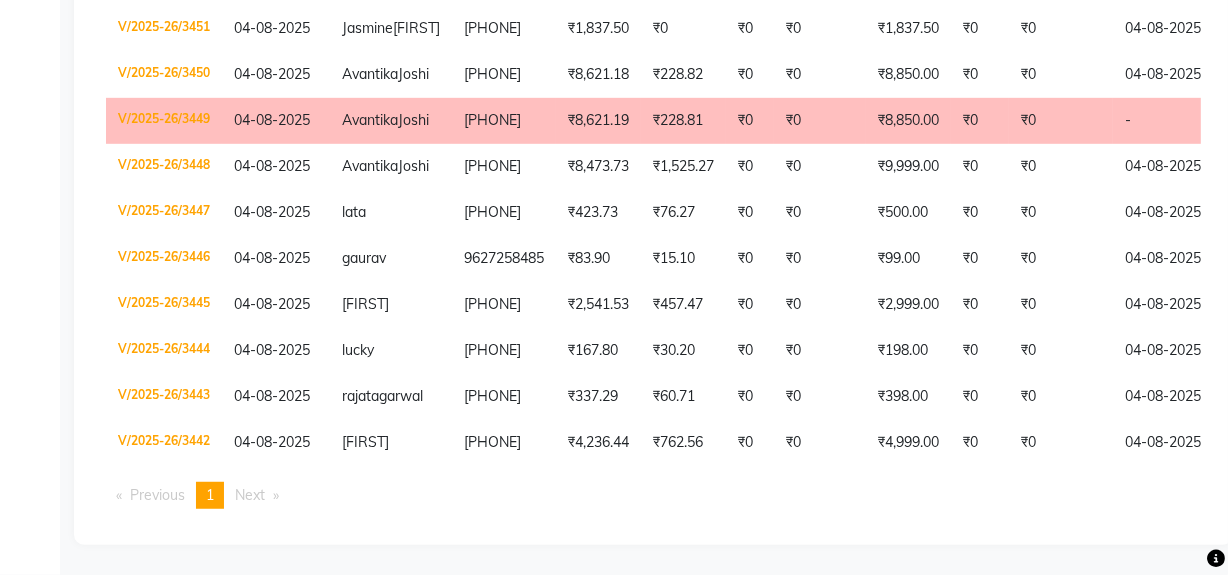 scroll, scrollTop: 0, scrollLeft: 0, axis: both 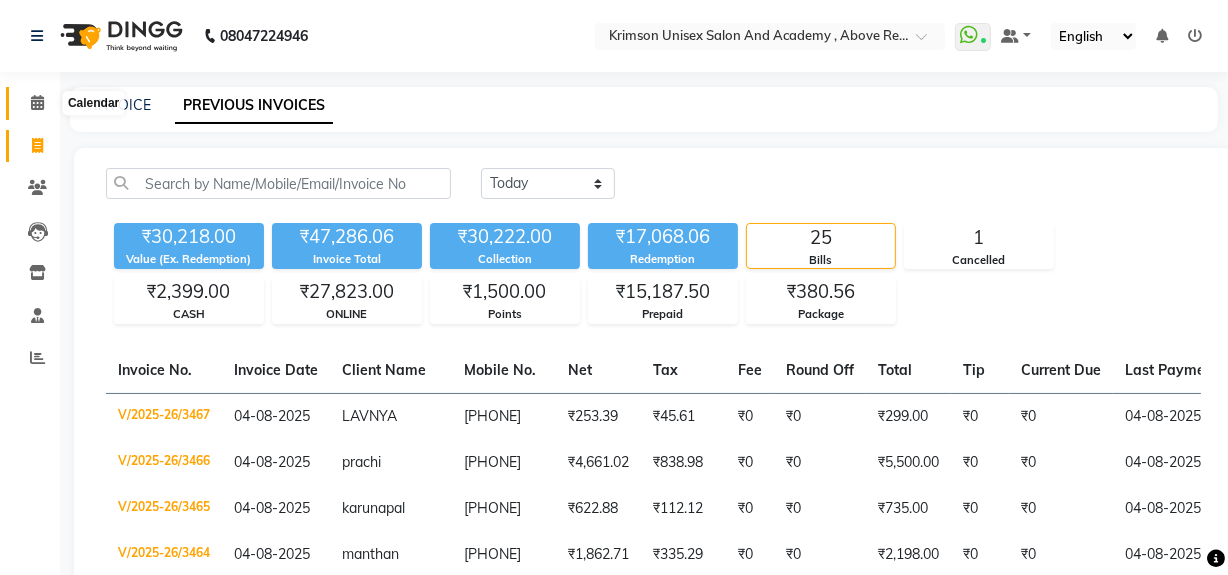 click 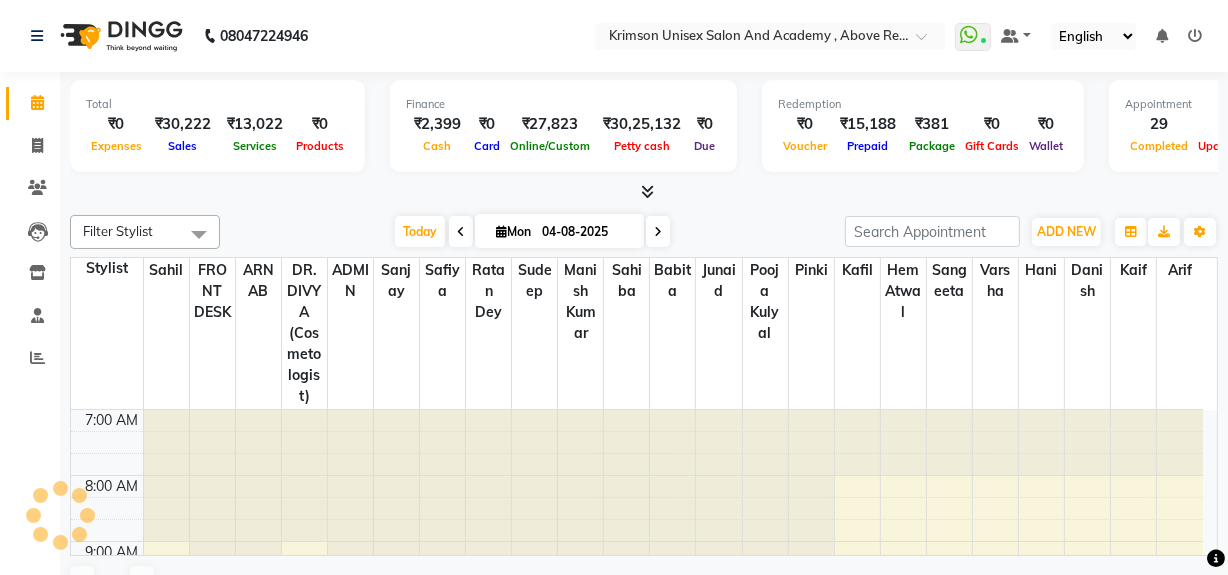 scroll, scrollTop: 0, scrollLeft: 0, axis: both 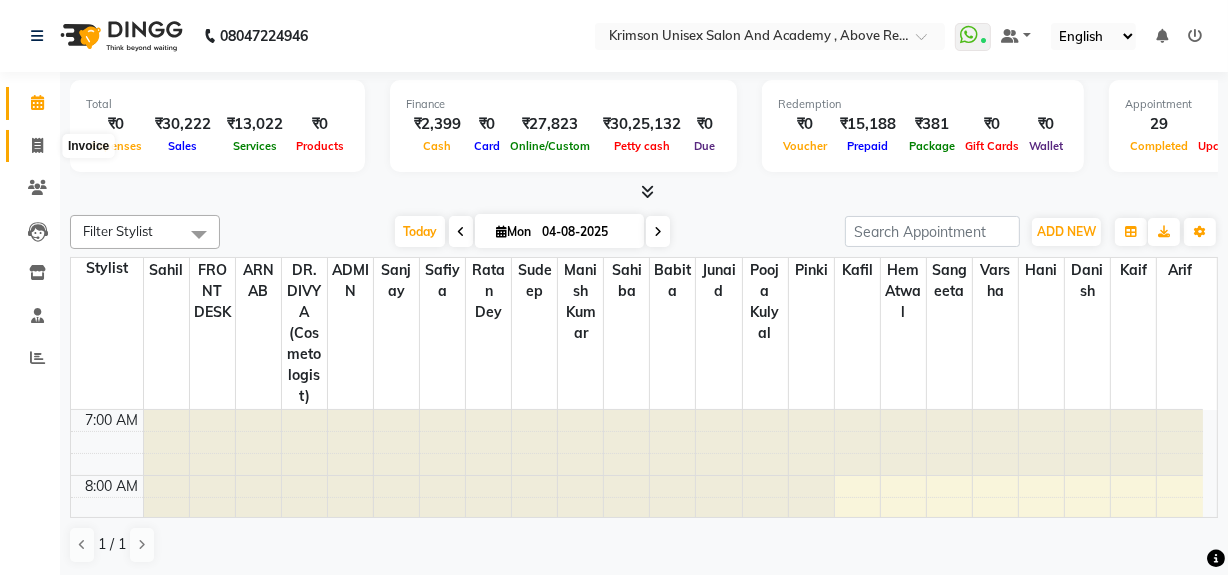 click 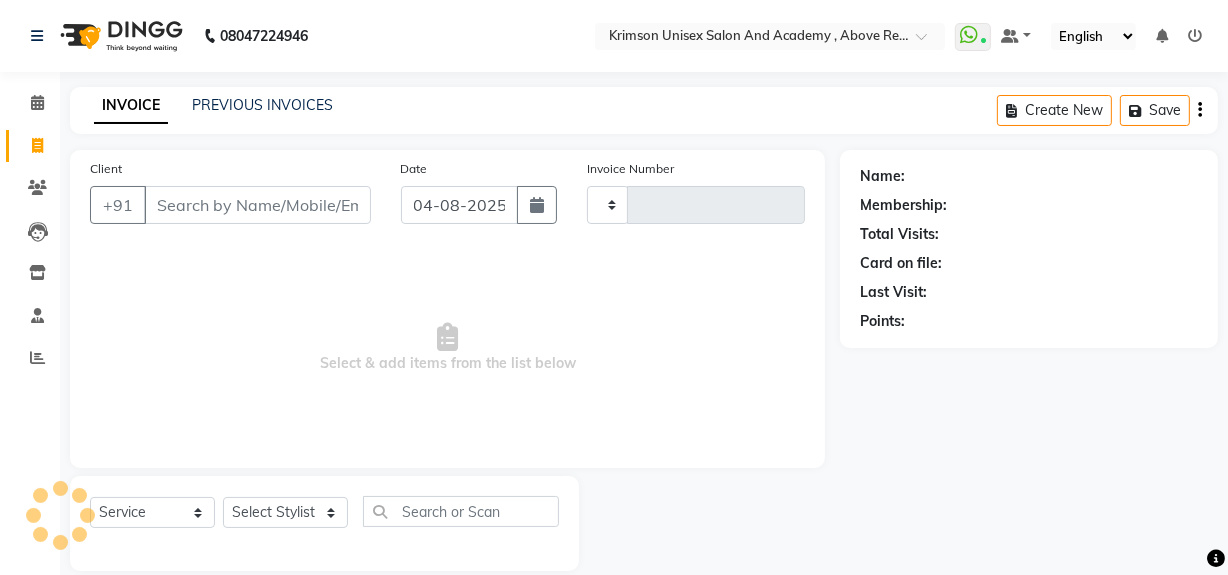 type on "3468" 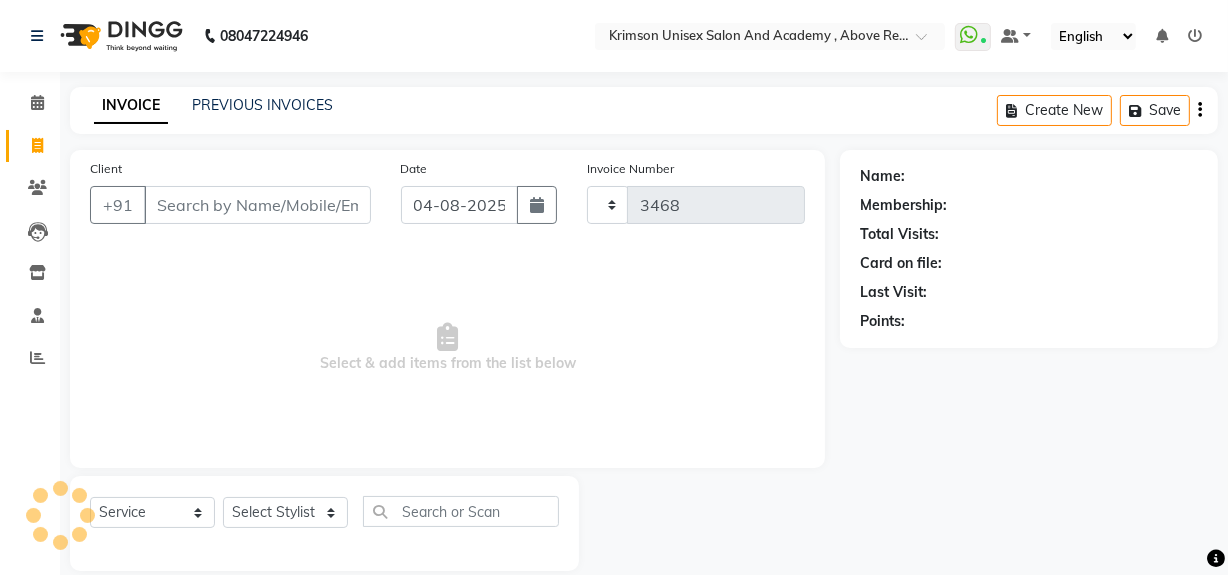 select on "5853" 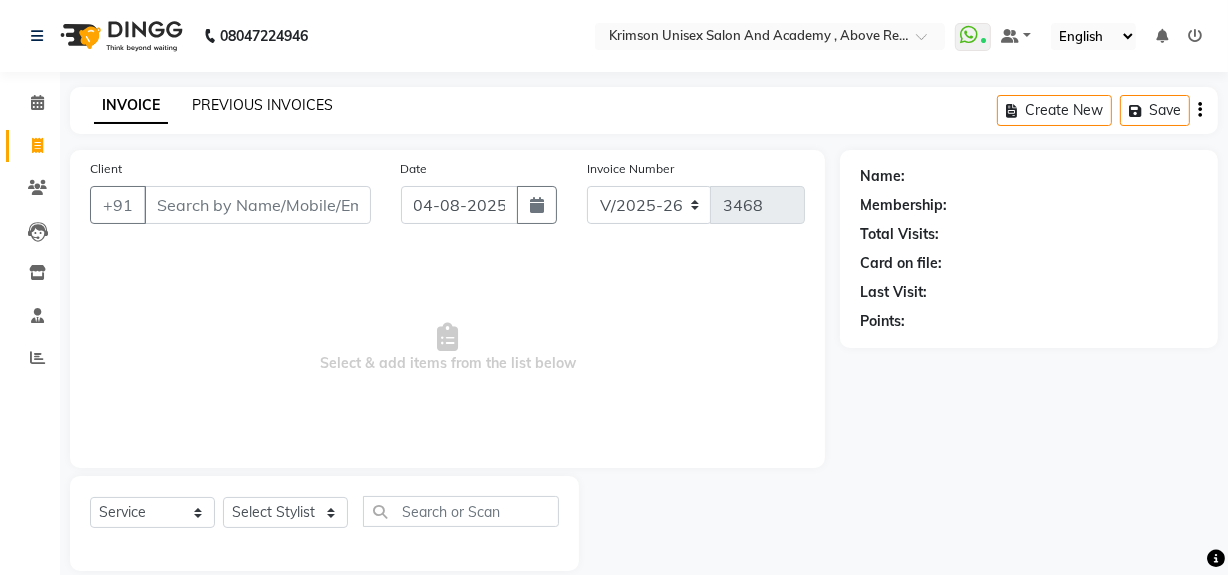 click on "PREVIOUS INVOICES" 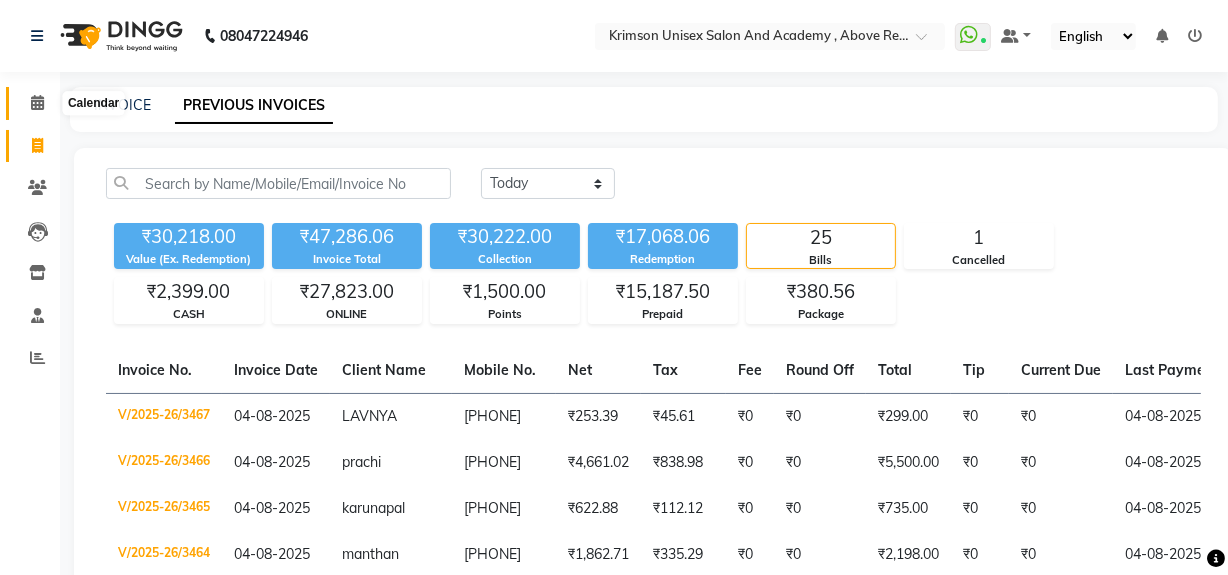 click 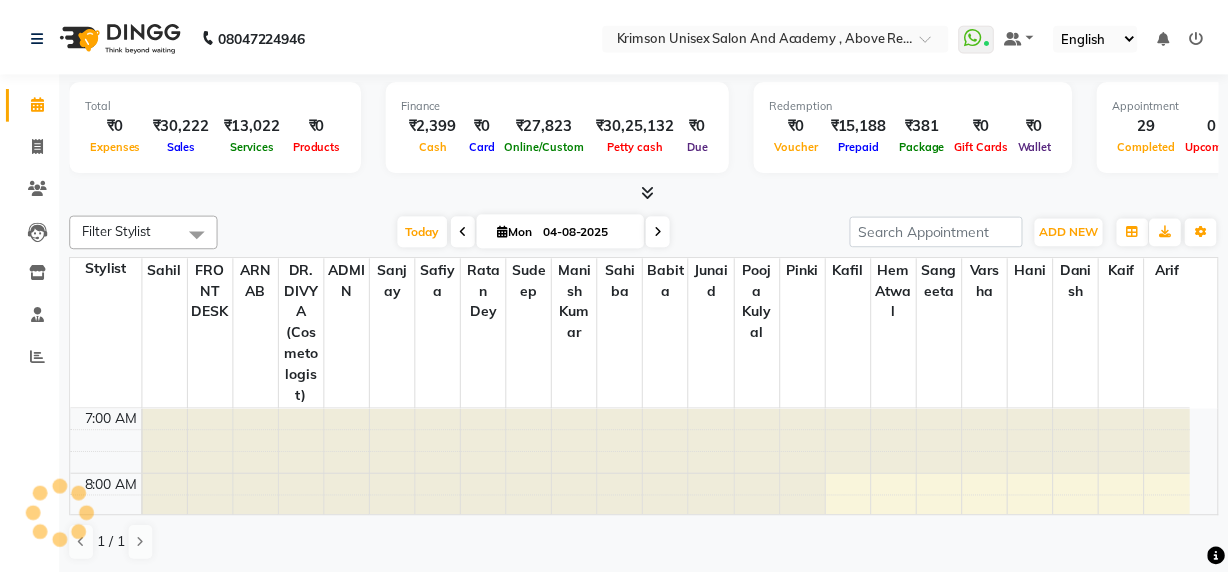 scroll, scrollTop: 0, scrollLeft: 0, axis: both 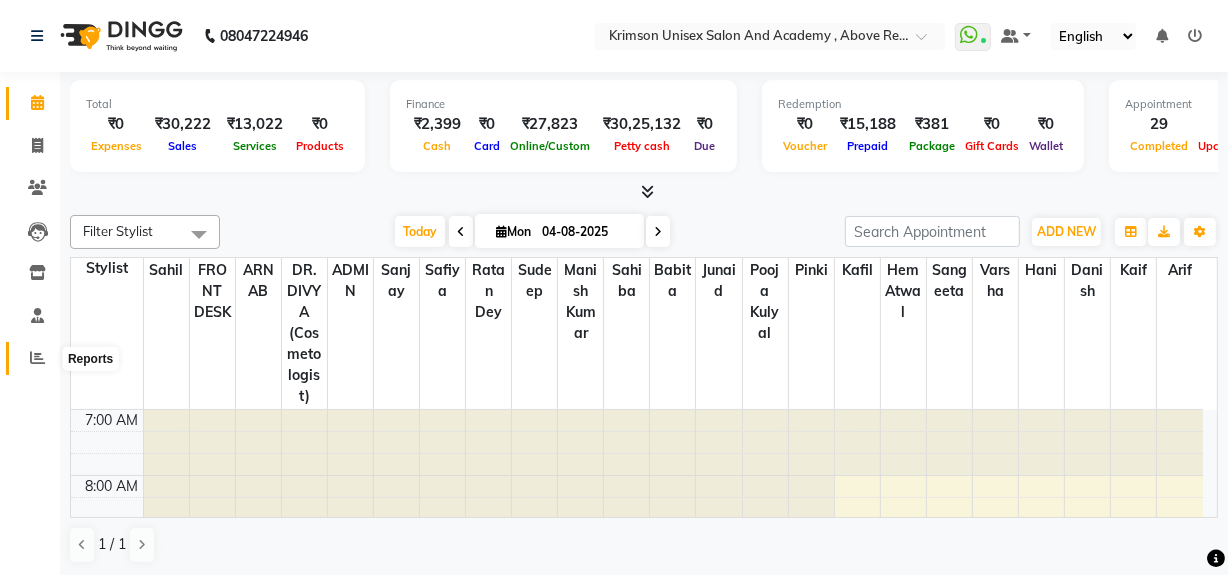 click 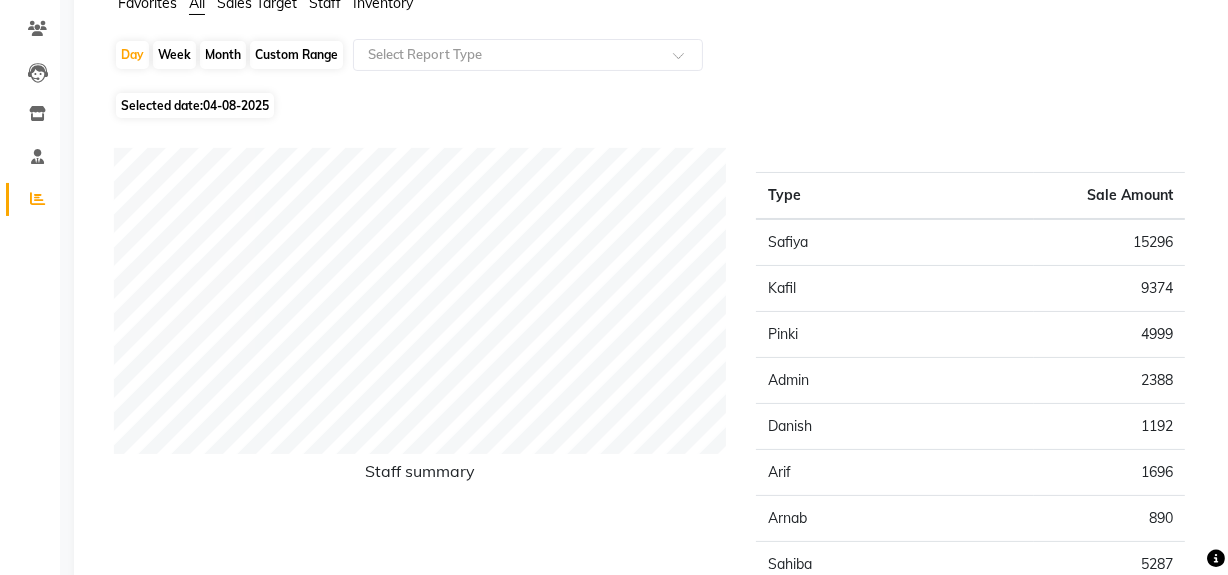 scroll, scrollTop: 0, scrollLeft: 0, axis: both 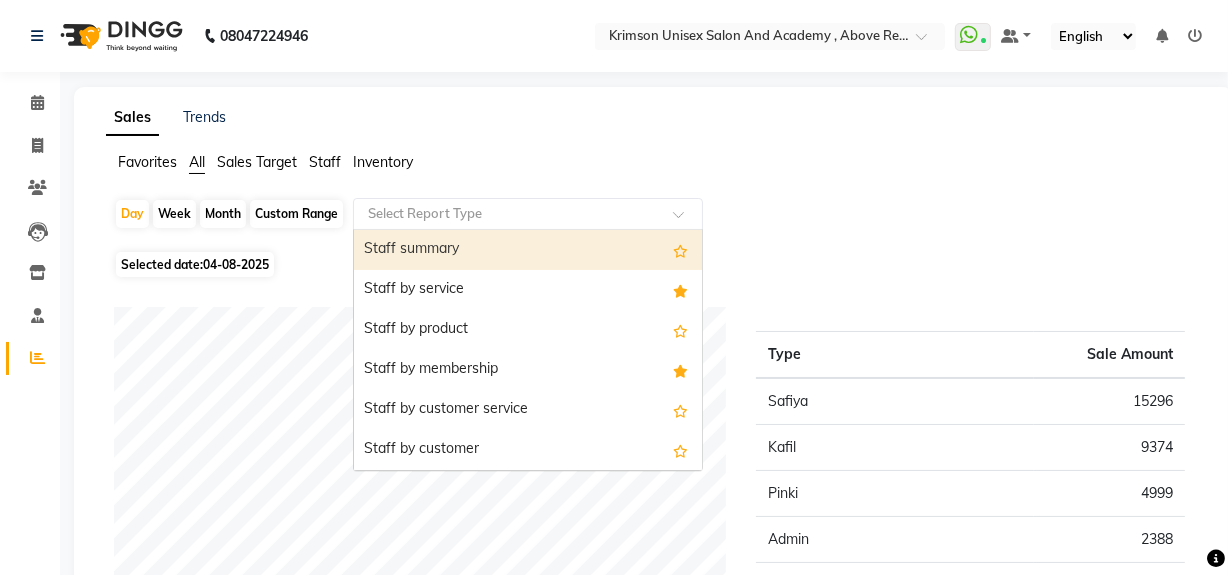 click 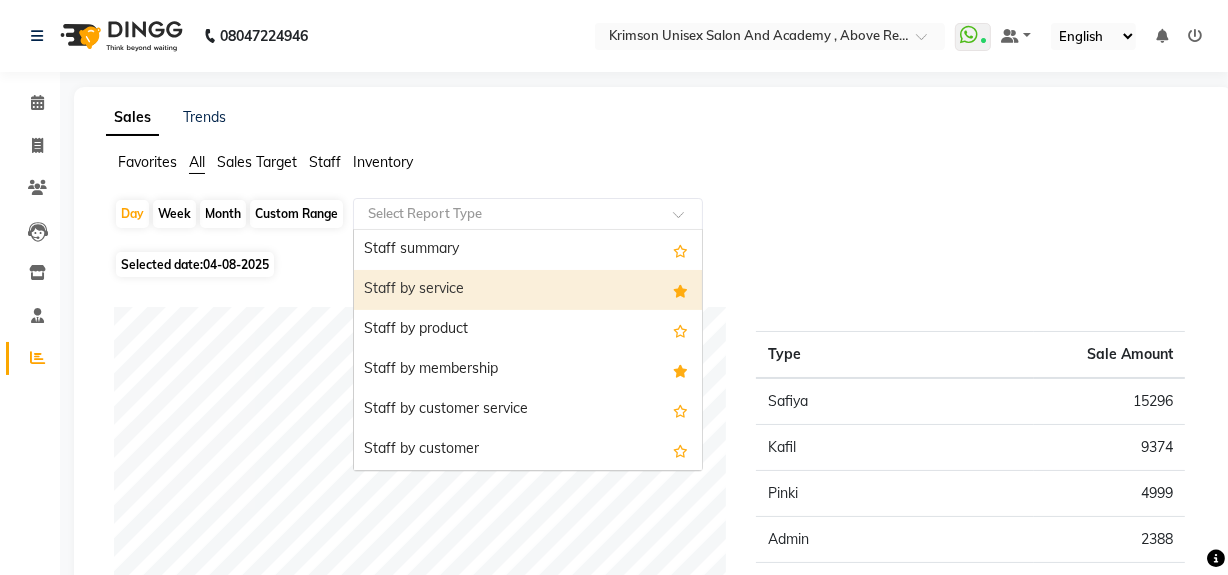click on "Staff by service" at bounding box center (528, 290) 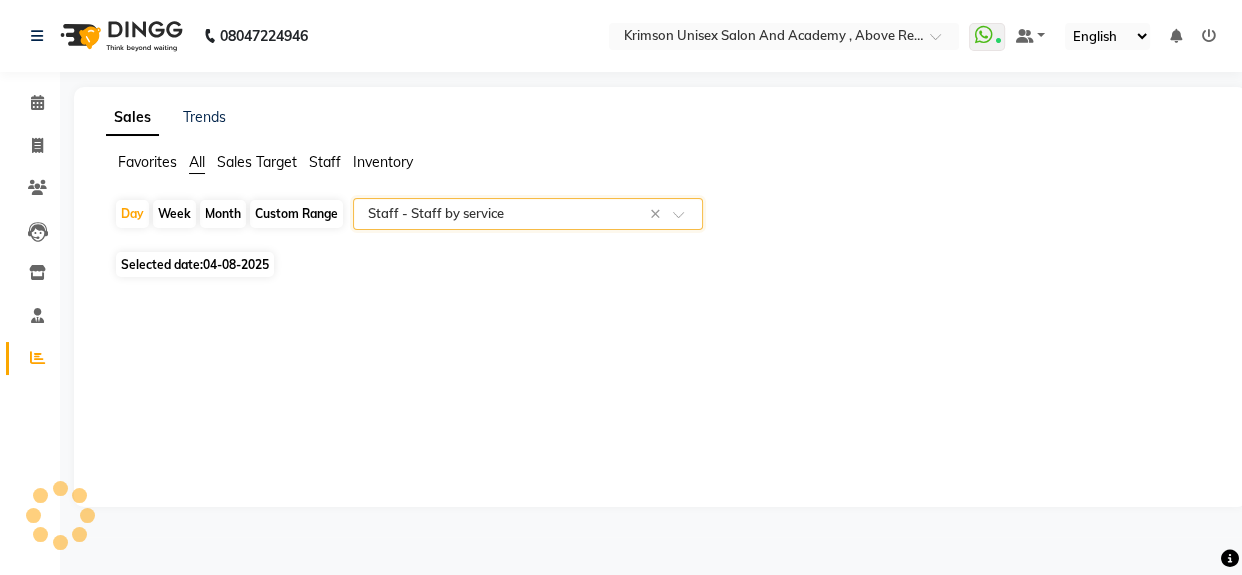 select on "csv" 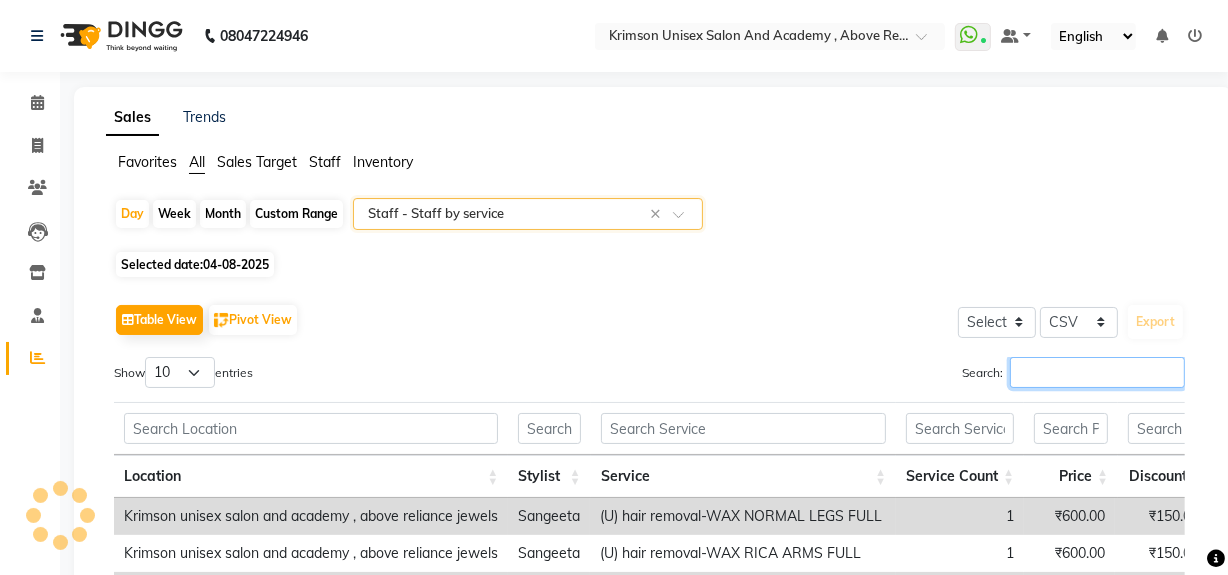 click on "Search:" at bounding box center [1097, 372] 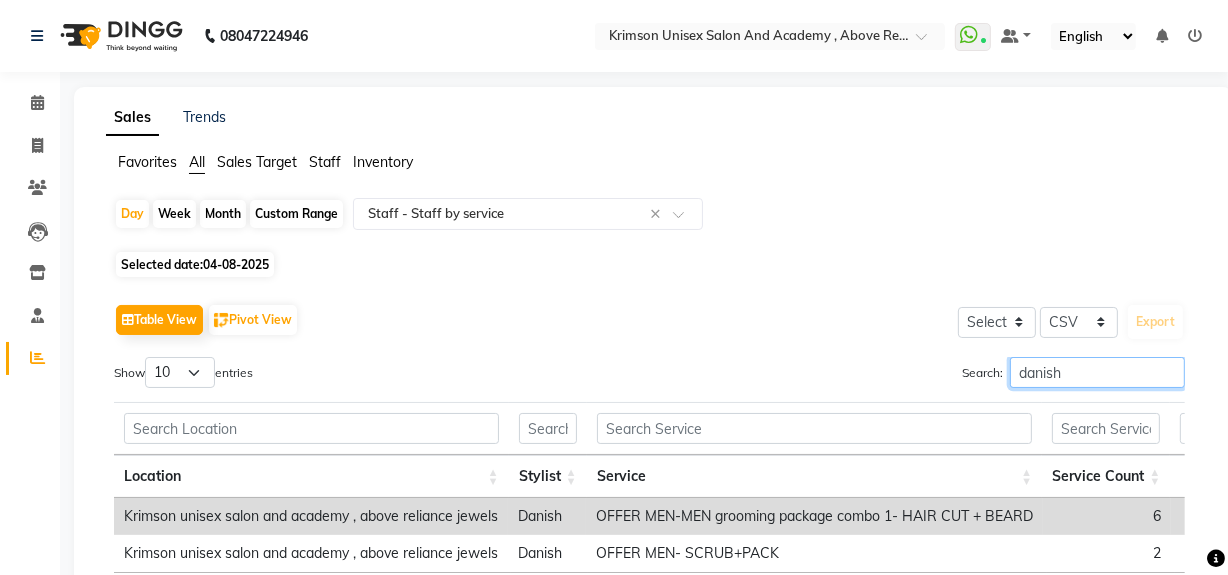 scroll, scrollTop: 173, scrollLeft: 0, axis: vertical 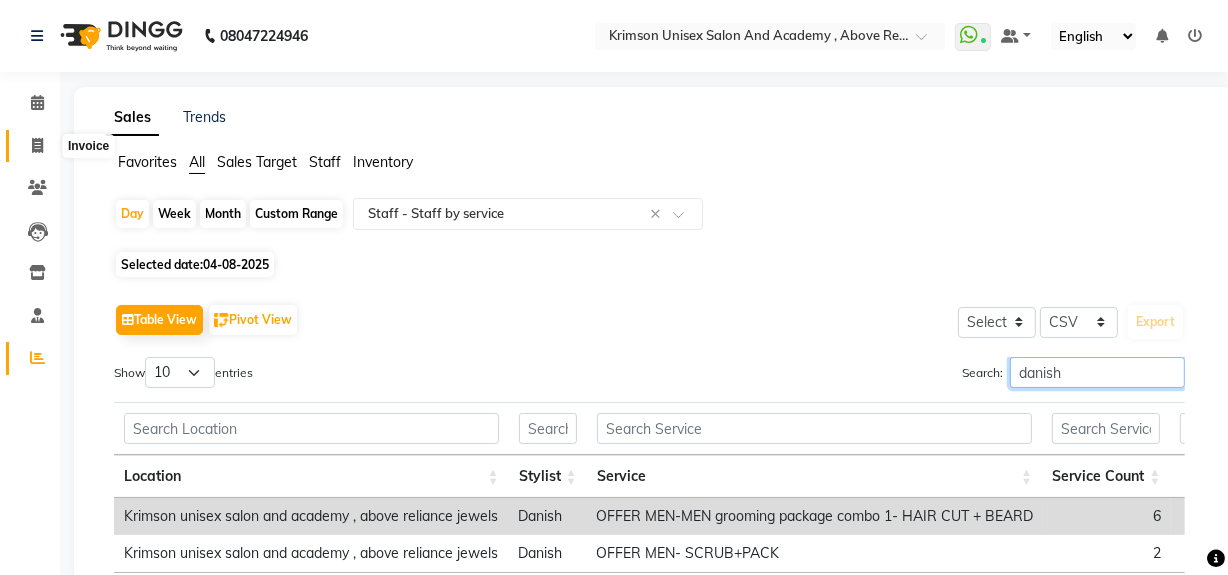 type on "danish" 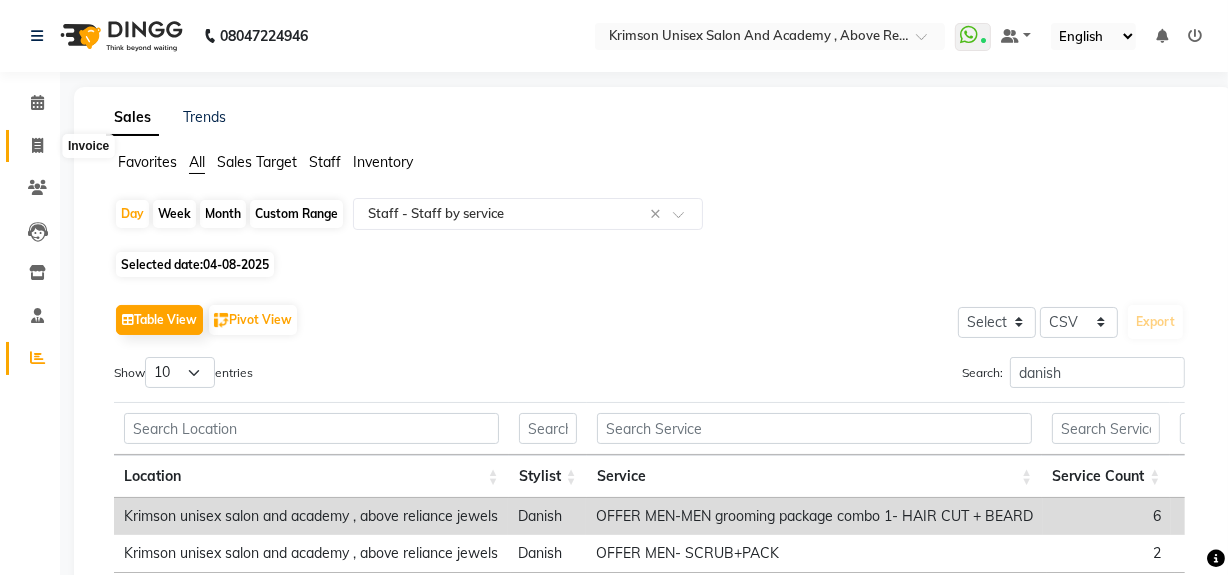 click 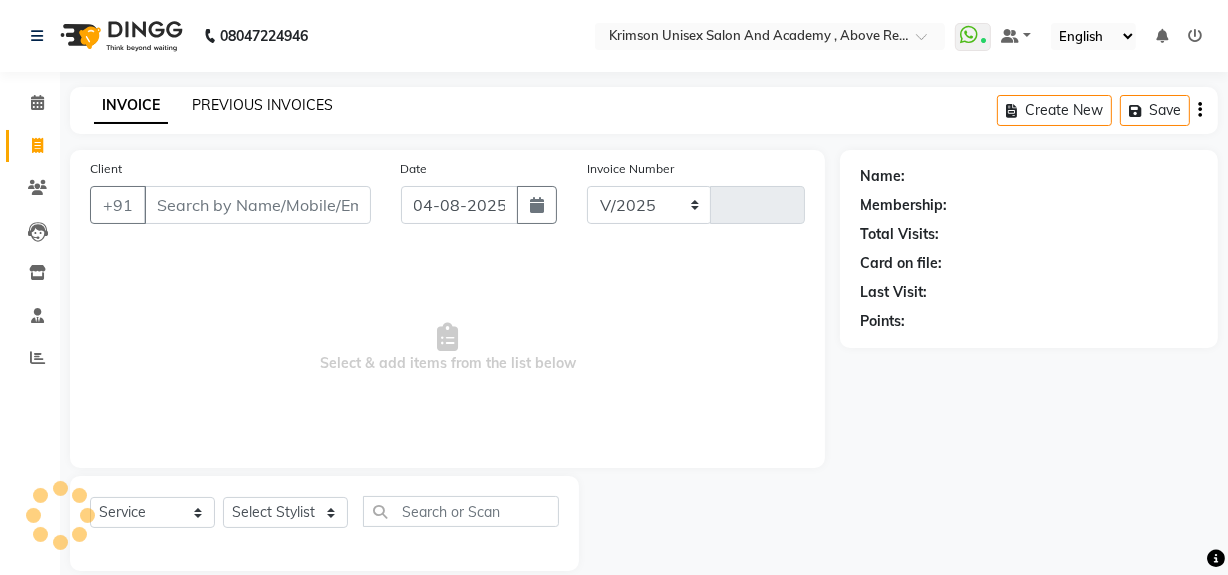 select on "5853" 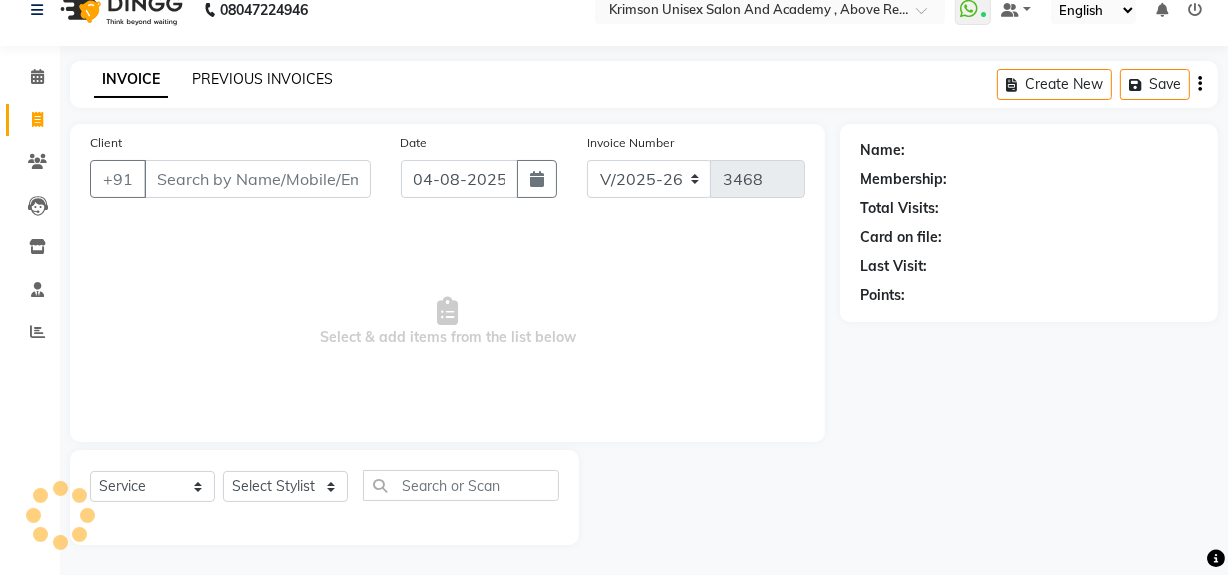 click on "PREVIOUS INVOICES" 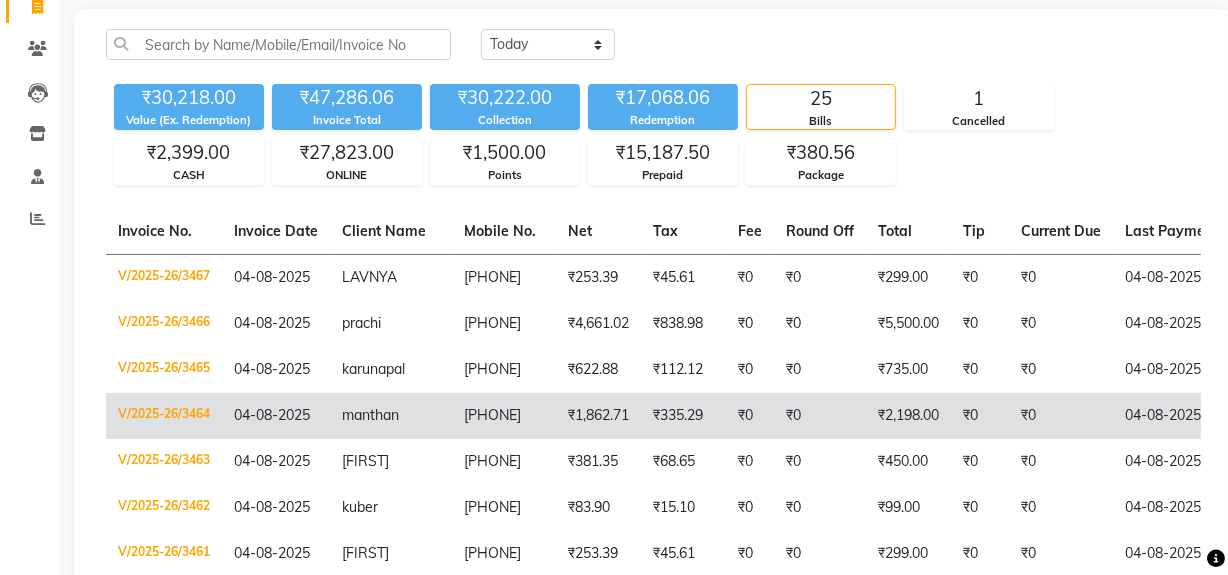 click on "₹1,862.71" 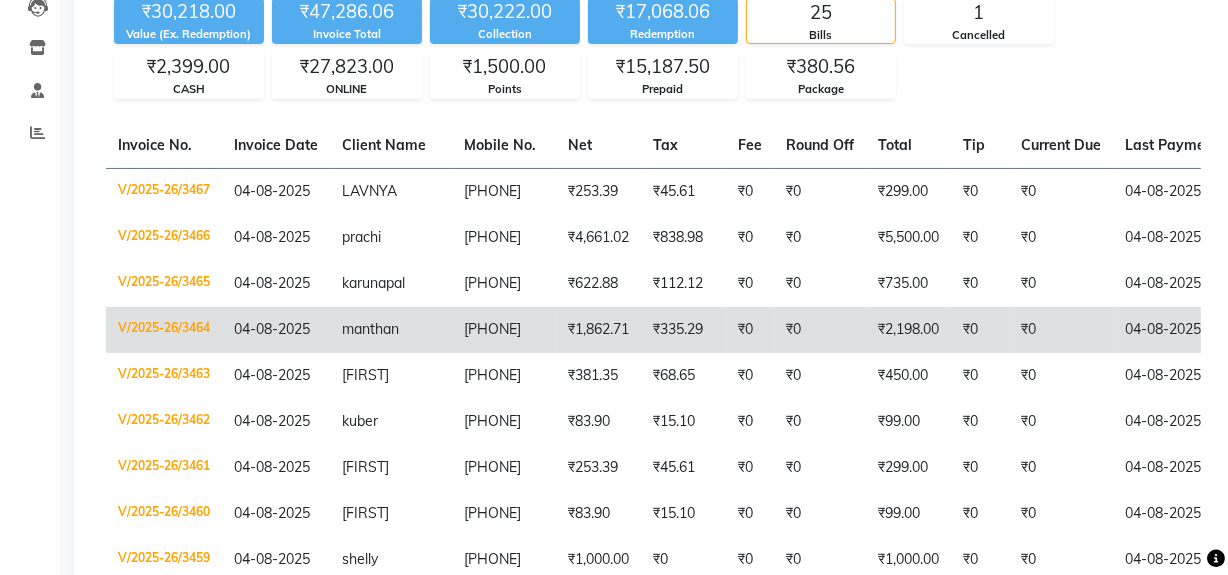 click on "₹1,862.71" 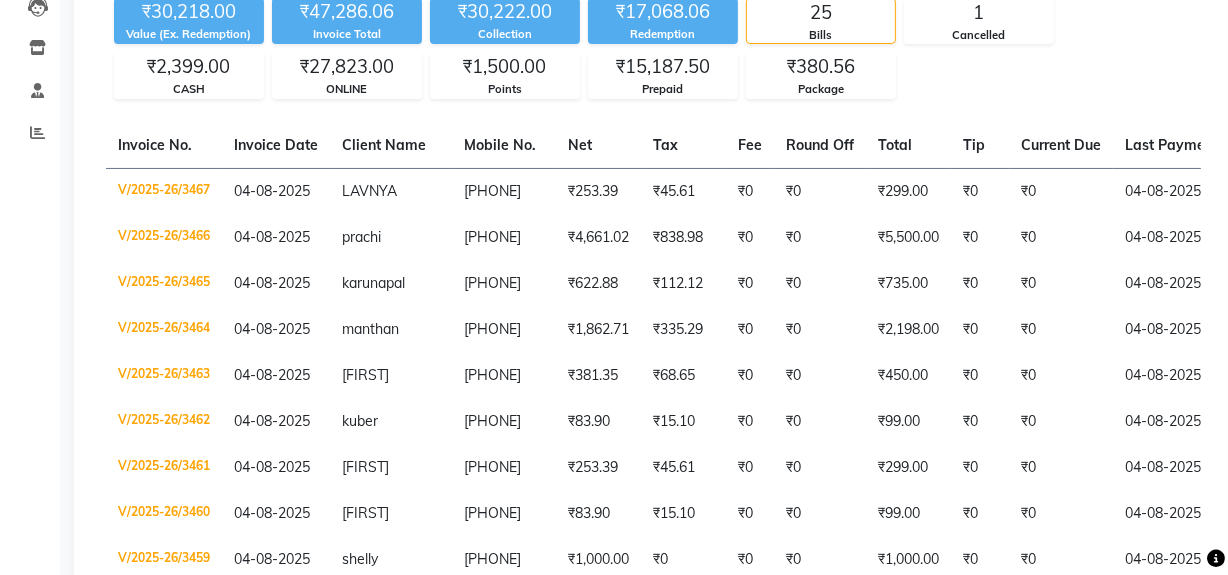scroll, scrollTop: 0, scrollLeft: 0, axis: both 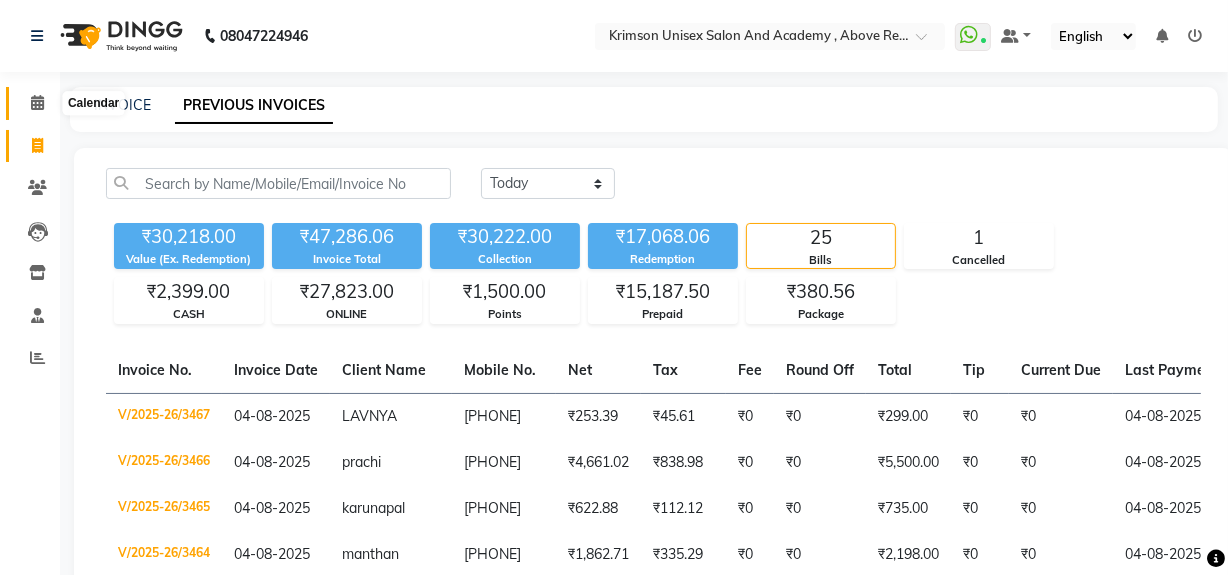 click 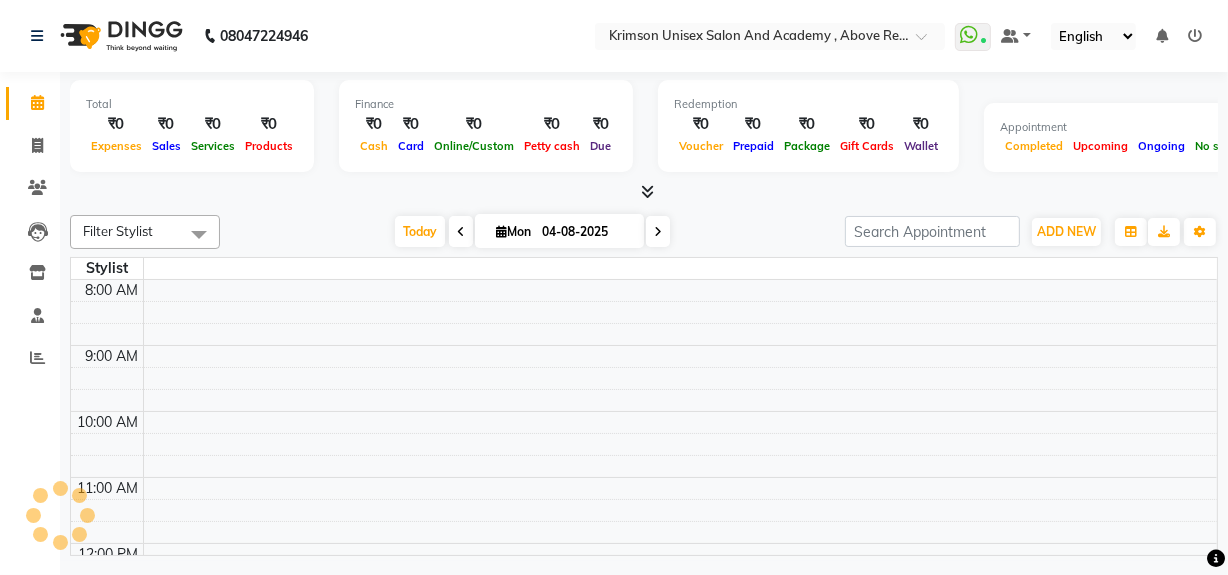 scroll, scrollTop: 0, scrollLeft: 0, axis: both 